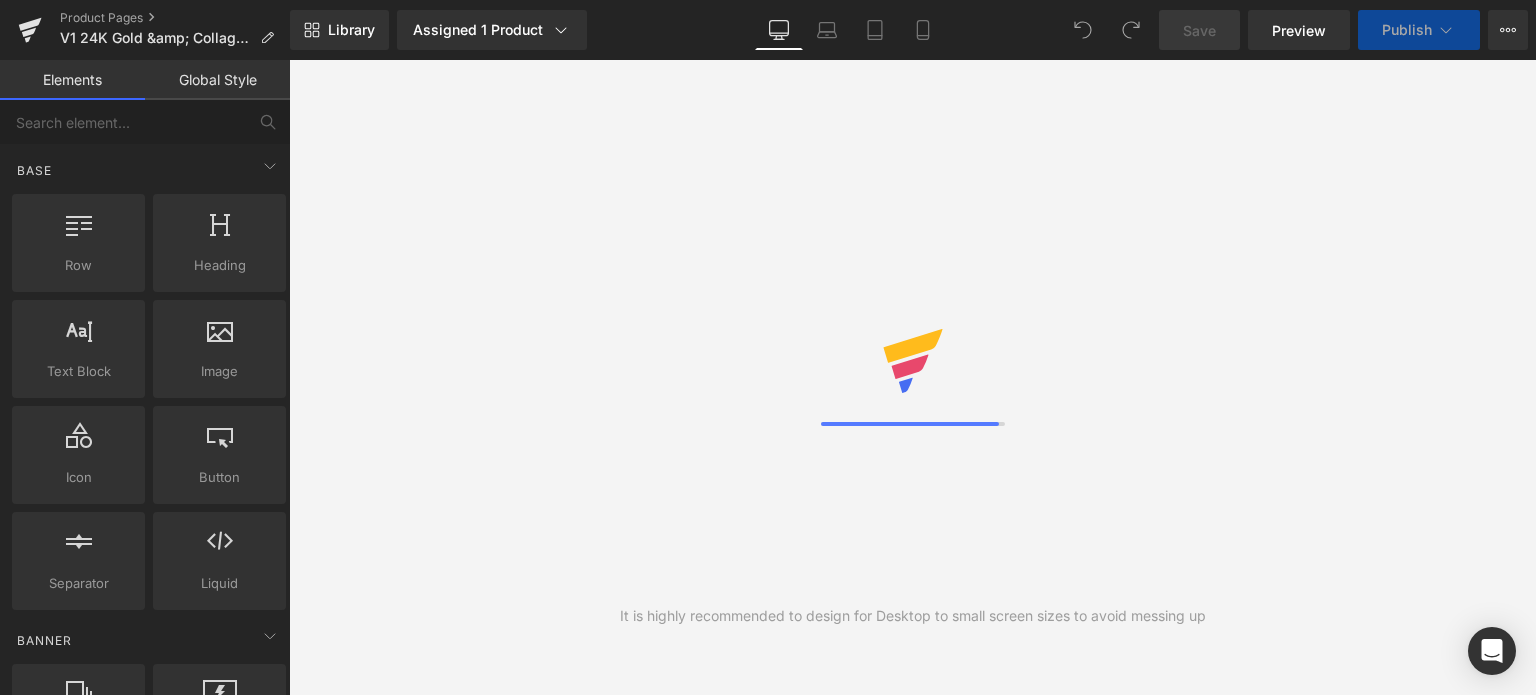 scroll, scrollTop: 0, scrollLeft: 0, axis: both 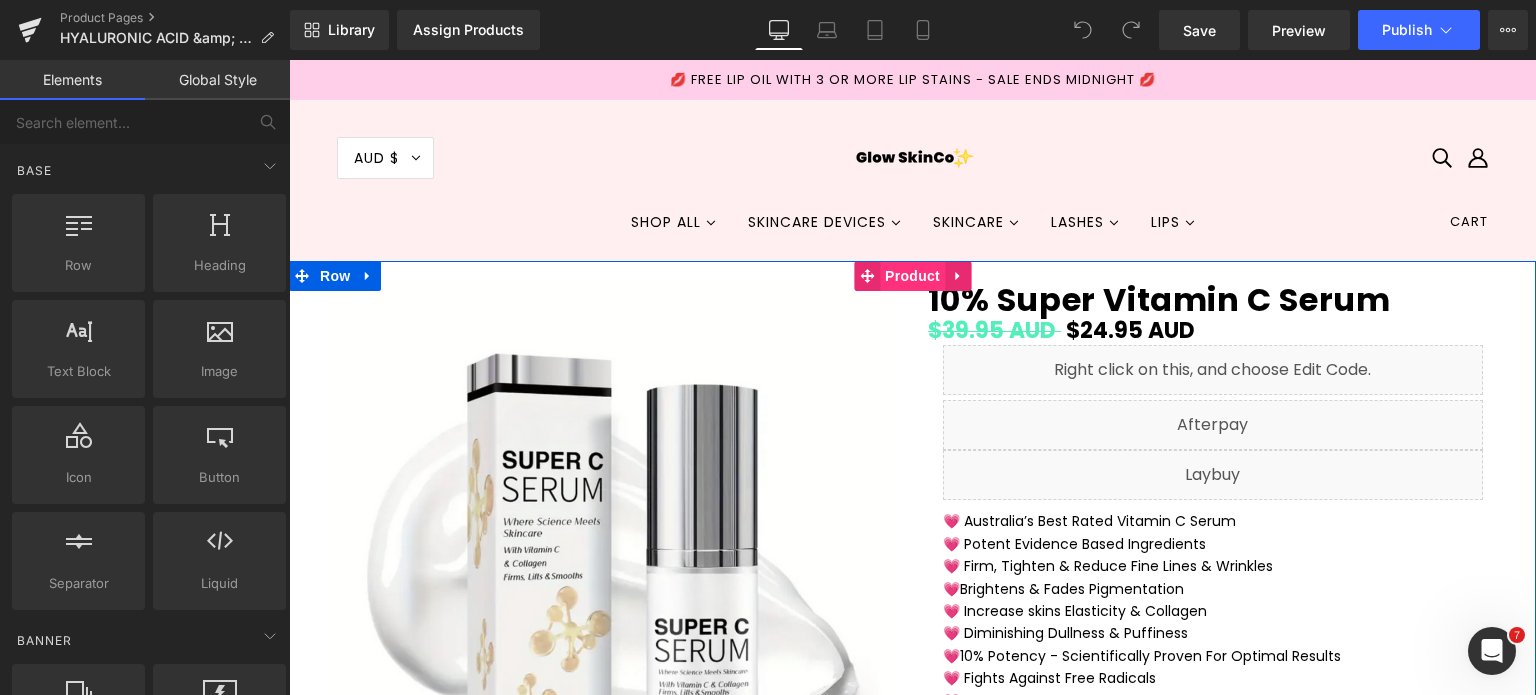 click on "Product" at bounding box center (912, 276) 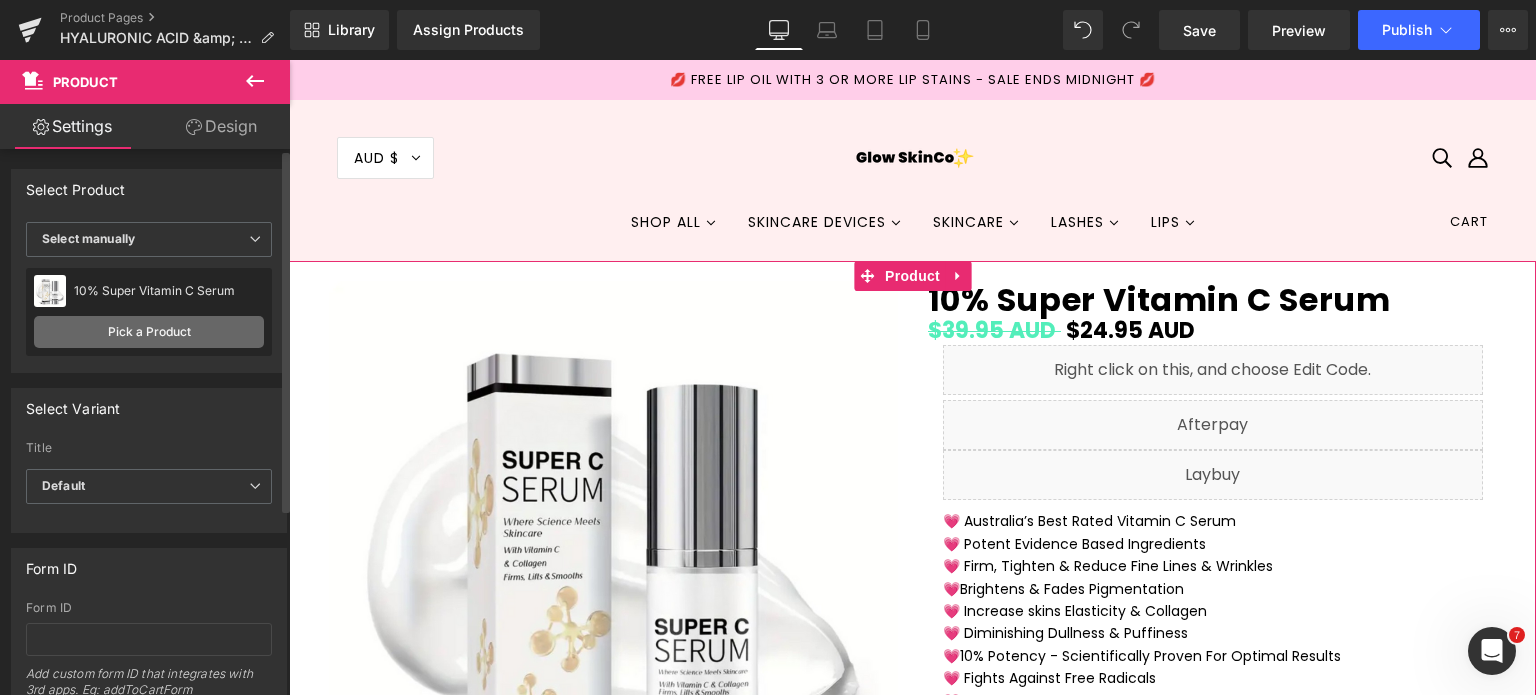 click on "Pick a Product" at bounding box center [149, 332] 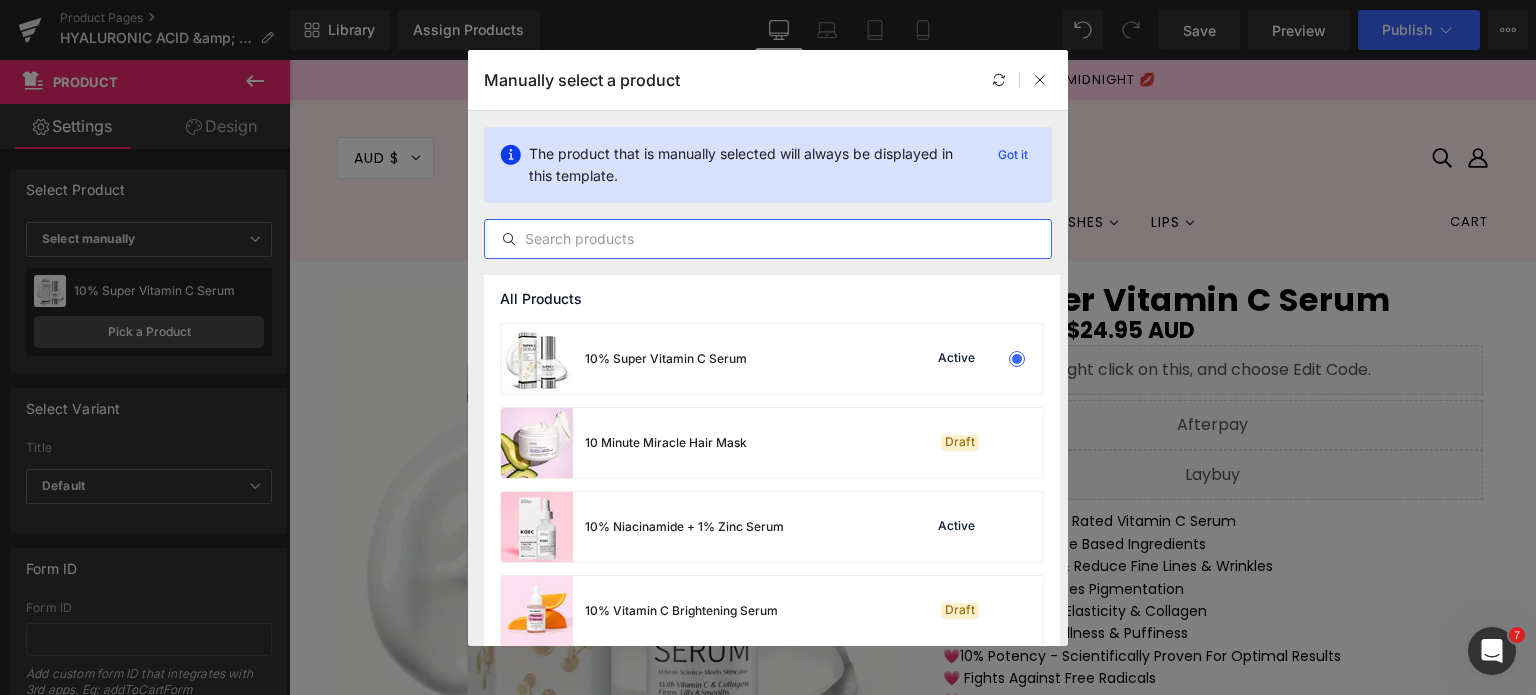 click at bounding box center (768, 239) 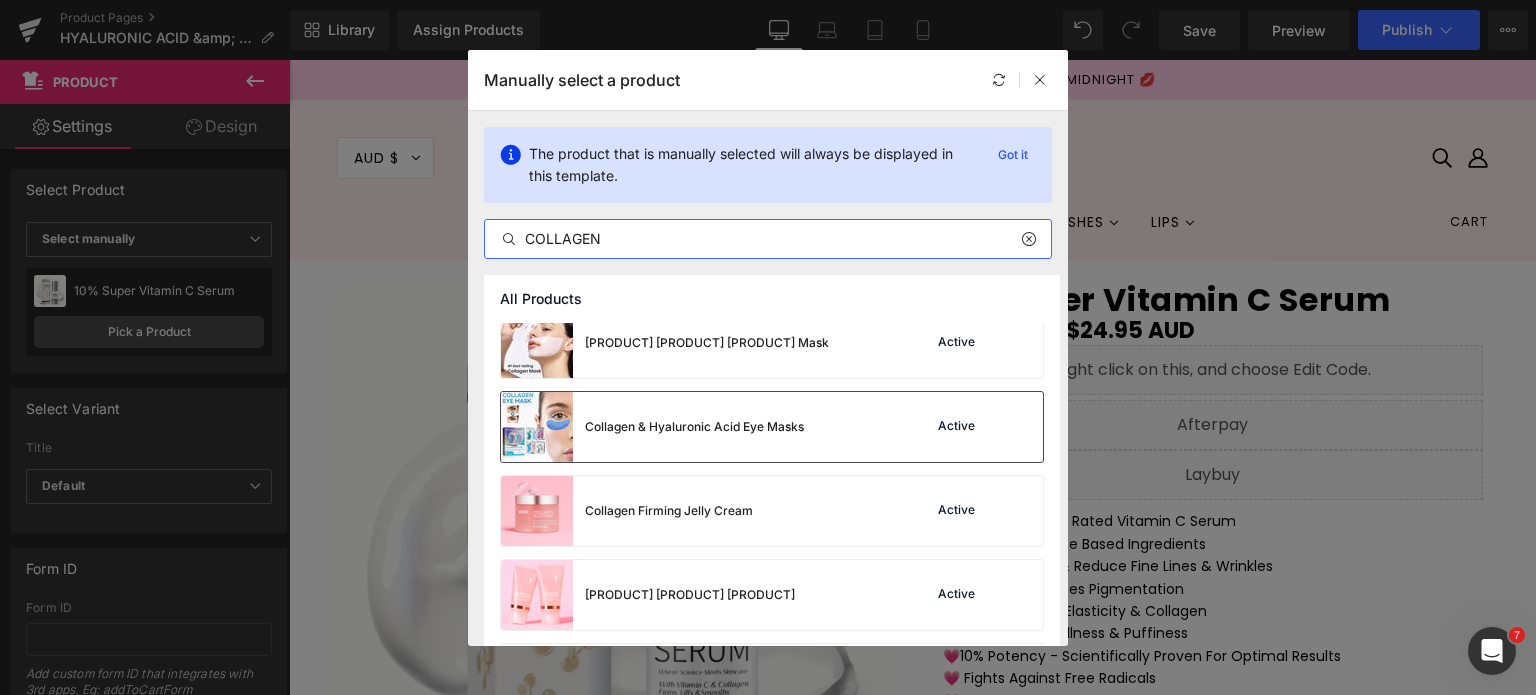 scroll, scrollTop: 184, scrollLeft: 0, axis: vertical 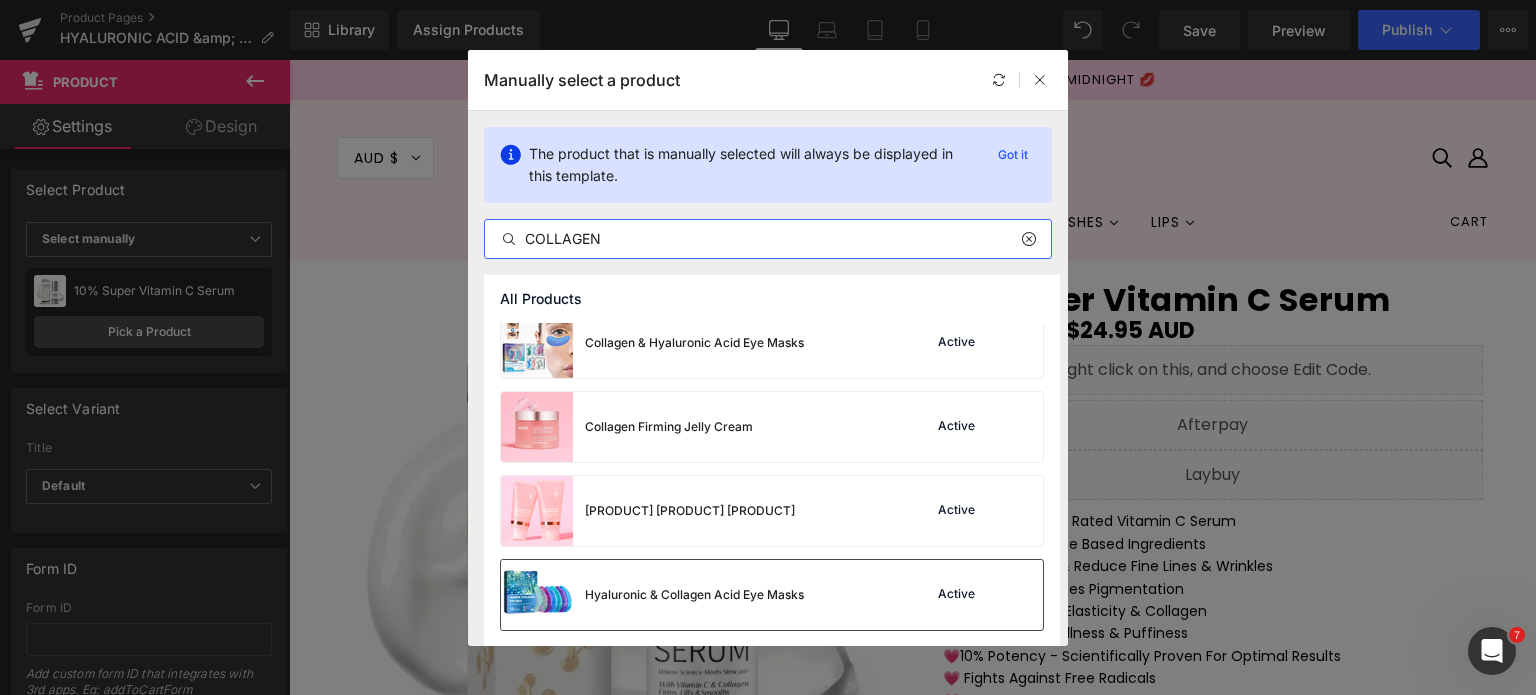 type on "COLLAGEN" 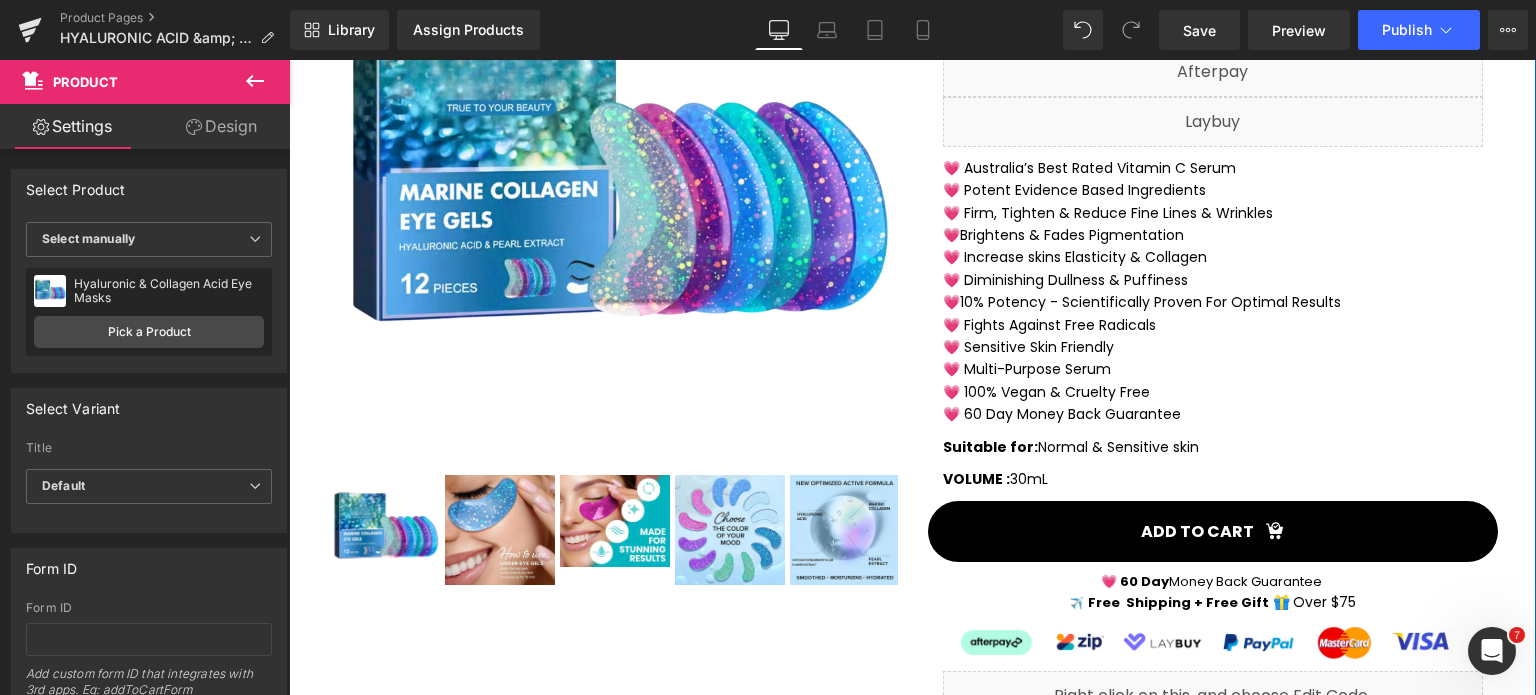 scroll, scrollTop: 500, scrollLeft: 0, axis: vertical 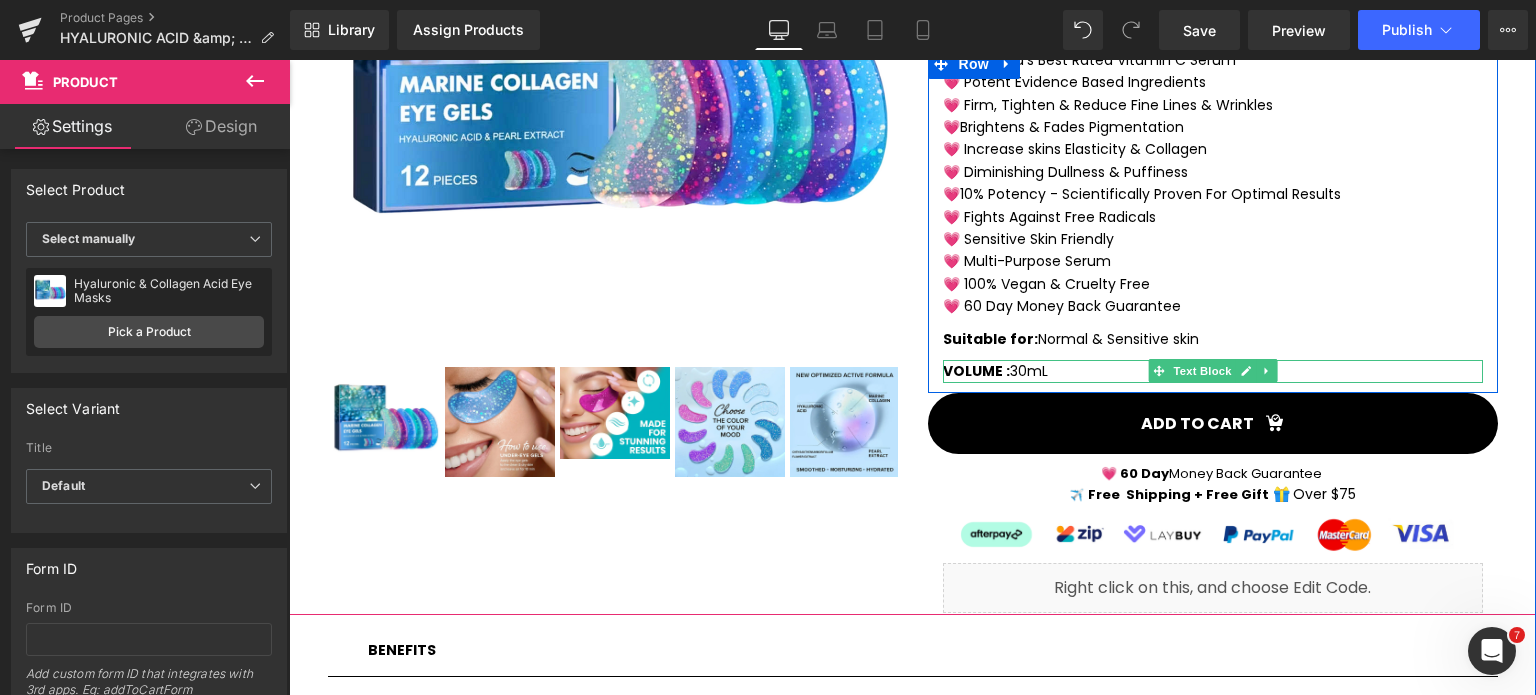 click on "VOLUME :  30mL" at bounding box center (1213, 371) 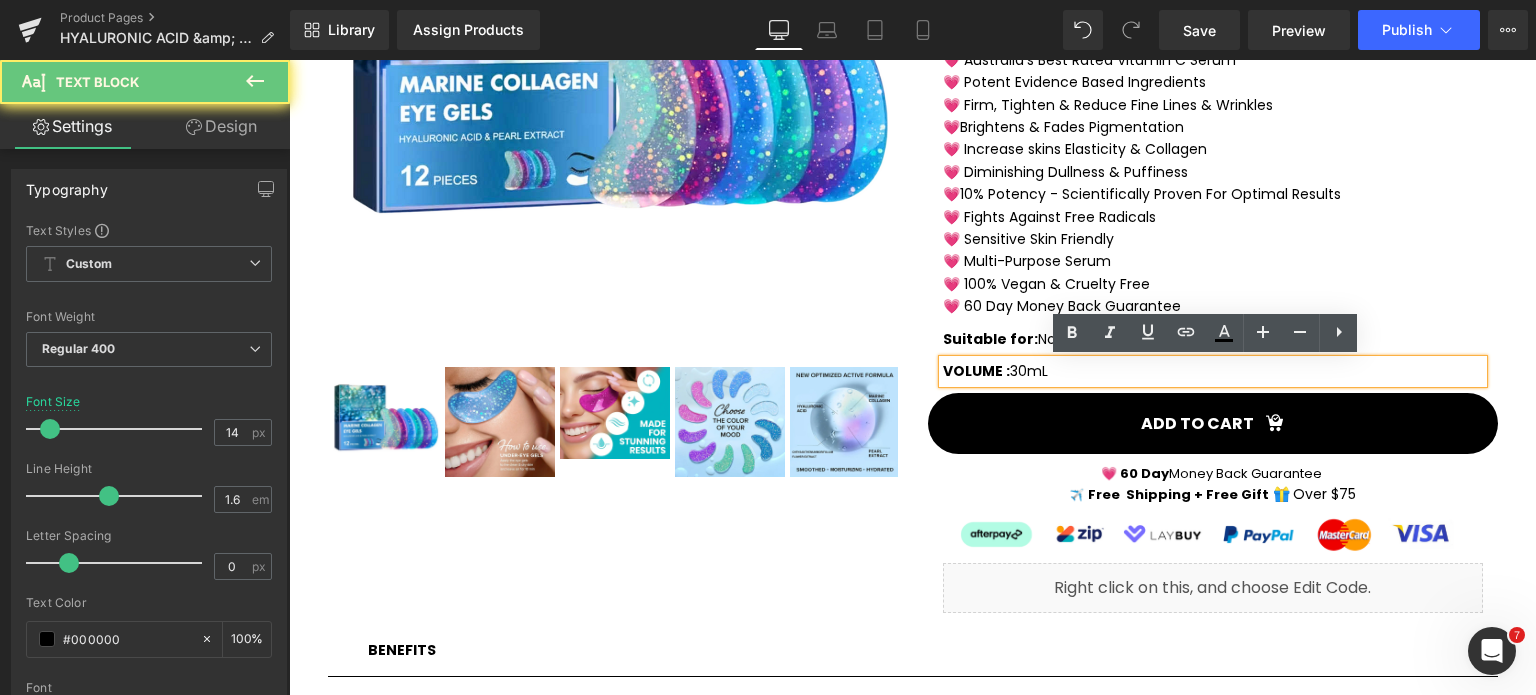 click on "VOLUME :  30mL" at bounding box center [1213, 371] 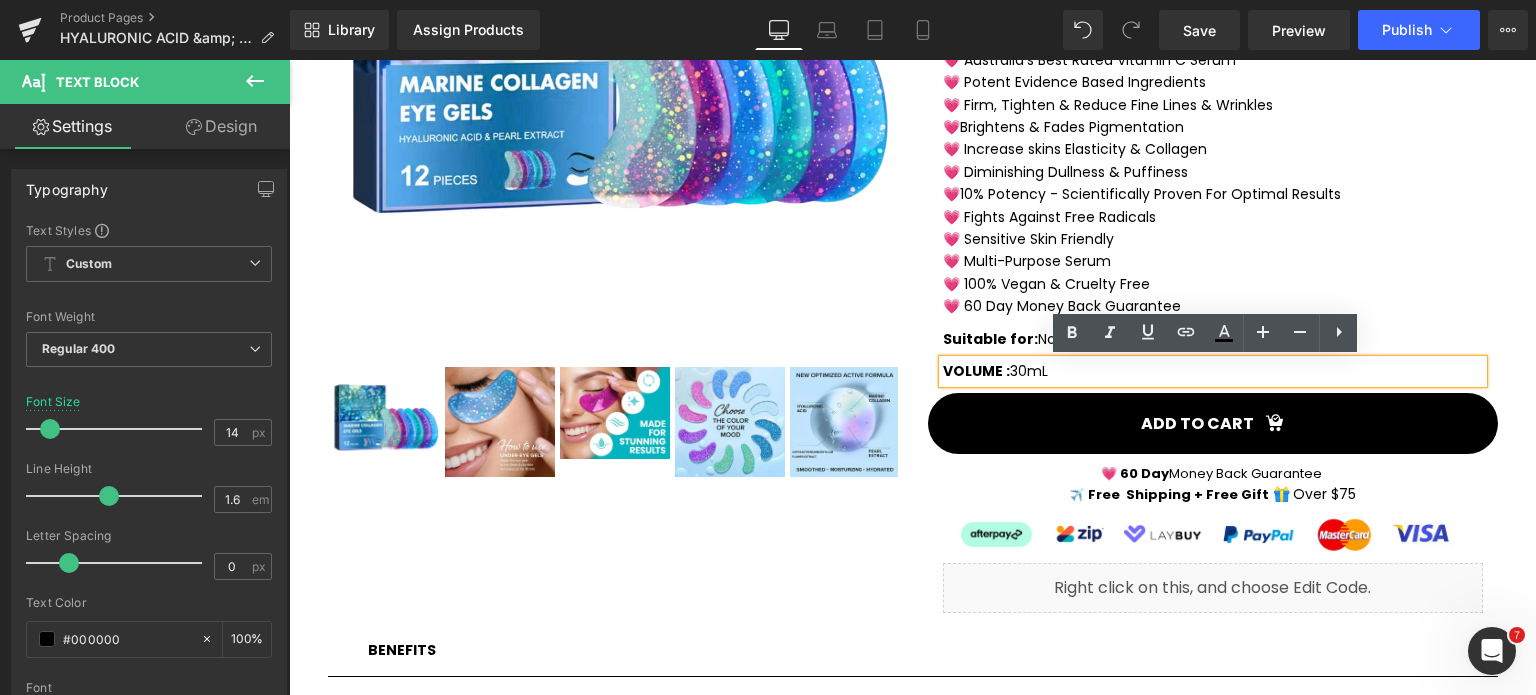 drag, startPoint x: 1007, startPoint y: 367, endPoint x: 1030, endPoint y: 384, distance: 28.600698 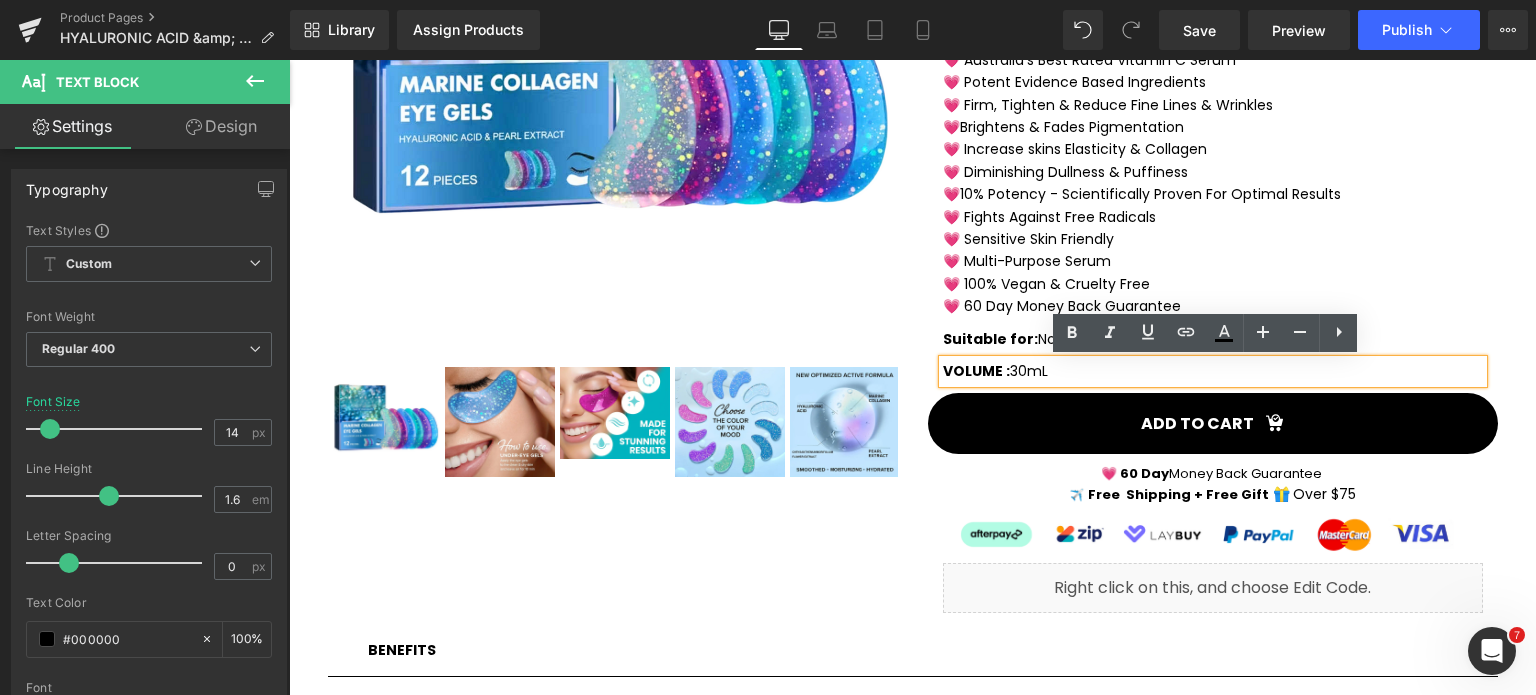 type 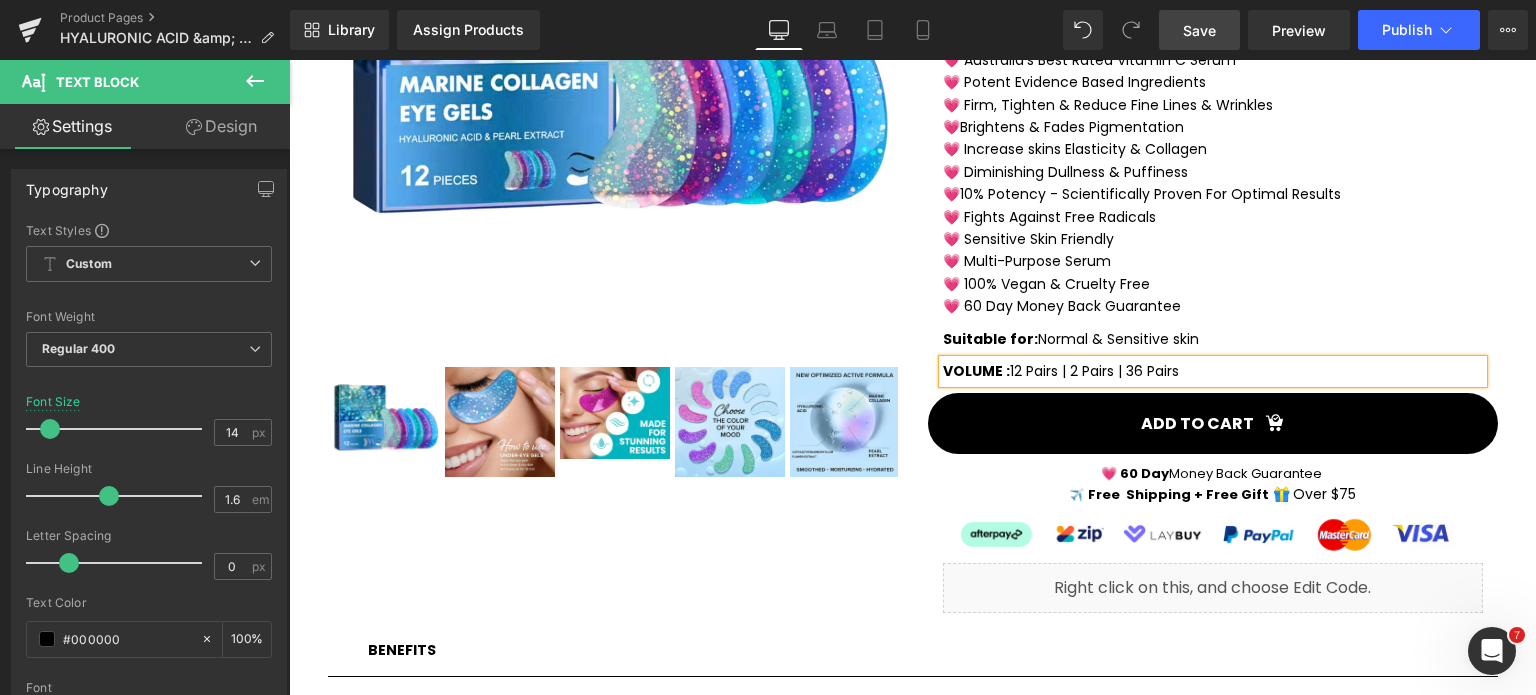 click on "Save" at bounding box center [1199, 30] 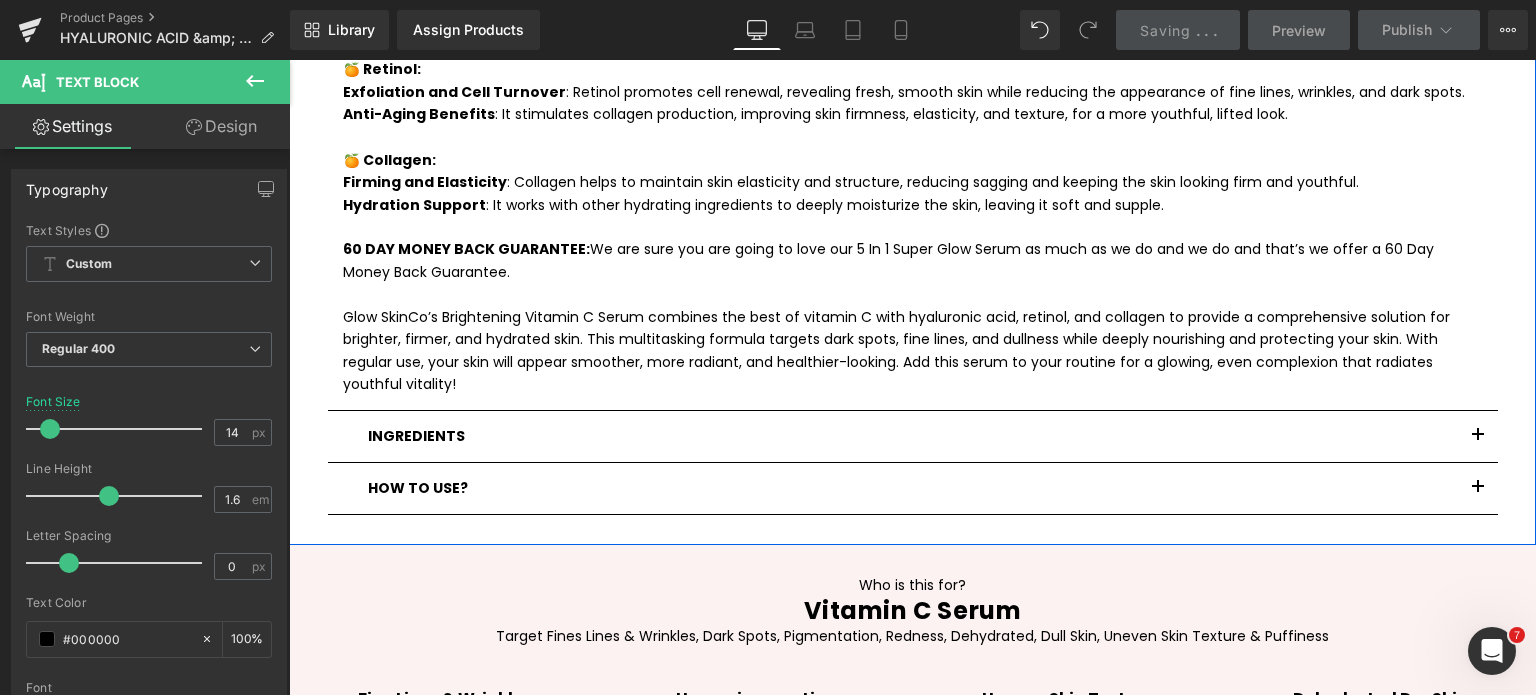 scroll, scrollTop: 1900, scrollLeft: 0, axis: vertical 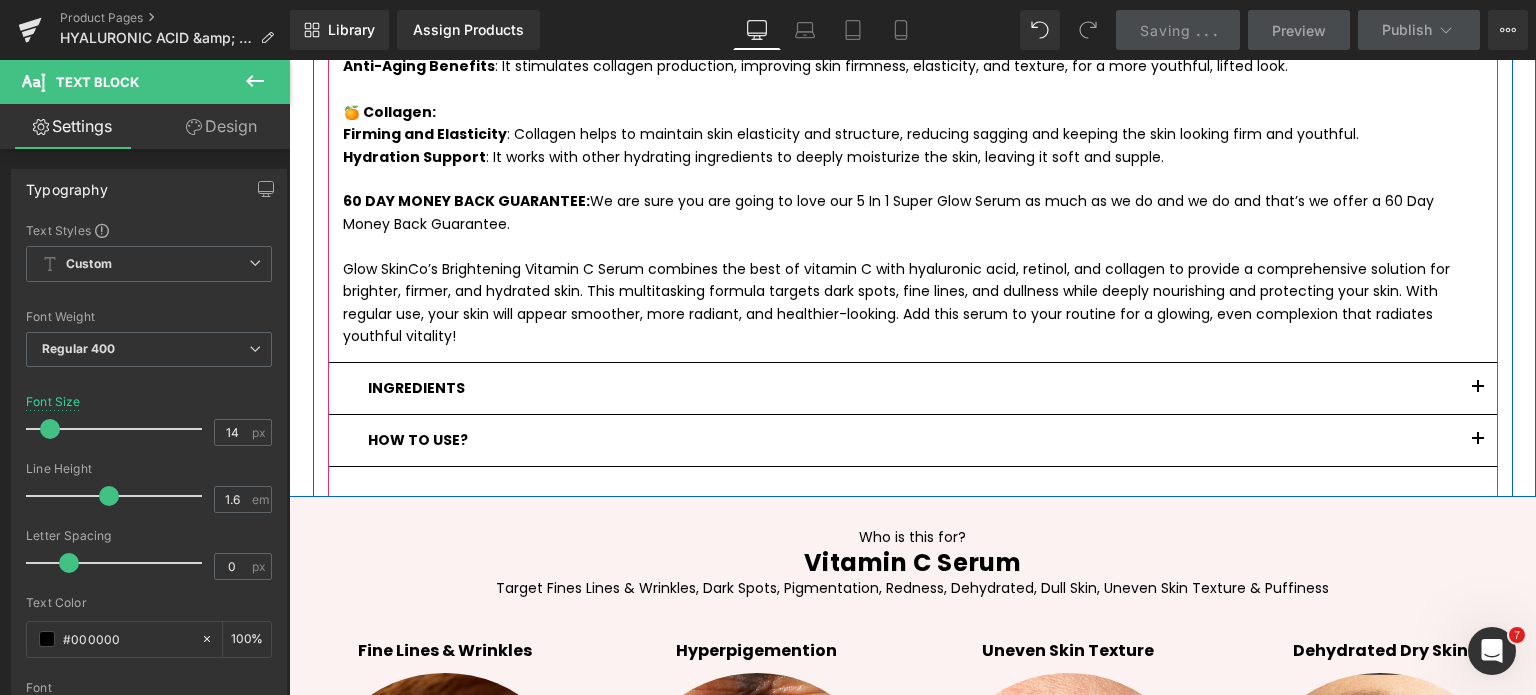click at bounding box center (1478, 393) 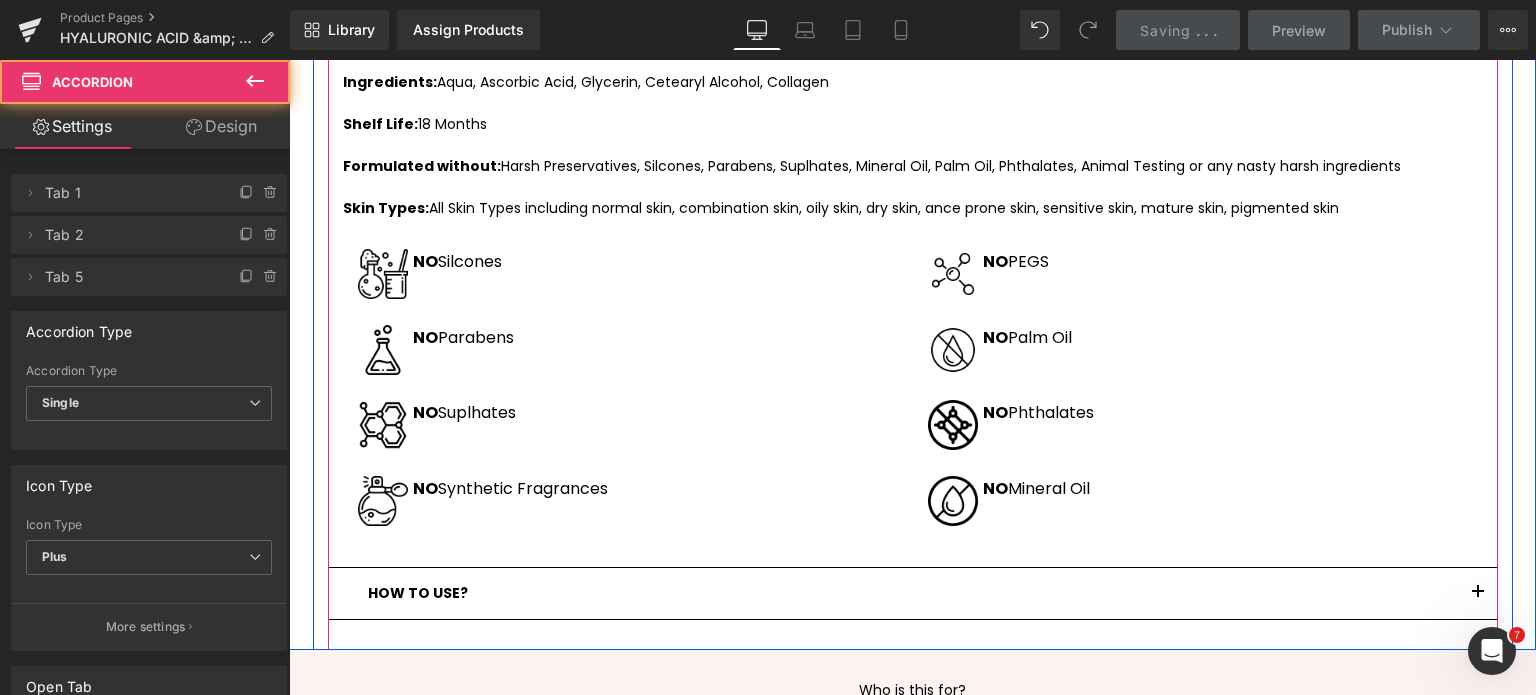 scroll, scrollTop: 836, scrollLeft: 0, axis: vertical 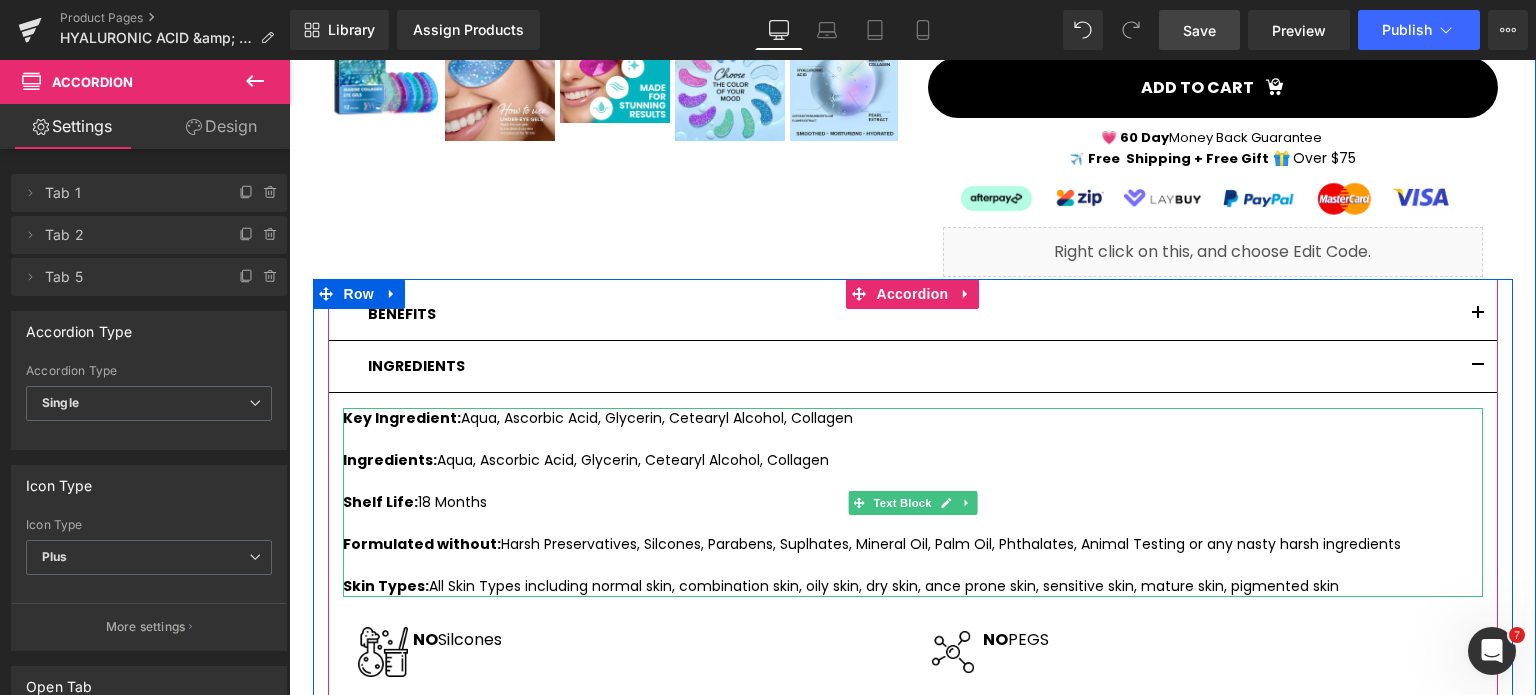 click on "Ingredients:  Aqua, Ascorbic Acid, Glycerin, Cetearyl Alcohol, Collagen" at bounding box center (913, 450) 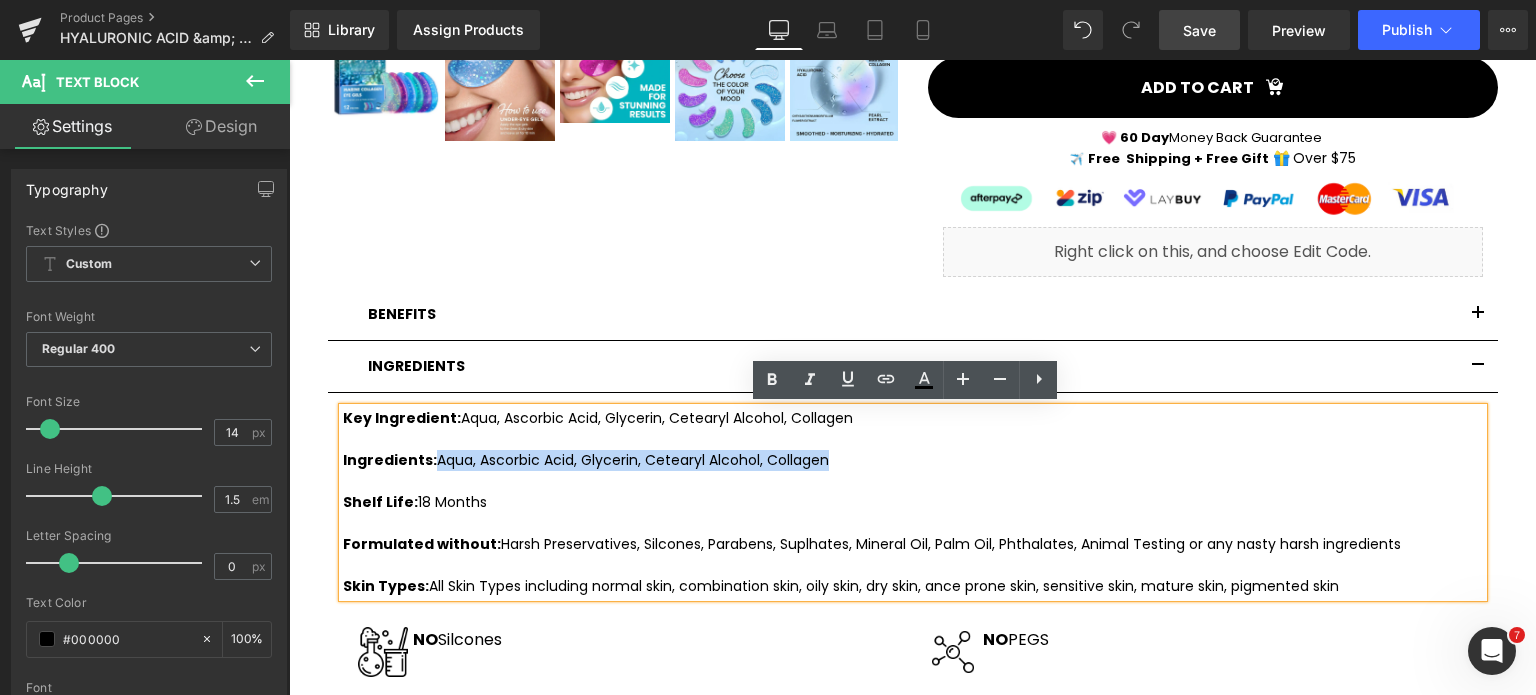 drag, startPoint x: 427, startPoint y: 458, endPoint x: 850, endPoint y: 459, distance: 423.0012 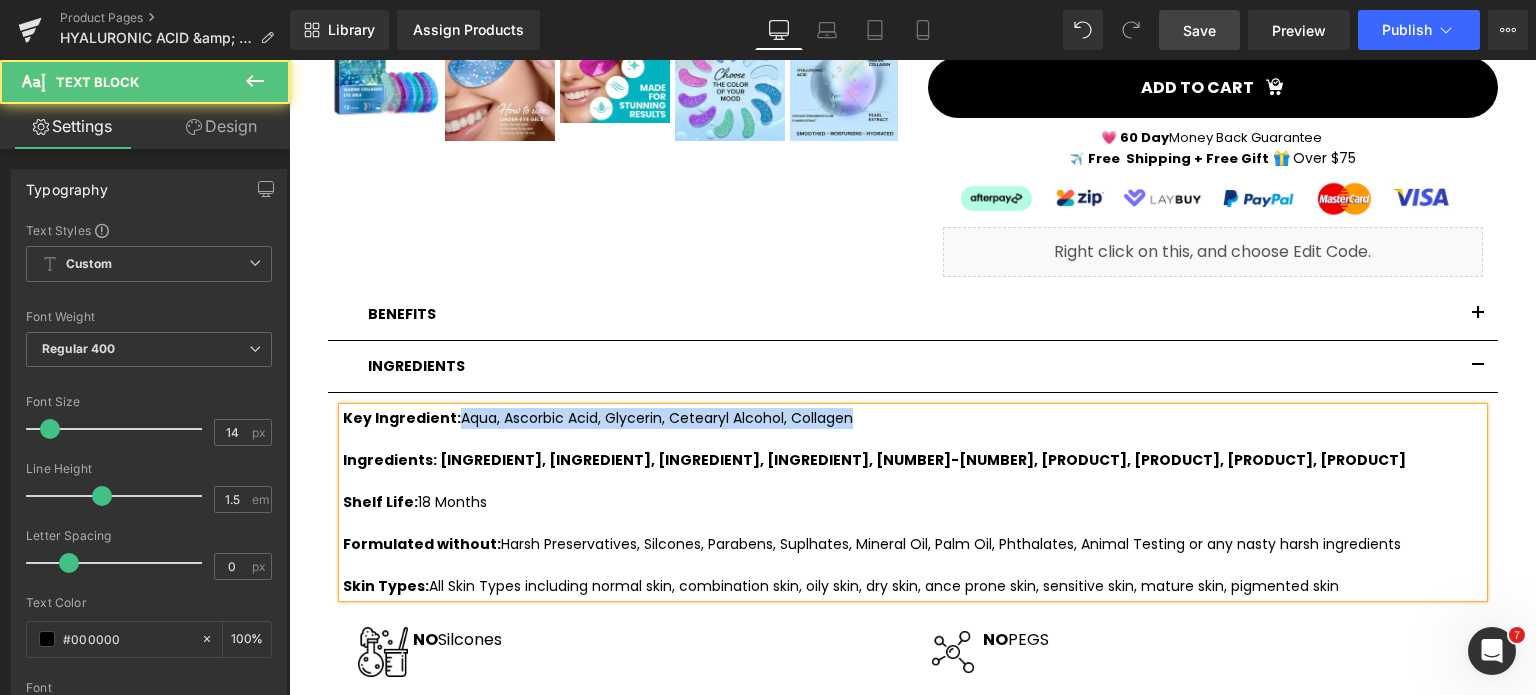 drag, startPoint x: 448, startPoint y: 419, endPoint x: 856, endPoint y: 409, distance: 408.12253 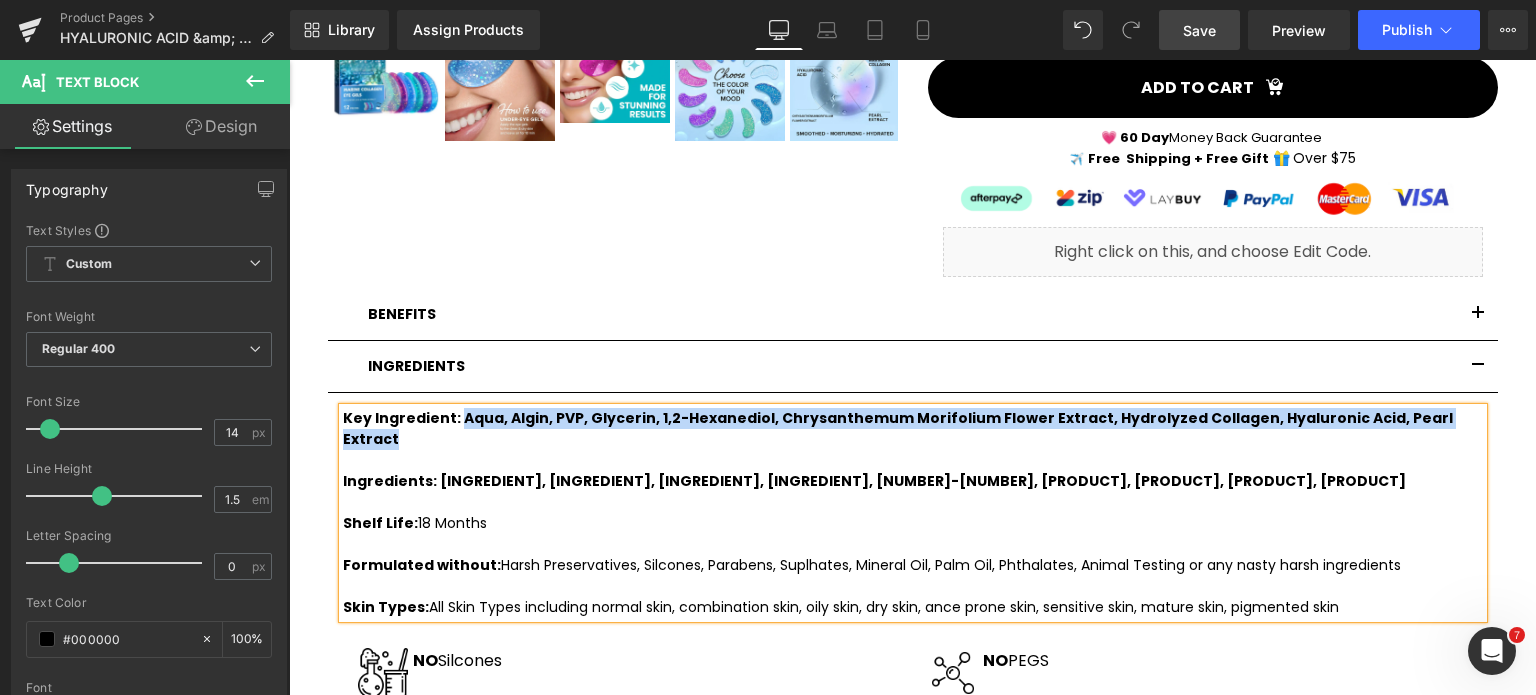 drag, startPoint x: 450, startPoint y: 419, endPoint x: 1448, endPoint y: 415, distance: 998.008 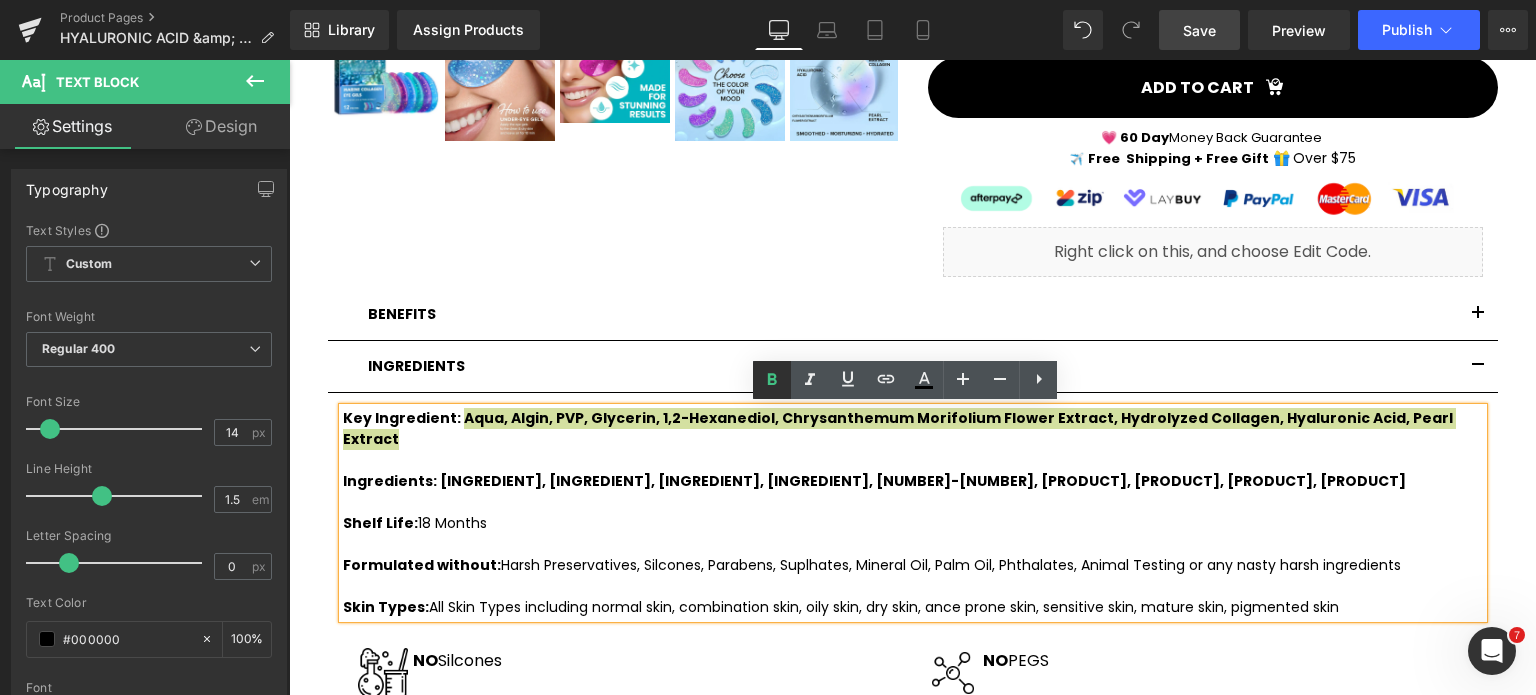 click 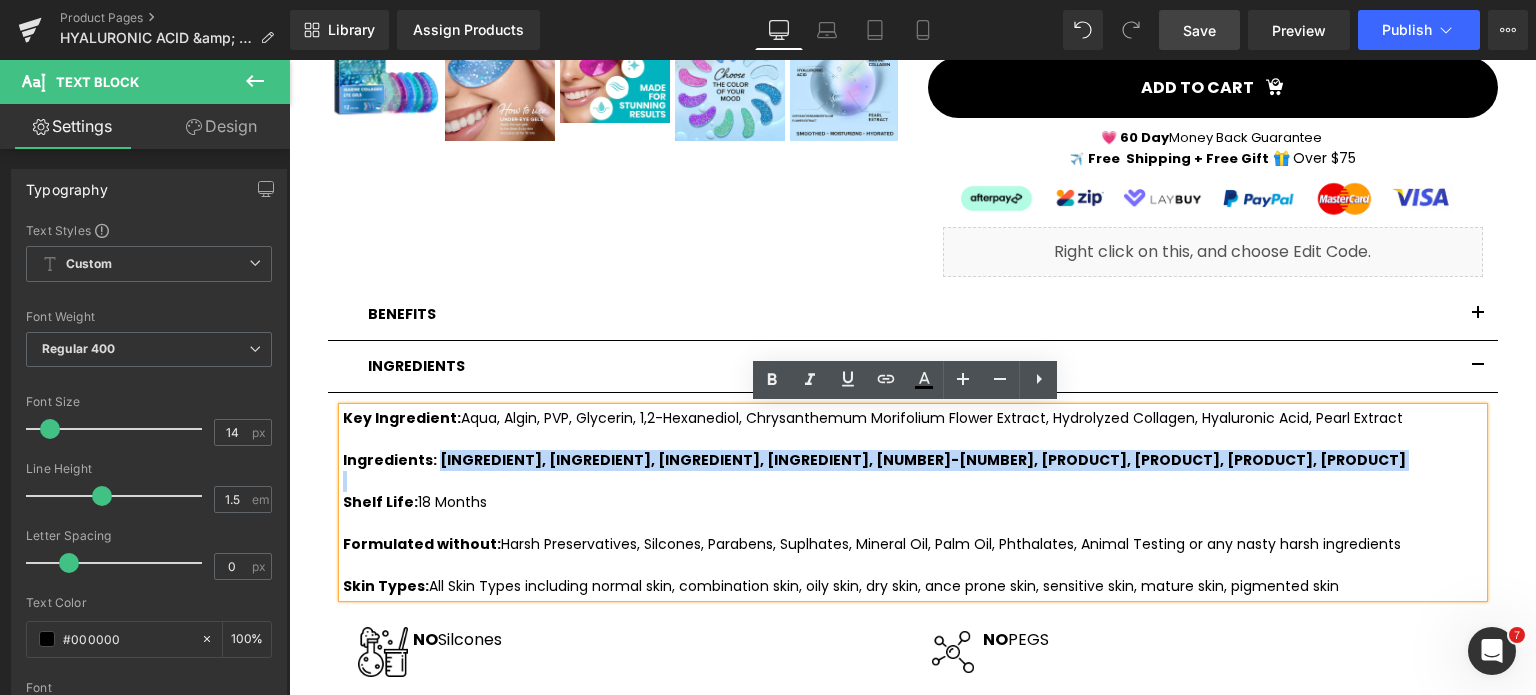 drag, startPoint x: 424, startPoint y: 459, endPoint x: 1422, endPoint y: 471, distance: 998.07214 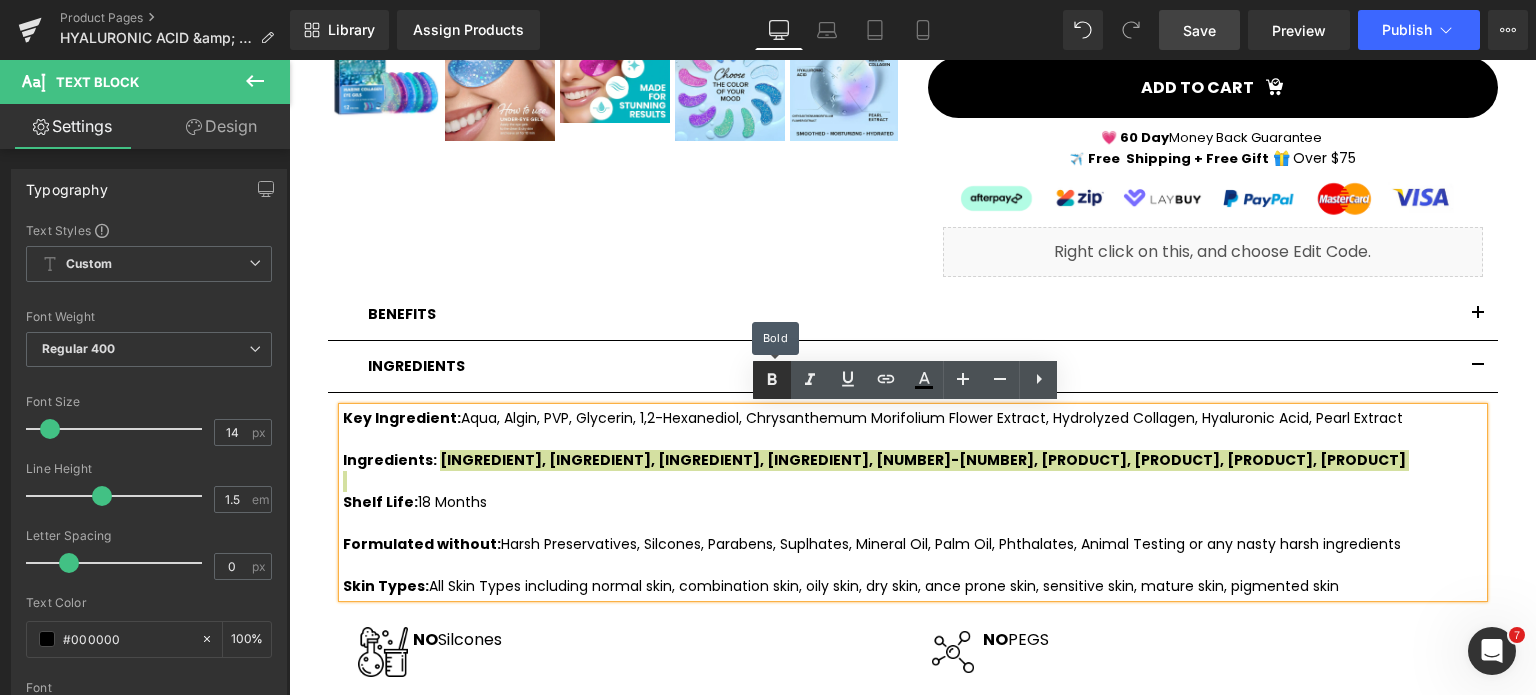 click at bounding box center (772, 380) 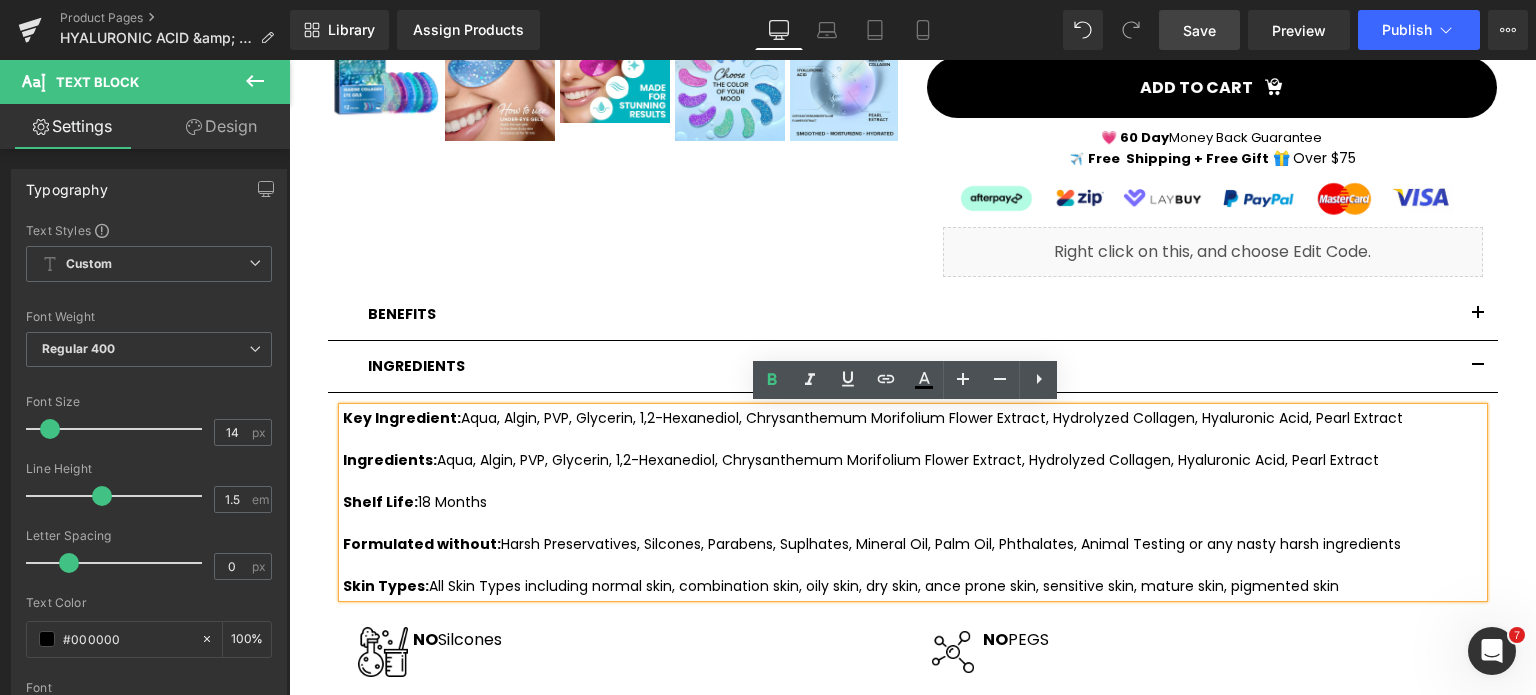 click on "Ingredients:  Aqua, Algin, PVP, Glycerin, 1,2-Hexanediol, Chrysanthemum Morifolium Flower Extract, Hydrolyzed Collagen, Hyaluronic Acid, Pearl Extract" at bounding box center [913, 450] 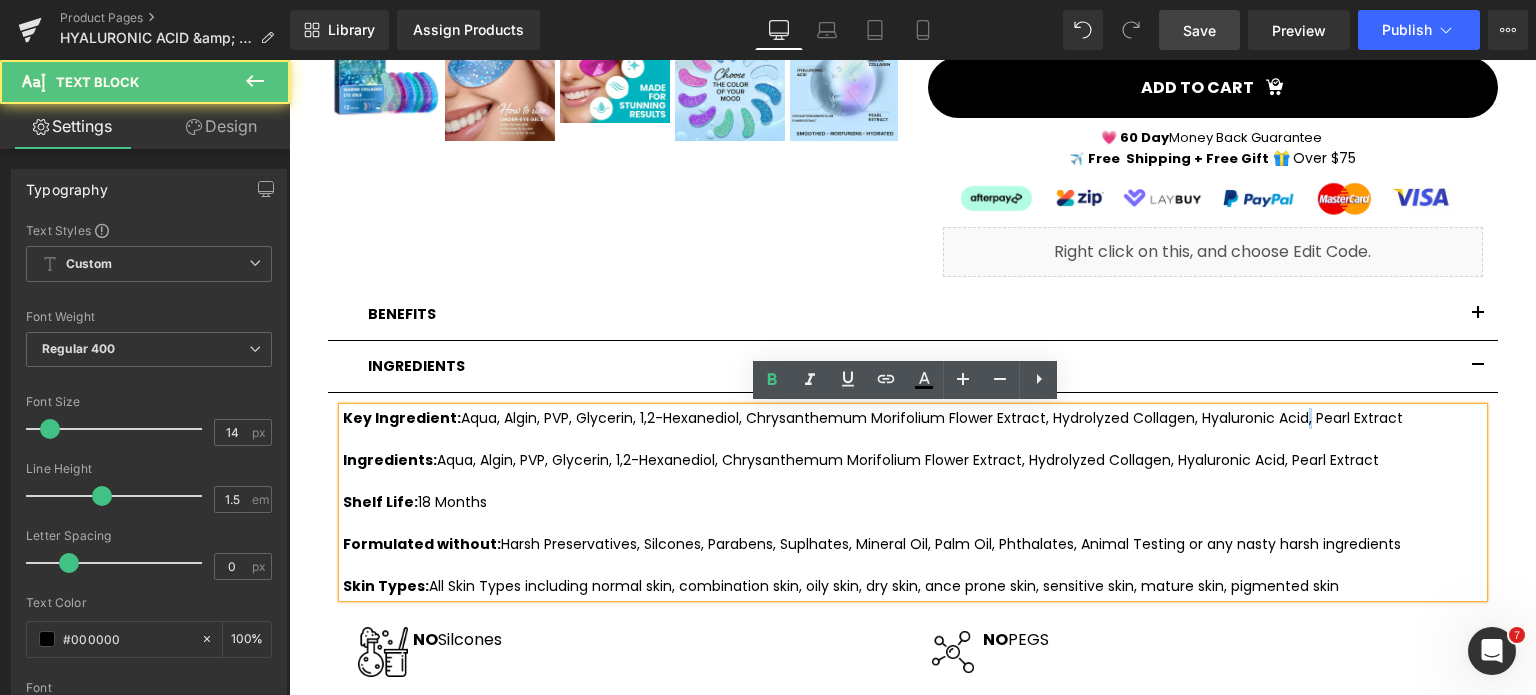 click on "Key Ingredient:  Aqua, Algin, PVP, Glycerin, 1,2-Hexanediol, Chrysanthemum Morifolium Flower Extract, Hydrolyzed Collagen, Hyaluronic Acid, Pearl Extract" at bounding box center [913, 418] 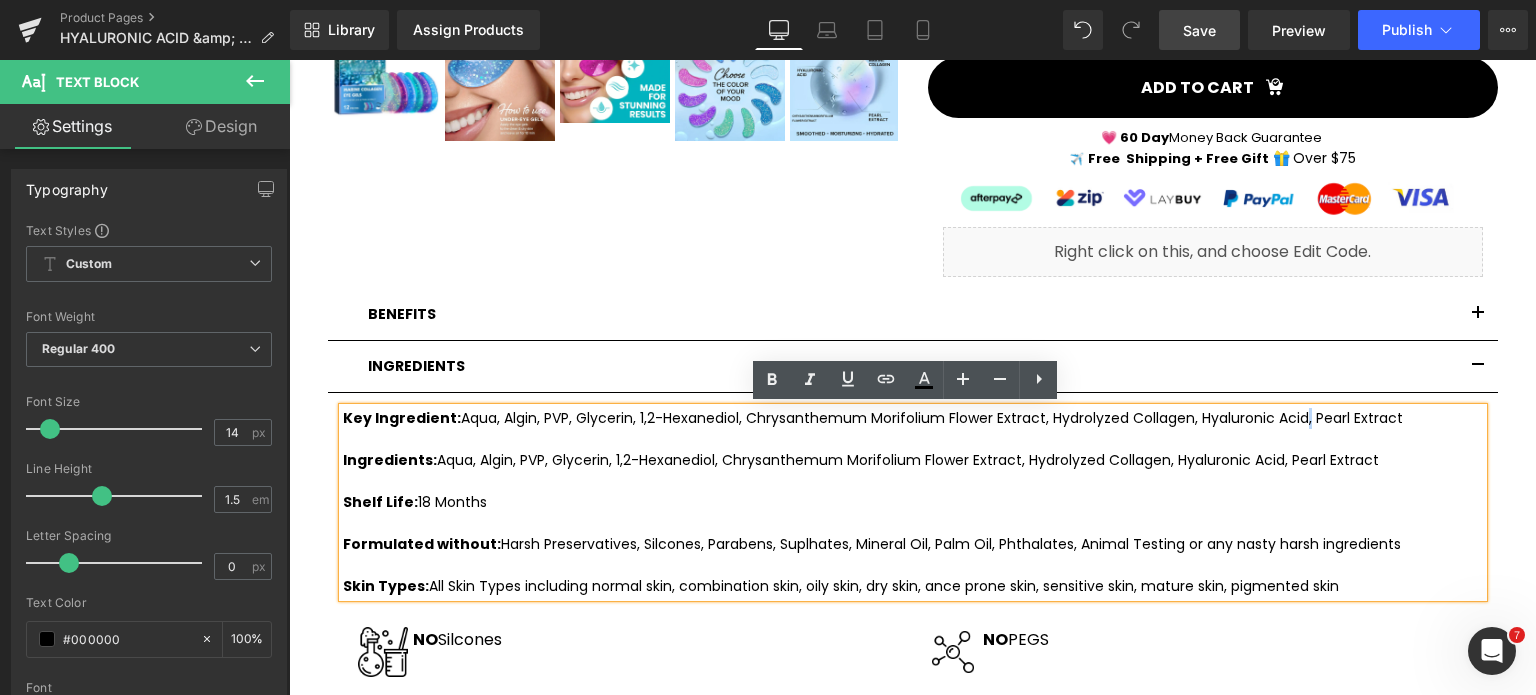 type 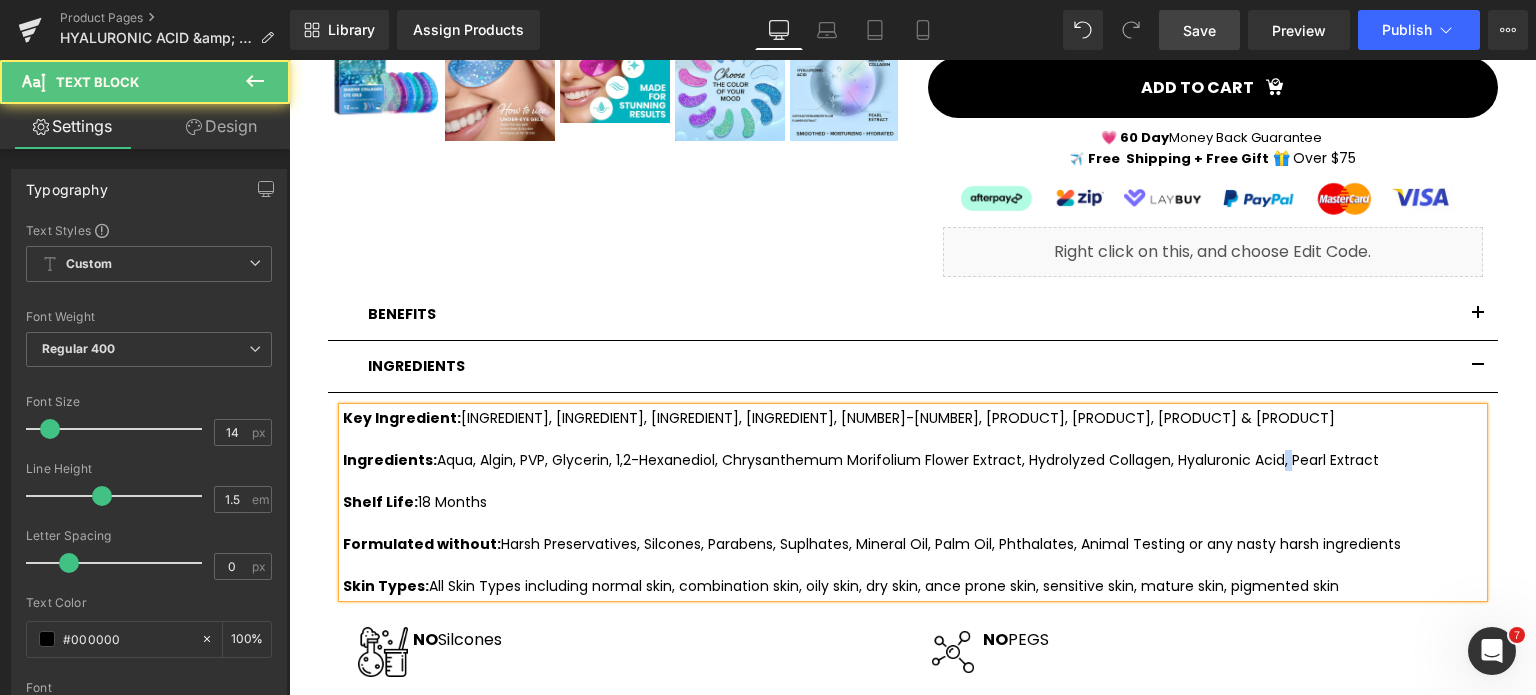 click on "Ingredients:  Aqua, Algin, PVP, Glycerin, 1,2-Hexanediol, Chrysanthemum Morifolium Flower Extract, Hydrolyzed Collagen, Hyaluronic Acid, Pearl Extract" at bounding box center [913, 450] 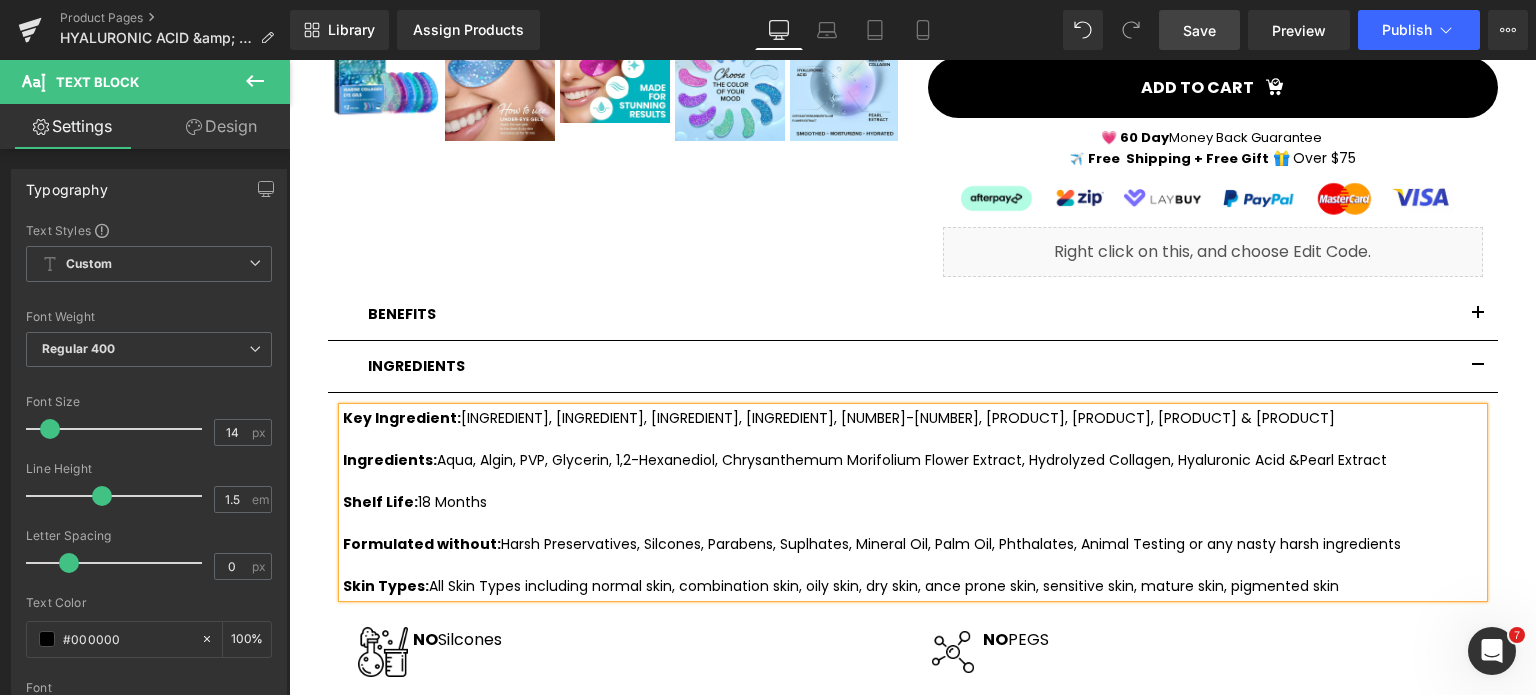 click on "Save" at bounding box center [1199, 30] 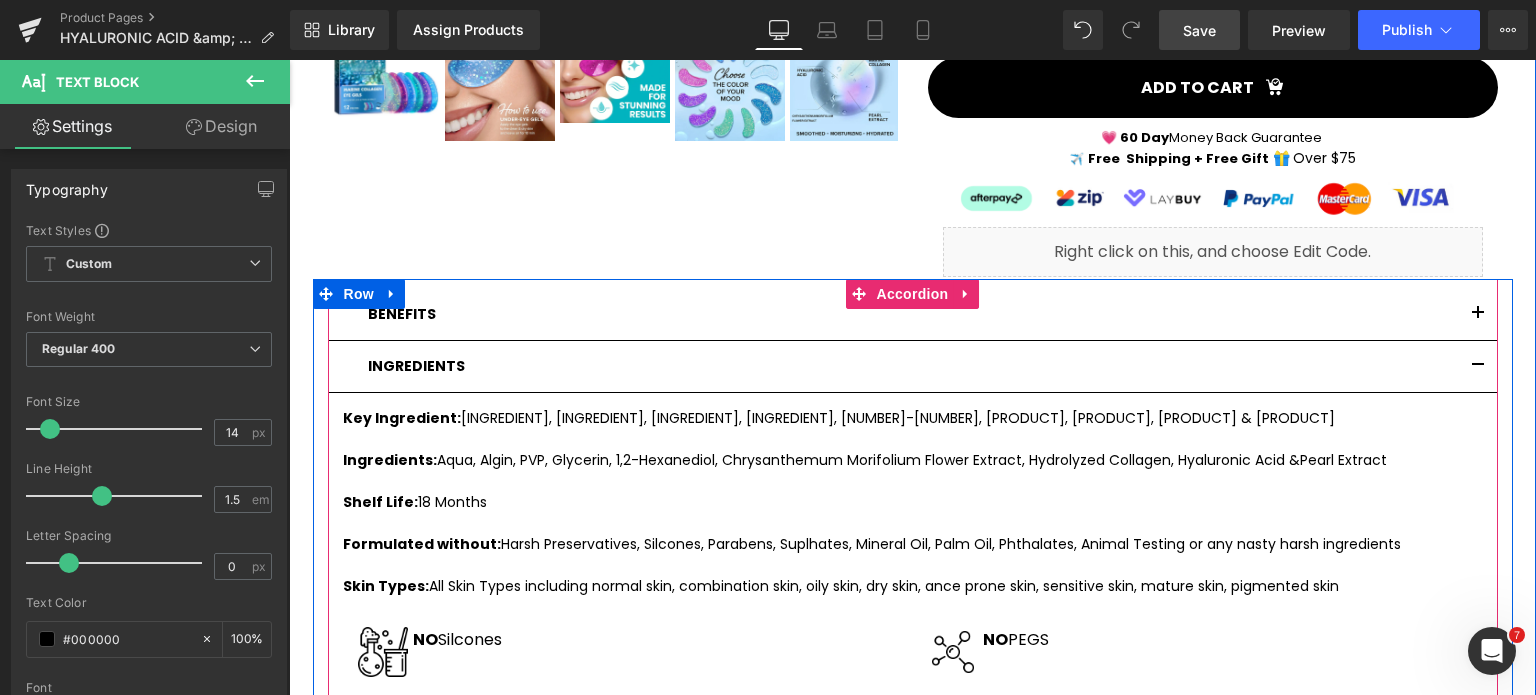 click at bounding box center (1478, 314) 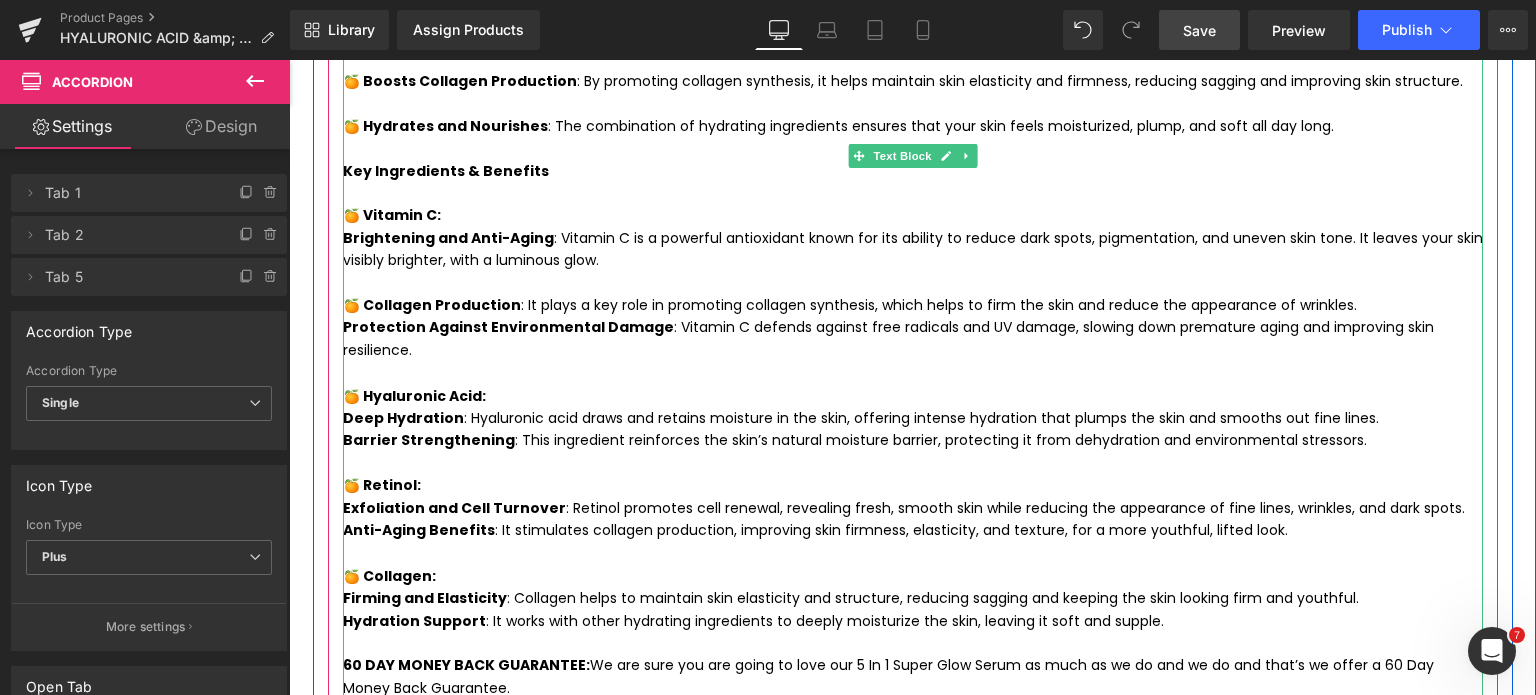 scroll, scrollTop: 1636, scrollLeft: 0, axis: vertical 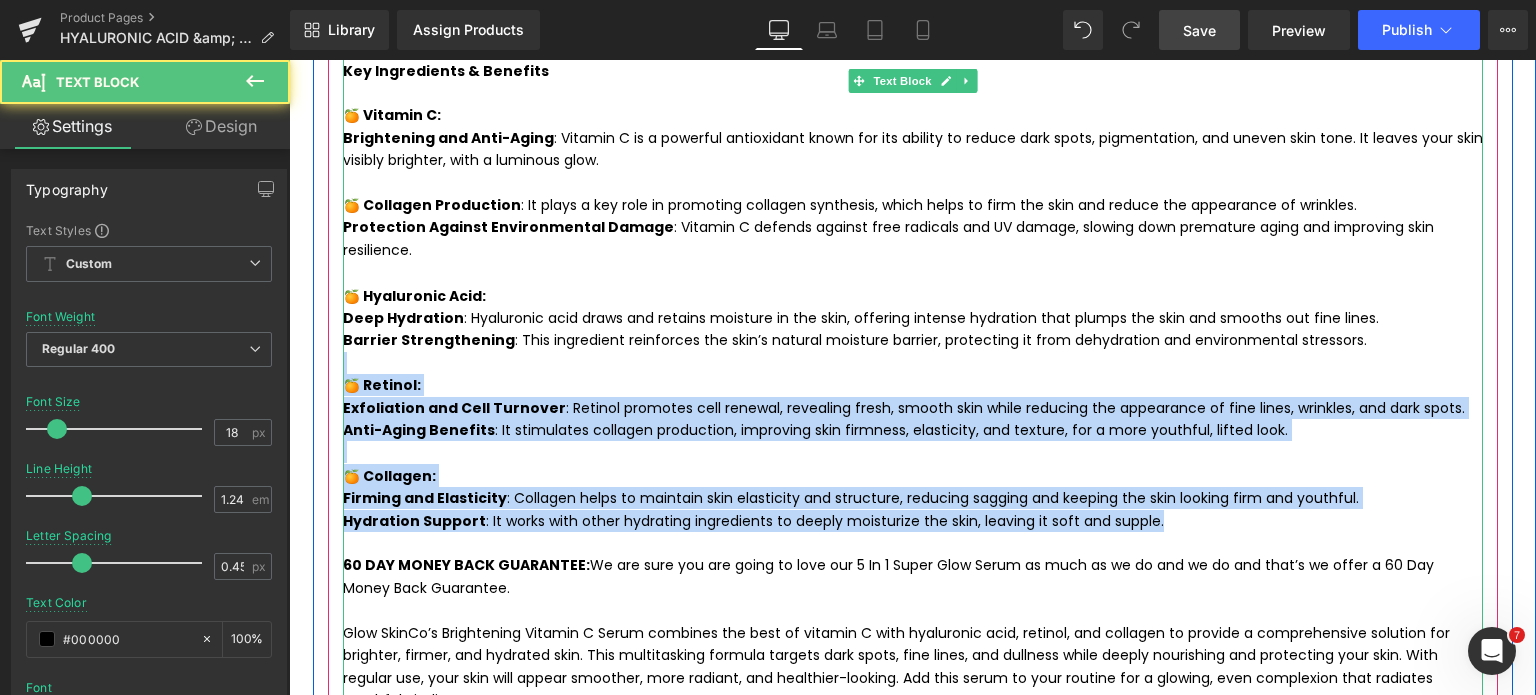 click on "Glow SkinCo Brightening Vitamin C Serum Product Description: Experience a revitalized, radiant complexion with Glow SkinCo’s Brightening Vitamin C Serum. Specially formulated to target dullness, uneven skin tone, and signs of aging, this powerful serum brightens, firms, and rejuvenates your skin. With each application, your skin is shielded from environmental stressors, leaving it looking healthier and more youthful. Ideal for all skin types, this serum is designed to seamlessly fit into your skincare routine, delivering noticeable results with consistent use. 🍊Key Benefits For Your Skin: 🍊 Brightens and Evens Skin Tone : Packed with potent vitamin C, this serum fades dark spots and hyperpigmentation, unveiling a brighter, more even complexion. Reduces Signs of Aging : It diminishes the appearance of fine lines and wrinkles, giving your skin a firmer, smoother, and youthful look. 🍊 Antioxidant Protection 🍊 Boosts Collagen Production 🍊 Hydrates and Nourishes Key Ingredients & Benefits" at bounding box center (913, 183) 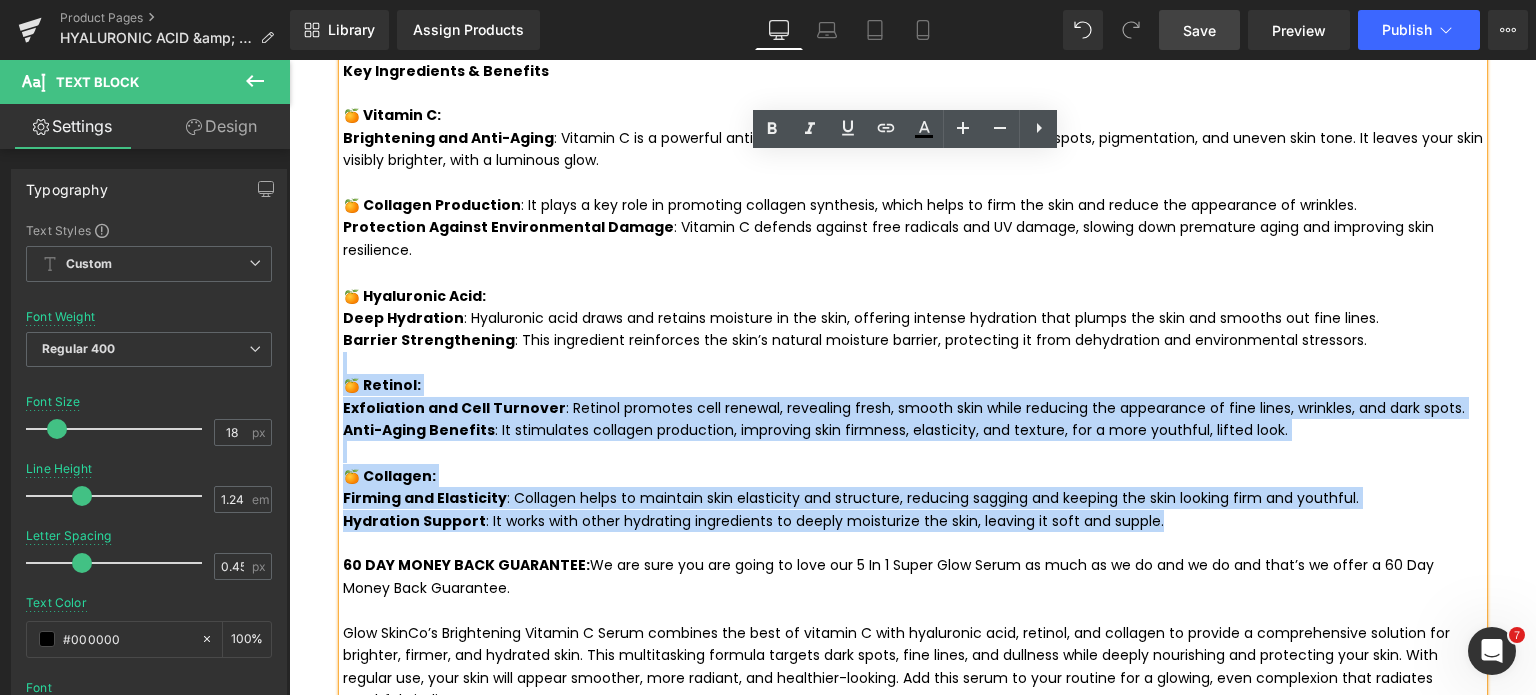 drag, startPoint x: 1215, startPoint y: 504, endPoint x: 1196, endPoint y: 504, distance: 19 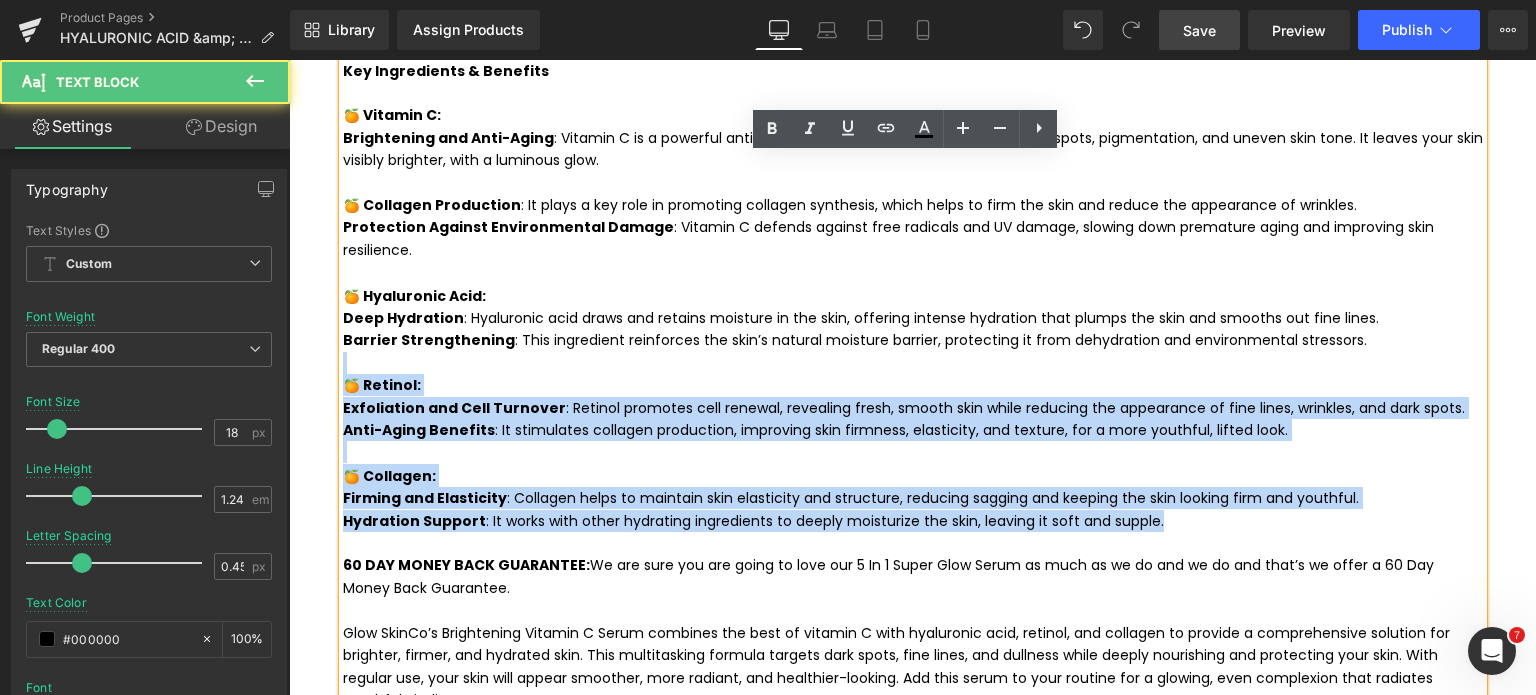drag, startPoint x: 1186, startPoint y: 504, endPoint x: 1175, endPoint y: 504, distance: 11 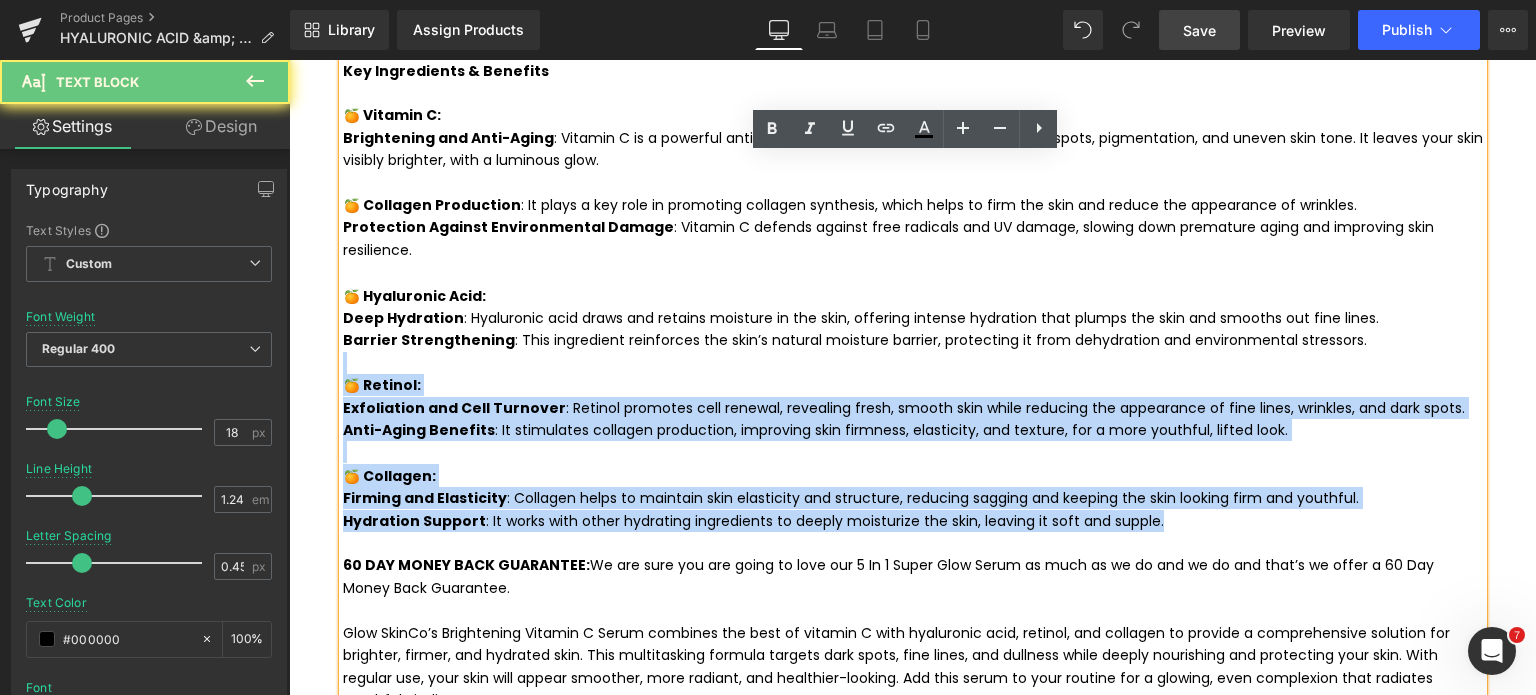 click on "Hydration Support : It works with other hydrating ingredients to deeply moisturize the skin, leaving it soft and supple." at bounding box center [913, 521] 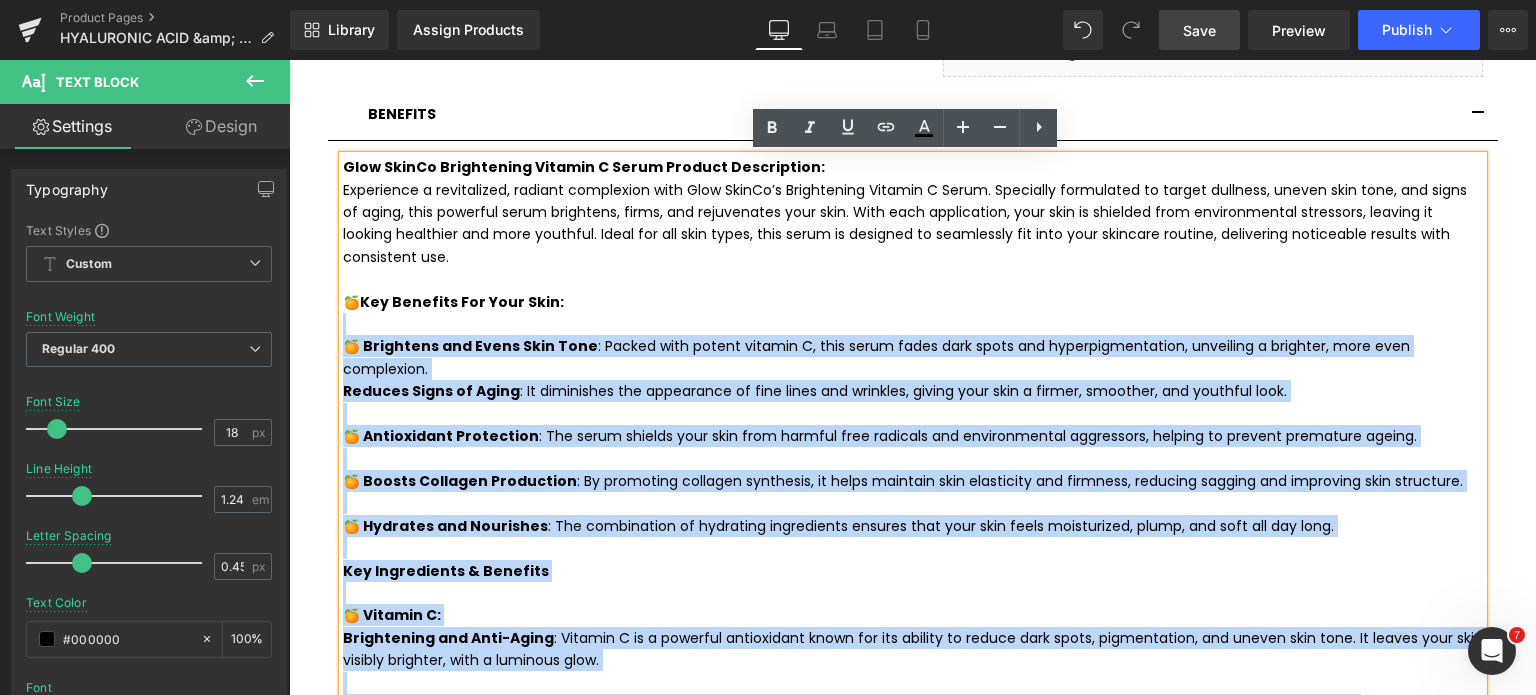 scroll, scrollTop: 936, scrollLeft: 0, axis: vertical 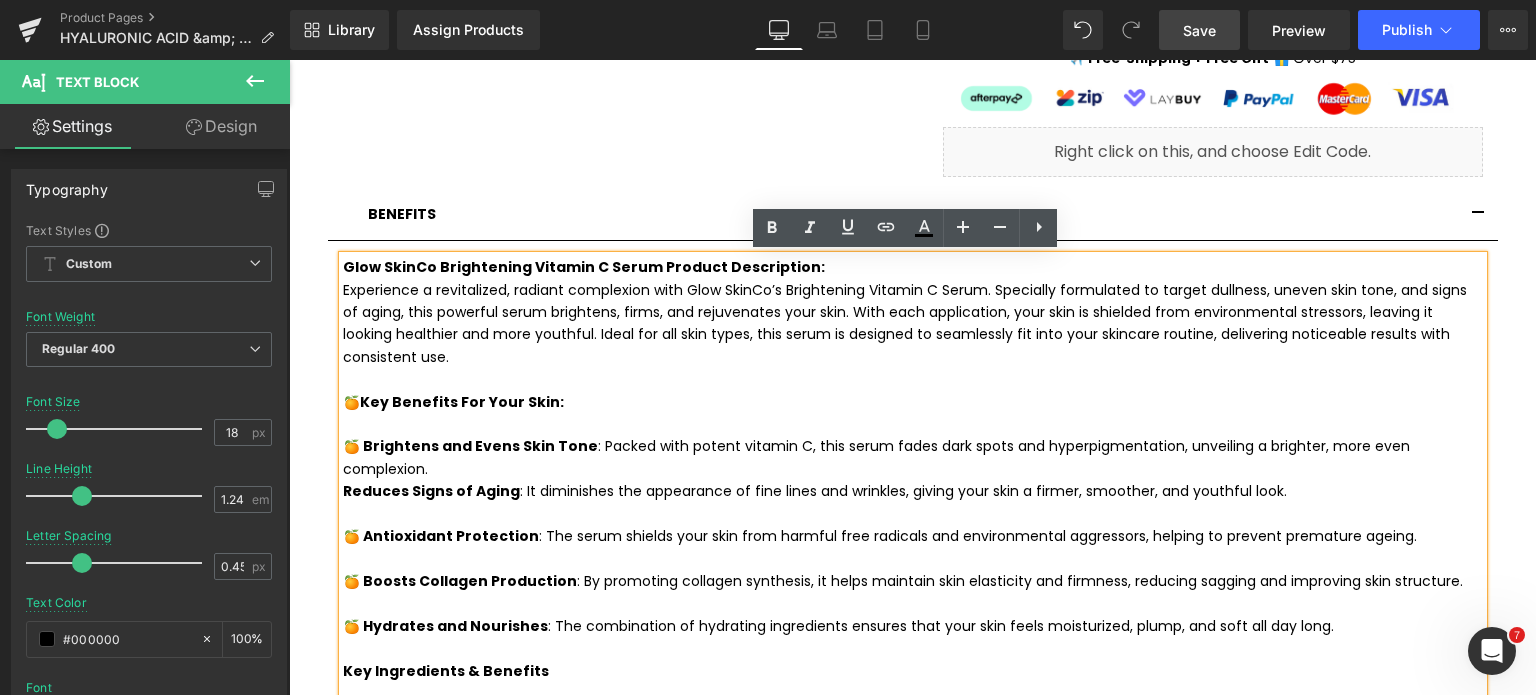 drag, startPoint x: 1165, startPoint y: 500, endPoint x: 330, endPoint y: 273, distance: 865.3057 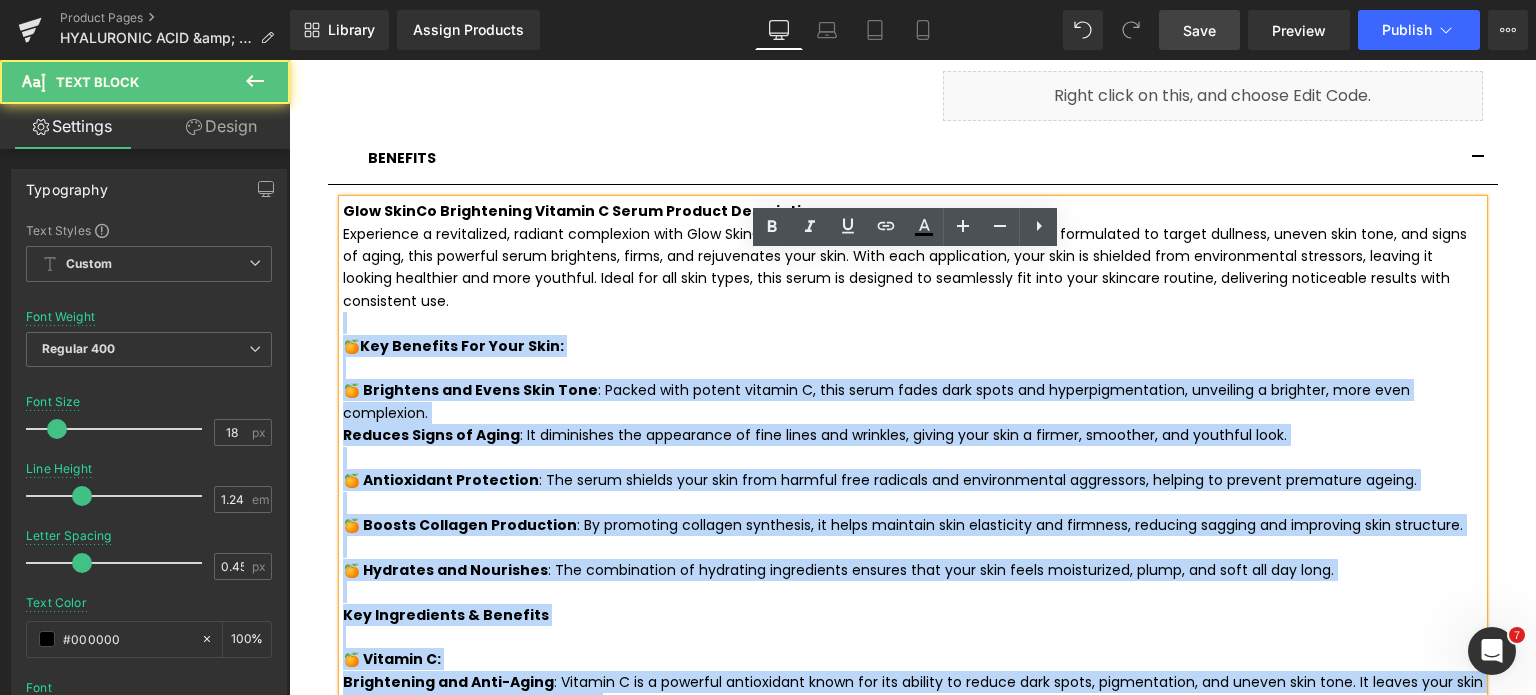 drag, startPoint x: 333, startPoint y: 263, endPoint x: 348, endPoint y: 255, distance: 17 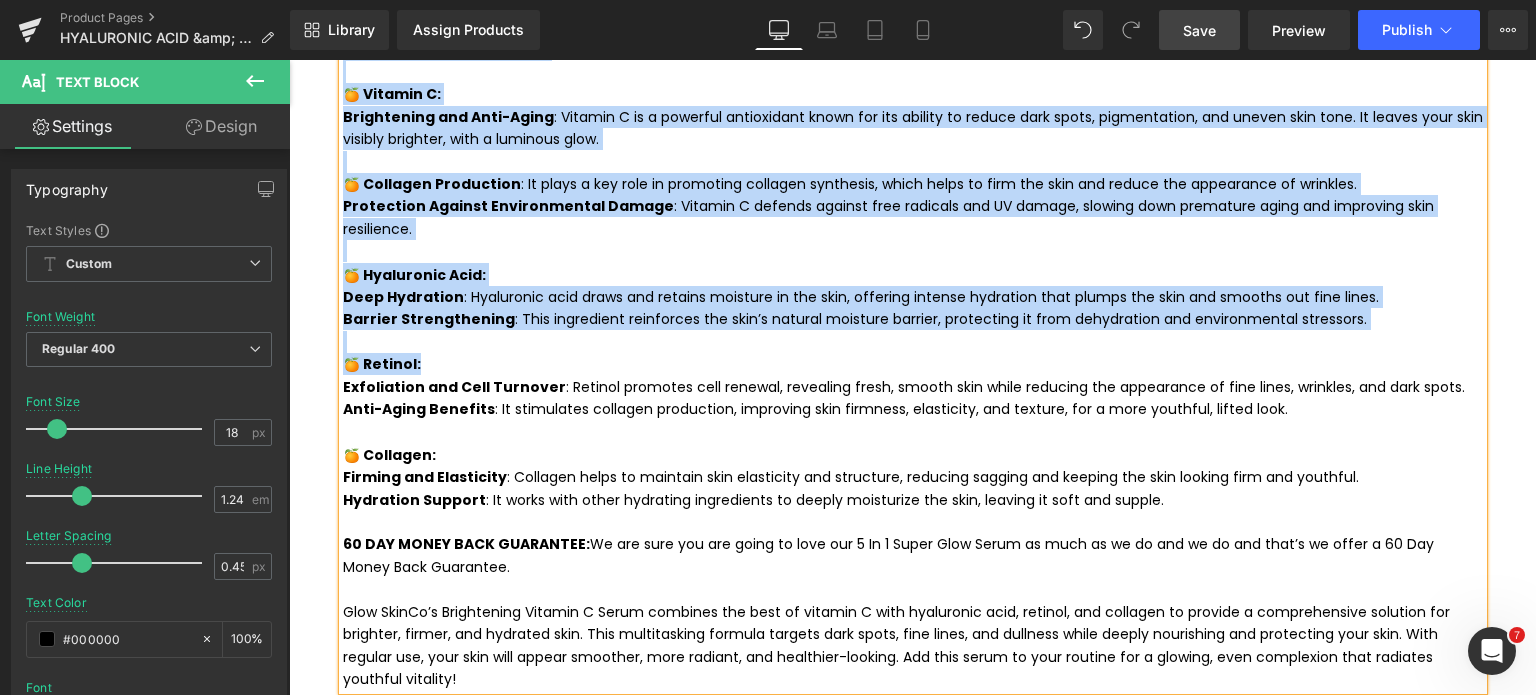 scroll, scrollTop: 1636, scrollLeft: 0, axis: vertical 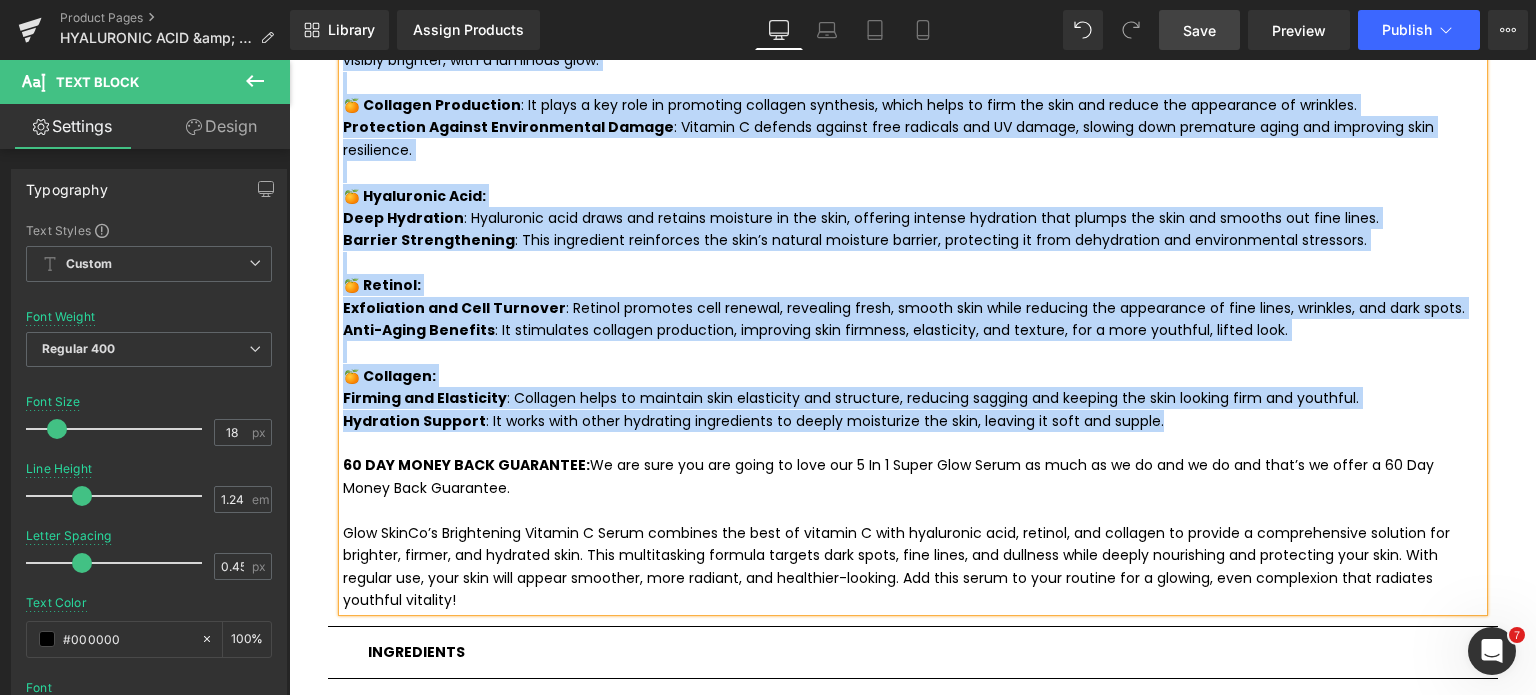 drag, startPoint x: 334, startPoint y: 162, endPoint x: 1236, endPoint y: 389, distance: 930.12524 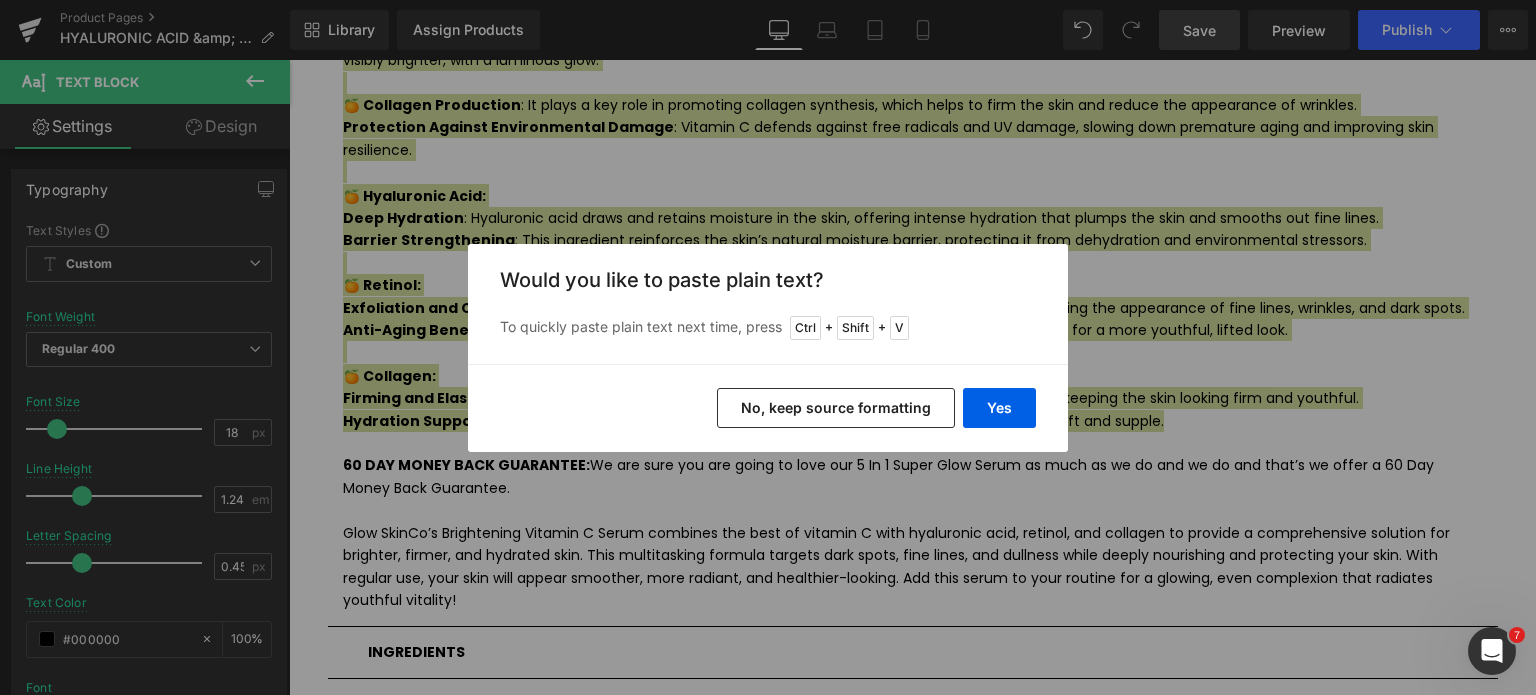 click on "No, keep source formatting" at bounding box center (836, 408) 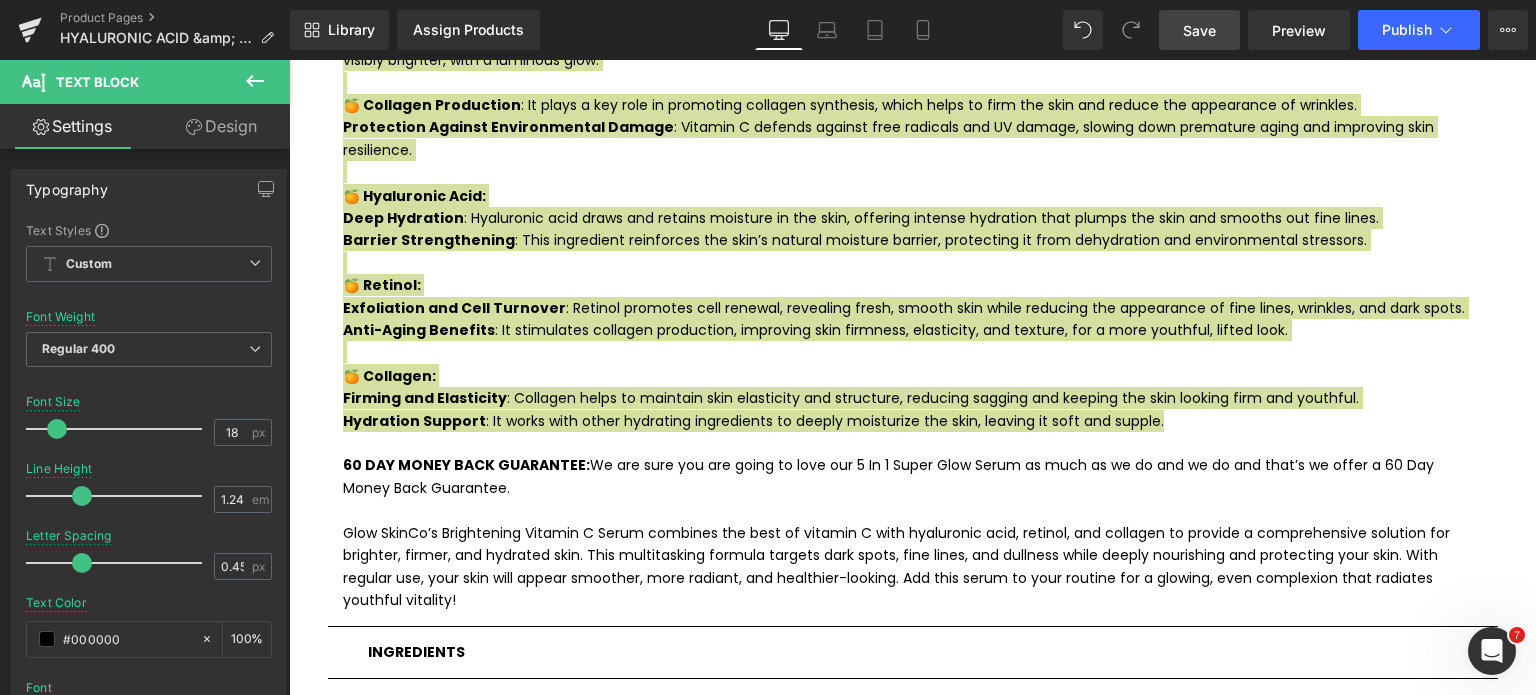 scroll, scrollTop: 1140, scrollLeft: 0, axis: vertical 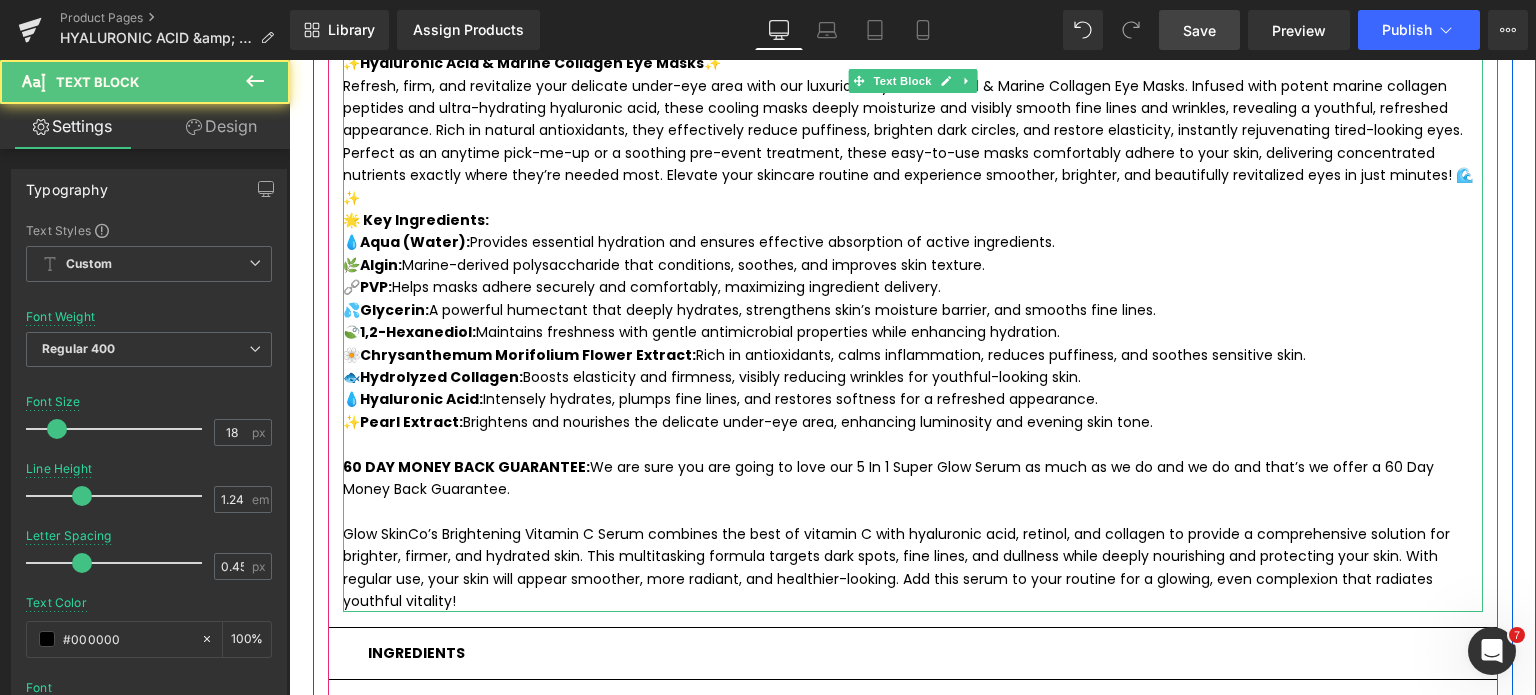 click on "Refresh, firm, and revitalize your delicate under-eye area with our luxurious Hyaluronic Acid & Marine Collagen Eye Masks. Infused with potent marine collagen peptides and ultra-hydrating hyaluronic acid, these cooling masks deeply moisturize and visibly smooth fine lines and wrinkles, revealing a youthful, refreshed appearance. Rich in natural antioxidants, they effectively reduce puffiness, brighten dark circles, and restore elasticity, instantly rejuvenating tired-looking eyes. Perfect as an anytime pick-me-up or a soothing pre-event treatment, these easy-to-use masks comfortably adhere to your skin, delivering concentrated nutrients exactly where they’re needed most. Elevate your skincare routine and experience smoother, brighter, and beautifully revitalized eyes in just minutes! 🌊✨" at bounding box center [913, 142] 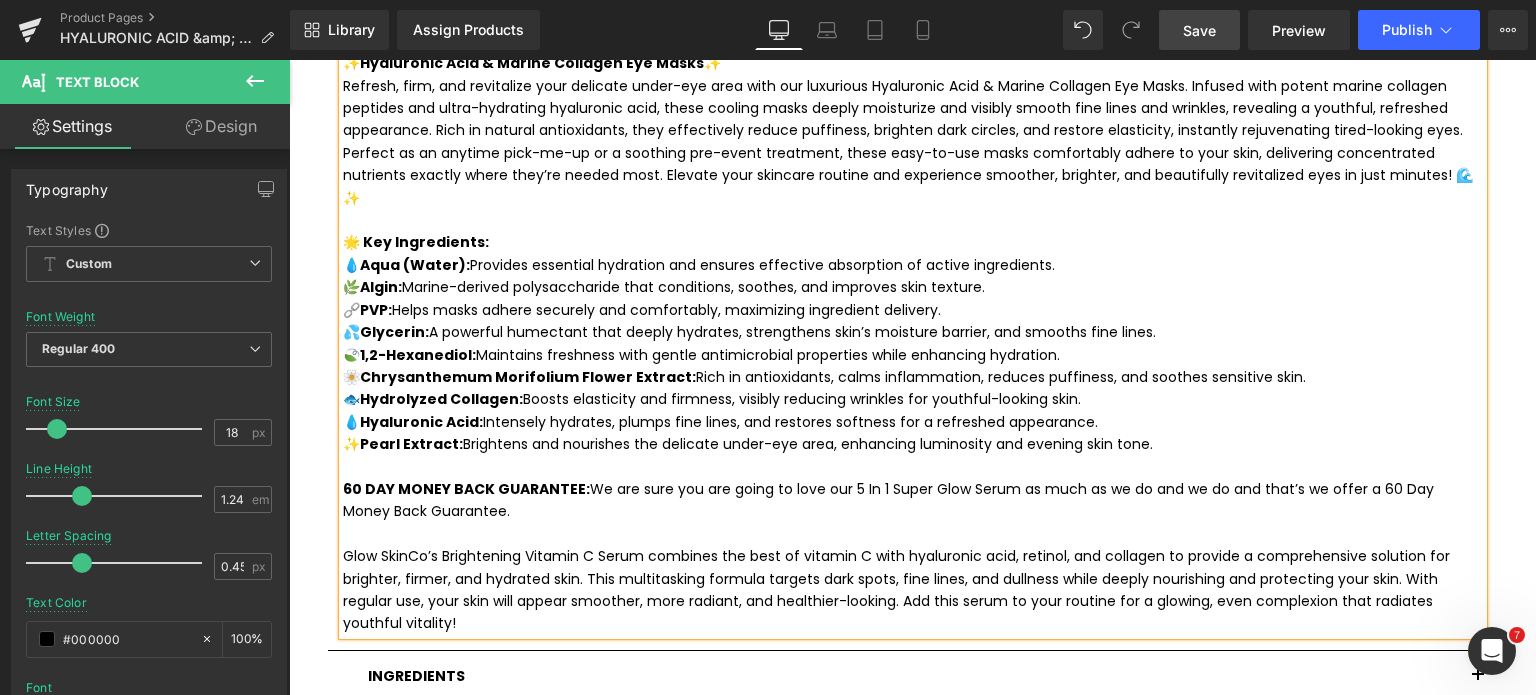 click on "🌟 Key Ingredients:
💧  Aqua (Water):  Provides essential hydration and ensures effective absorption of active ingredients.
🌿  Algin:  Marine-derived polysaccharide that conditions, soothes, and improves skin texture.
🔗  PVP:  Helps masks adhere securely and comfortably, maximizing ingredient delivery.
💦  Glycerin:  A powerful humectant that deeply hydrates, strengthens skin’s moisture barrier, and smooths fine lines.
🍃  1,2-Hexanediol:  Maintains freshness with gentle antimicrobial properties while enhancing hydration.
🌼  Chrysanthemum Morifolium Flower Extract:  Rich in antioxidants, calms inflammation, reduces puffiness, and soothes sensitive skin.
🐟  Hydrolyzed Collagen:  Boosts elasticity and firmness, visibly reducing wrinkles for youthful-looking skin.
💧  Hyaluronic Acid:  Intensely hydrates, plumps fine lines, and restores softness for a refreshed appearance.
✨  Pearl Extract:" at bounding box center (913, 343) 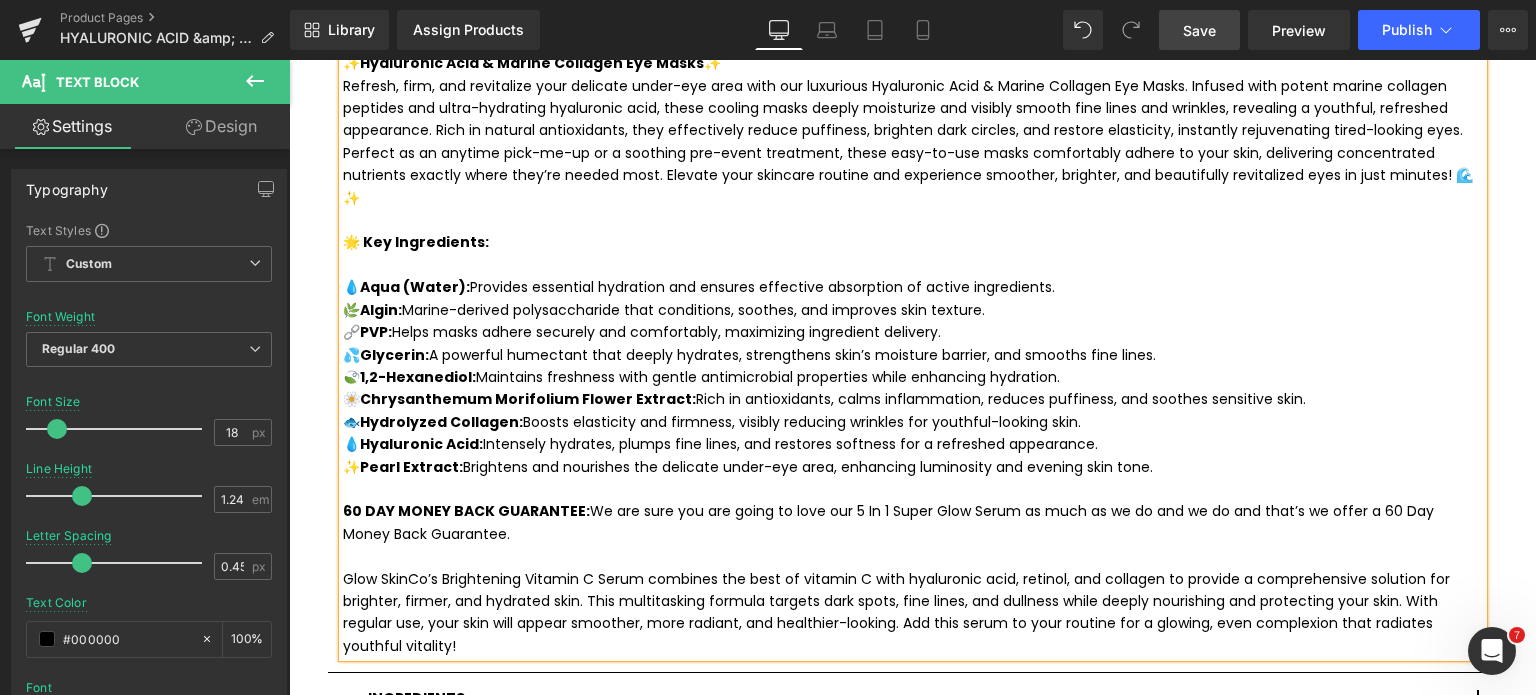 click on "Glow SkinCo’s Brightening Vitamin C Serum combines the best of vitamin C with hyaluronic acid, retinol, and collagen to provide a comprehensive solution for brighter, firmer, and hydrated skin. This multitasking formula targets dark spots, fine lines, and dullness while deeply nourishing and protecting your skin. With regular use, your skin will appear smoother, more radiant, and healthier-looking. Add this serum to your routine for a glowing, even complexion that radiates youthful vitality!" at bounding box center [913, 613] 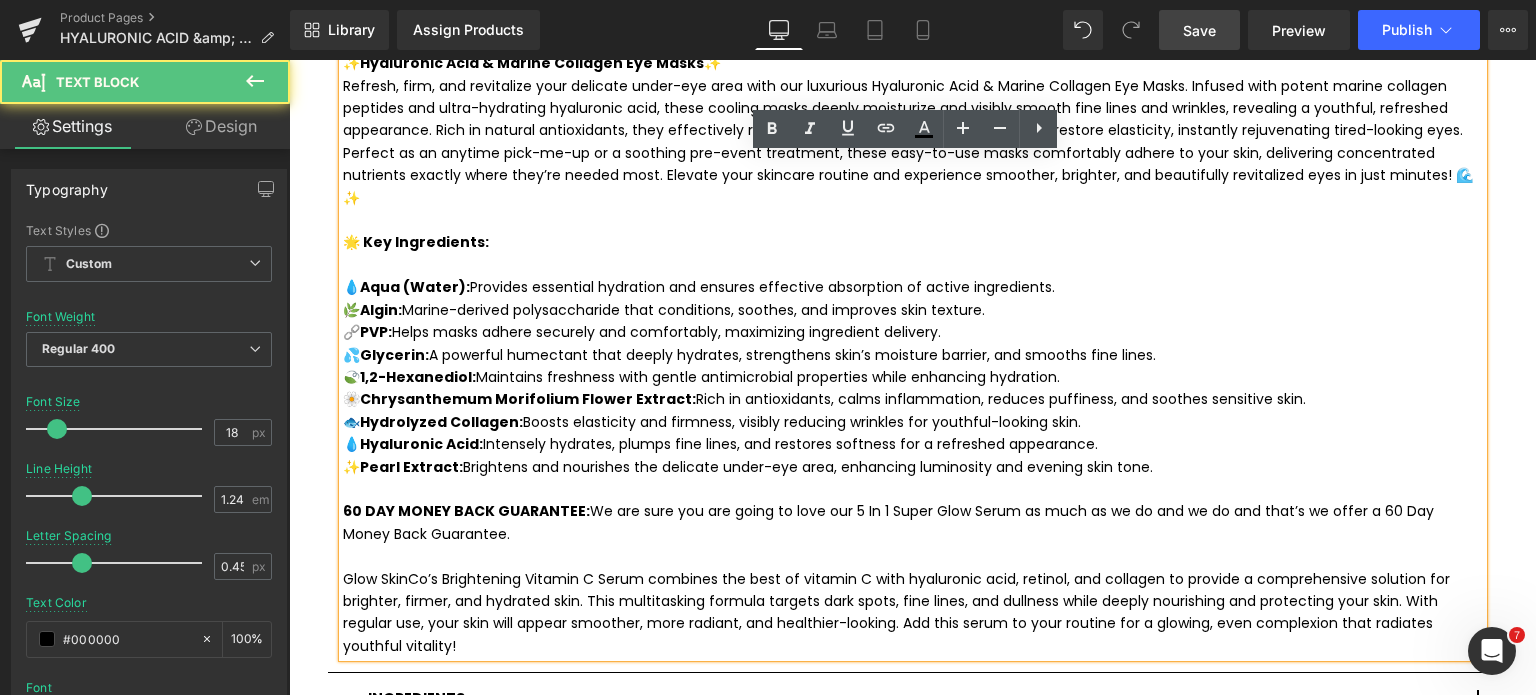 click on "Glow SkinCo’s Brightening Vitamin C Serum combines the best of vitamin C with hyaluronic acid, retinol, and collagen to provide a comprehensive solution for brighter, firmer, and hydrated skin. This multitasking formula targets dark spots, fine lines, and dullness while deeply nourishing and protecting your skin. With regular use, your skin will appear smoother, more radiant, and healthier-looking. Add this serum to your routine for a glowing, even complexion that radiates youthful vitality!" at bounding box center (913, 613) 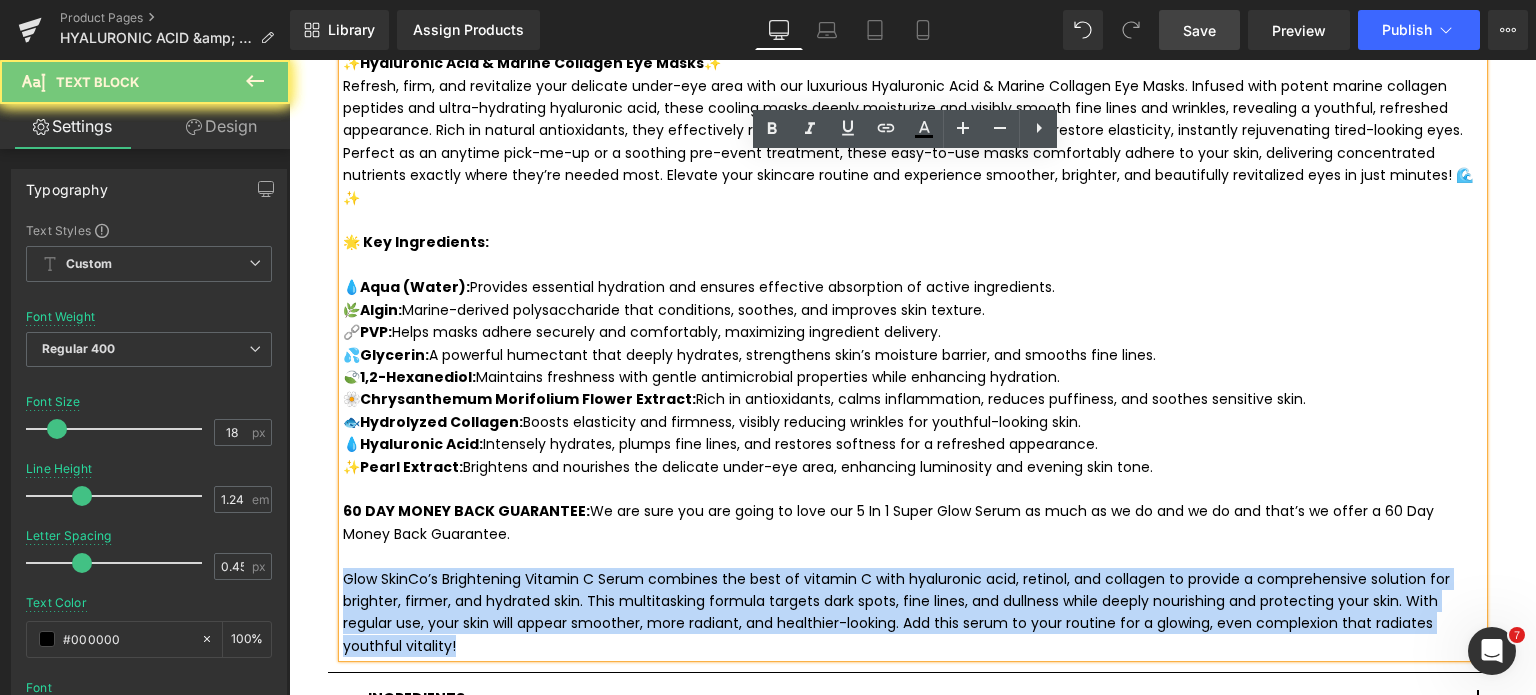 click on "Glow SkinCo’s Brightening Vitamin C Serum combines the best of vitamin C with hyaluronic acid, retinol, and collagen to provide a comprehensive solution for brighter, firmer, and hydrated skin. This multitasking formula targets dark spots, fine lines, and dullness while deeply nourishing and protecting your skin. With regular use, your skin will appear smoother, more radiant, and healthier-looking. Add this serum to your routine for a glowing, even complexion that radiates youthful vitality!" at bounding box center (913, 613) 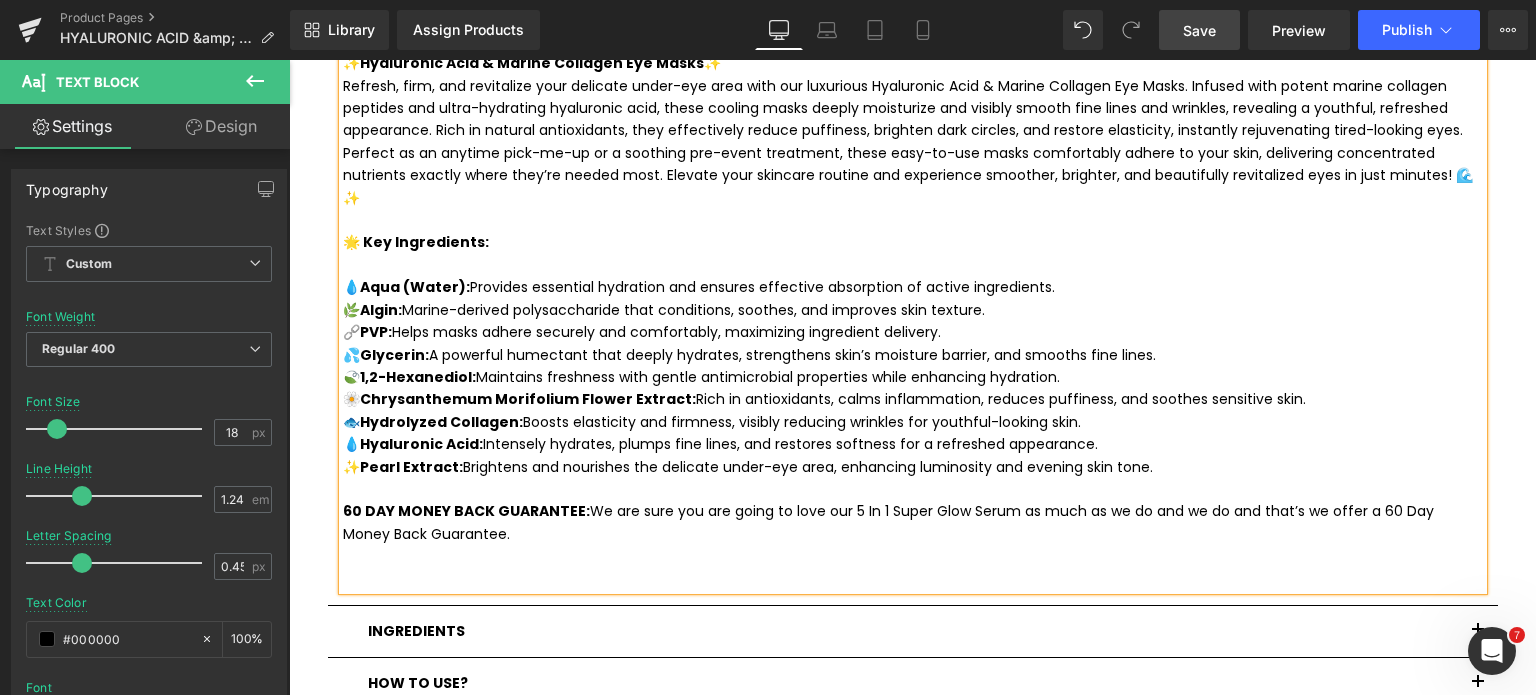 click on "INGREDIENTS" at bounding box center (416, 631) 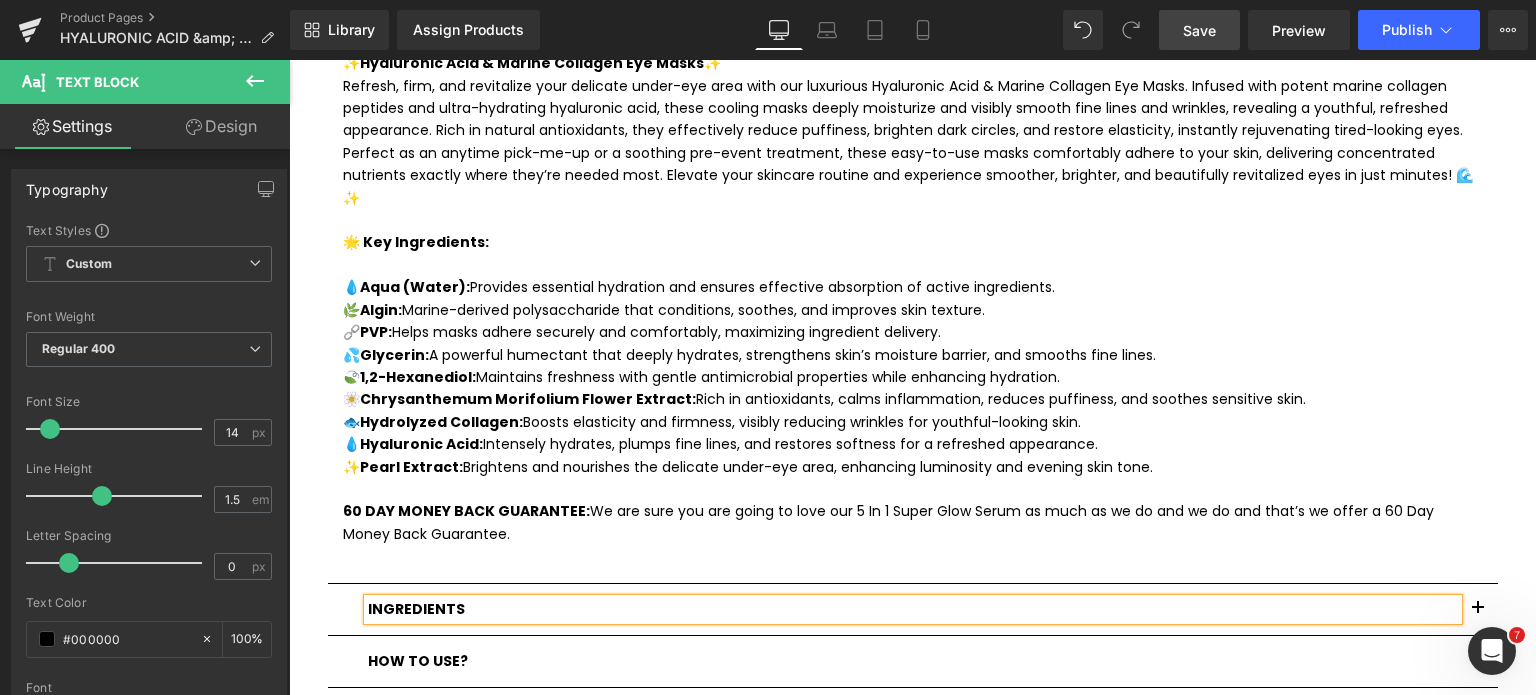 click at bounding box center [289, 60] 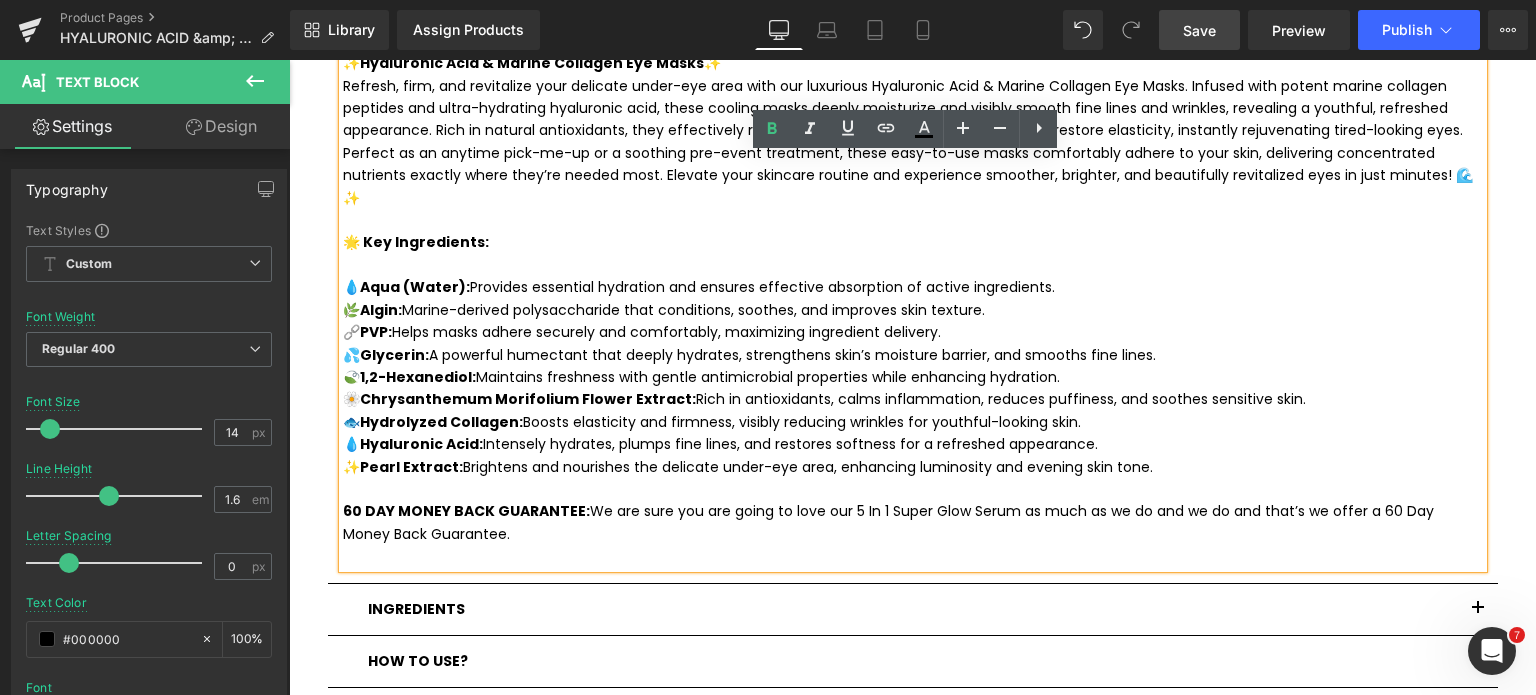 click at bounding box center (913, 556) 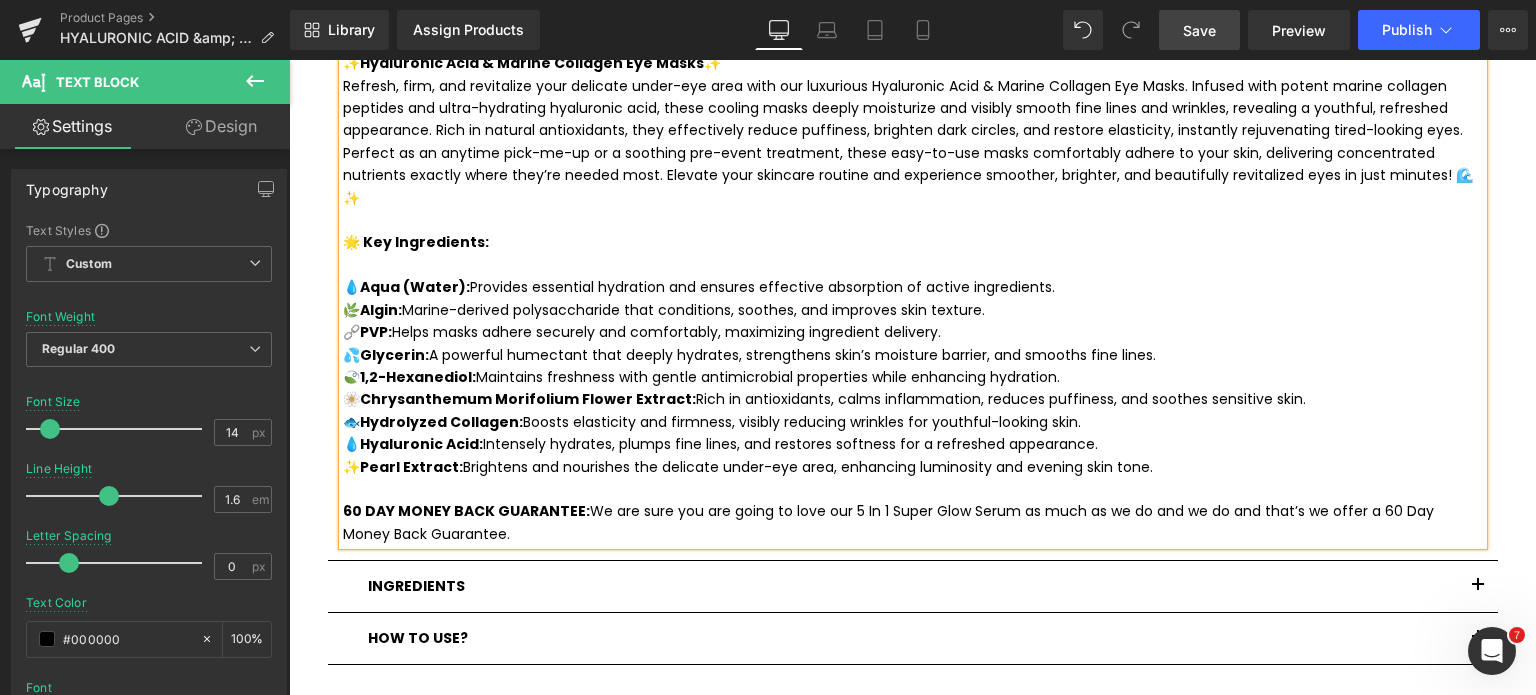 click on "✨  Hyaluronic Acid & Marine Collagen Eye Masks  ✨ Refresh, firm, and revitalize your delicate under-eye area with our luxurious Hyaluronic Acid & Marine Collagen Eye Masks. Infused with potent marine collagen peptides and ultra-hydrating hyaluronic acid, these cooling masks deeply moisturize and visibly smooth fine lines and wrinkles, revealing a youthful, refreshed appearance. Rich in natural antioxidants, they effectively reduce puffiness, brighten dark circles, and restore elasticity, instantly rejuvenating tired-looking eyes. Perfect as an anytime pick-me-up or a soothing pre-event treatment, these easy-to-use masks comfortably adhere to your skin, delivering concentrated nutrients exactly where they’re needed most. Elevate your skincare routine and experience smoother, brighter, and beautifully revitalized eyes in just minutes! 🌊✨" at bounding box center [913, 299] 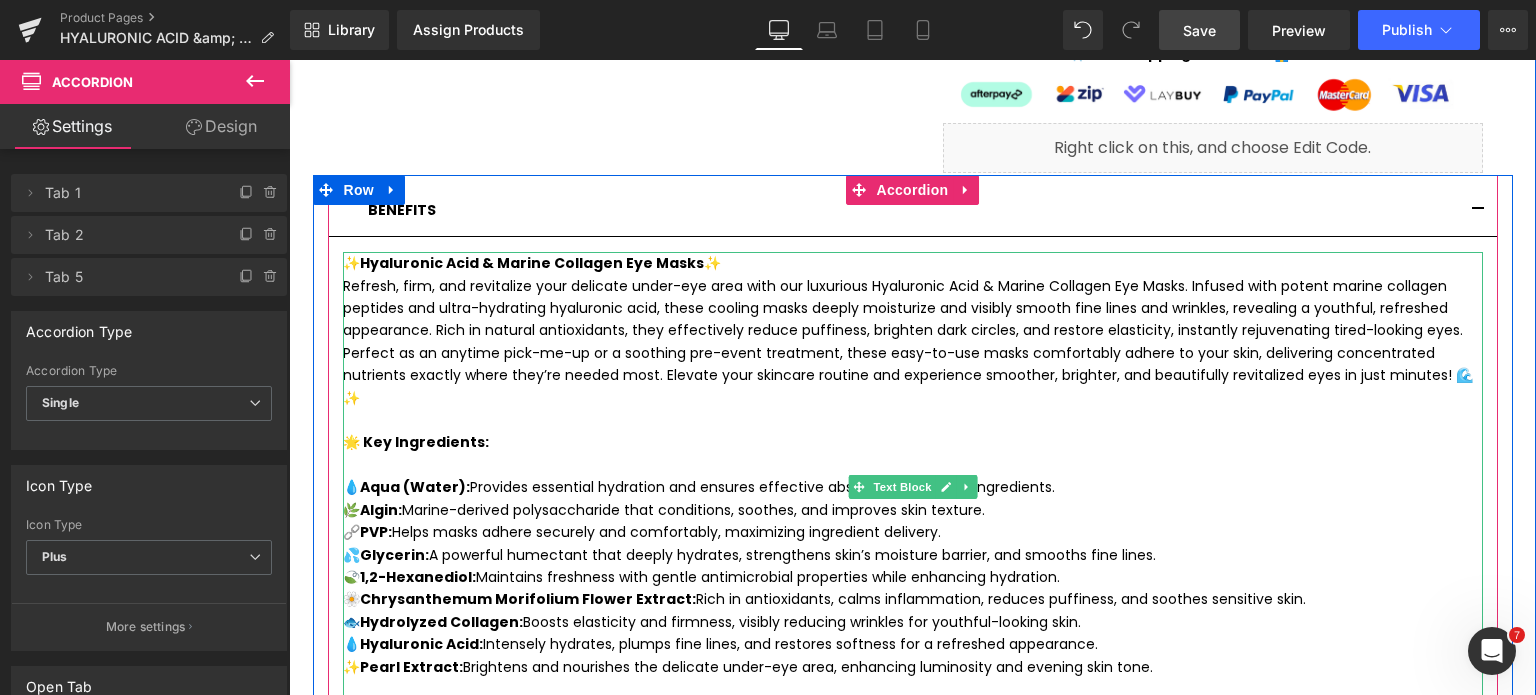 scroll, scrollTop: 1040, scrollLeft: 0, axis: vertical 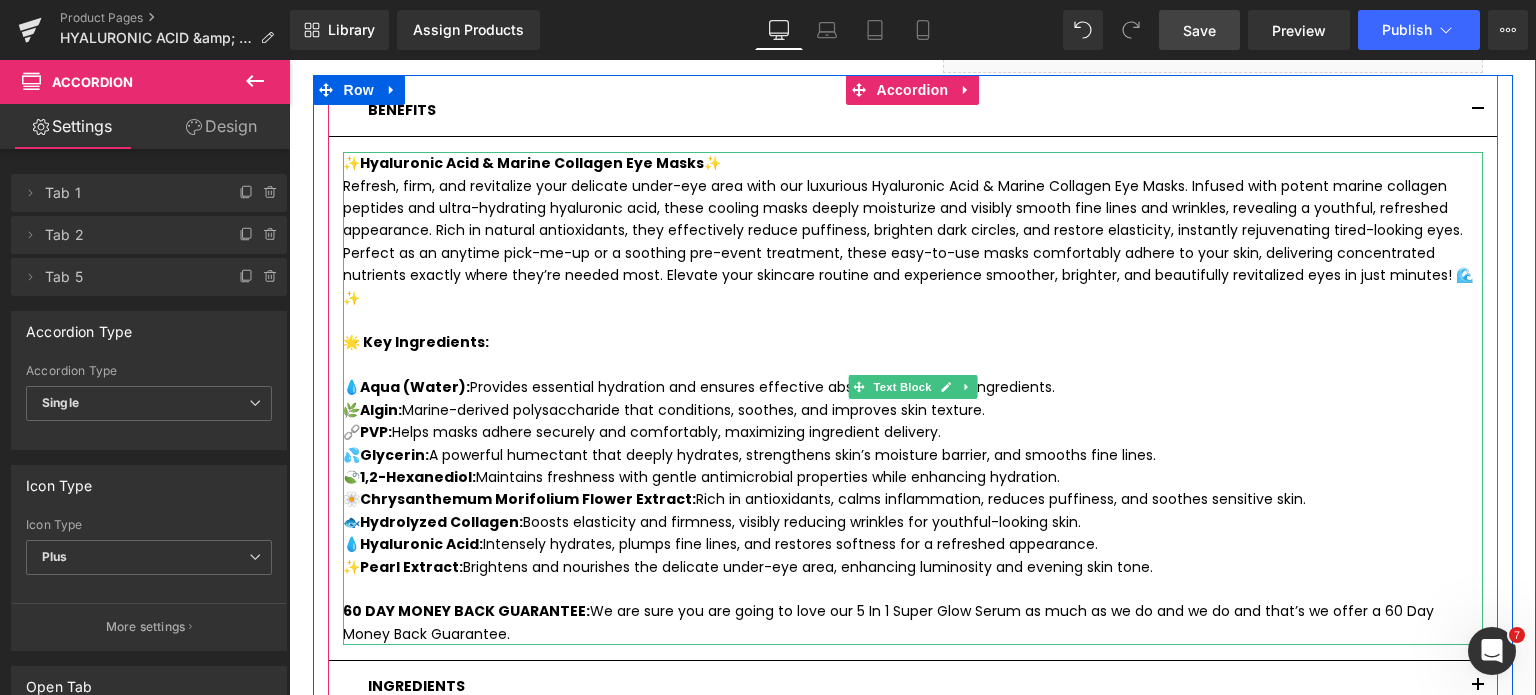 click on "💧  Aqua (Water):  Provides essential hydration and ensures effective absorption of active ingredients.
🌿  Algin:  Marine-derived polysaccharide that conditions, soothes, and improves skin texture.
🔗  PVP:  Helps masks adhere securely and comfortably, maximizing ingredient delivery.
💦  Glycerin:  A powerful humectant that deeply hydrates, strengthens skin’s moisture barrier, and smooths fine lines.
🍃  1,2-Hexanediol:  Maintains freshness with gentle antimicrobial properties while enhancing hydration.
🌼  Chrysanthemum Morifolium Flower Extract:  Rich in antioxidants, calms inflammation, reduces puffiness, and soothes sensitive skin.
🐟  Hydrolyzed Collagen:  Boosts elasticity and firmness, visibly reducing wrinkles for youthful-looking skin.
💧  Hyaluronic Acid:  Intensely hydrates, plumps fine lines, and restores softness for a refreshed appearance.
✨  Pearl Extract:  Brightens and nourishes the delicate under-eye area, enhancing luminosity and evening skin tone." at bounding box center [913, 466] 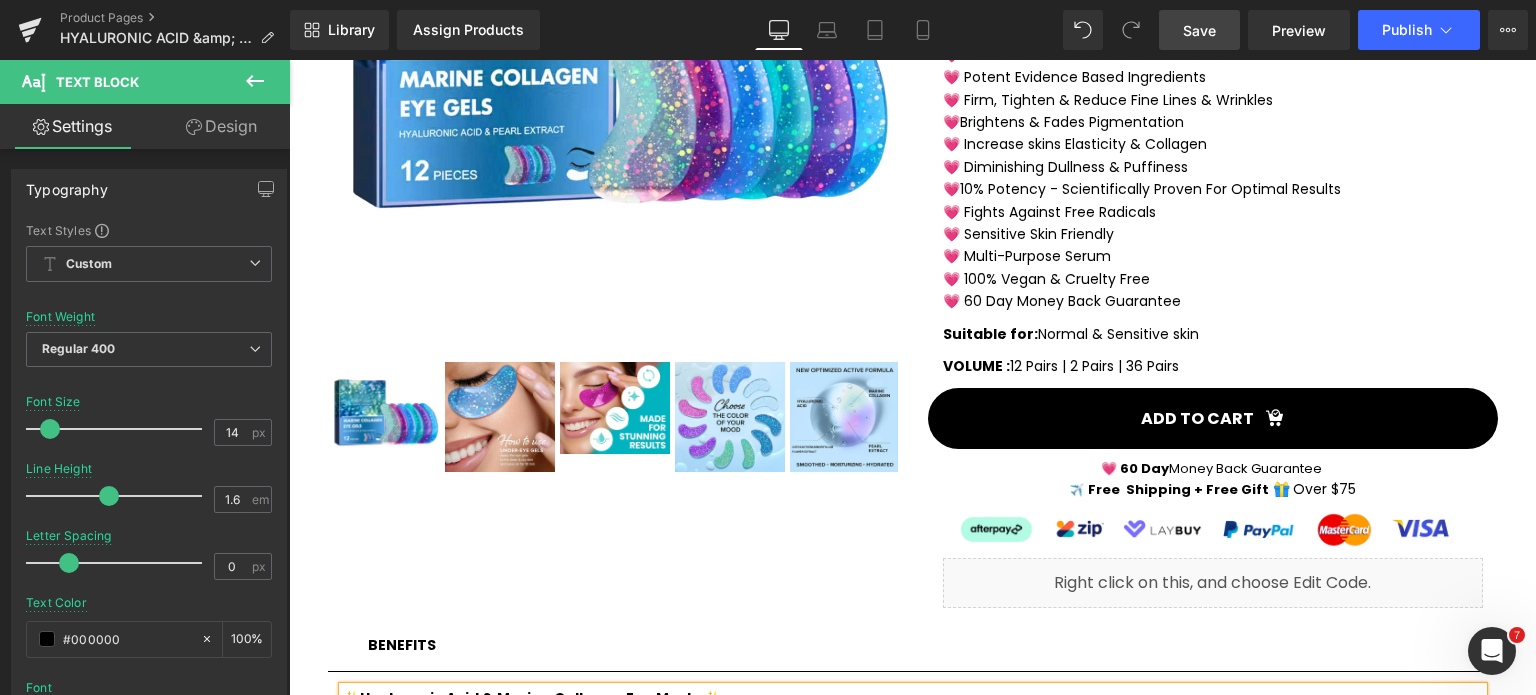 scroll, scrollTop: 340, scrollLeft: 0, axis: vertical 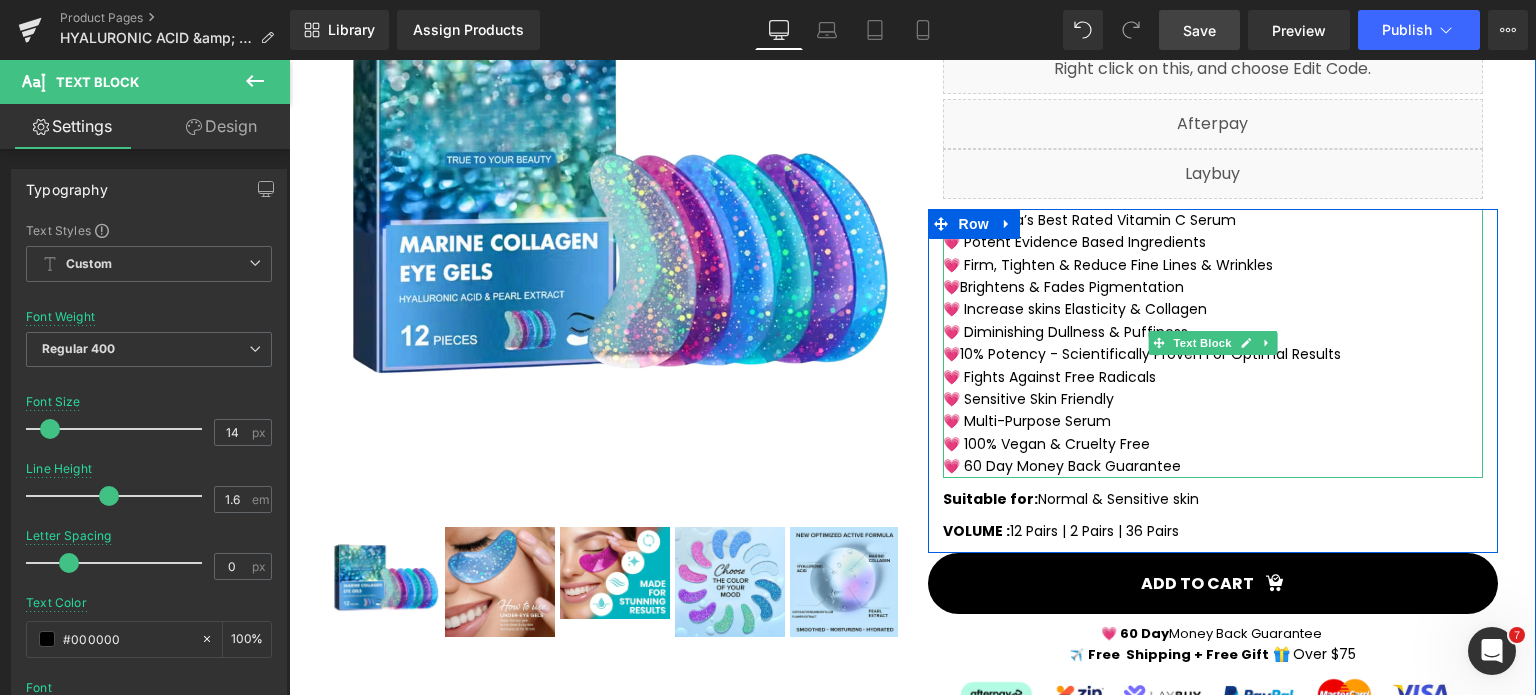 click on "💗 60 Day Money Back Guarantee" at bounding box center [1213, 466] 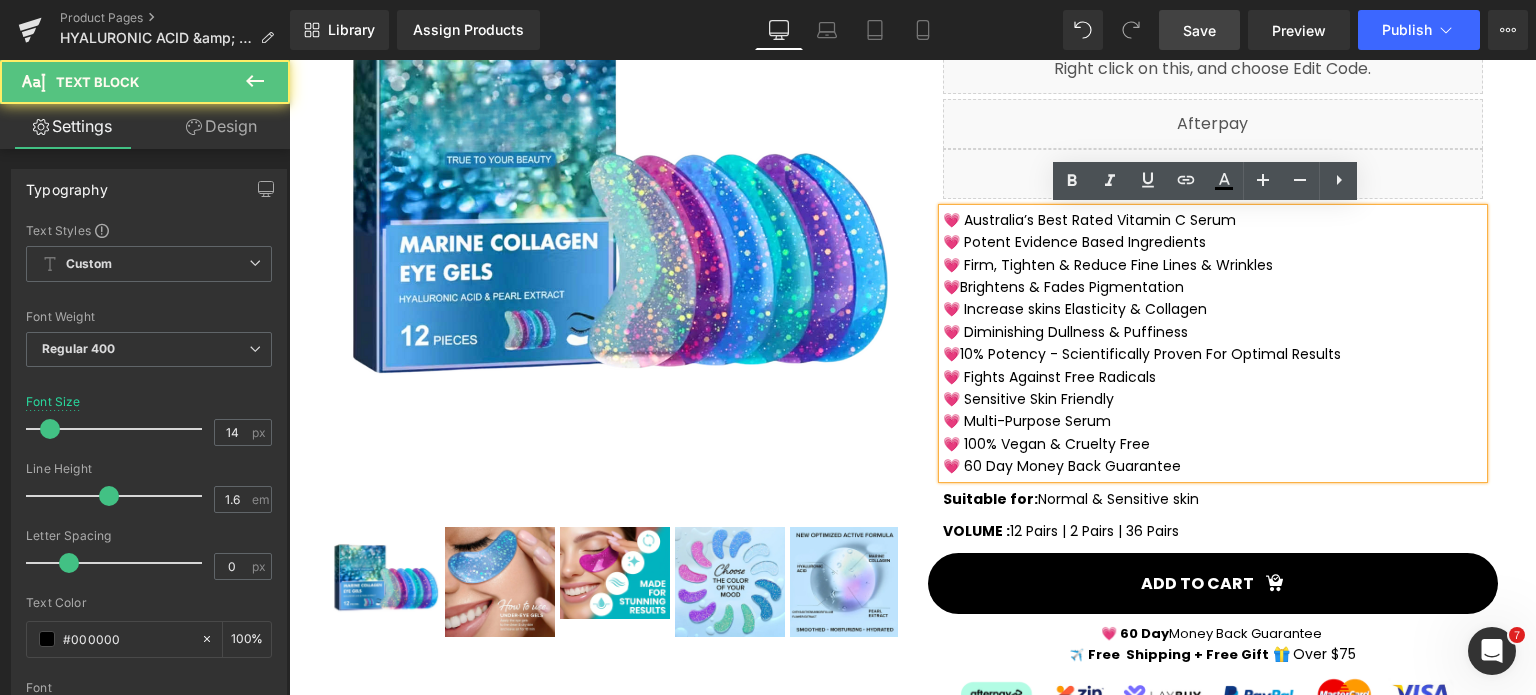 click on "💗 60 Day Money Back Guarantee" at bounding box center (1213, 466) 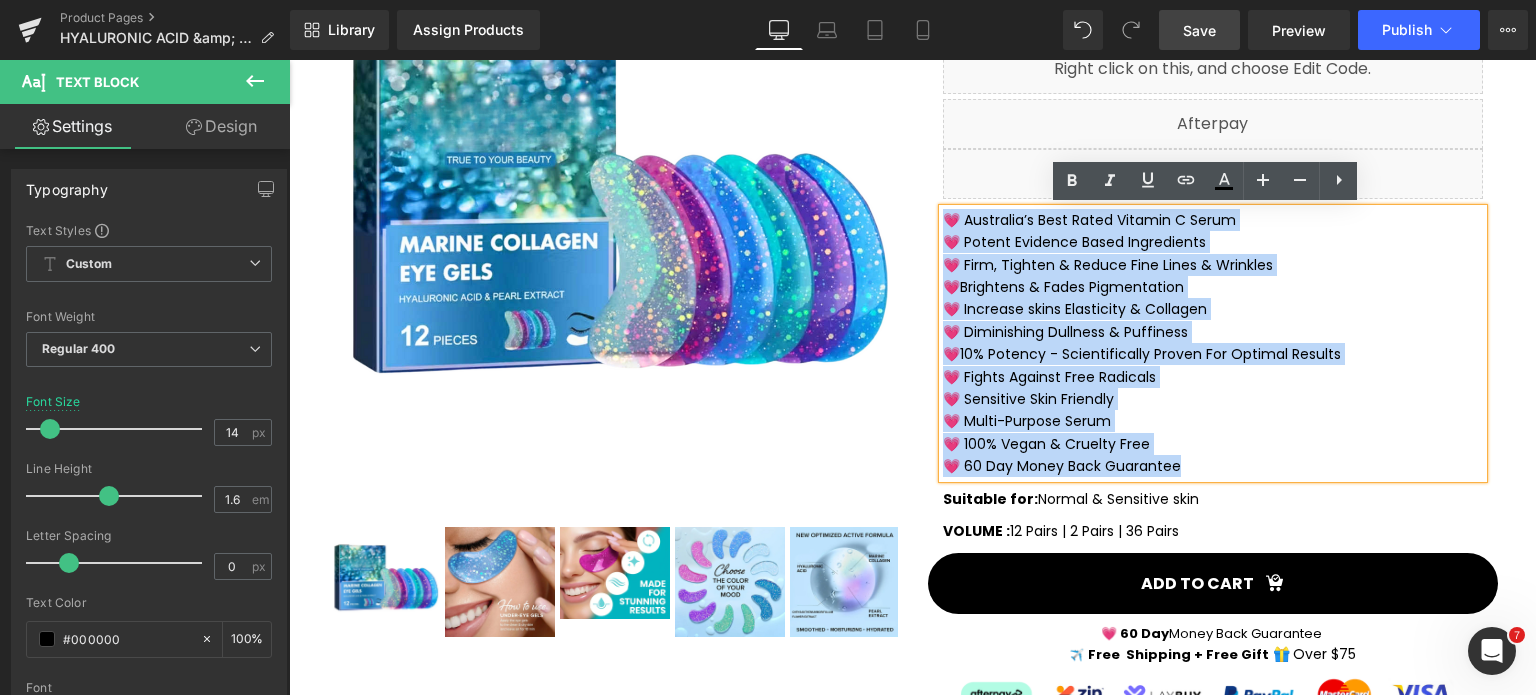 drag, startPoint x: 1183, startPoint y: 462, endPoint x: 940, endPoint y: 228, distance: 337.34998 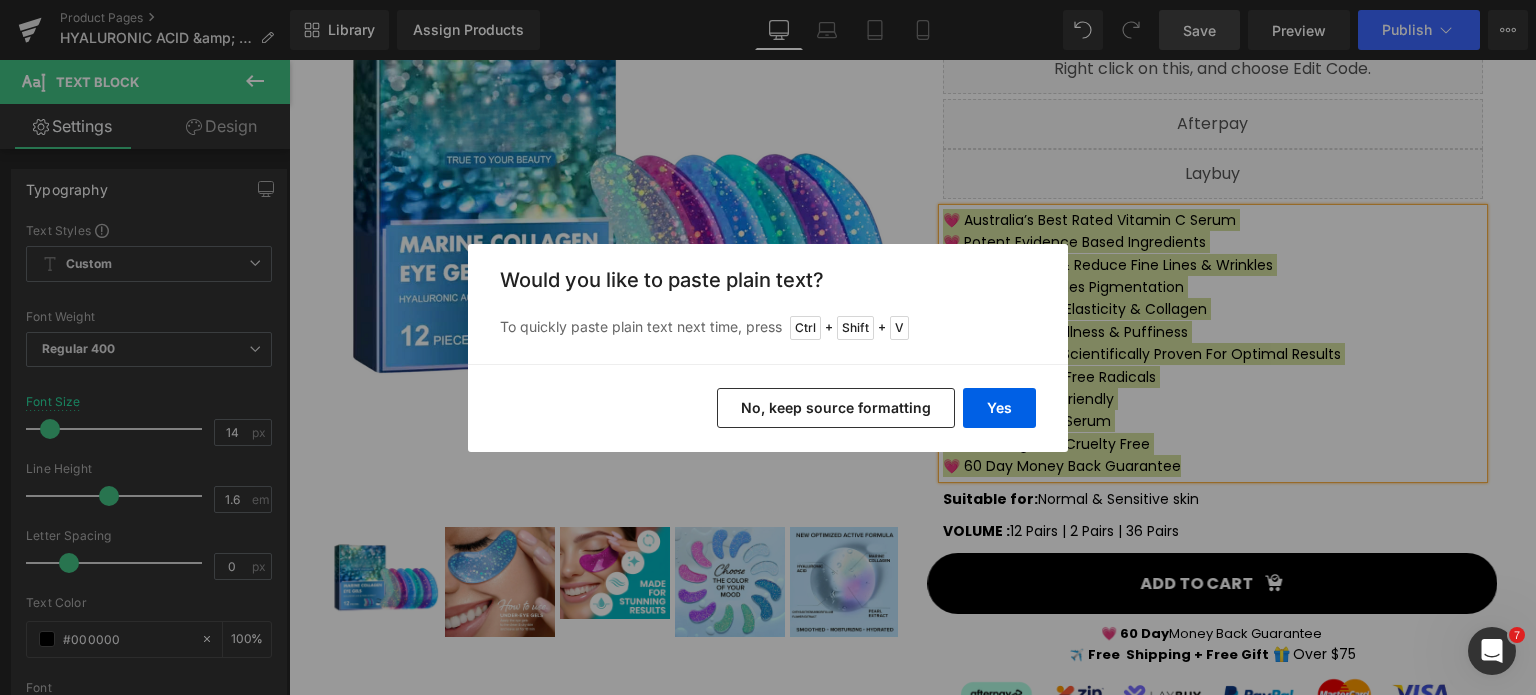 click on "No, keep source formatting" at bounding box center [836, 408] 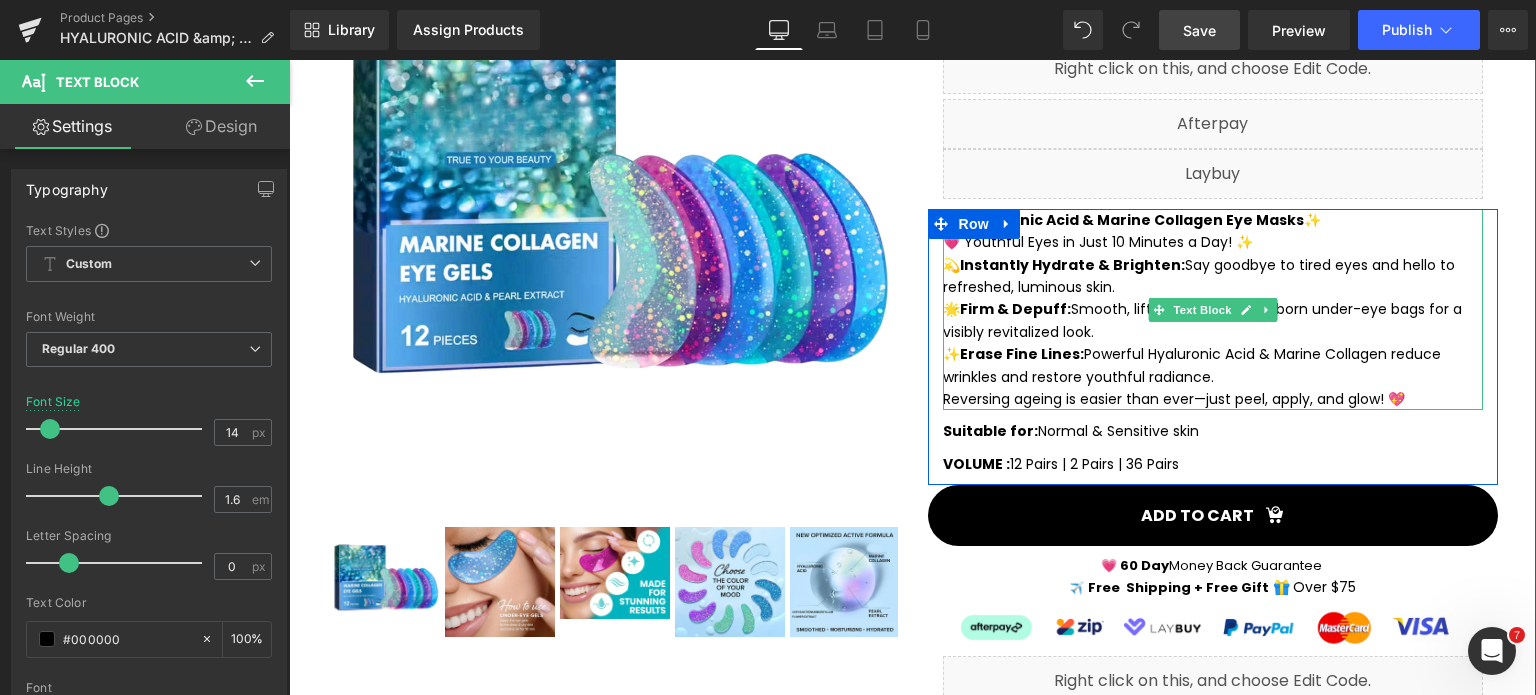 click on "✨  Hyaluronic Acid & Marine Collagen Eye Masks  ✨" at bounding box center (1213, 220) 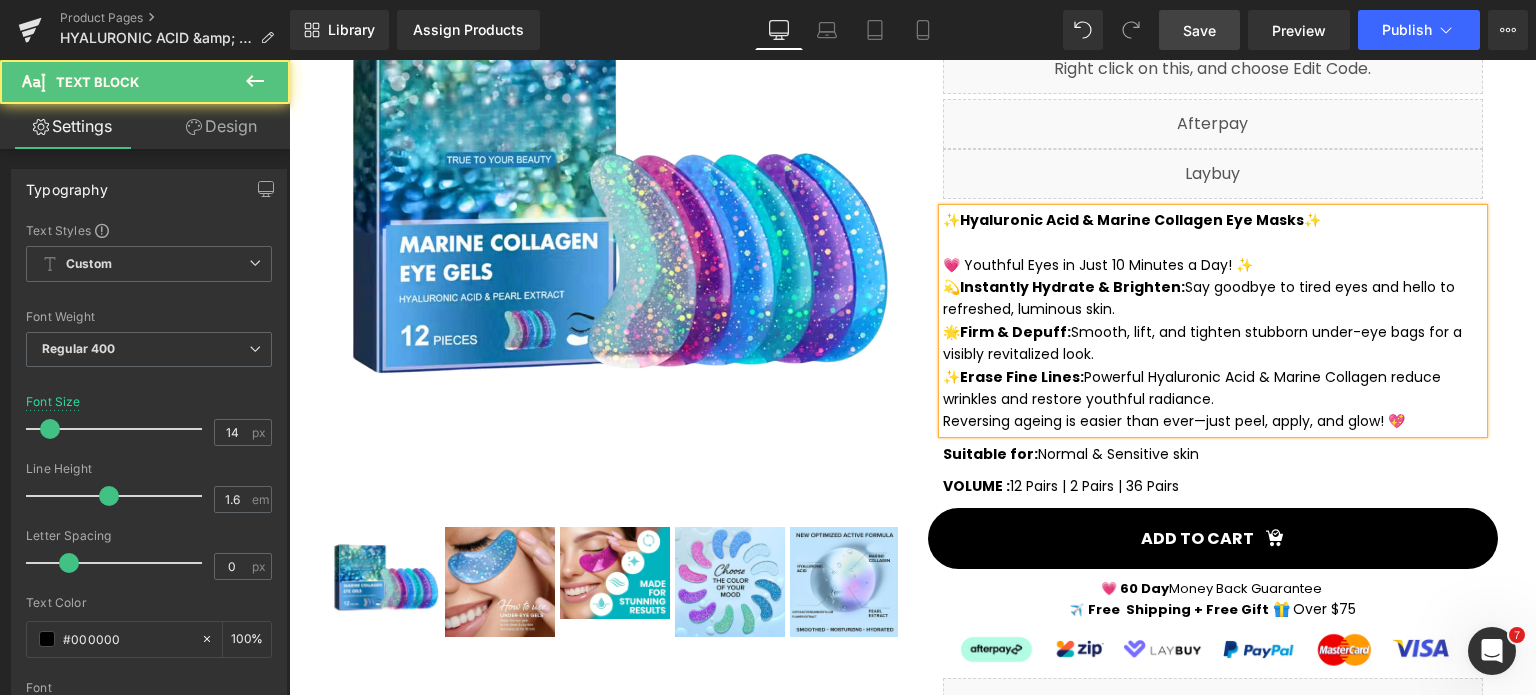 click on "Reversing ageing is easier than ever—just peel, apply, and glow! 💖" at bounding box center [1213, 421] 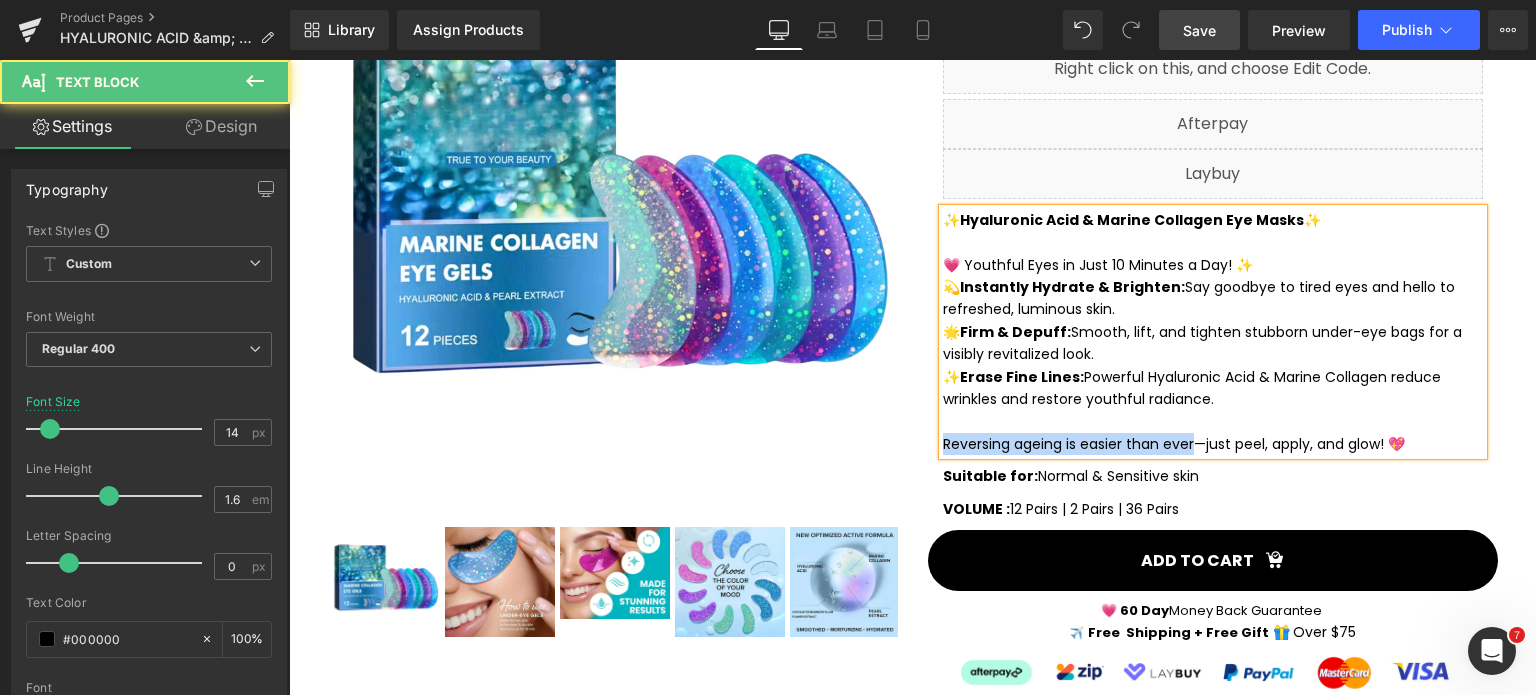 drag, startPoint x: 1187, startPoint y: 445, endPoint x: 925, endPoint y: 451, distance: 262.0687 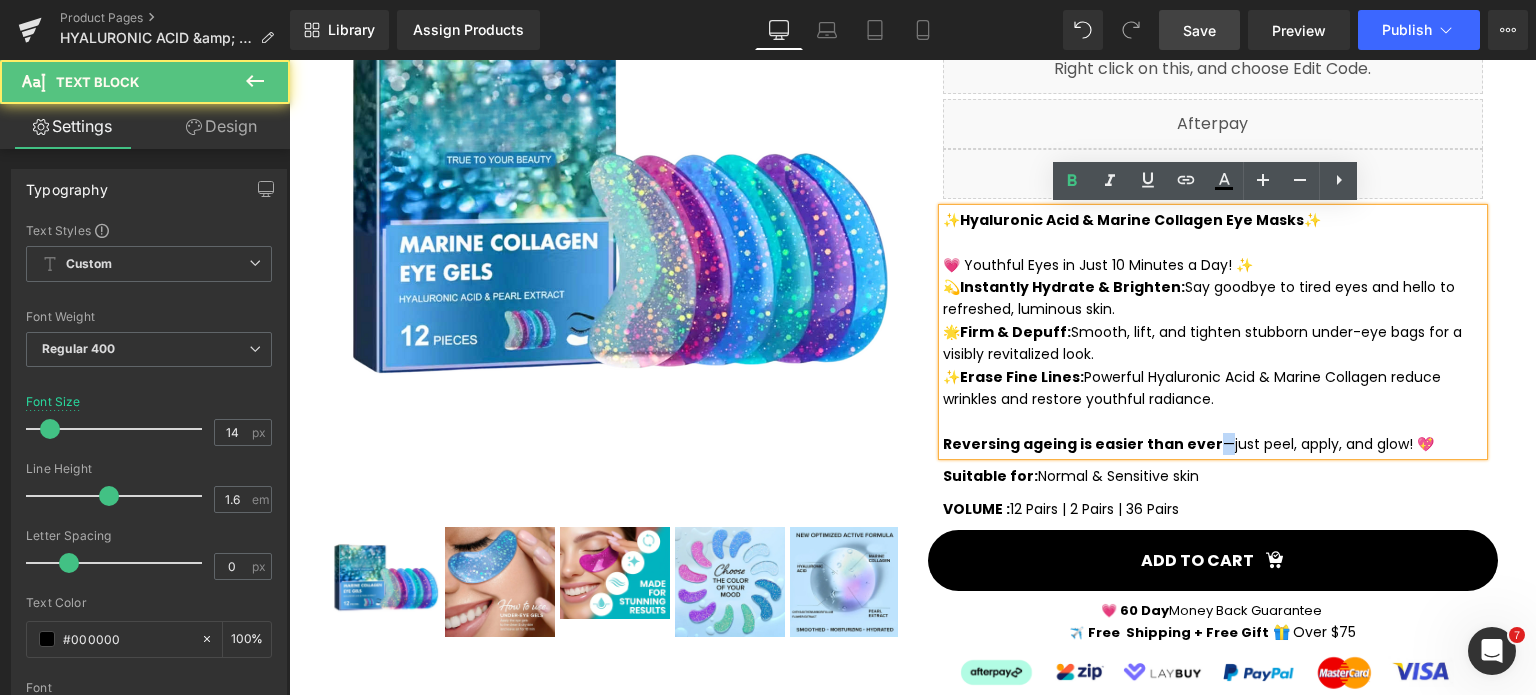 drag, startPoint x: 1208, startPoint y: 449, endPoint x: 1198, endPoint y: 448, distance: 10.049875 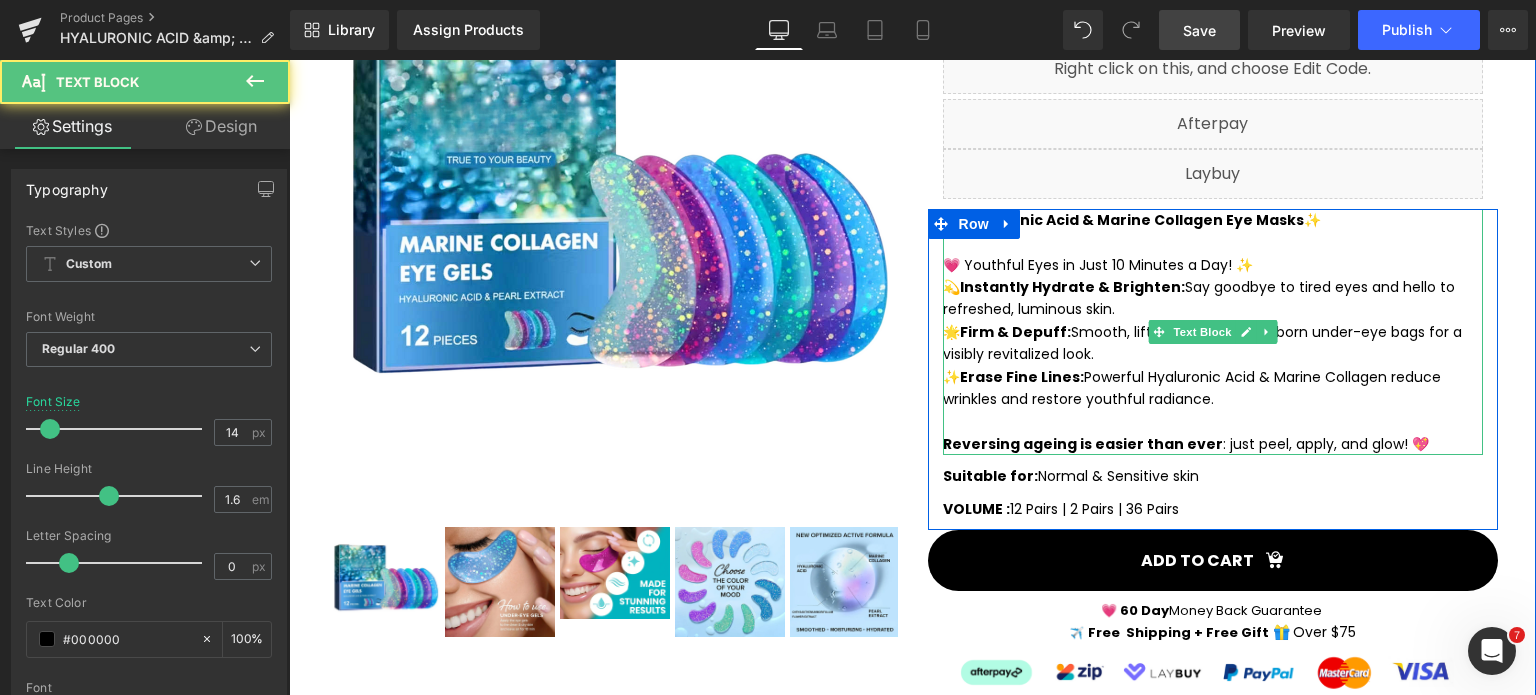 click on "Reversing ageing is easier than ever : just peel, apply, and glow! 💖" at bounding box center [1213, 444] 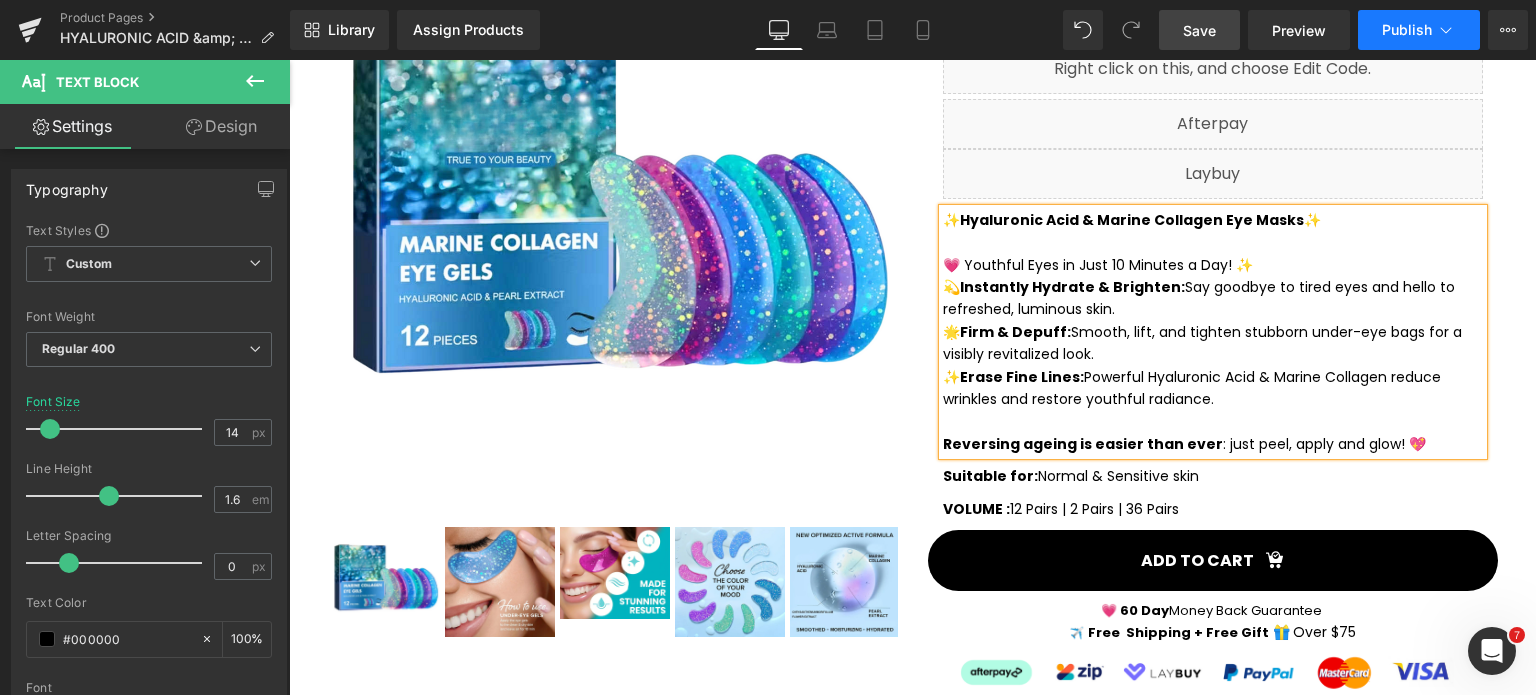click on "Publish" at bounding box center (1419, 30) 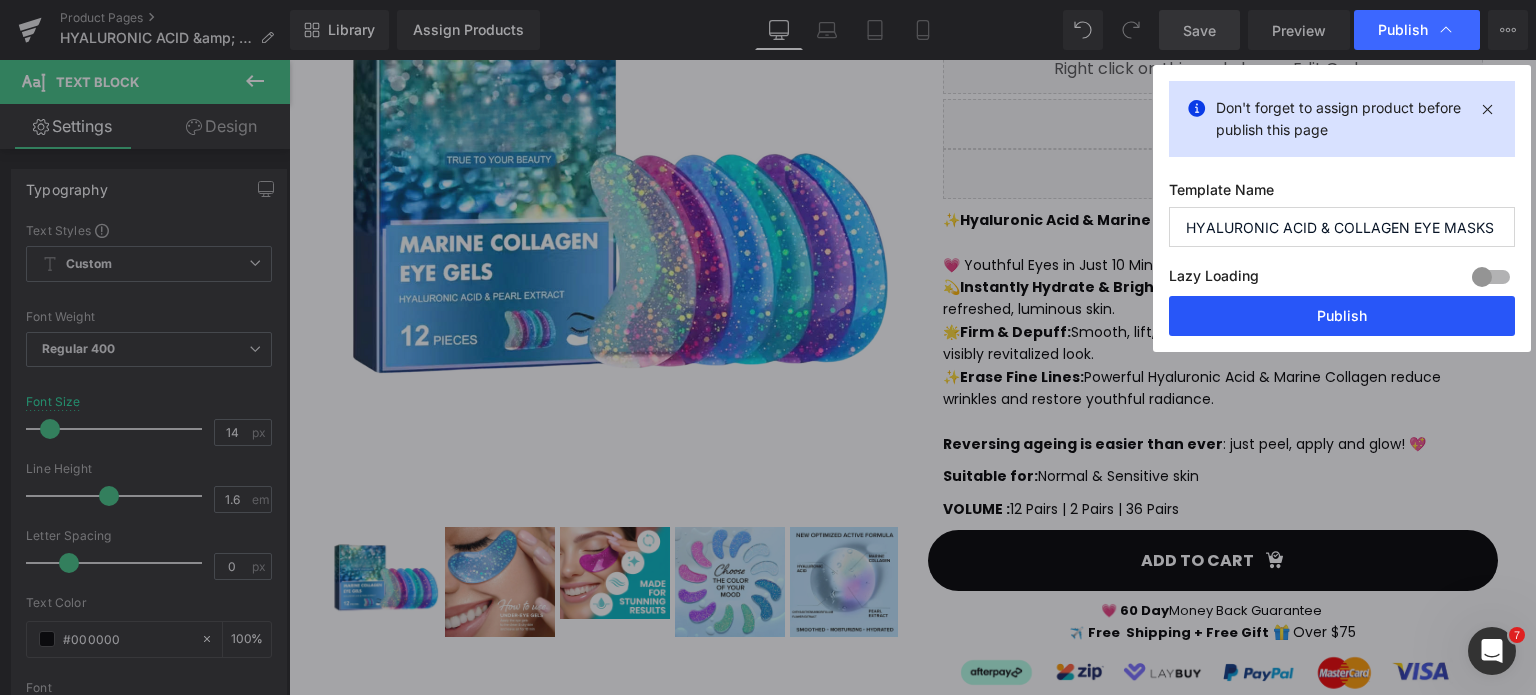 click on "Publish" at bounding box center [1342, 316] 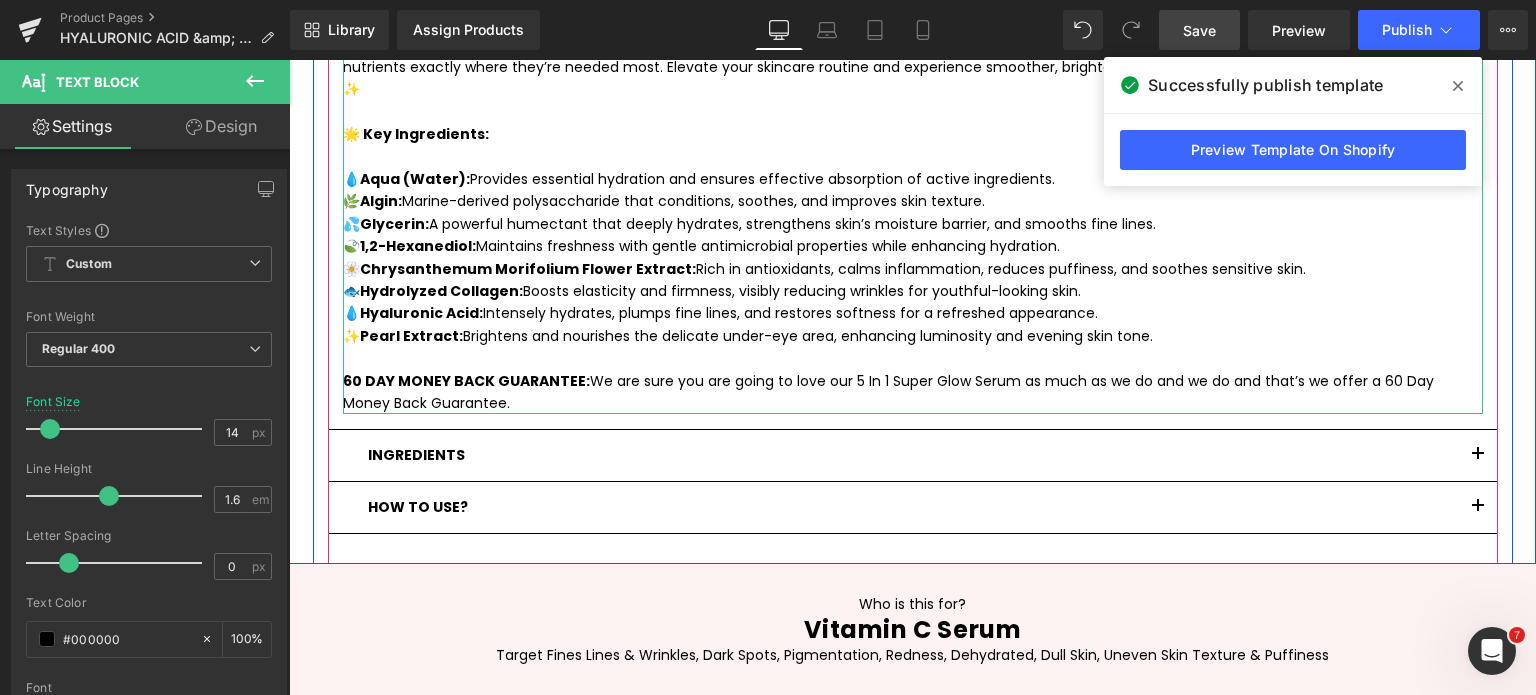 scroll, scrollTop: 1240, scrollLeft: 0, axis: vertical 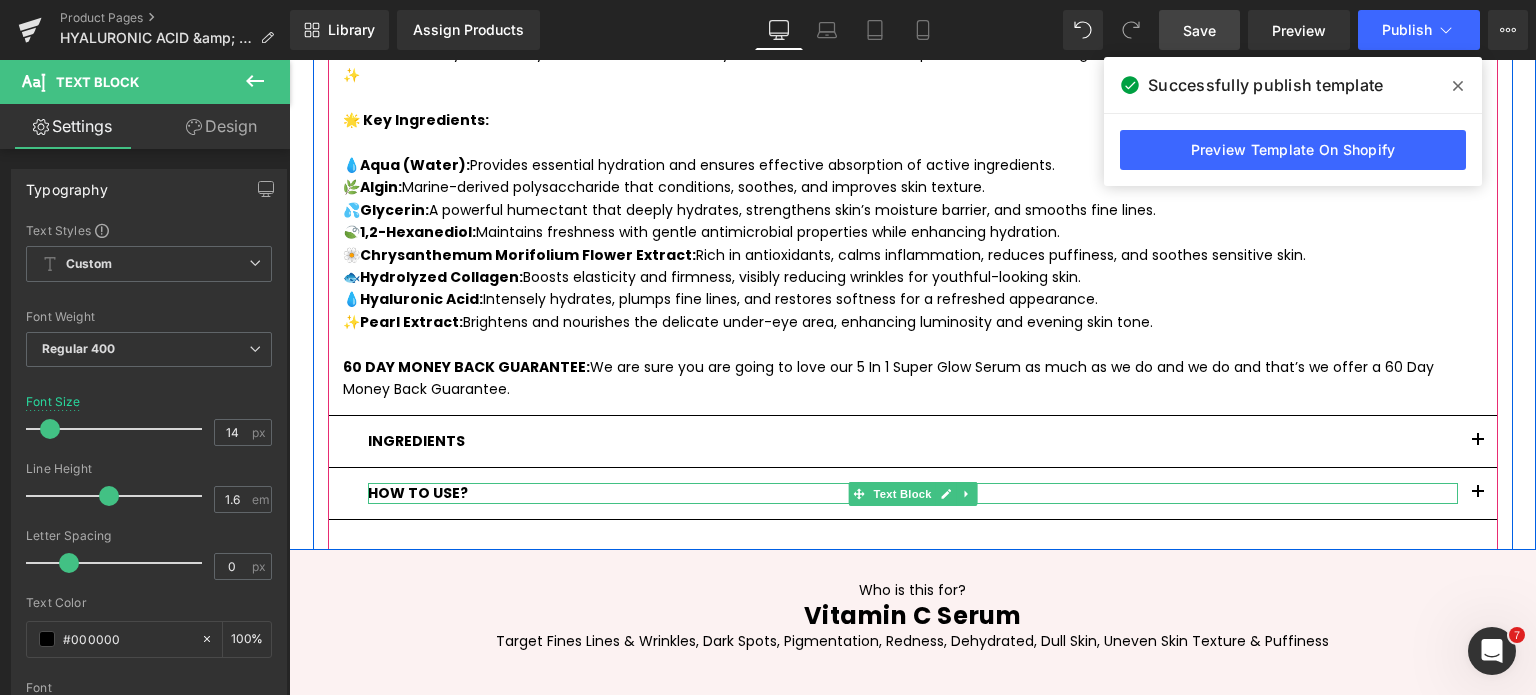 click on "HOW TO USE?" at bounding box center [418, 493] 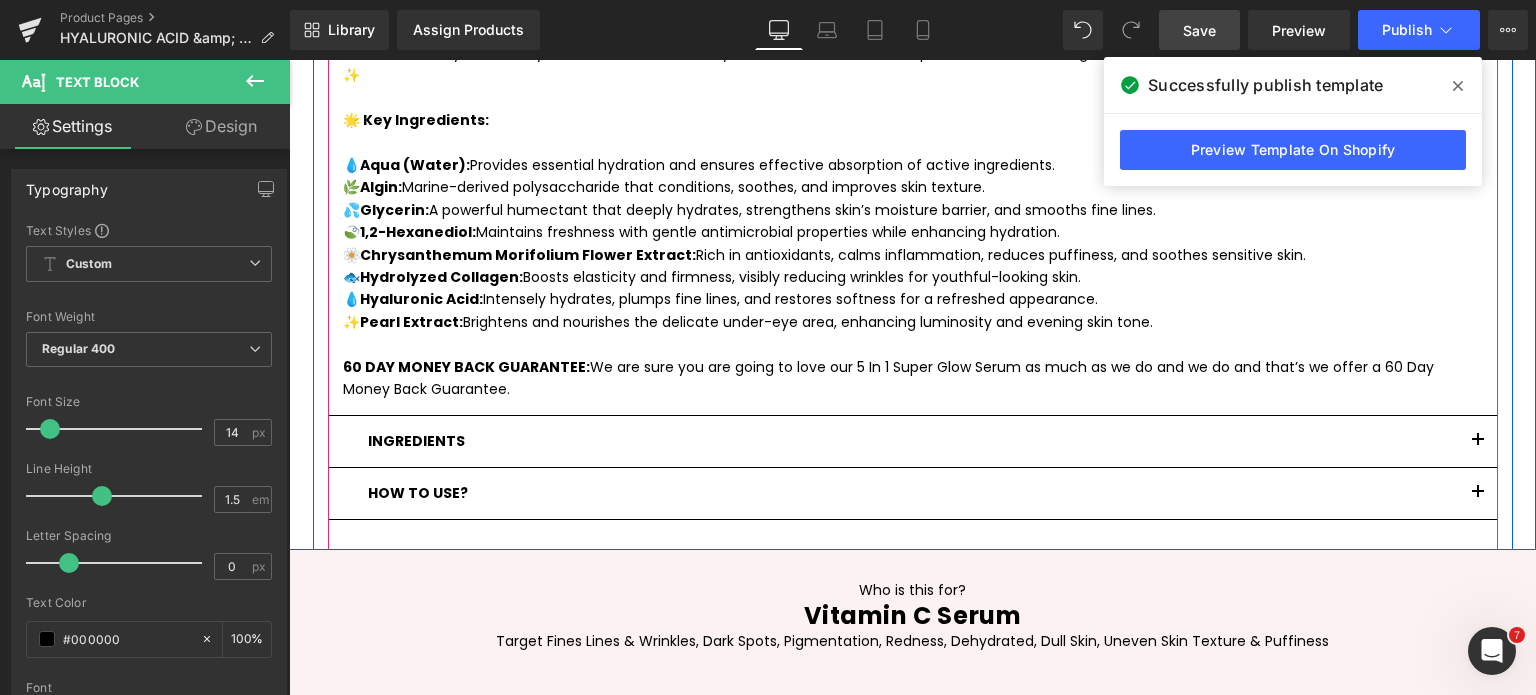 click at bounding box center (1478, 493) 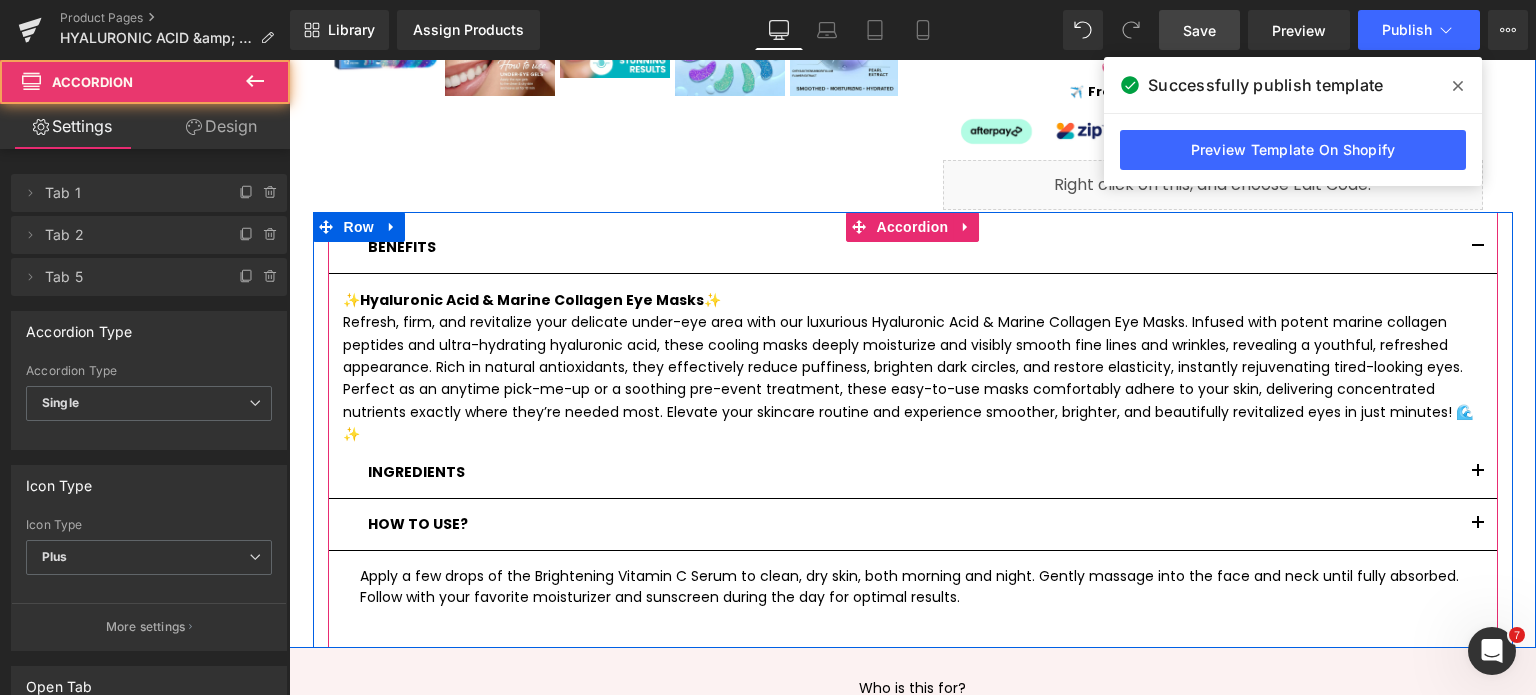 scroll, scrollTop: 760, scrollLeft: 0, axis: vertical 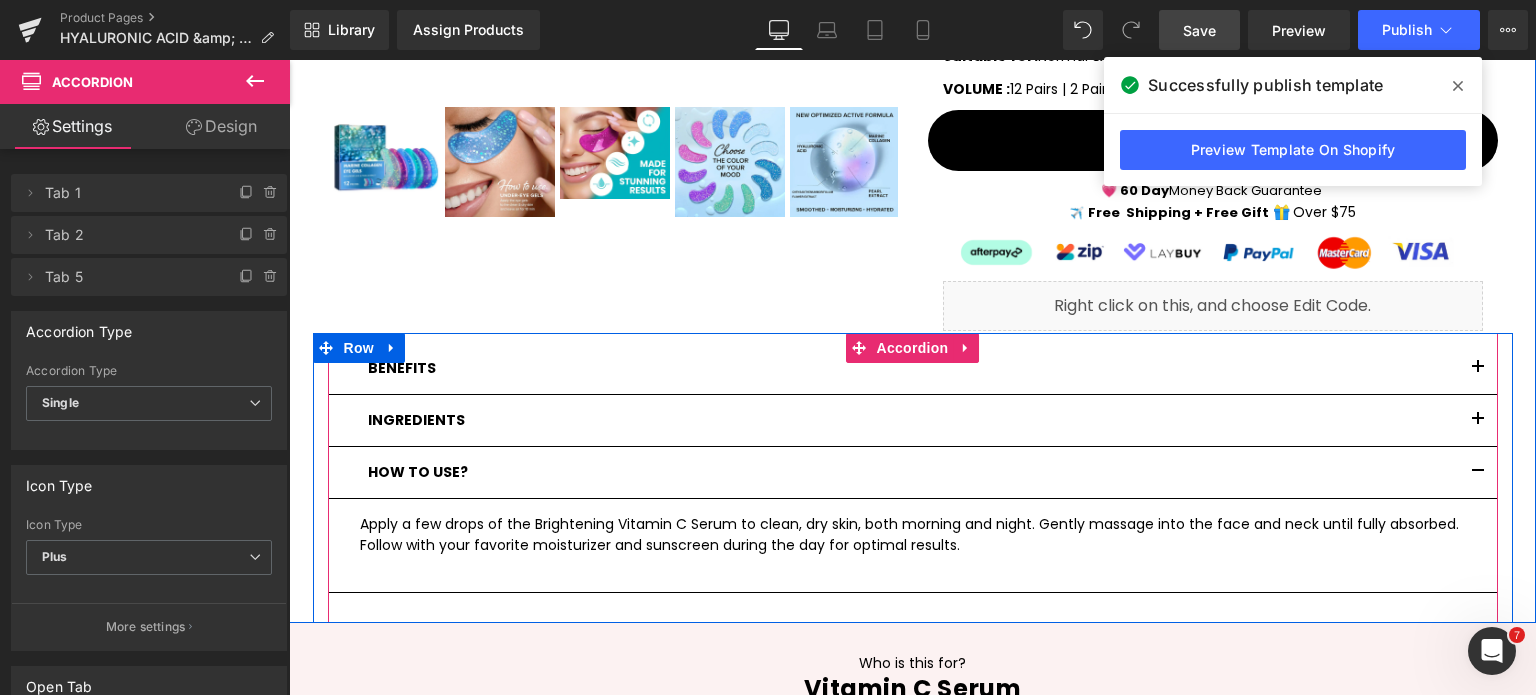 click on "Apply a few drops of the Brightening Vitamin C Serum to clean, dry skin, both morning and night. Gently massage into the face and neck until fully absorbed. Follow with your favorite moisturizer and sunscreen during the day for optimal results." at bounding box center (921, 535) 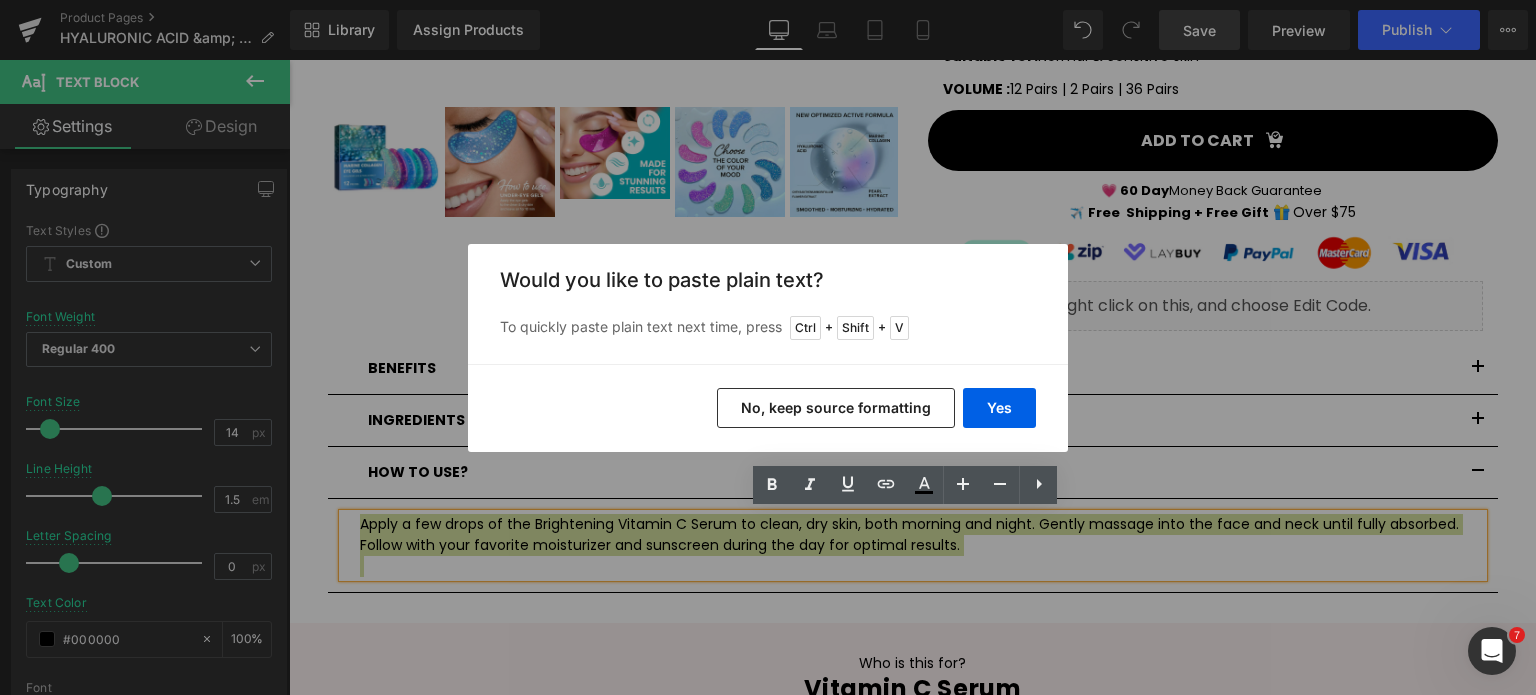 drag, startPoint x: 782, startPoint y: 409, endPoint x: 493, endPoint y: 350, distance: 294.96103 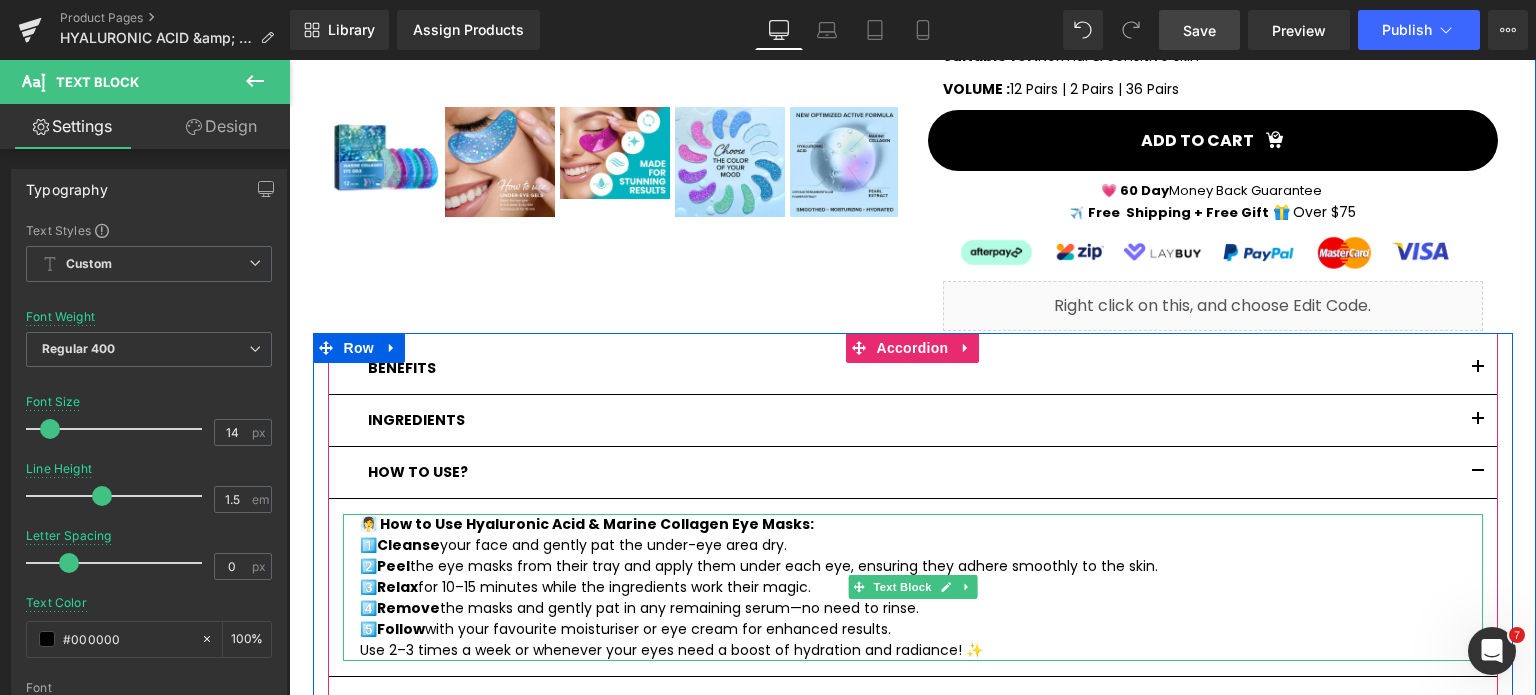click on "🧖‍♀️ How to Use Hyaluronic Acid & Marine Collagen Eye Masks:" at bounding box center (921, 524) 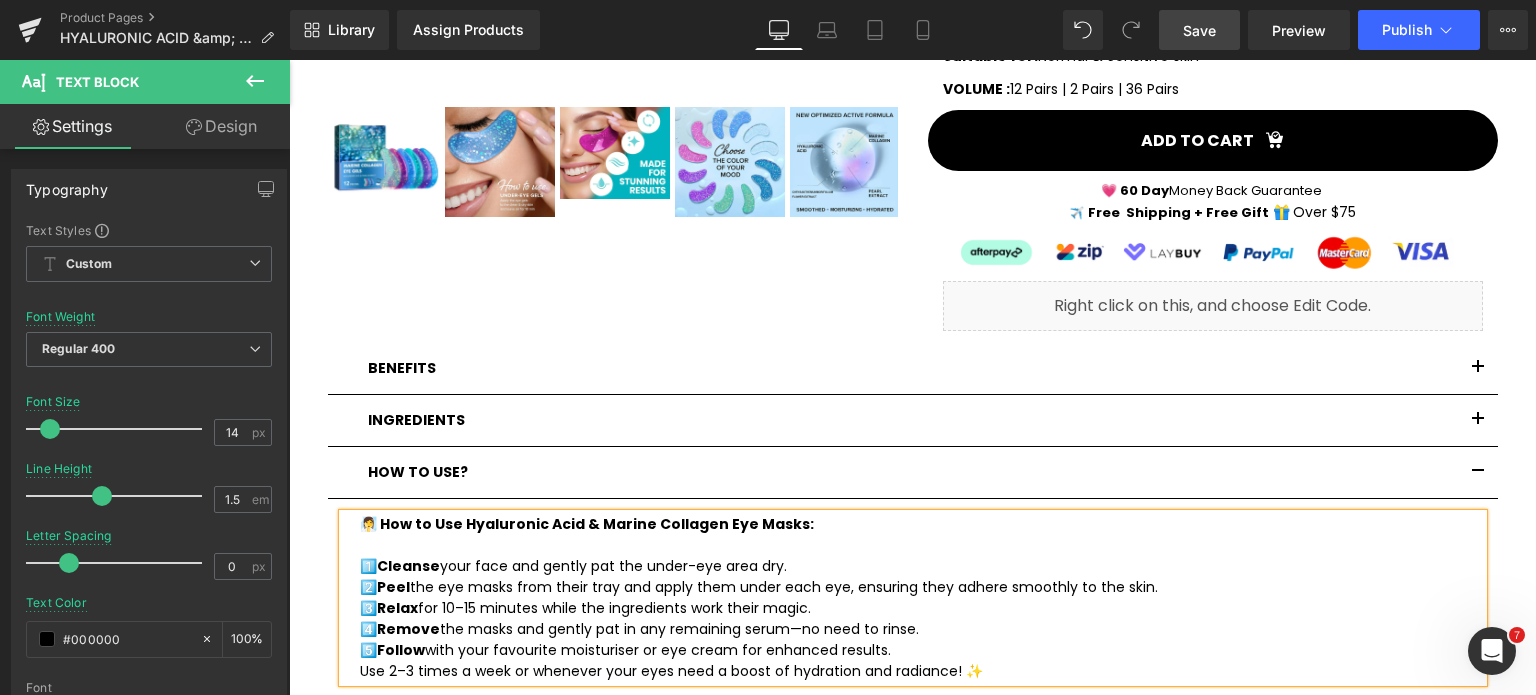 click on "1️⃣  Cleanse  your face and gently pat the under-eye area dry.
2️⃣  Peel  the eye masks from their tray and apply them under each eye, ensuring they adhere smoothly to the skin.
3️⃣  Relax  for 10–15 minutes while the ingredients work their magic.
4️⃣  Remove  the masks and gently pat in any remaining serum—no need to rinse.
5️⃣  Follow  with your favourite moisturiser or eye cream for enhanced results." at bounding box center (921, 608) 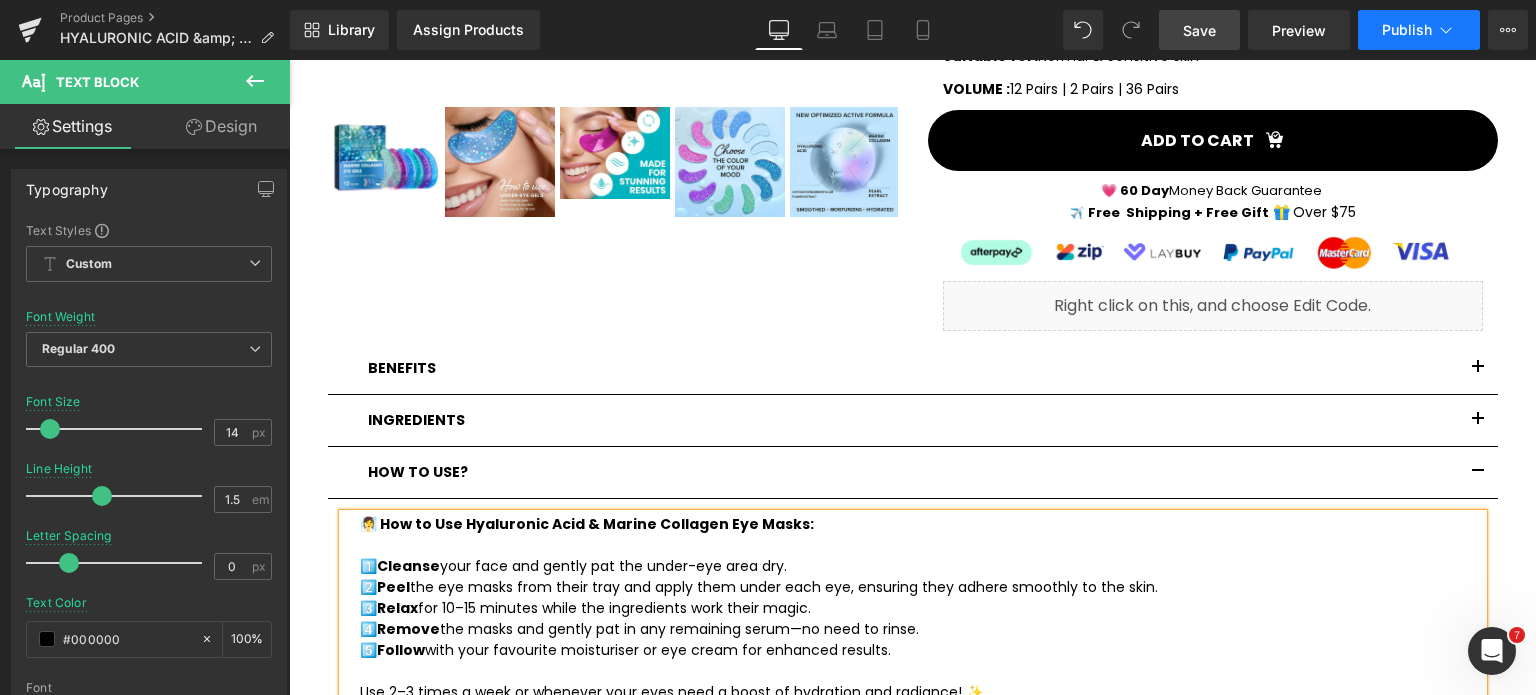 click on "Publish" at bounding box center [1419, 30] 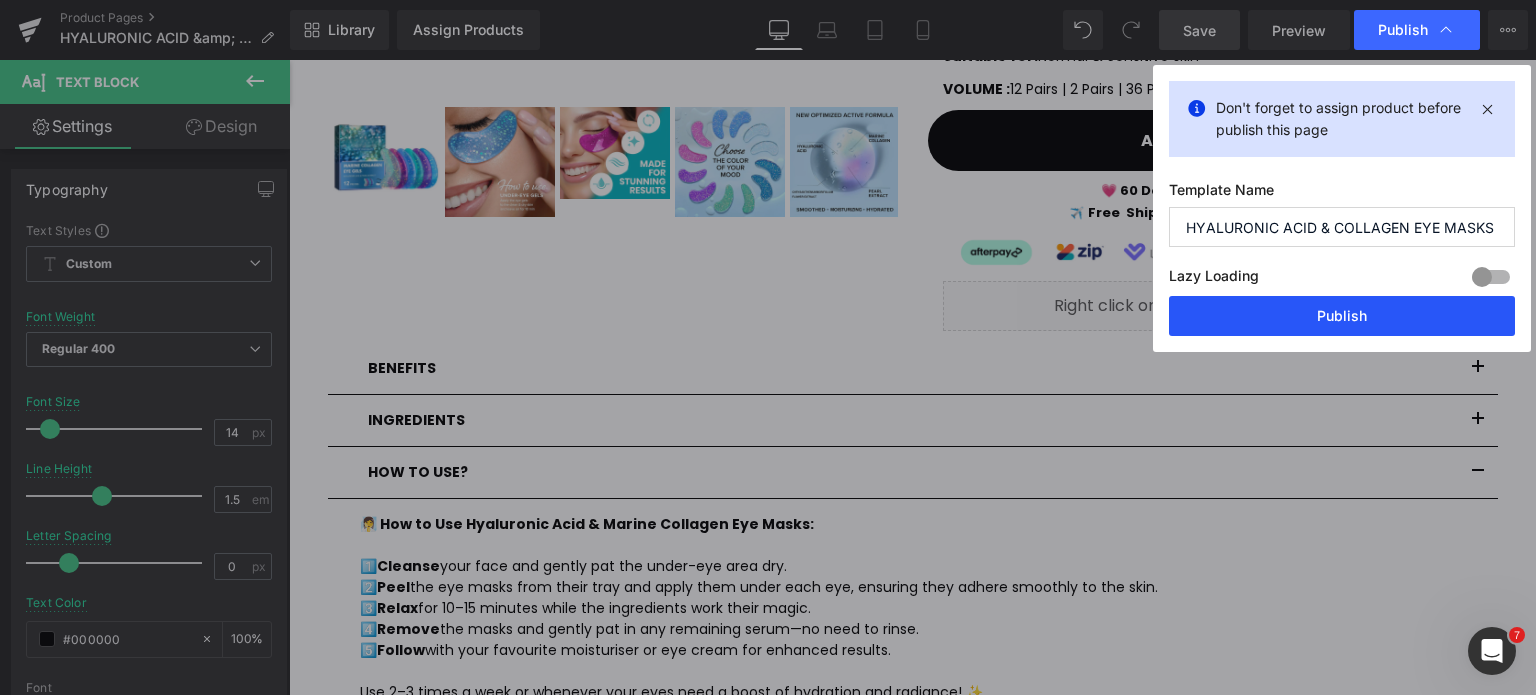 drag, startPoint x: 1330, startPoint y: 312, endPoint x: 1040, endPoint y: 252, distance: 296.14185 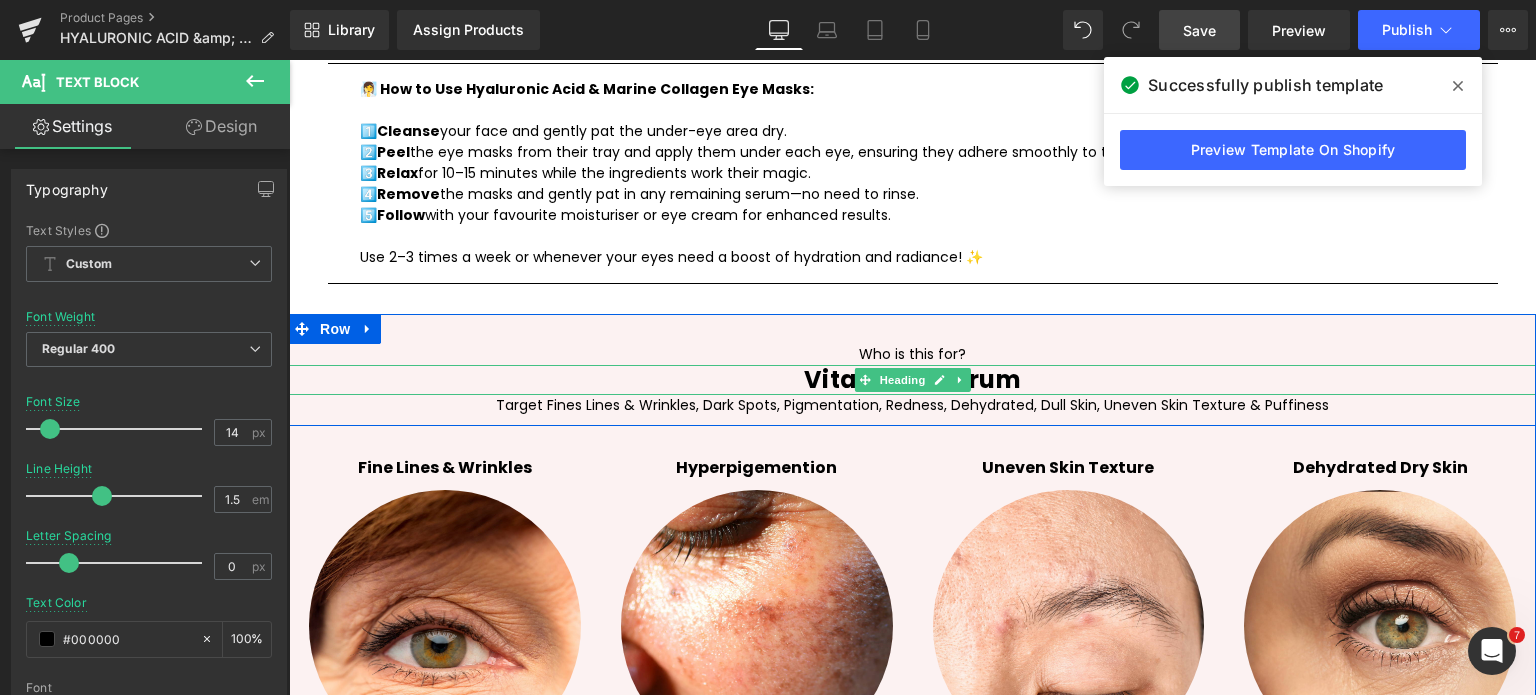 scroll, scrollTop: 860, scrollLeft: 0, axis: vertical 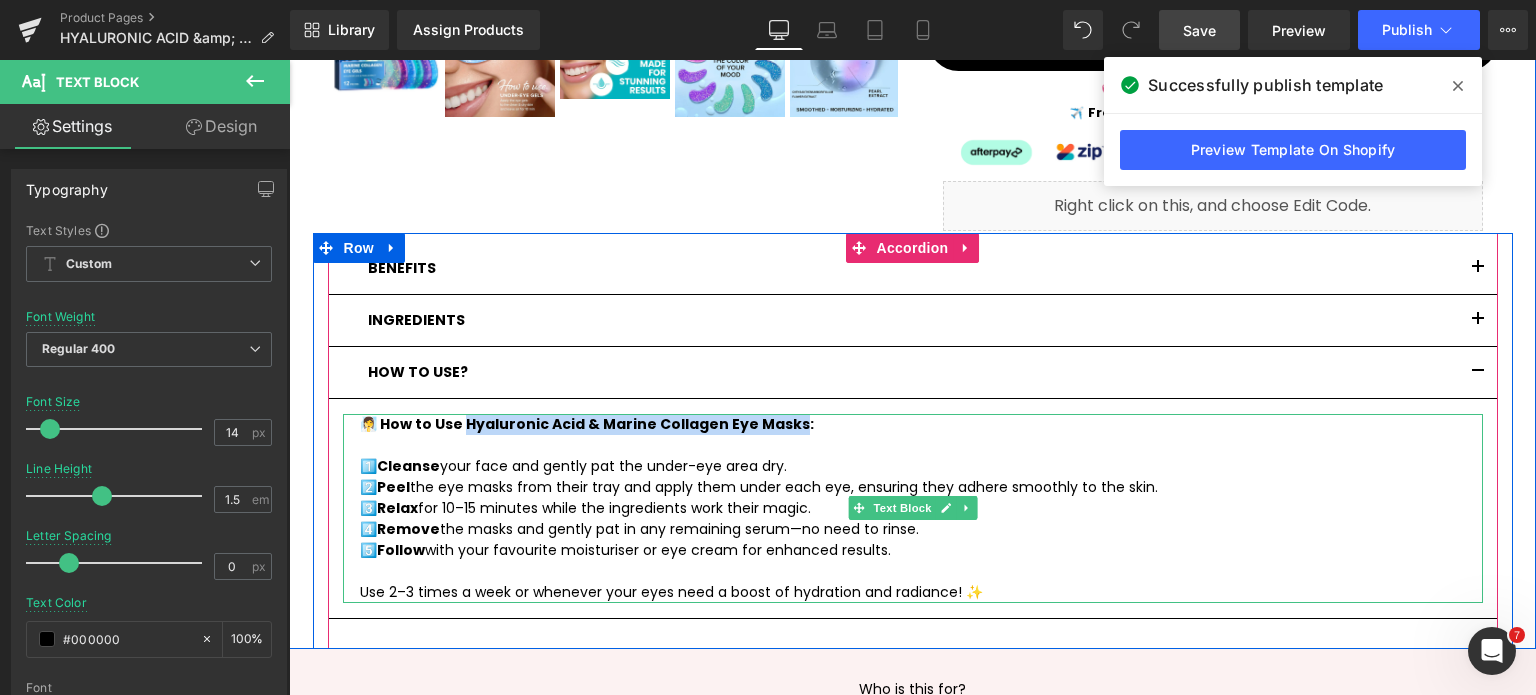 drag, startPoint x: 454, startPoint y: 422, endPoint x: 780, endPoint y: 419, distance: 326.0138 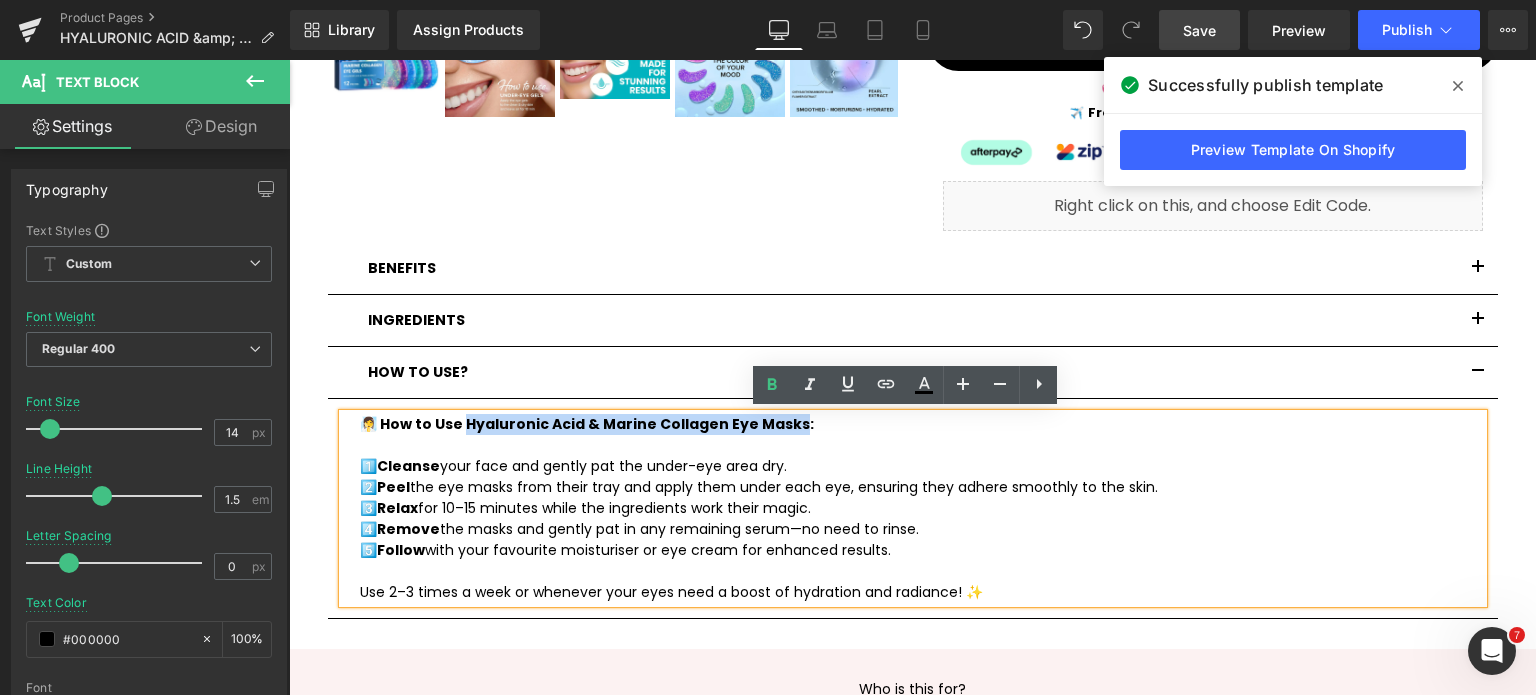 copy on "yaluronic Acid & Marine Collagen Eye Masks:" 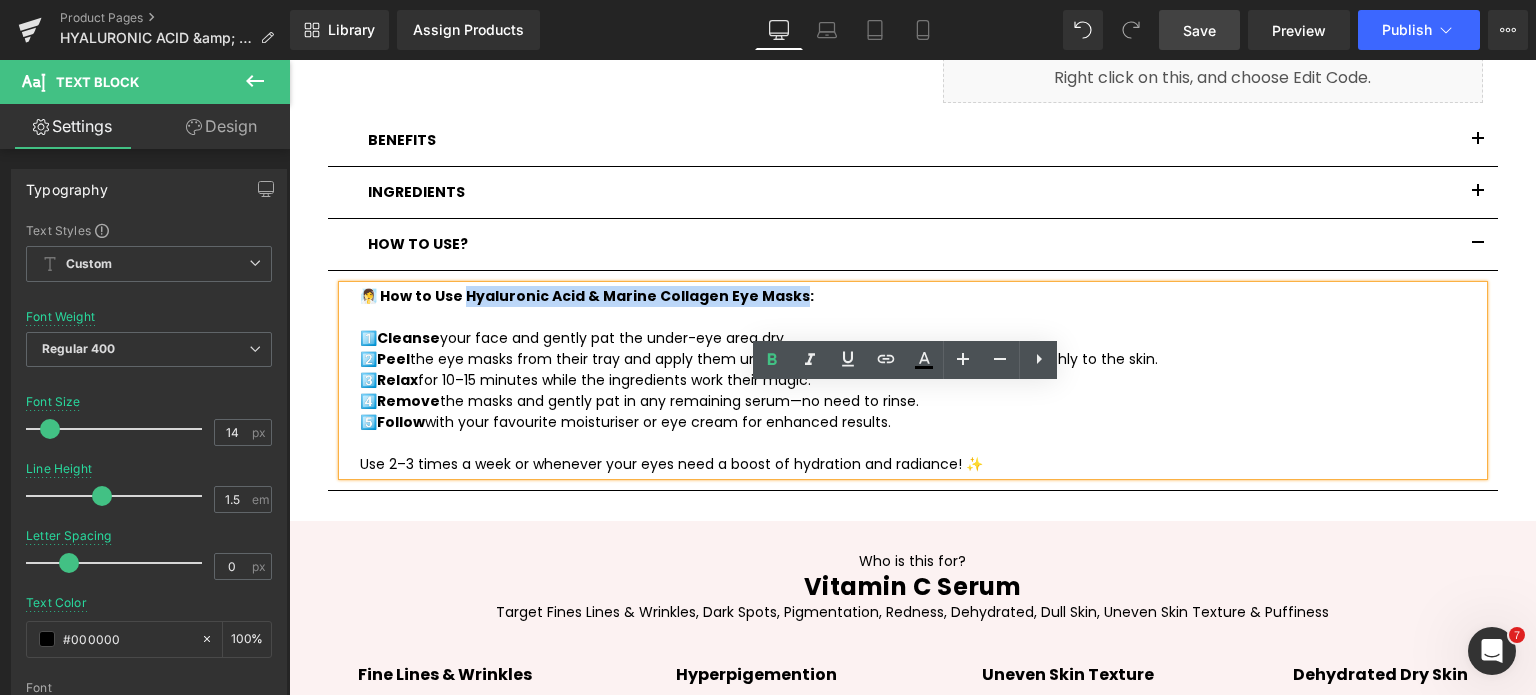 scroll, scrollTop: 1160, scrollLeft: 0, axis: vertical 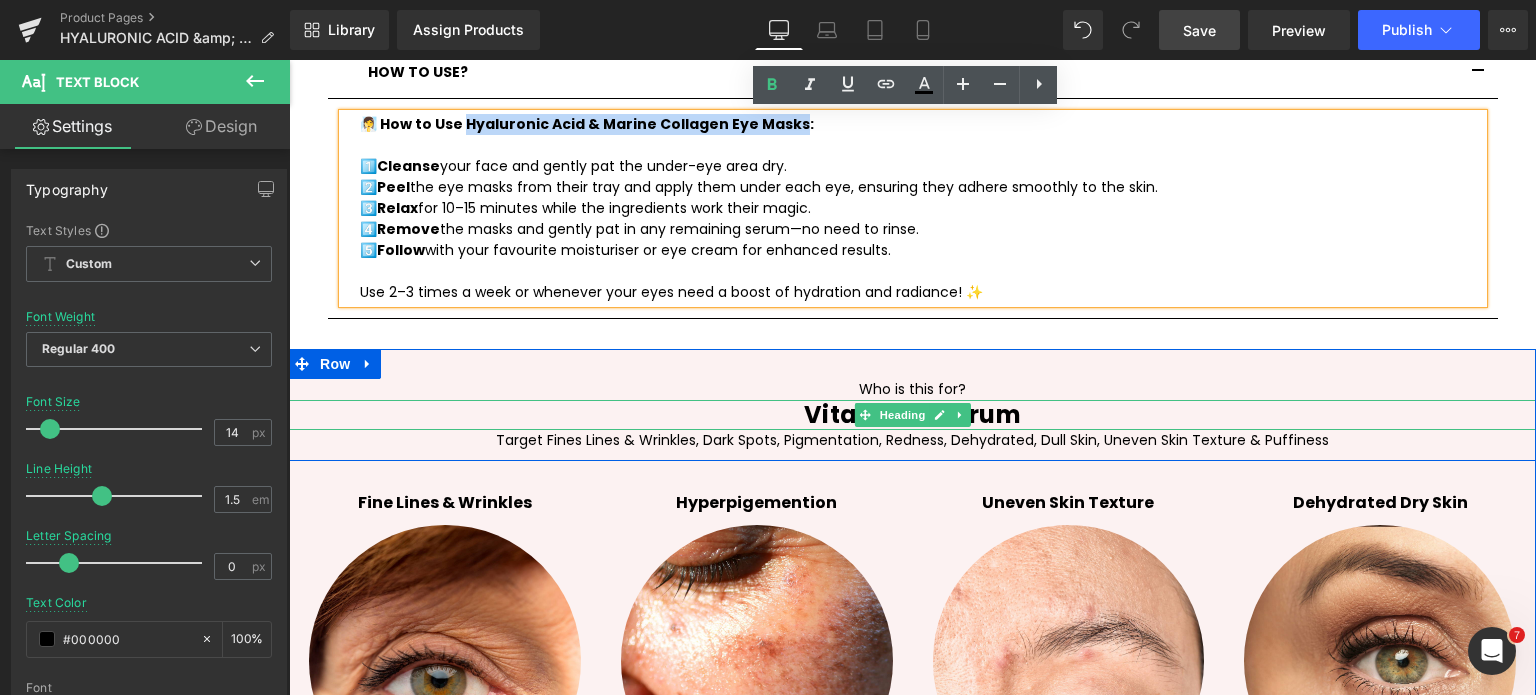 click on "Vitamin C Serum" at bounding box center (912, 415) 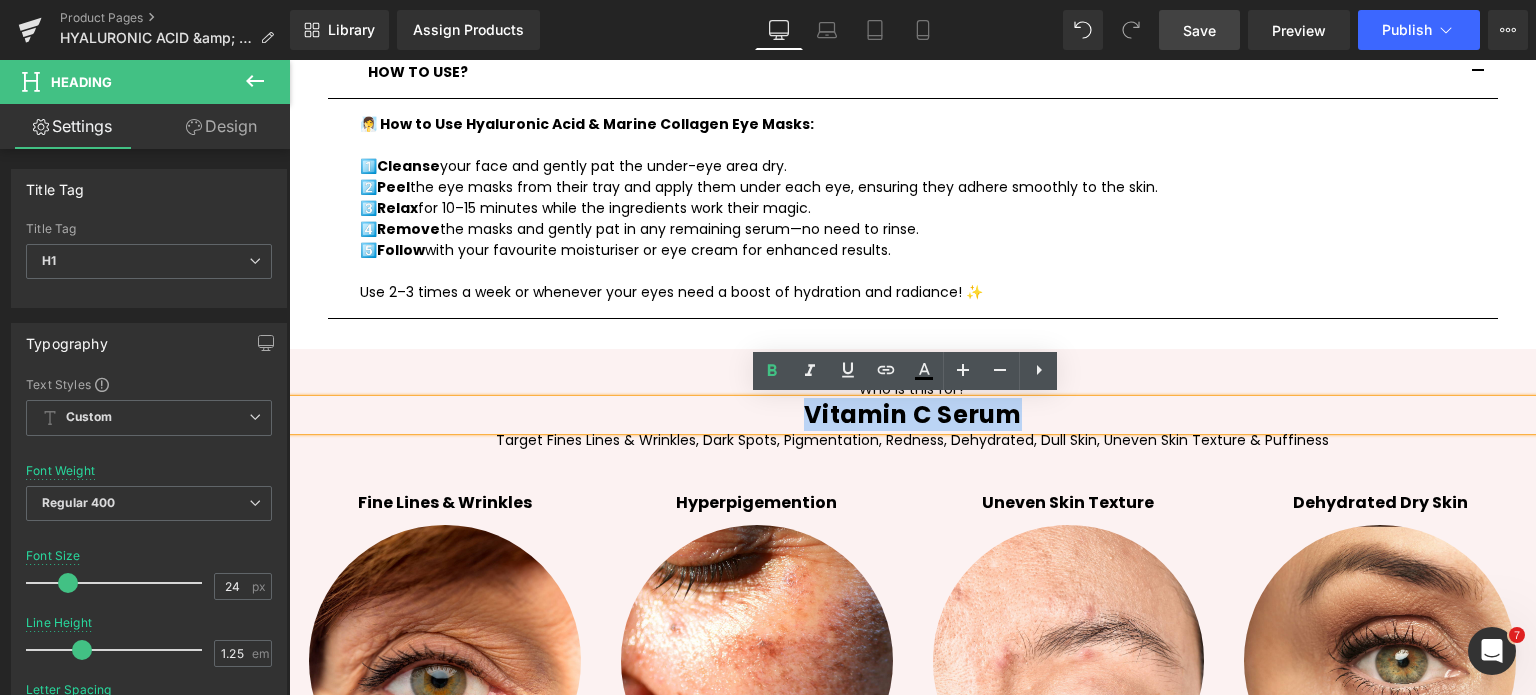 paste 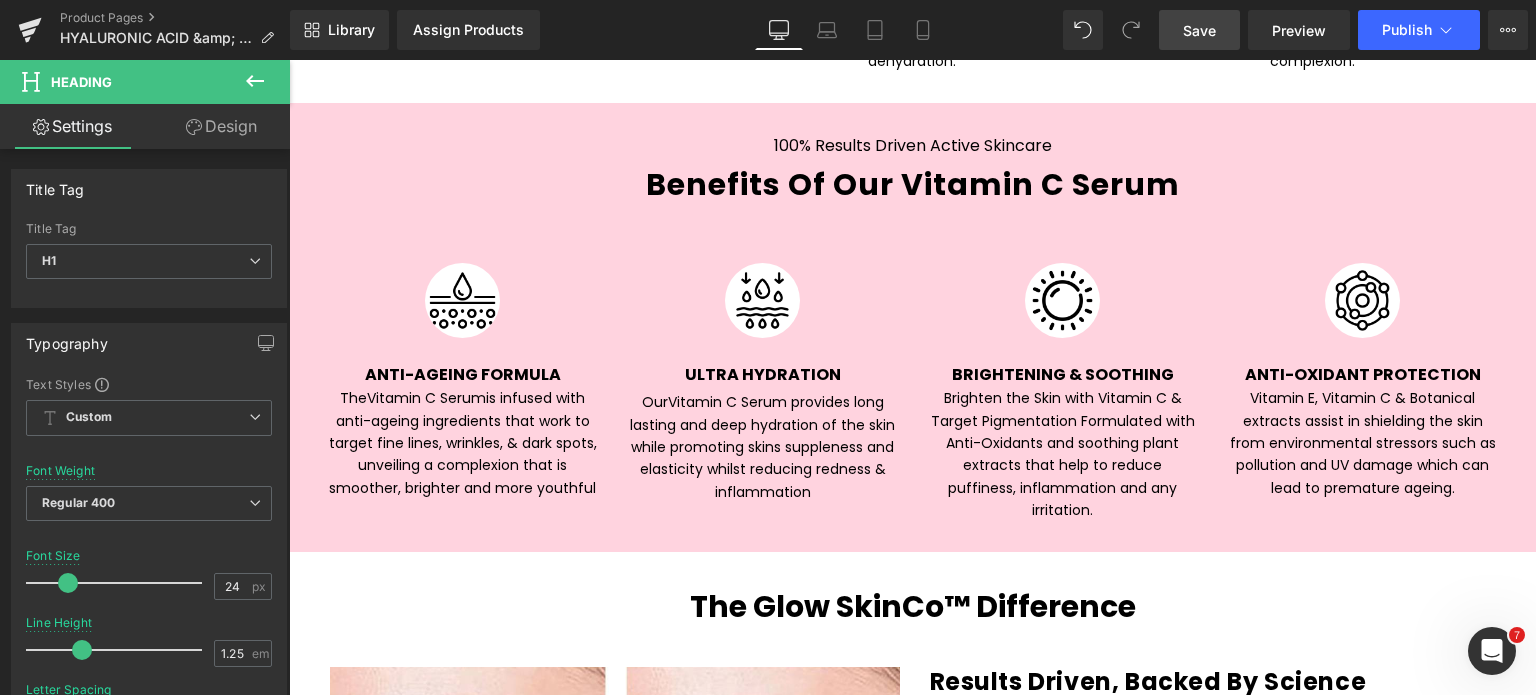scroll, scrollTop: 4560, scrollLeft: 0, axis: vertical 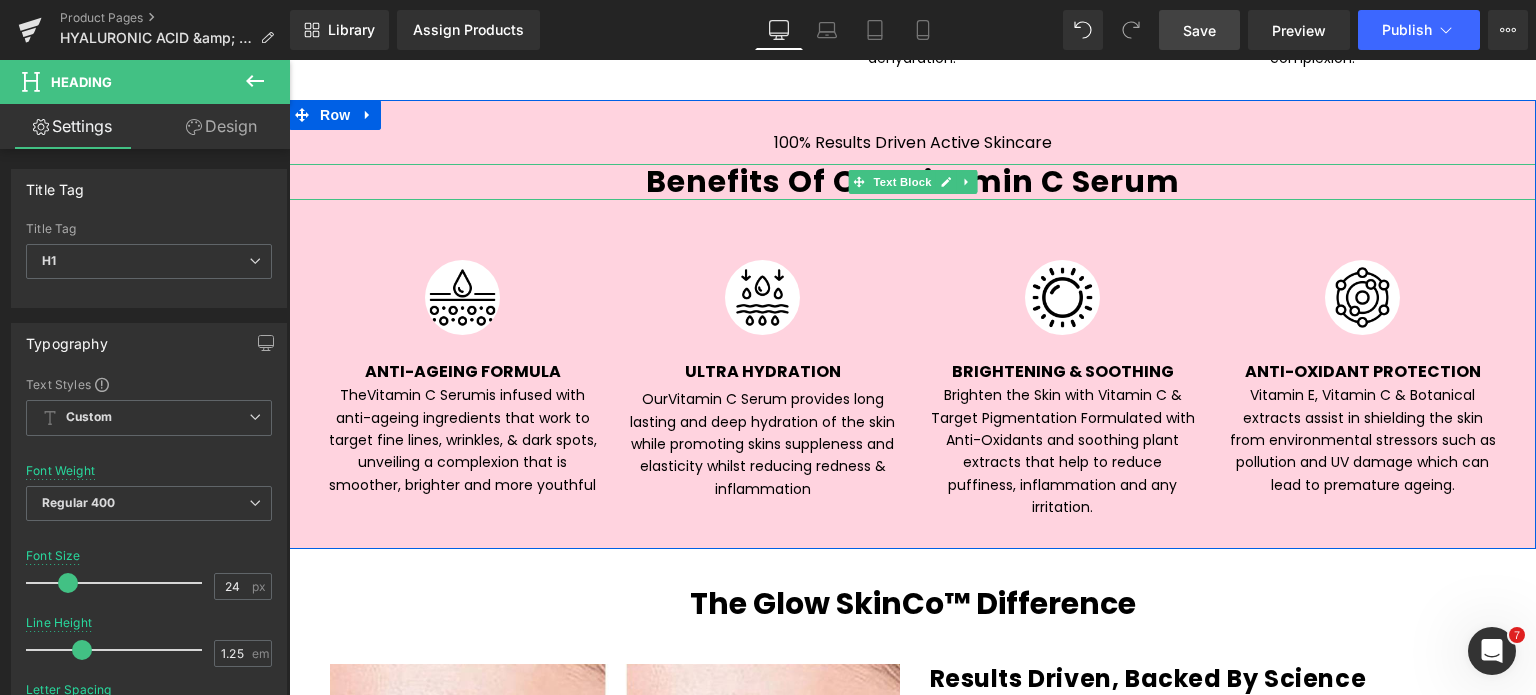 click on "Benefits Of Our Vitamin C Serum" at bounding box center [913, 181] 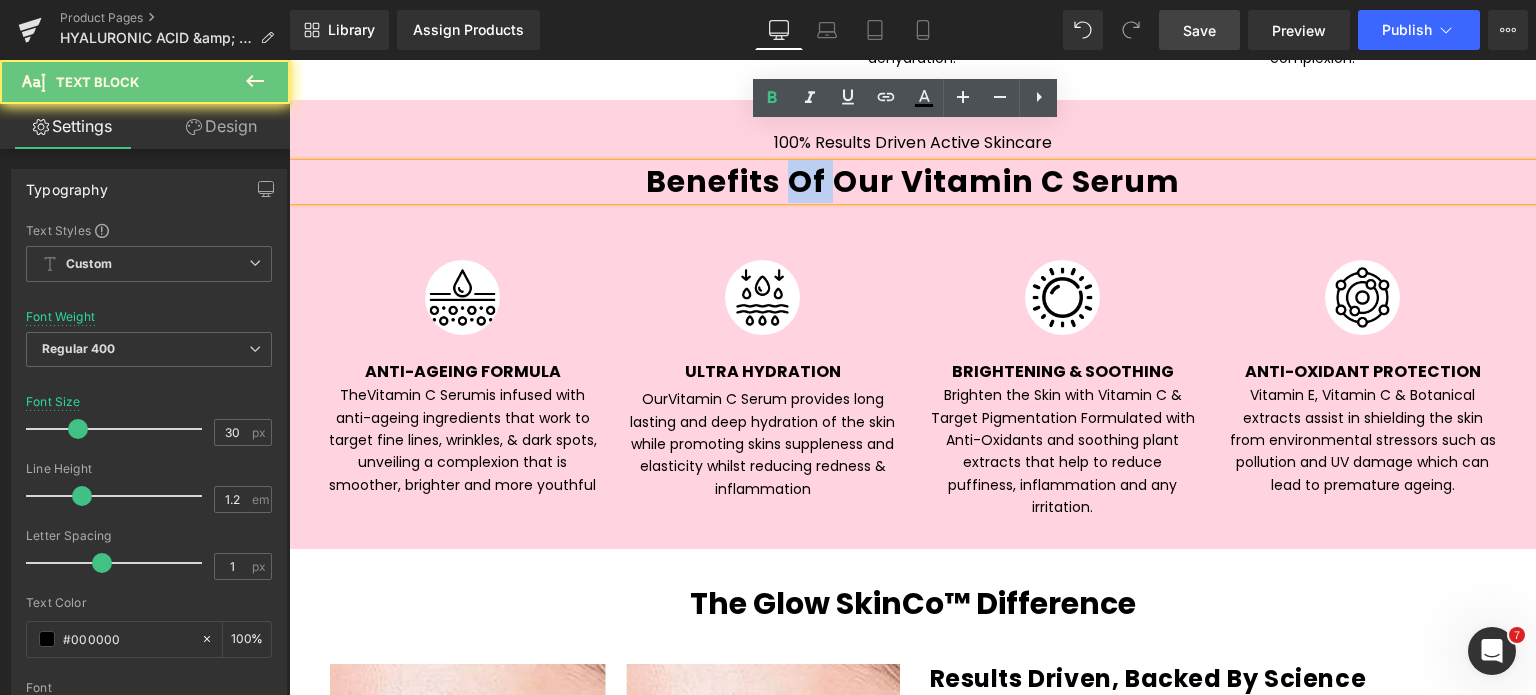 click on "Benefits Of Our Vitamin C Serum" at bounding box center [913, 181] 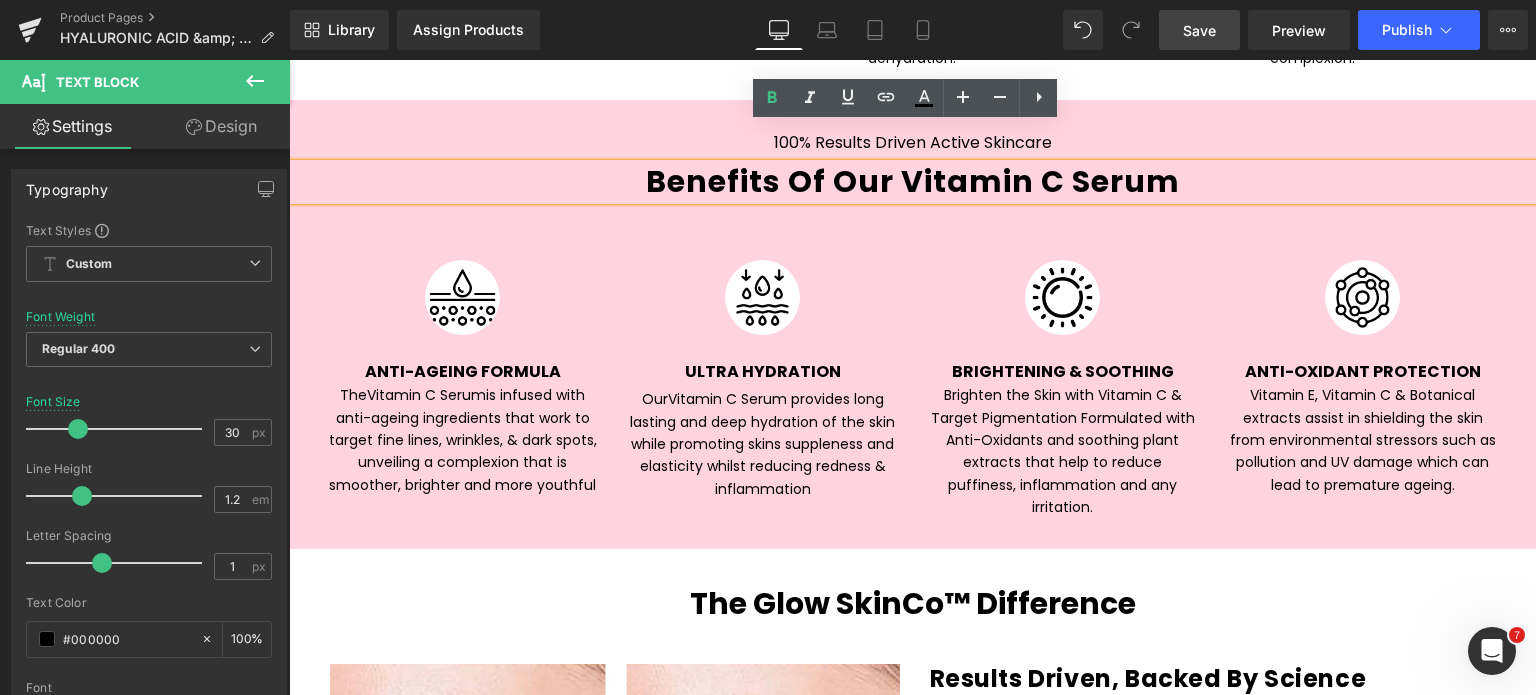 click on "Benefits Of Our Vitamin C Serum" at bounding box center (913, 181) 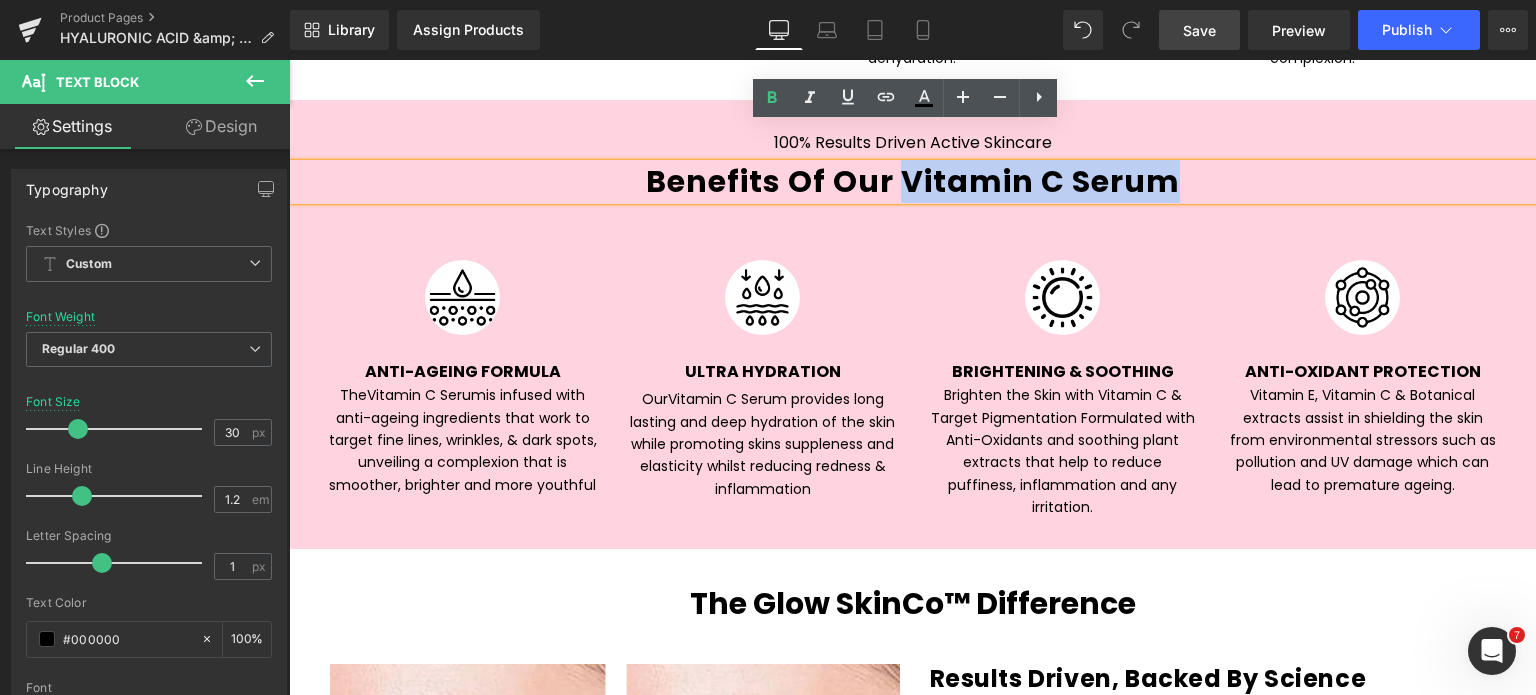 drag, startPoint x: 892, startPoint y: 144, endPoint x: 1181, endPoint y: 150, distance: 289.0623 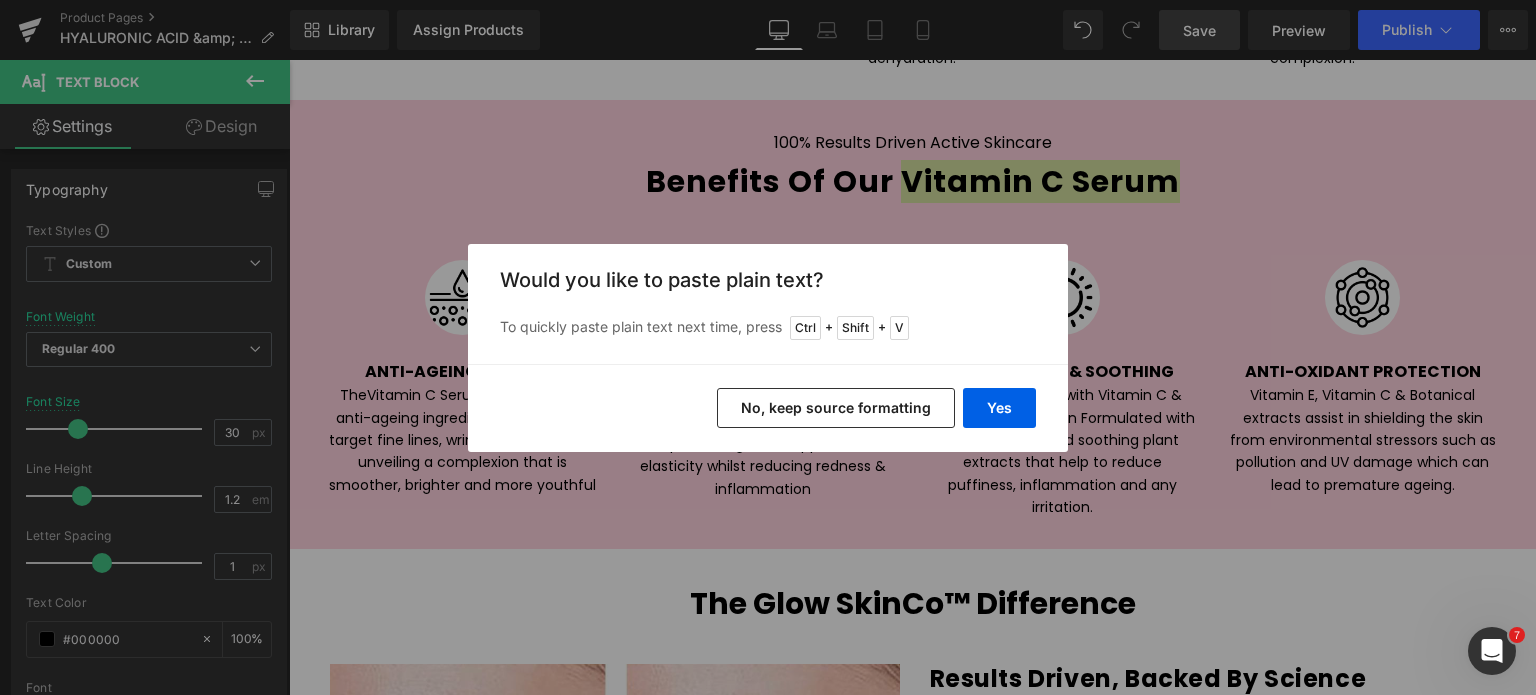 click on "No, keep source formatting" at bounding box center [836, 408] 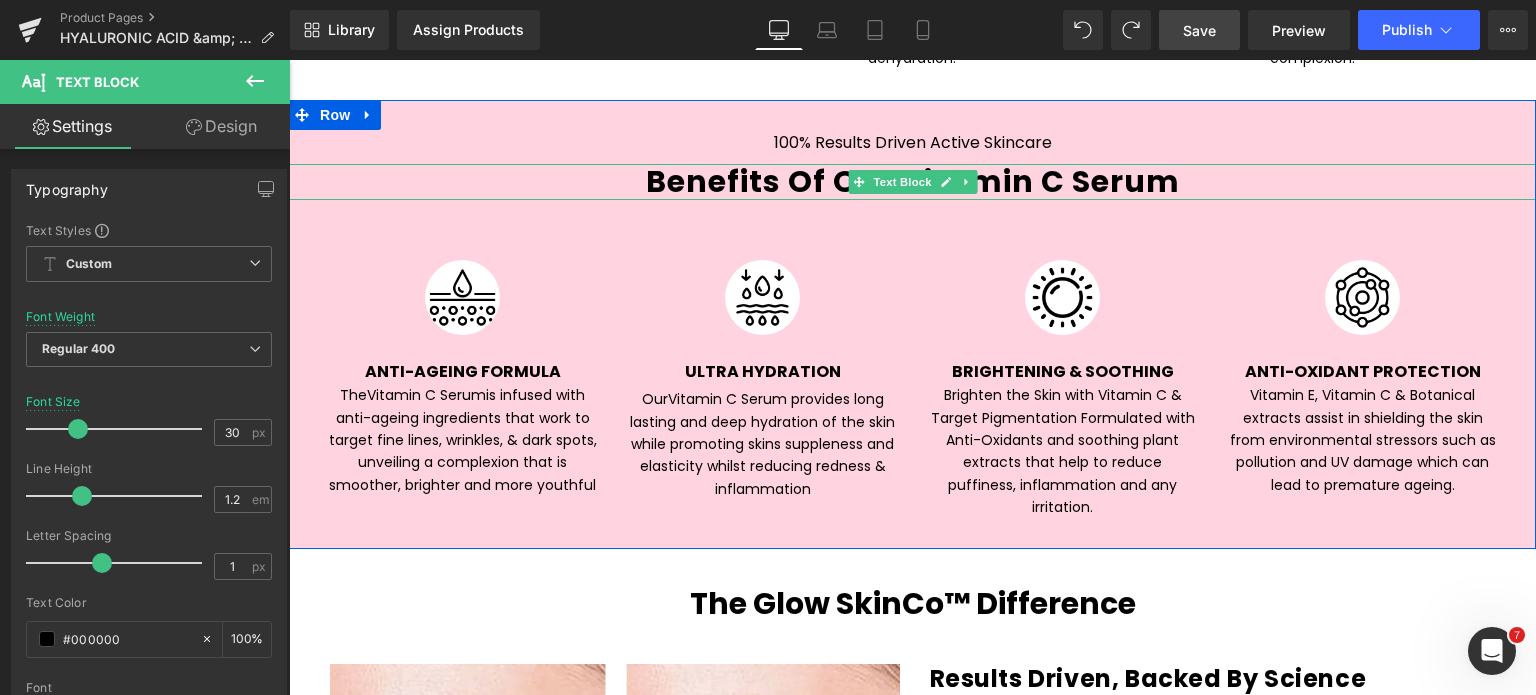 click on "Benefits Of Our Vitamin C Serum" at bounding box center (913, 181) 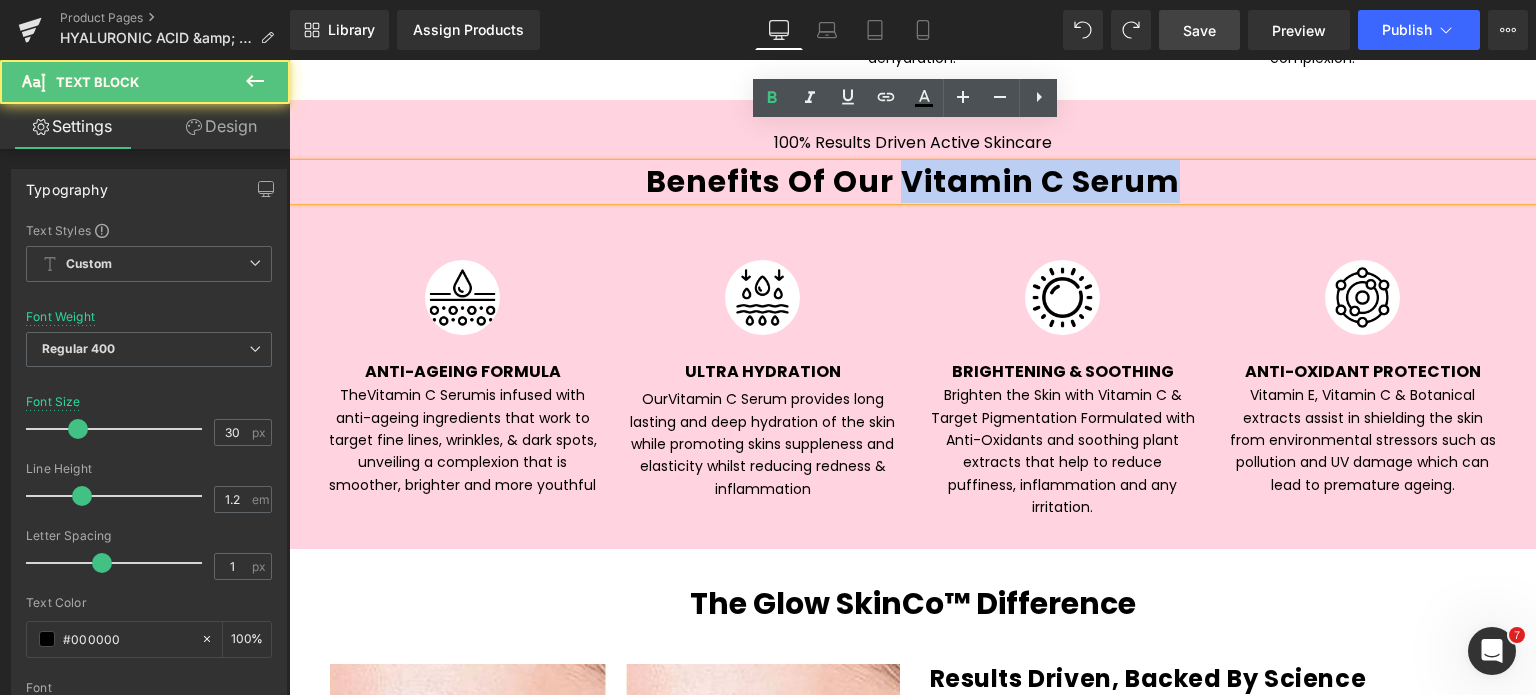 drag, startPoint x: 898, startPoint y: 139, endPoint x: 1168, endPoint y: 139, distance: 270 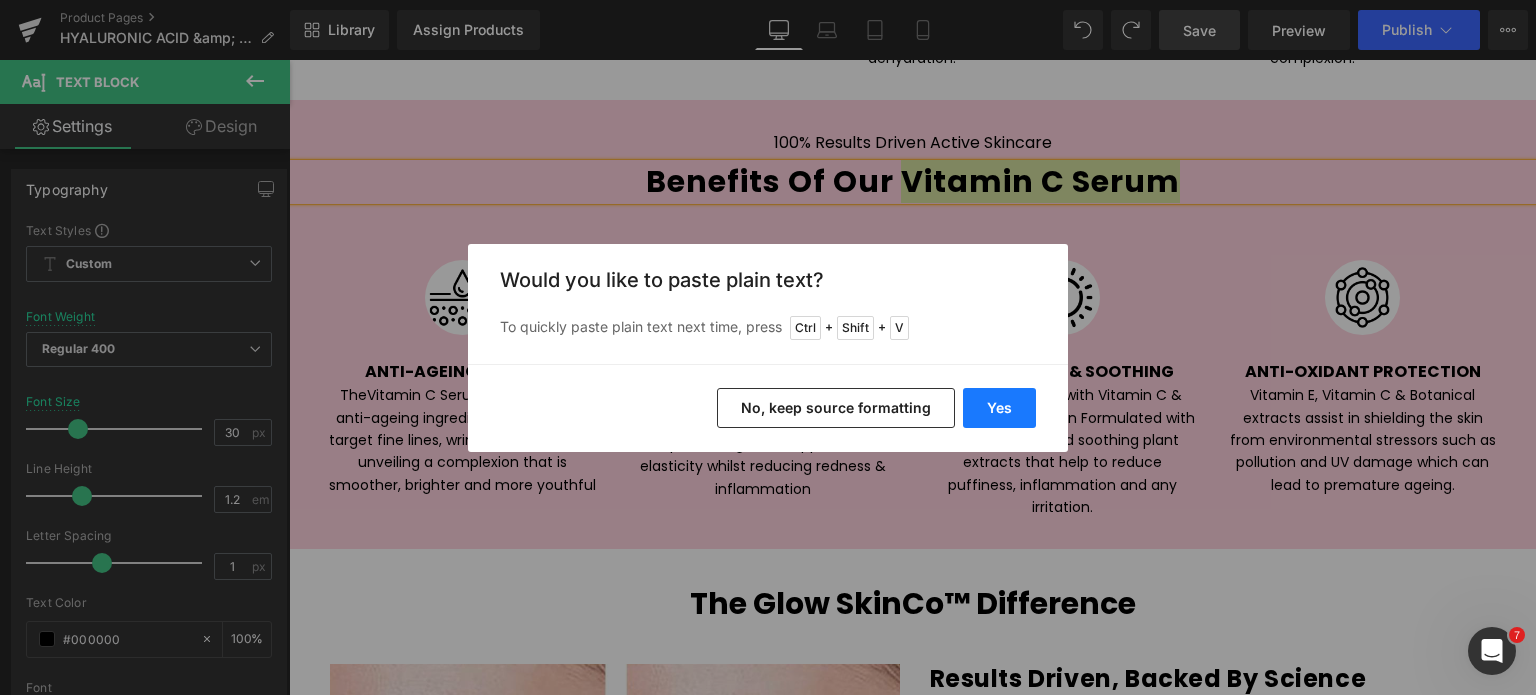 click on "Yes" at bounding box center (999, 408) 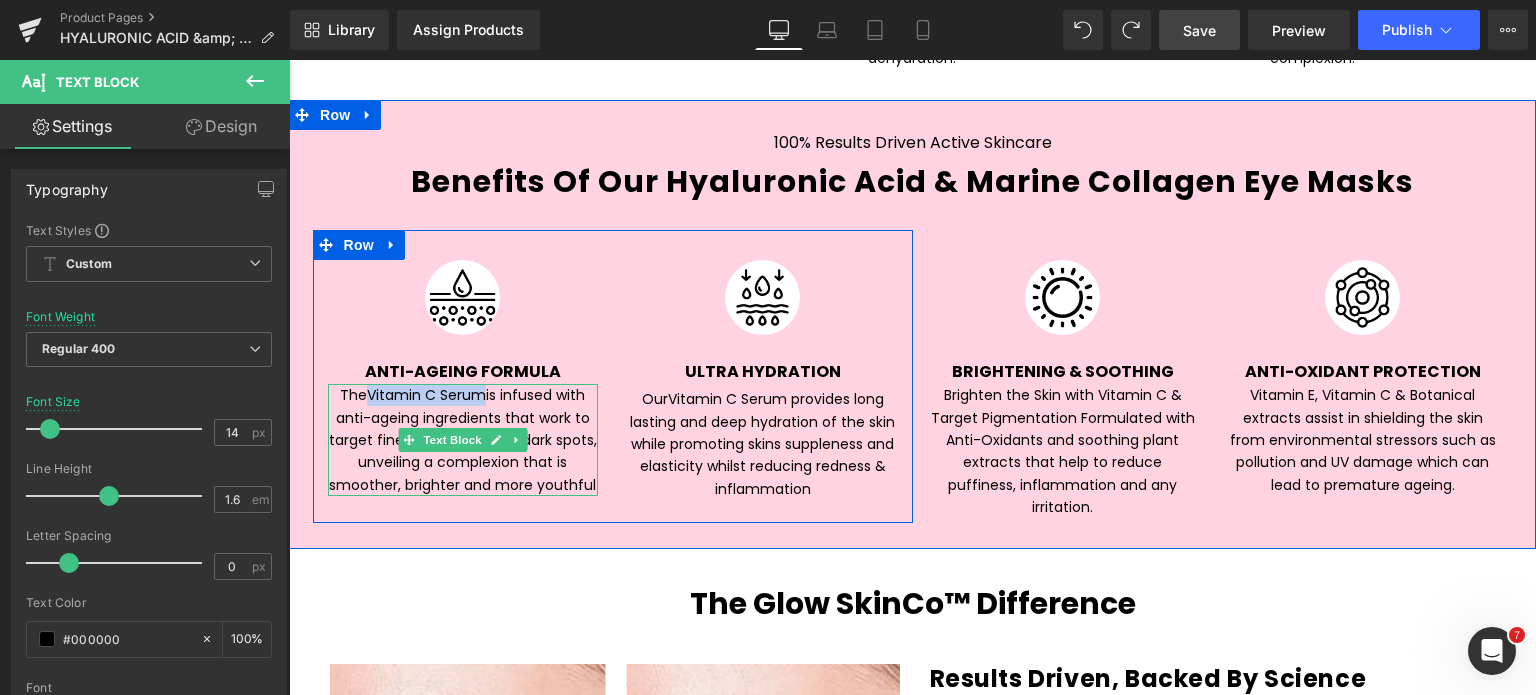 drag, startPoint x: 359, startPoint y: 361, endPoint x: 472, endPoint y: 362, distance: 113.004425 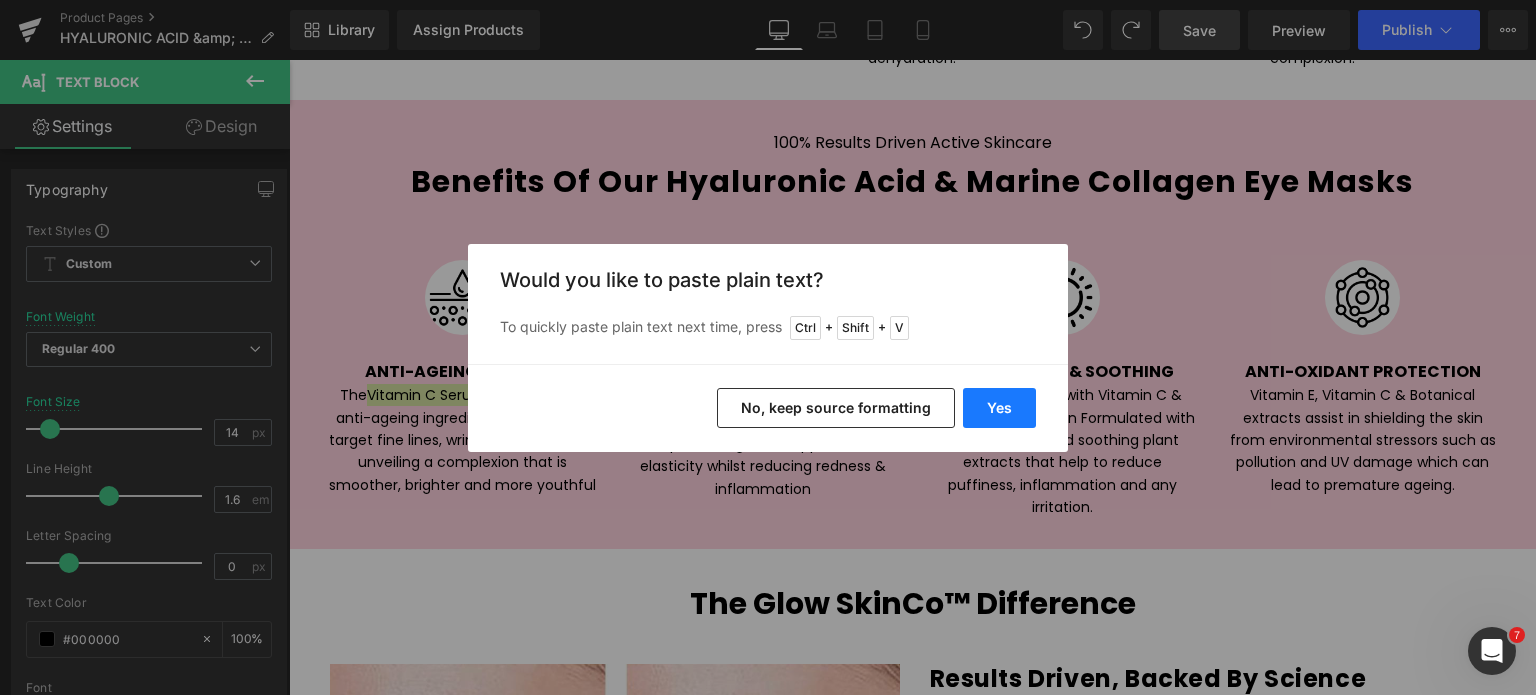 click on "Yes" at bounding box center (999, 408) 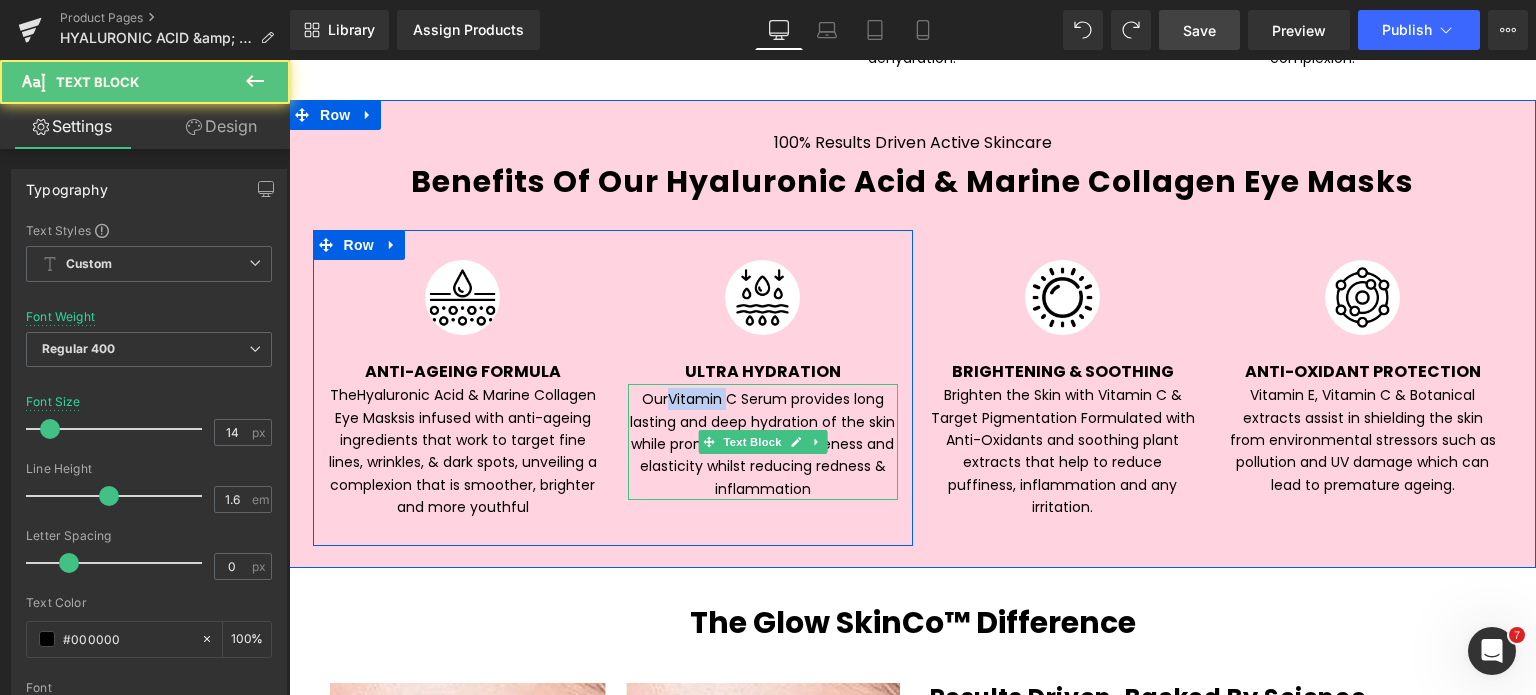 click on "Our  Vitamin C Serum   provides long lasting and deep hydration of the skin while promoting skins suppleness and elasticity whilst reducing redness & inflammation" at bounding box center [763, 444] 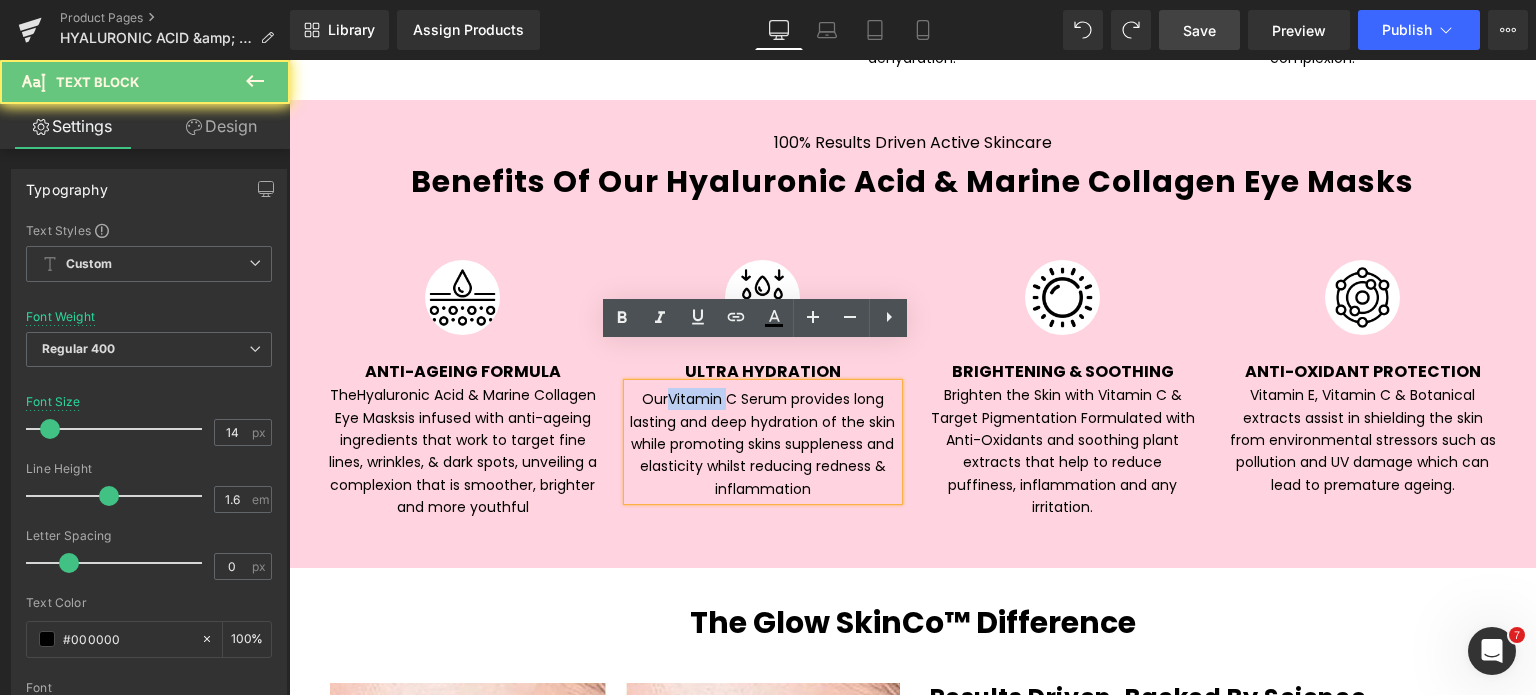 click on "Our  Vitamin C Serum   provides long lasting and deep hydration of the skin while promoting skins suppleness and elasticity whilst reducing redness & inflammation" at bounding box center [763, 444] 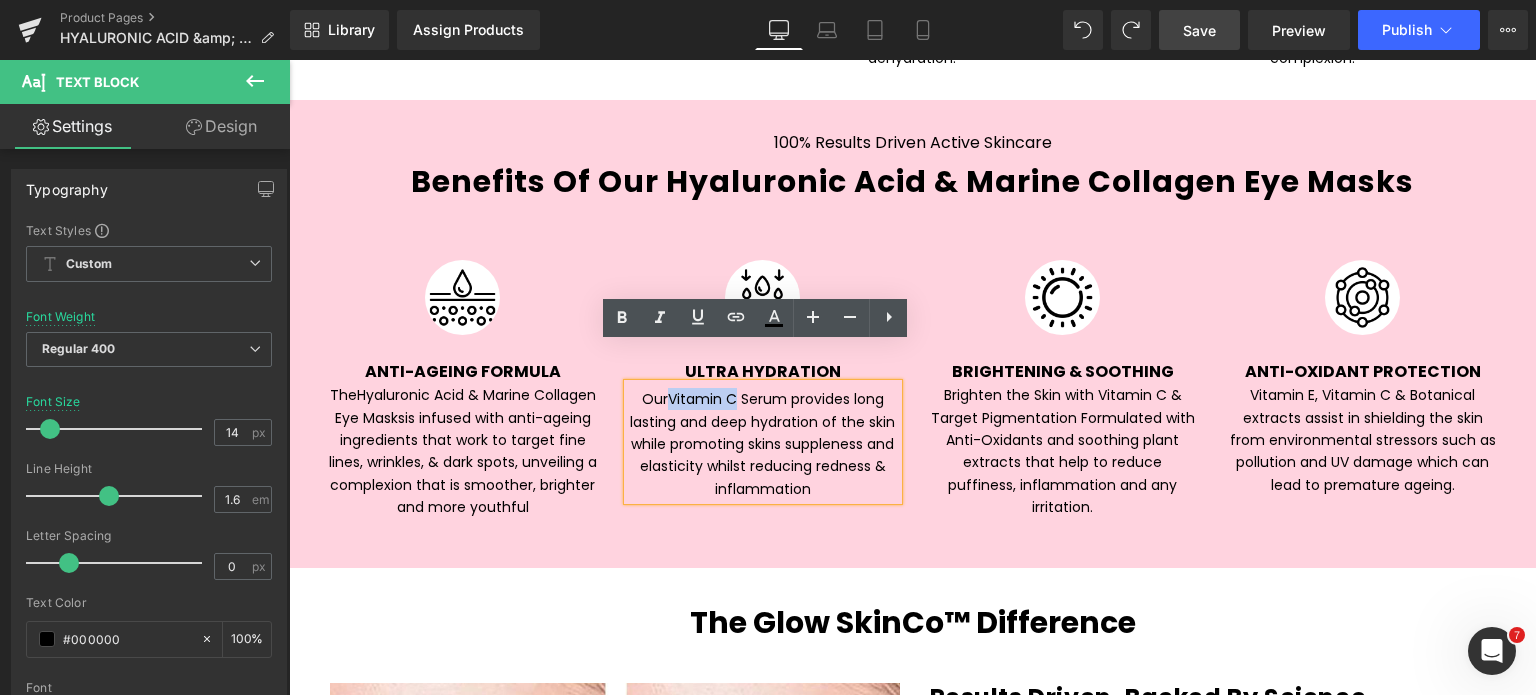 drag, startPoint x: 728, startPoint y: 360, endPoint x: 661, endPoint y: 359, distance: 67.00746 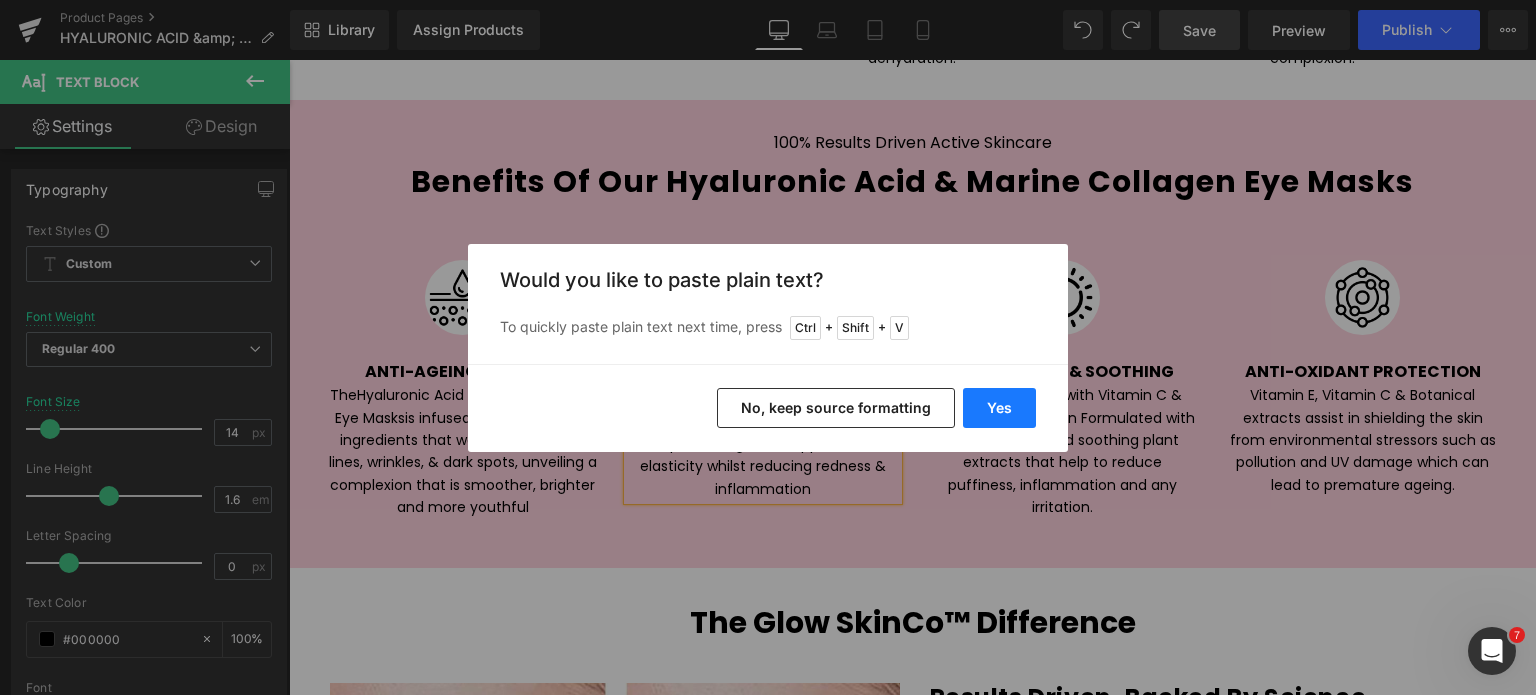 click on "Yes" at bounding box center [999, 408] 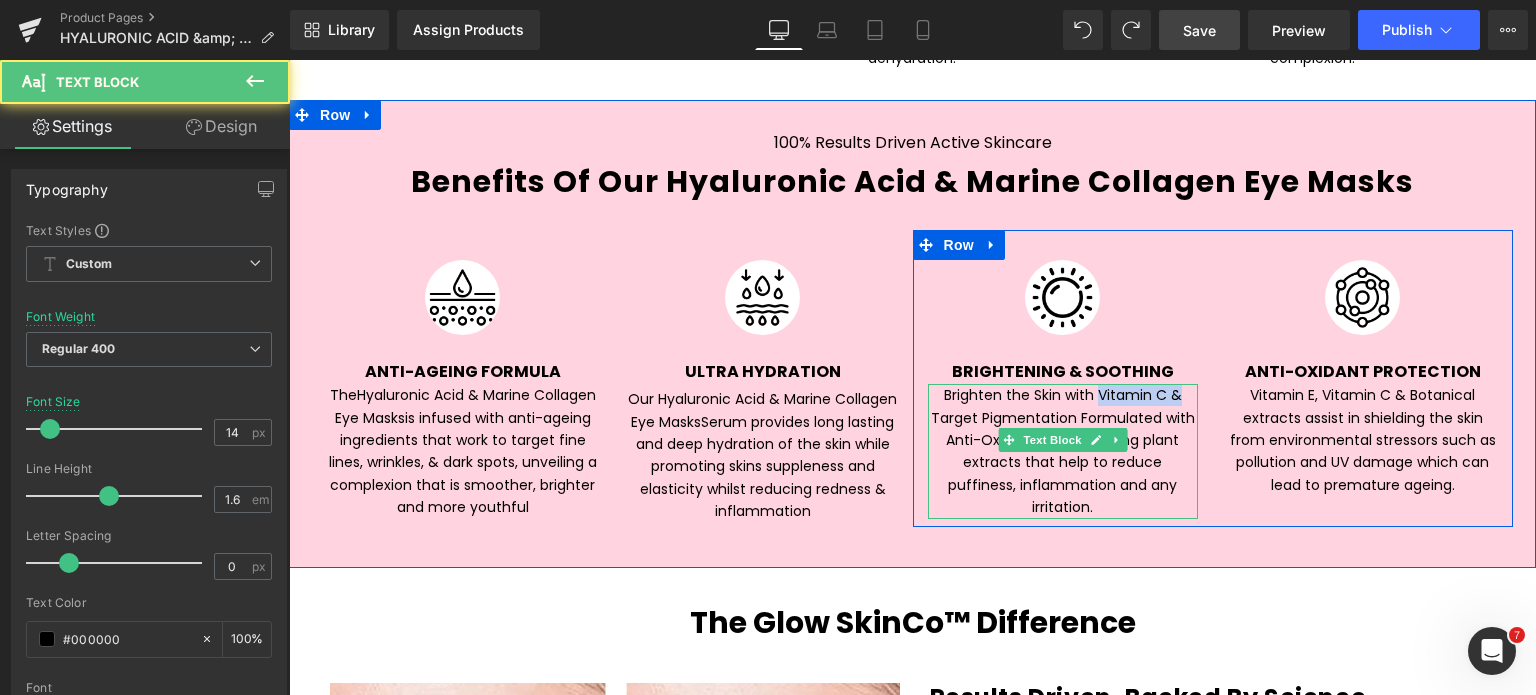 click on "Brighten the Skin with Vitamin C & Target Pigmentation Formulated with Anti-Oxidants and soothing plant extracts that help to reduce puffiness, inflammation and any irritation." at bounding box center (1063, 451) 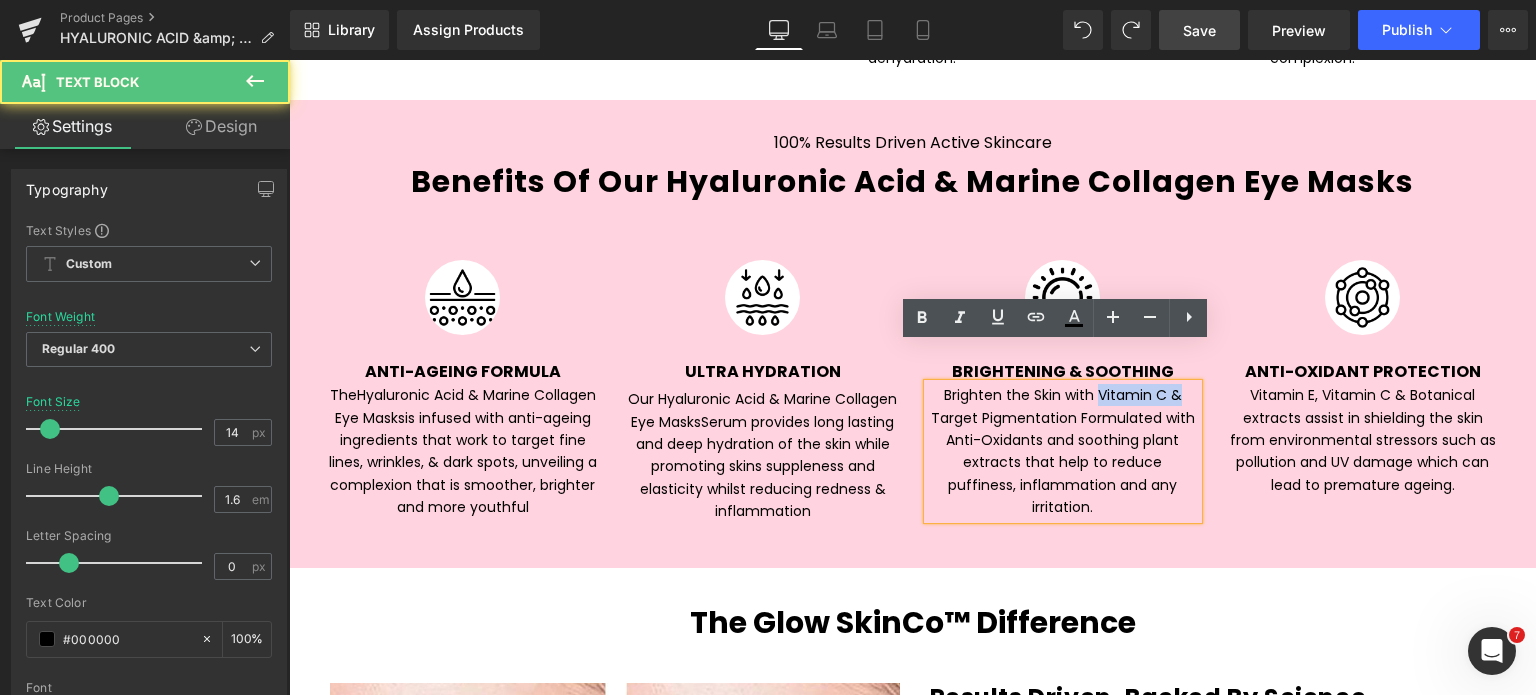 click on "Brighten the Skin with Vitamin C & Target Pigmentation Formulated with Anti-Oxidants and soothing plant extracts that help to reduce puffiness, inflammation and any irritation." at bounding box center (1063, 451) 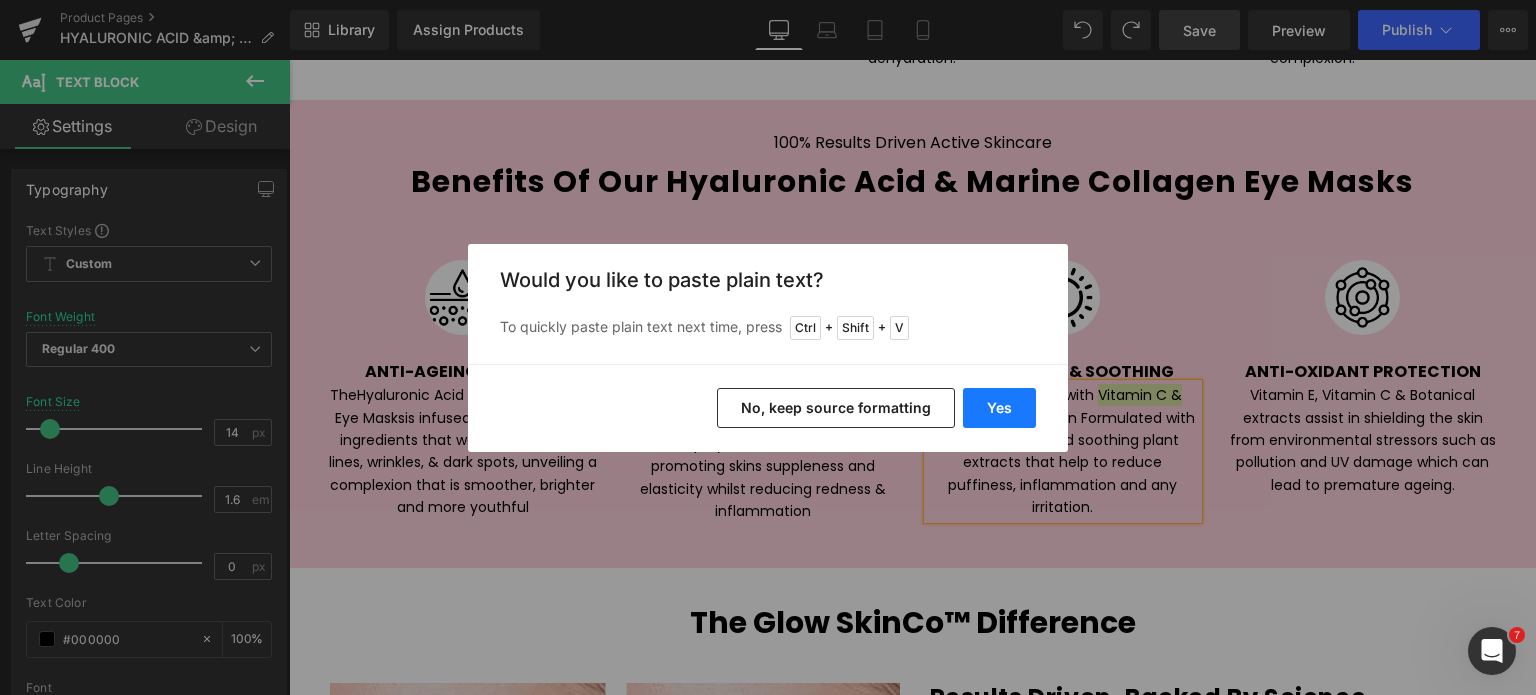 click on "Yes" at bounding box center (999, 408) 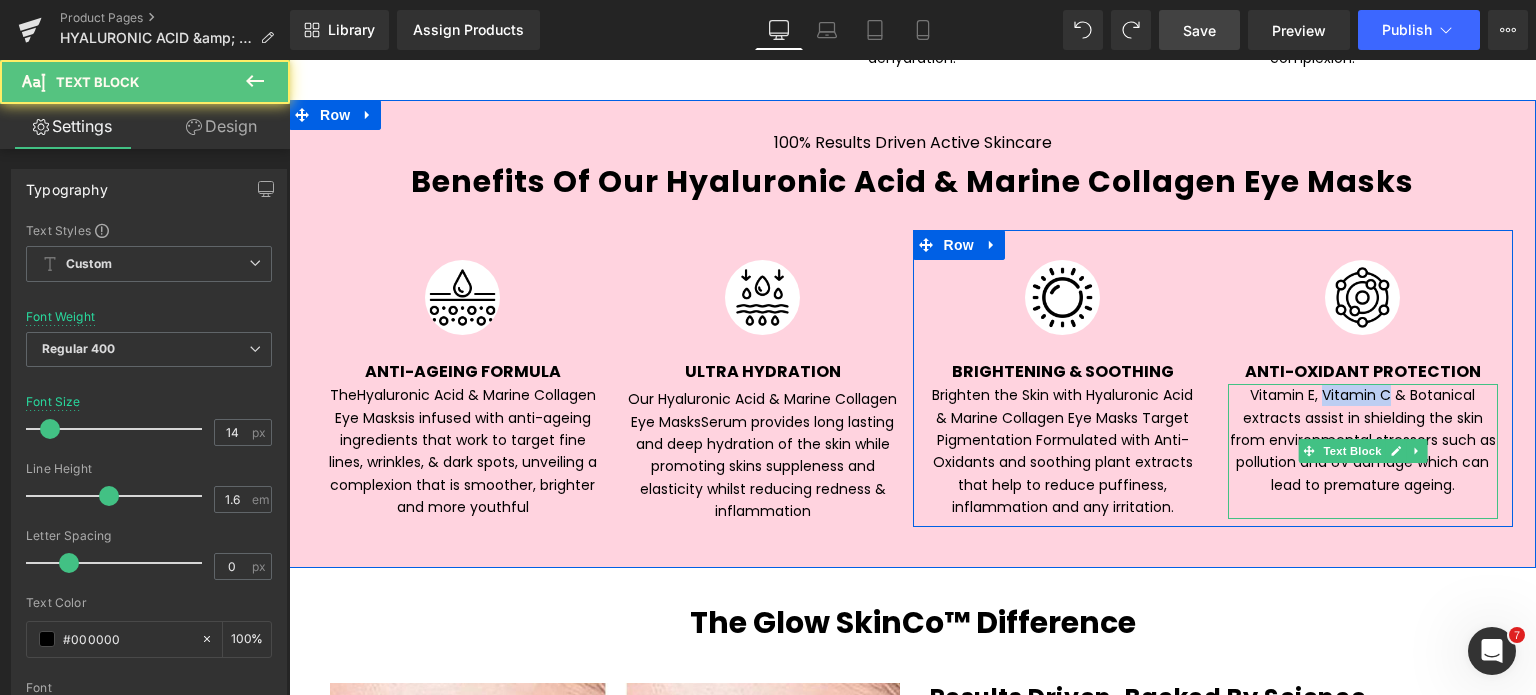 drag, startPoint x: 1380, startPoint y: 359, endPoint x: 1316, endPoint y: 351, distance: 64.49806 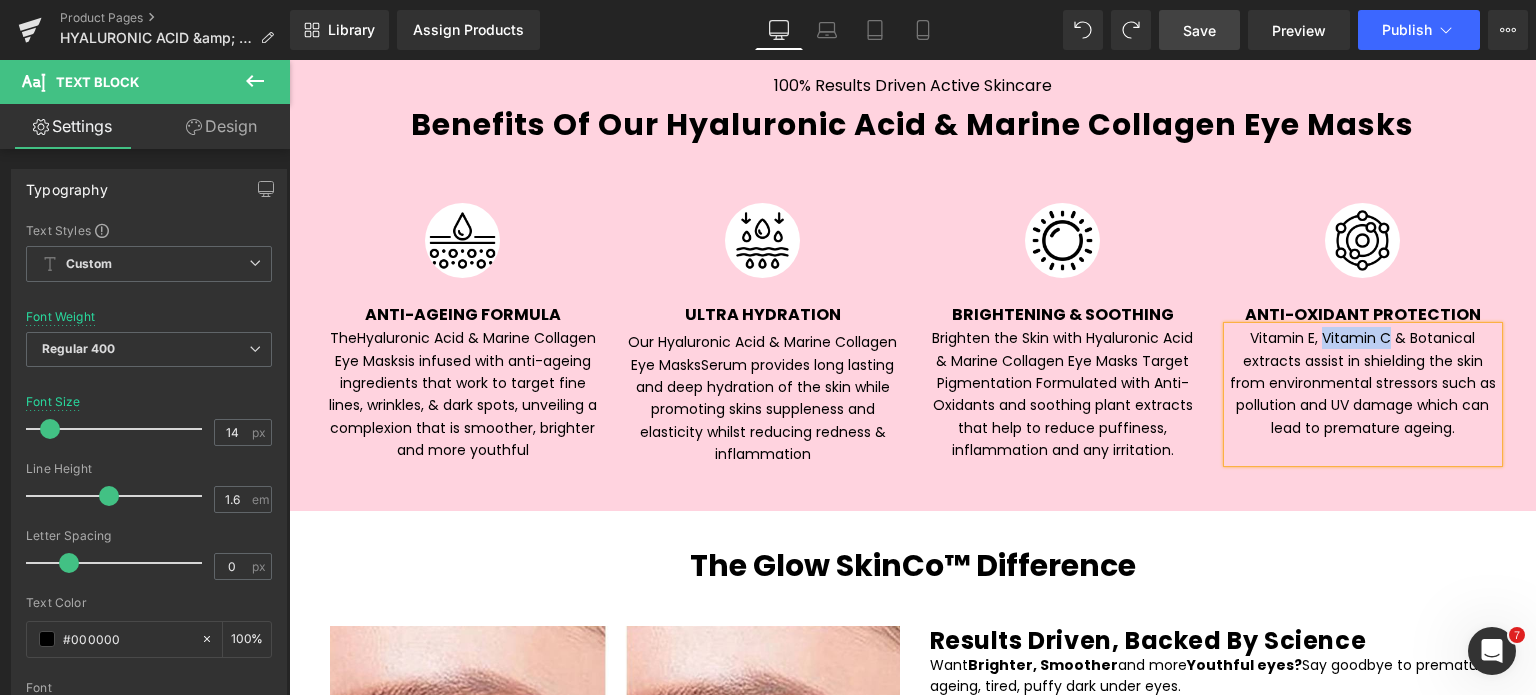scroll, scrollTop: 4616, scrollLeft: 0, axis: vertical 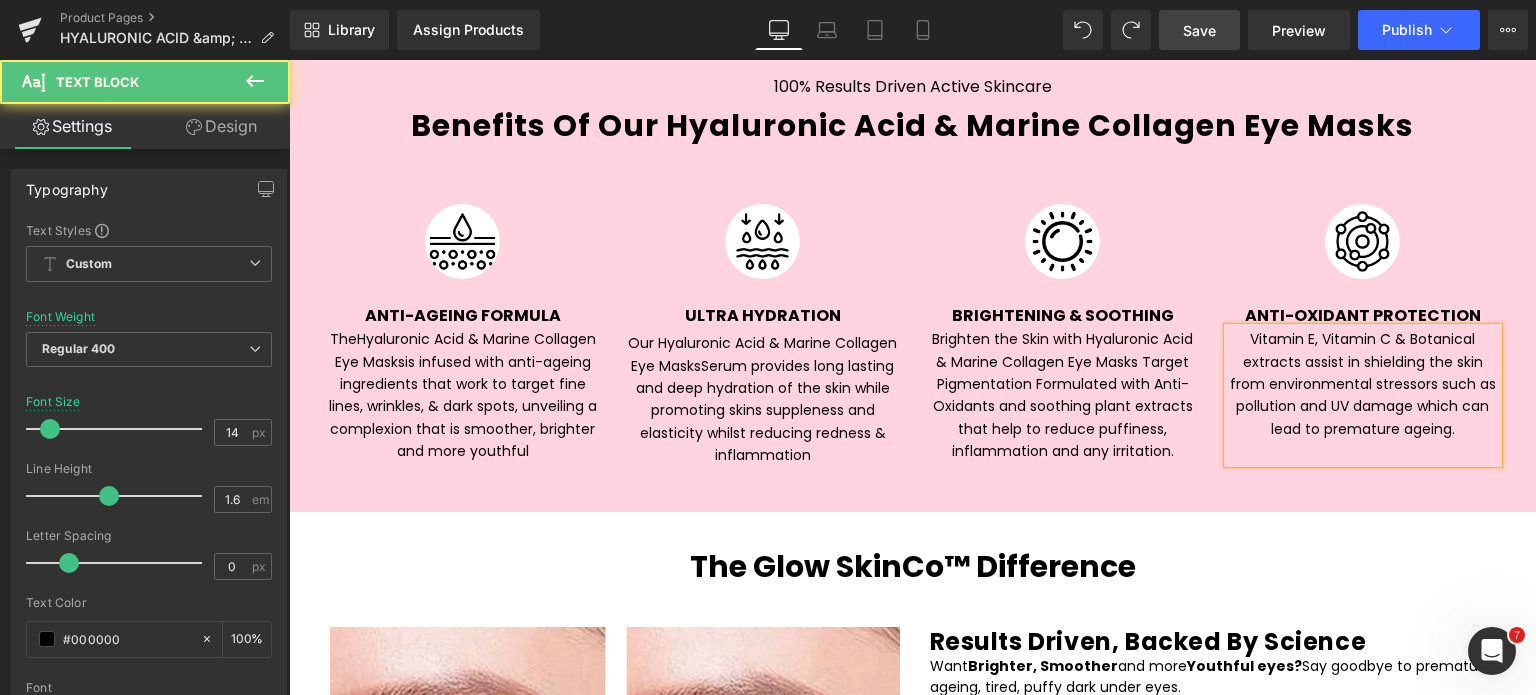 click on "Vitamin E, Vitamin C & Botanical extracts assist in shielding the skin from environmental stressors such as pollution and UV damage which can lead to premature ageing." at bounding box center [1363, 384] 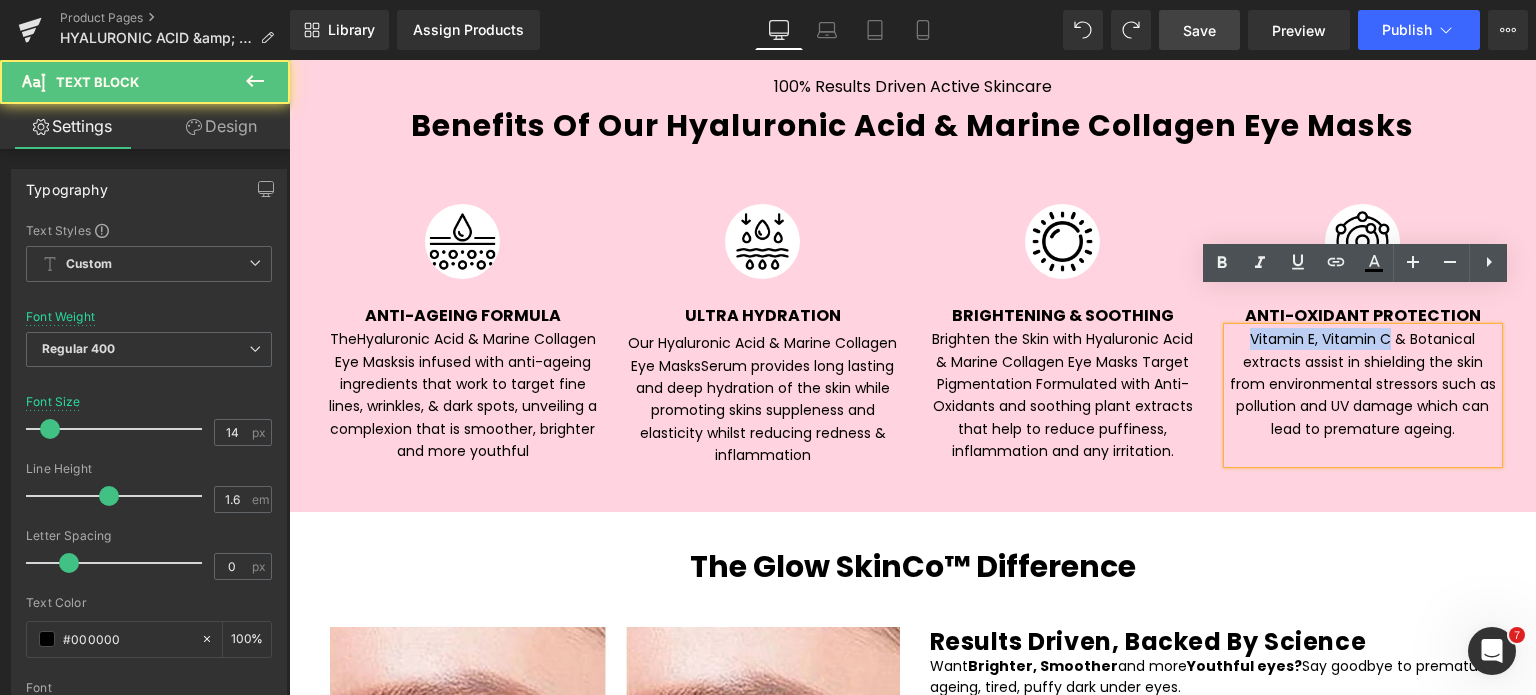 drag, startPoint x: 1244, startPoint y: 303, endPoint x: 1382, endPoint y: 308, distance: 138.09055 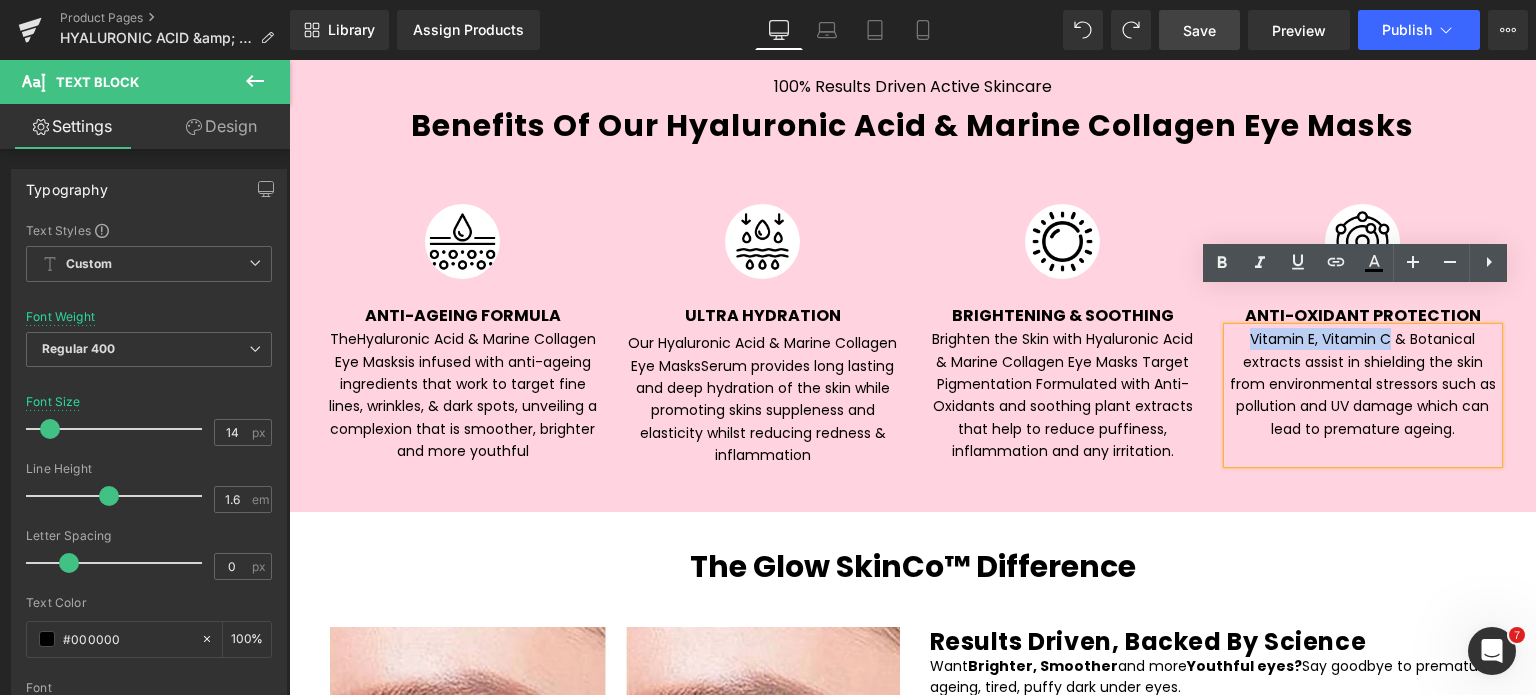 type 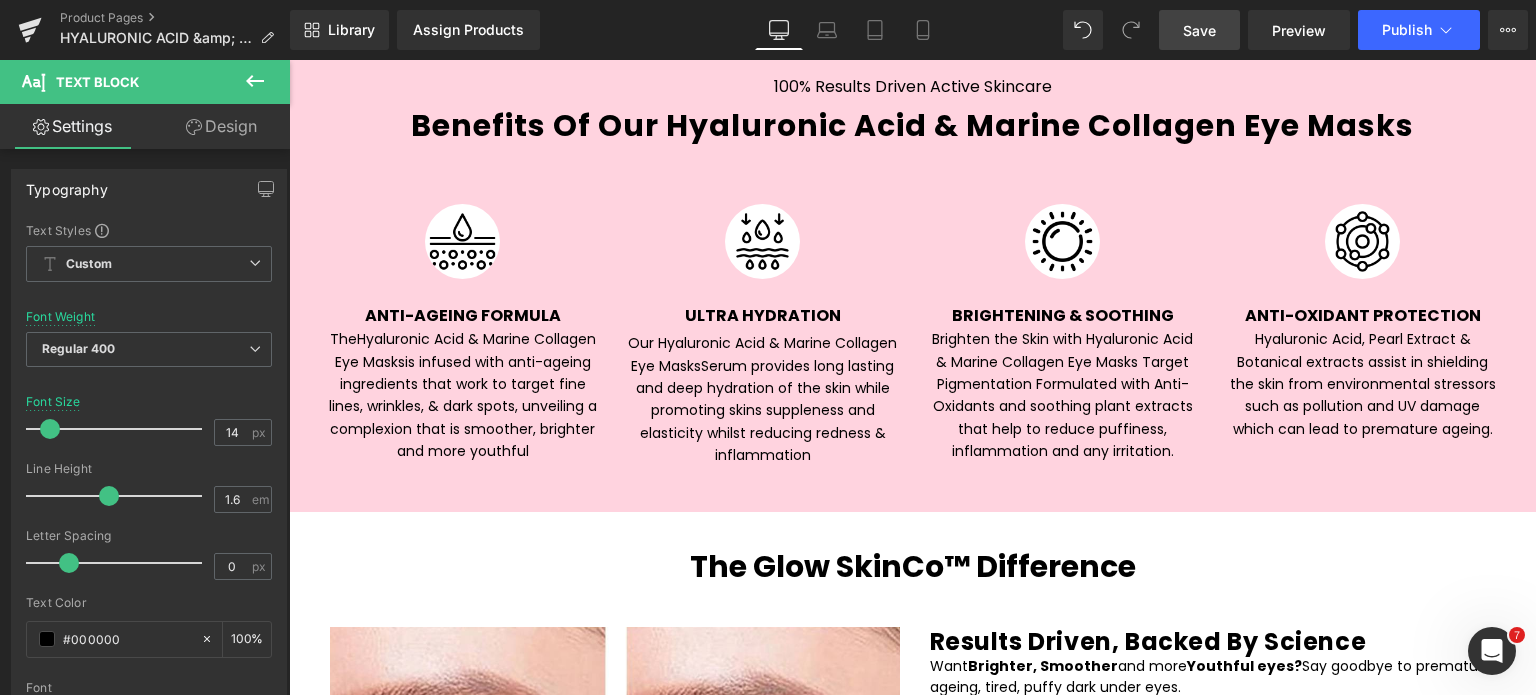 drag, startPoint x: 1196, startPoint y: 36, endPoint x: 759, endPoint y: 77, distance: 438.91913 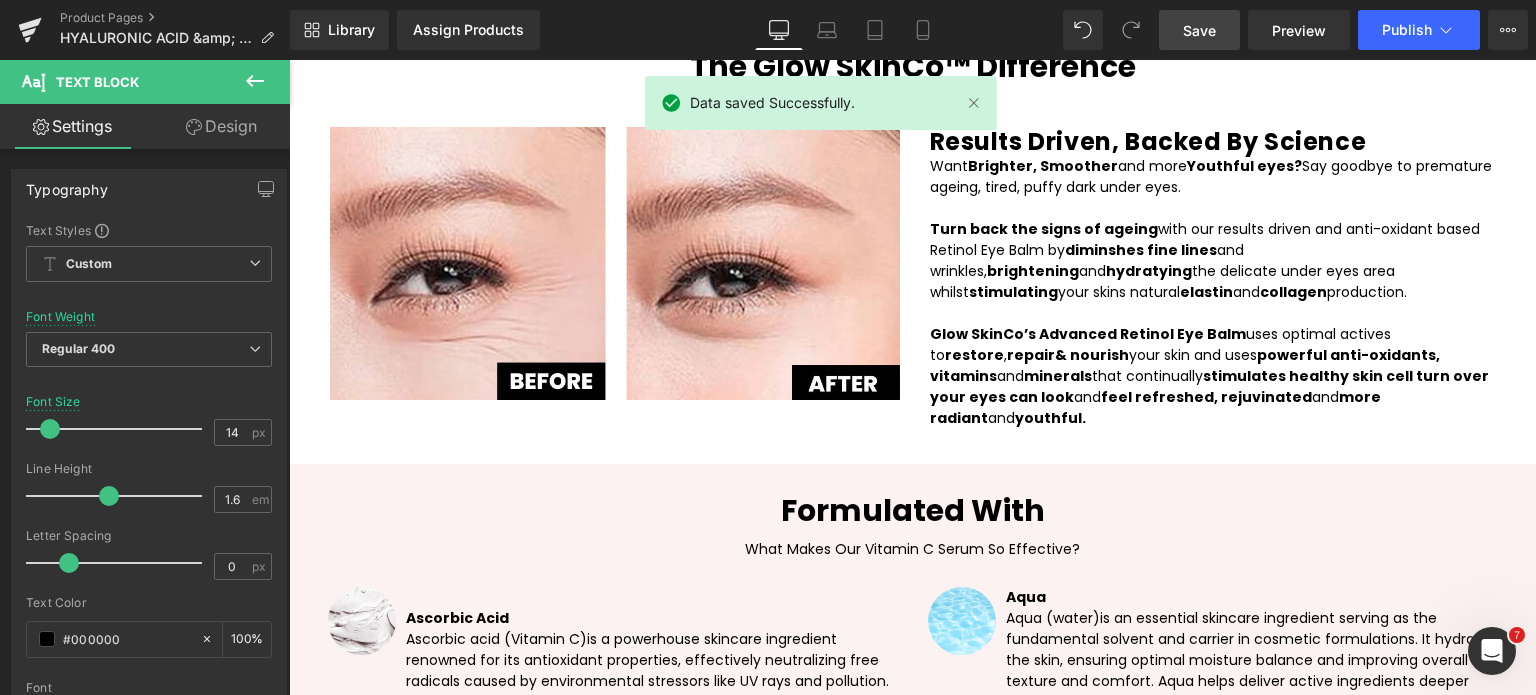 scroll, scrollTop: 5216, scrollLeft: 0, axis: vertical 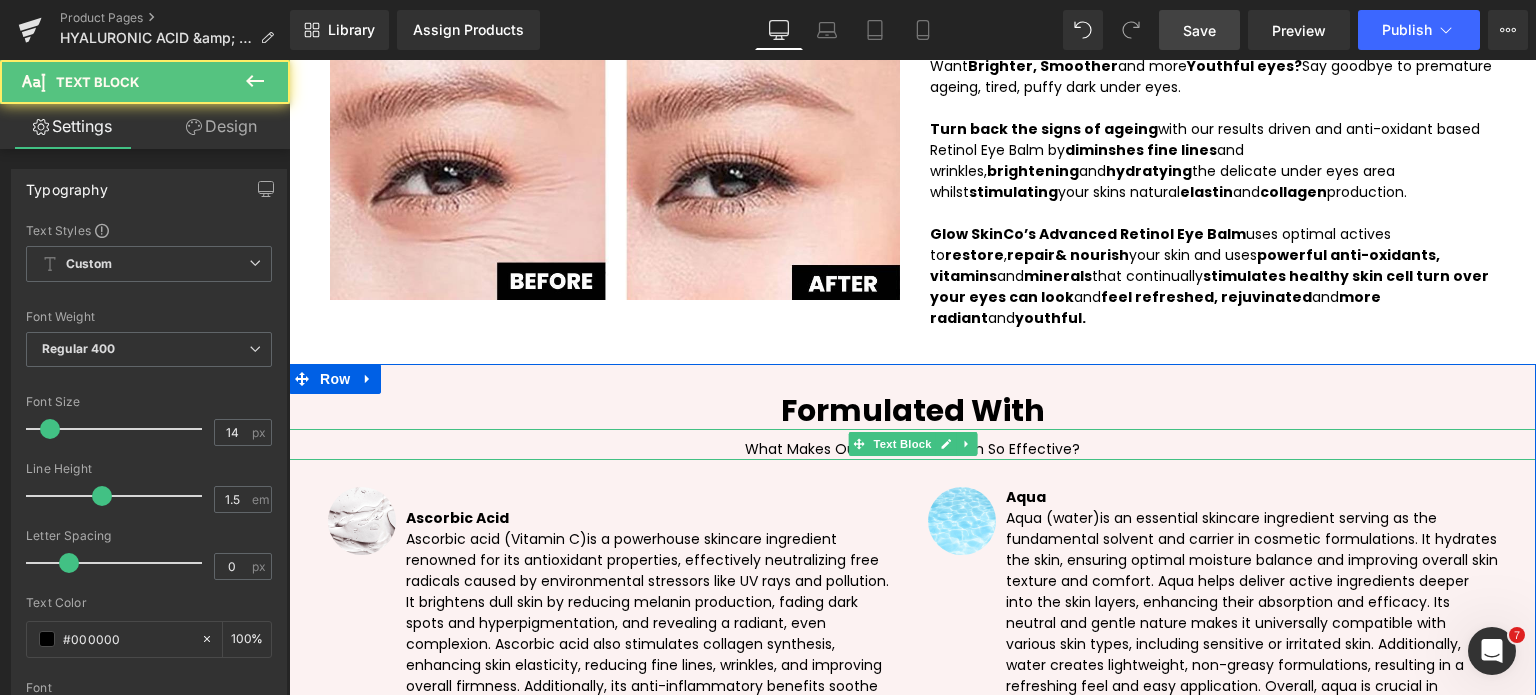 click on "What Makes Our Vitamin C Serum So Effective?" at bounding box center [912, 449] 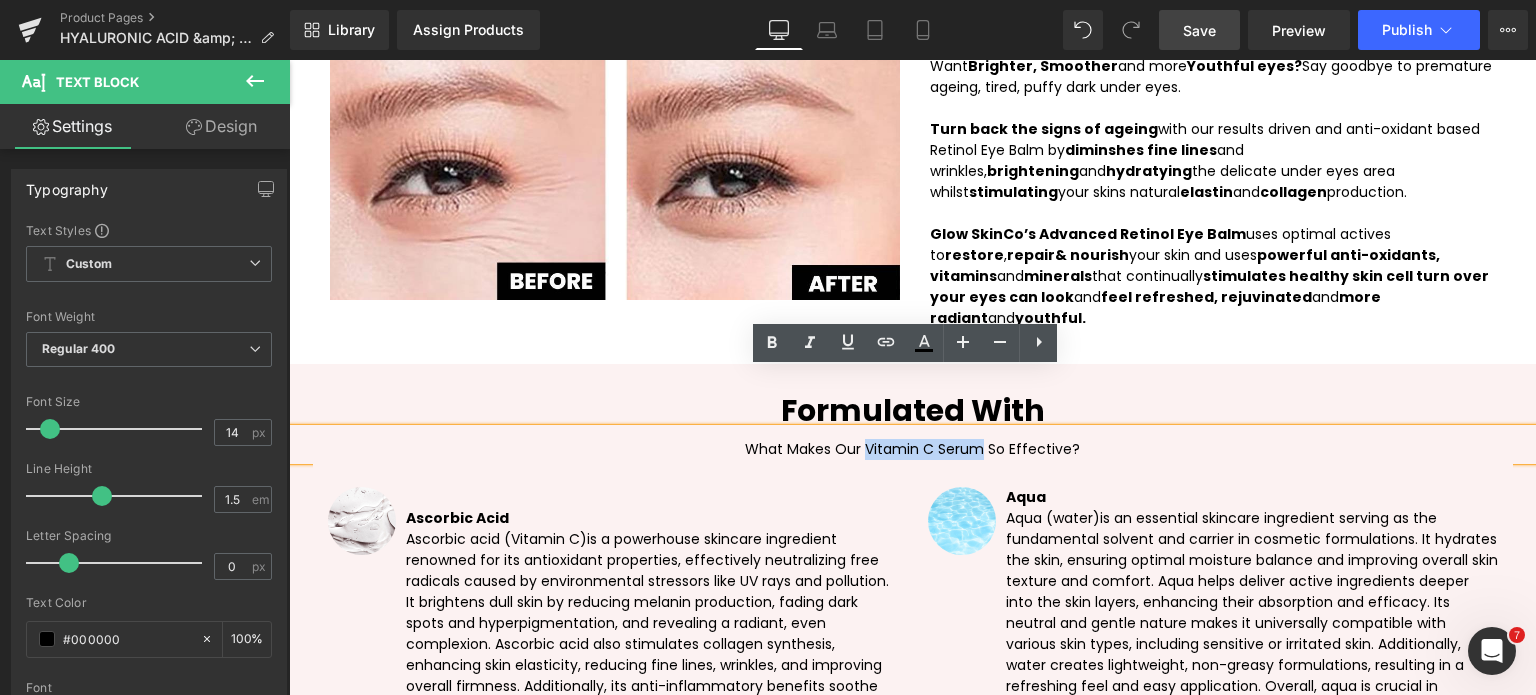 drag, startPoint x: 861, startPoint y: 391, endPoint x: 978, endPoint y: 399, distance: 117.273186 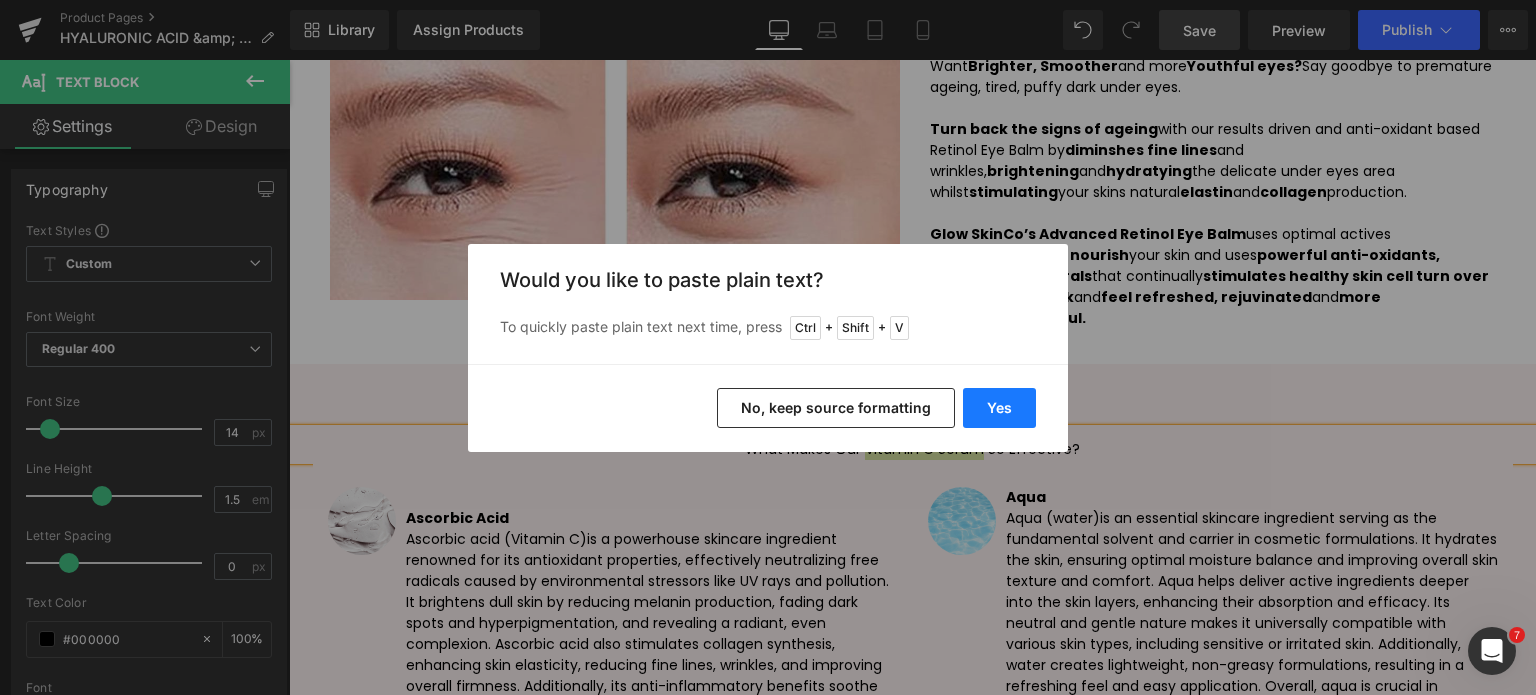 drag, startPoint x: 1012, startPoint y: 412, endPoint x: 723, endPoint y: 351, distance: 295.36755 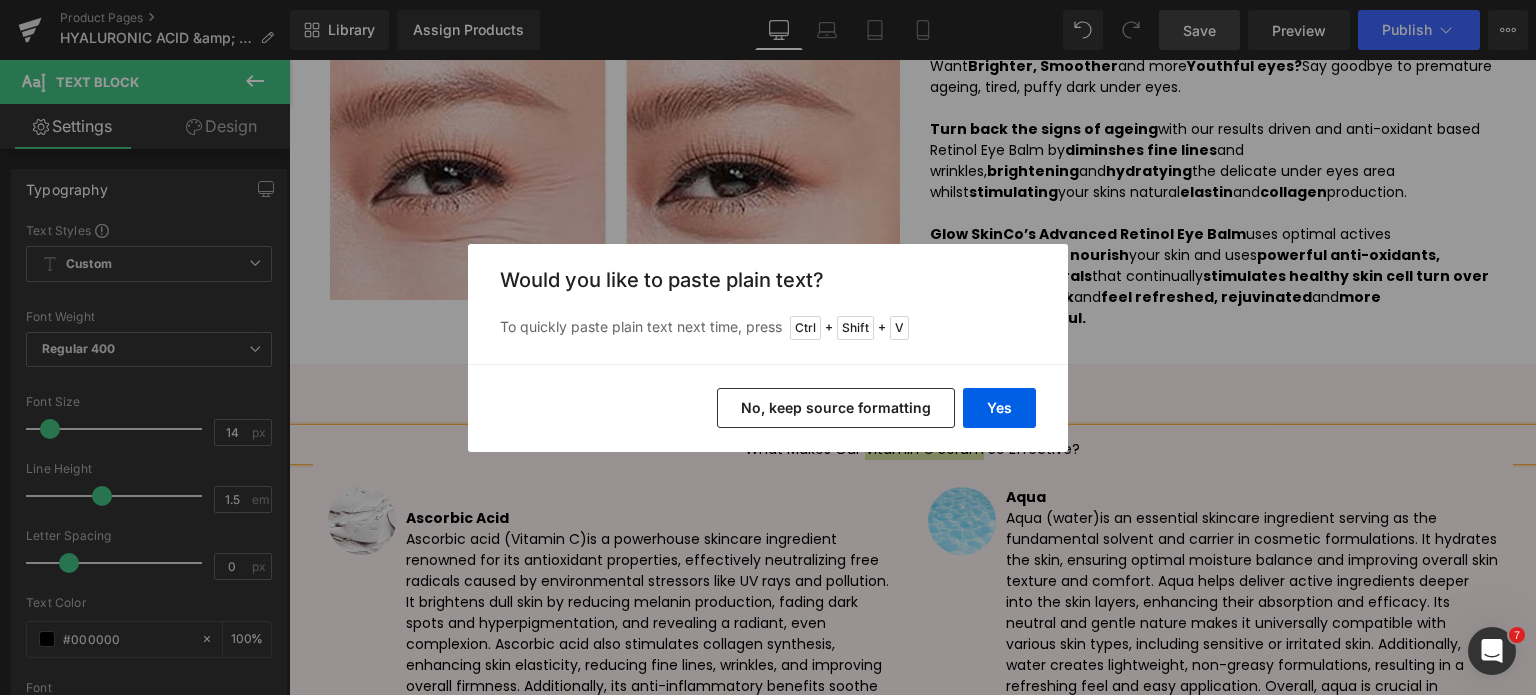 type 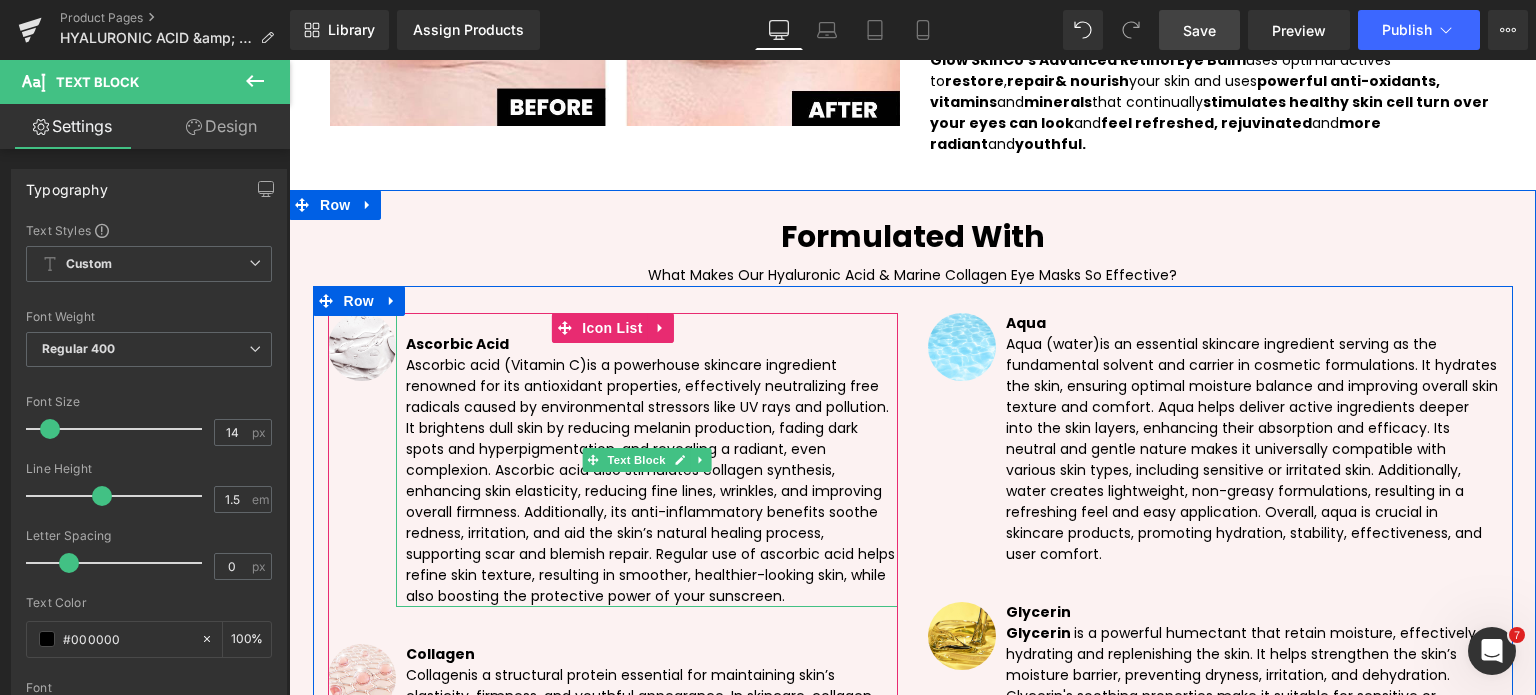 scroll, scrollTop: 5516, scrollLeft: 0, axis: vertical 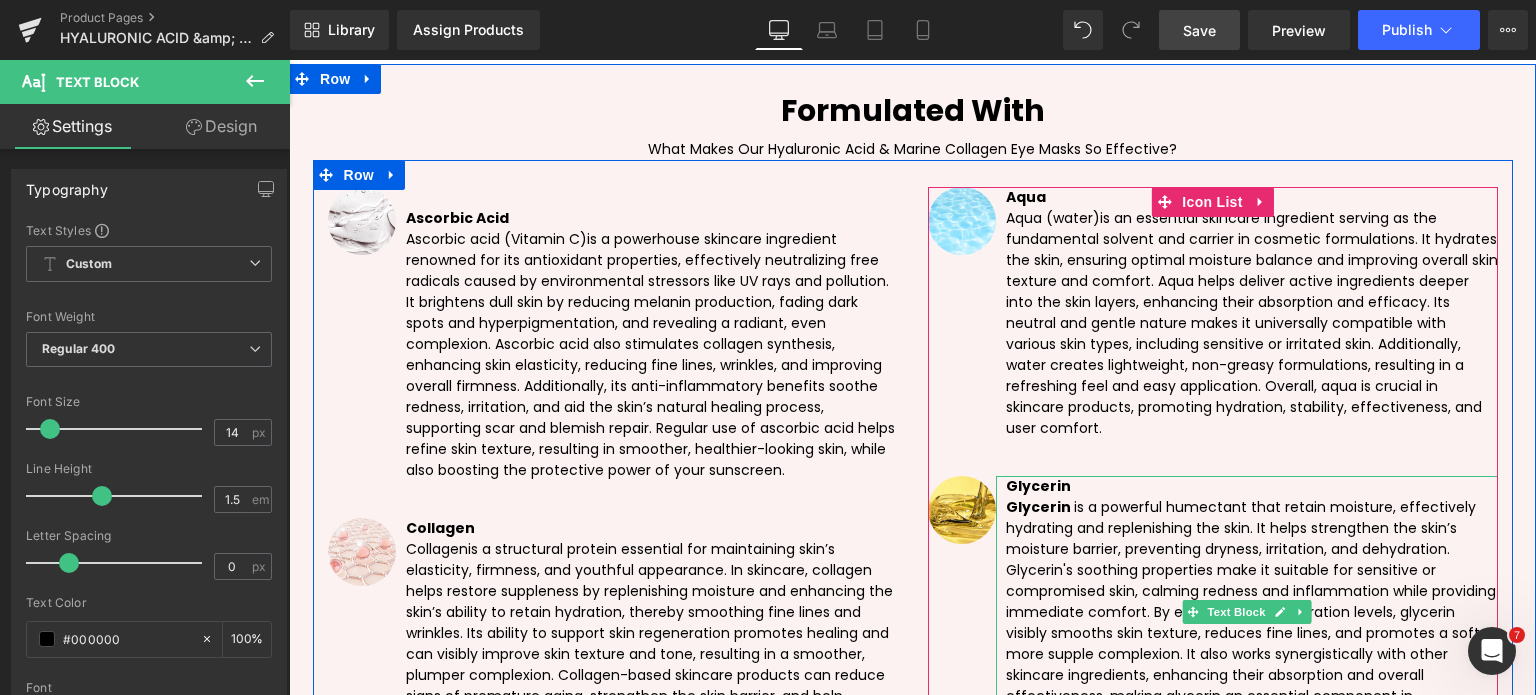 click on "Glycerin" at bounding box center (1038, 486) 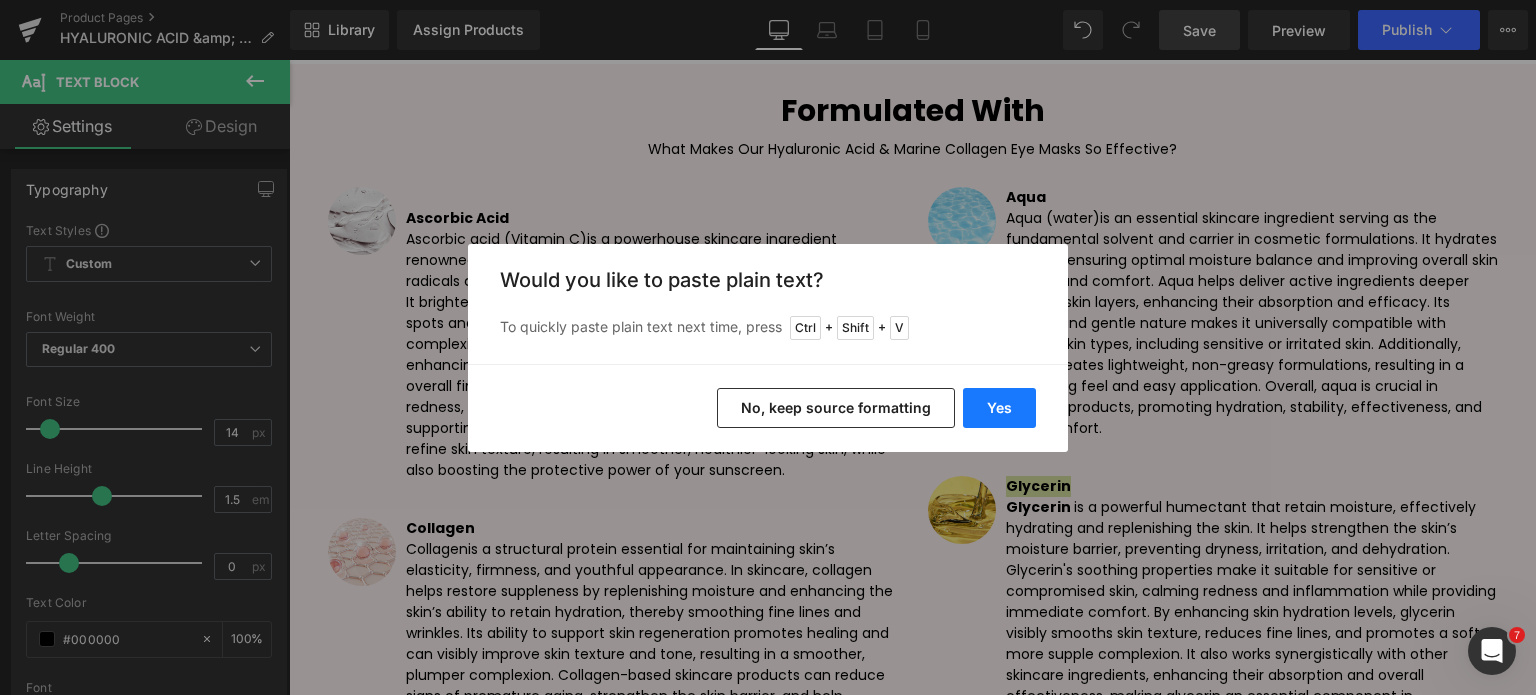 click on "Yes" at bounding box center [999, 408] 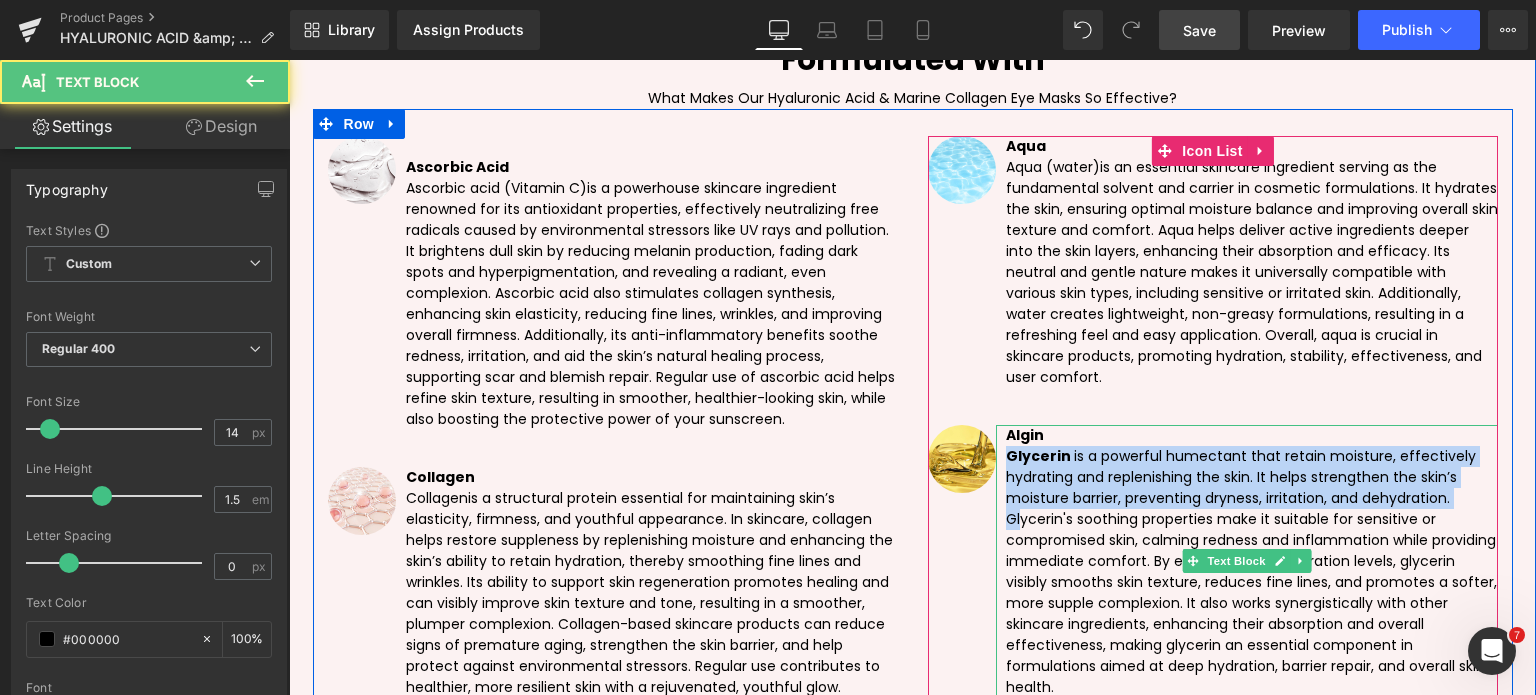 scroll, scrollTop: 5716, scrollLeft: 0, axis: vertical 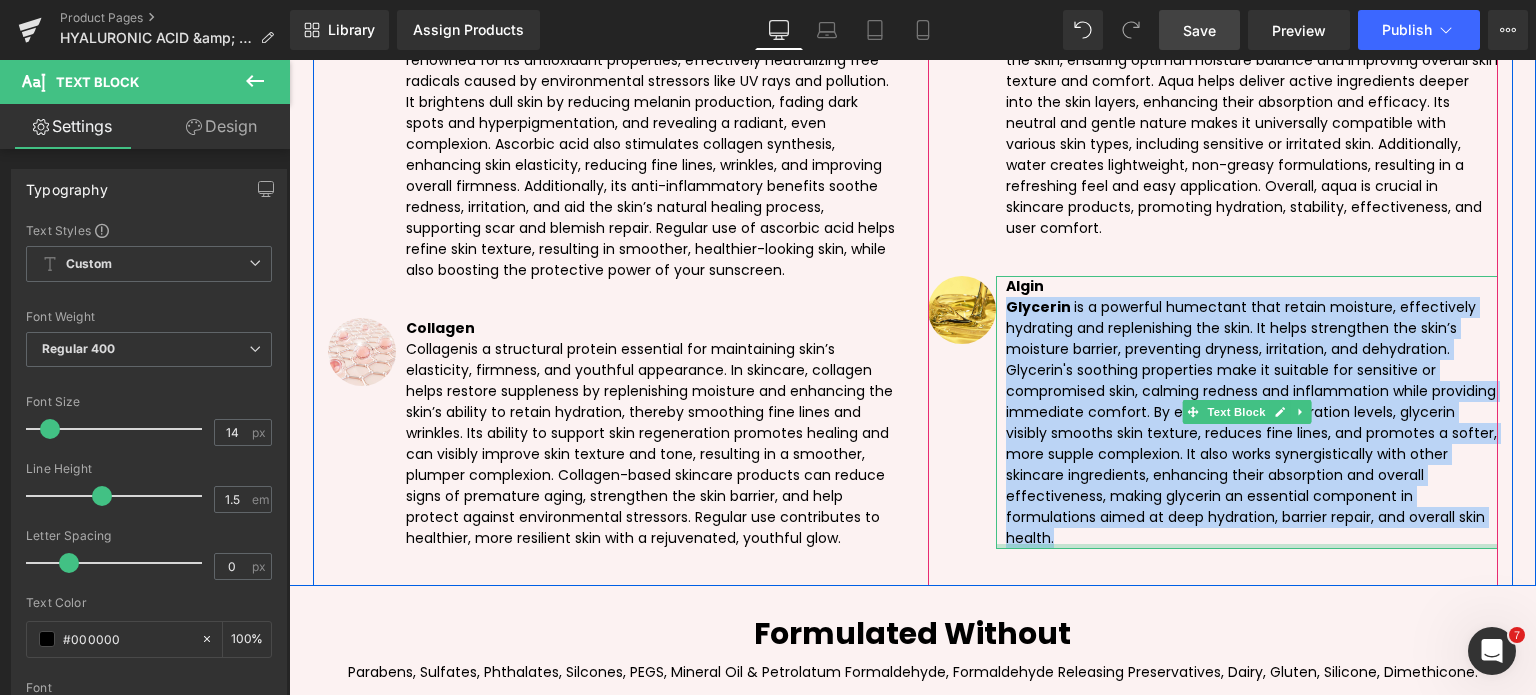 drag, startPoint x: 1000, startPoint y: 448, endPoint x: 1048, endPoint y: 487, distance: 61.846584 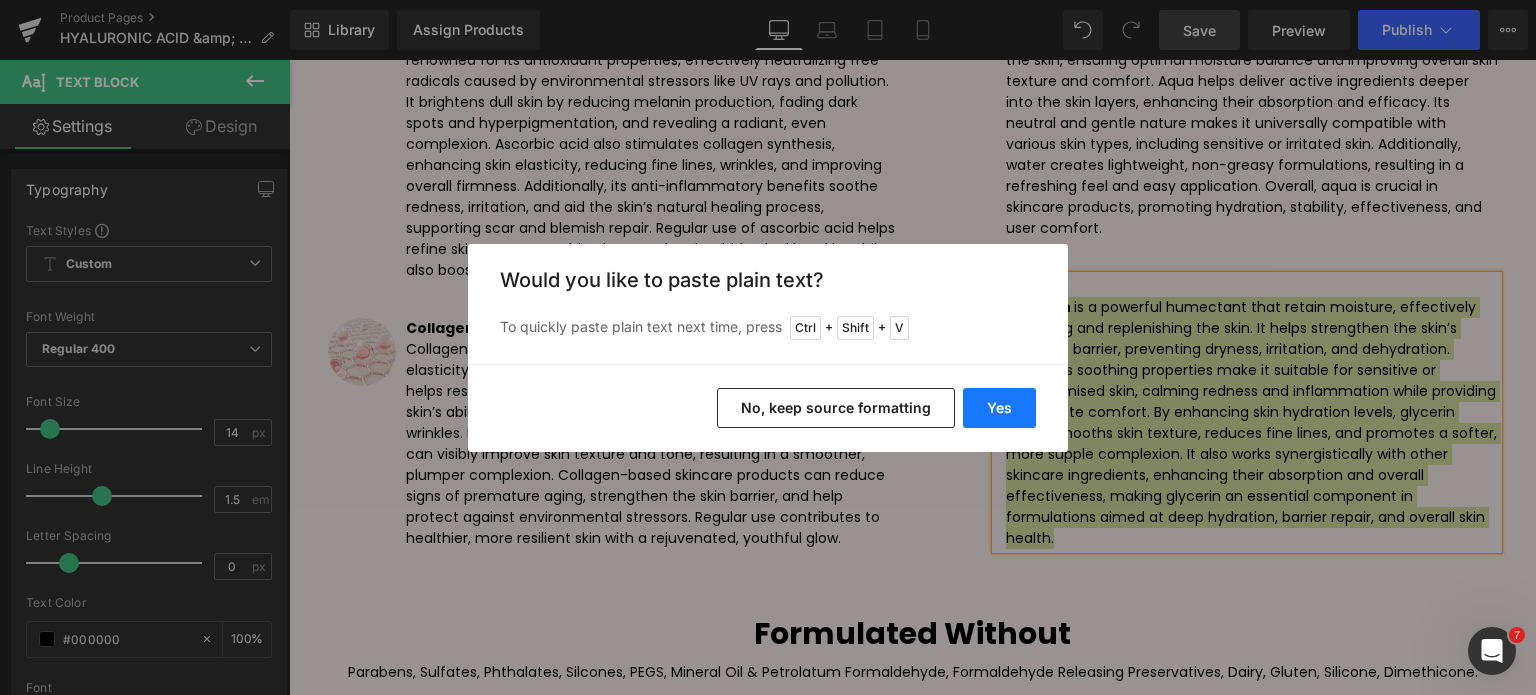click on "Yes" at bounding box center [999, 408] 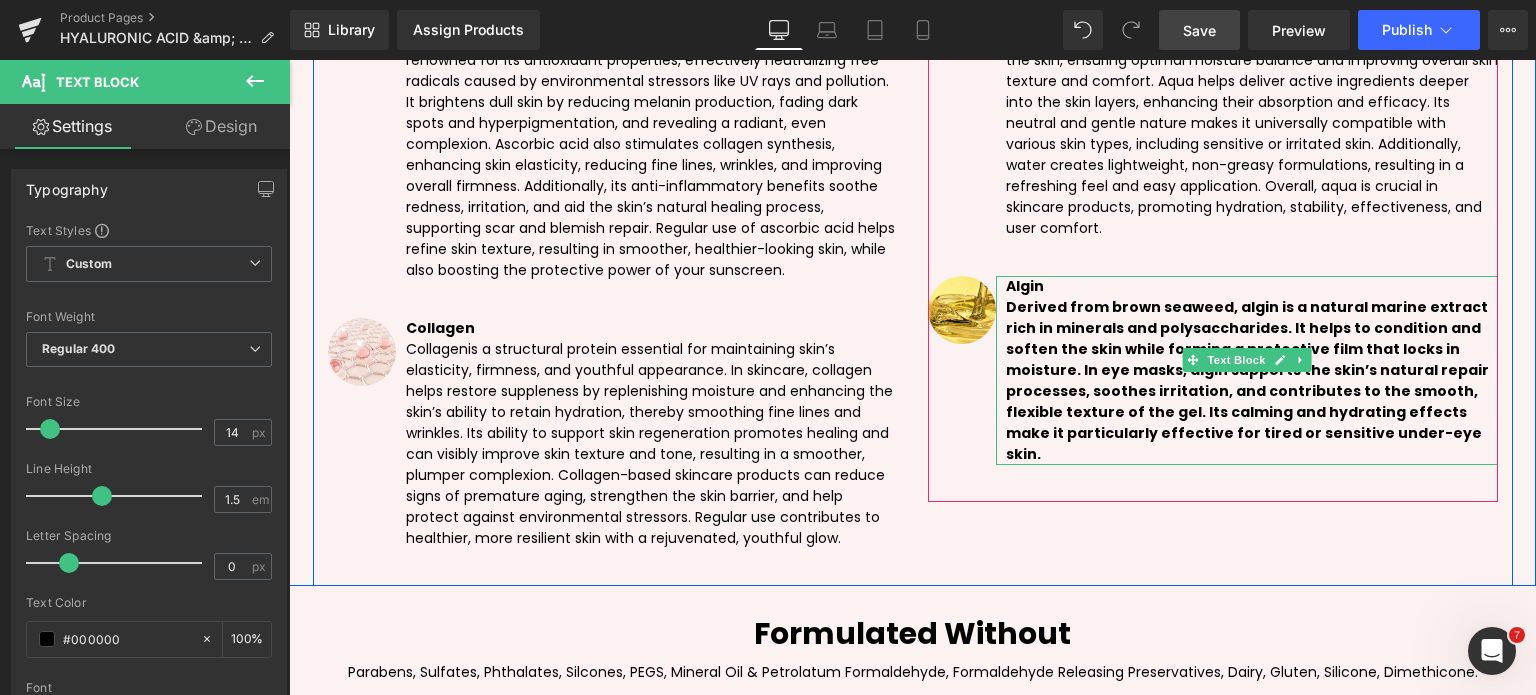 click on "Derived from brown seaweed, algin is a natural marine extract rich in minerals and polysaccharides. It helps to condition and soften the skin while forming a protective film that locks in moisture. In eye masks, algin supports the skin’s natural repair processes, soothes irritation, and contributes to the smooth, flexible texture of the gel. Its calming and hydrating effects make it particularly effective for tired or sensitive under-eye skin." at bounding box center (1247, 380) 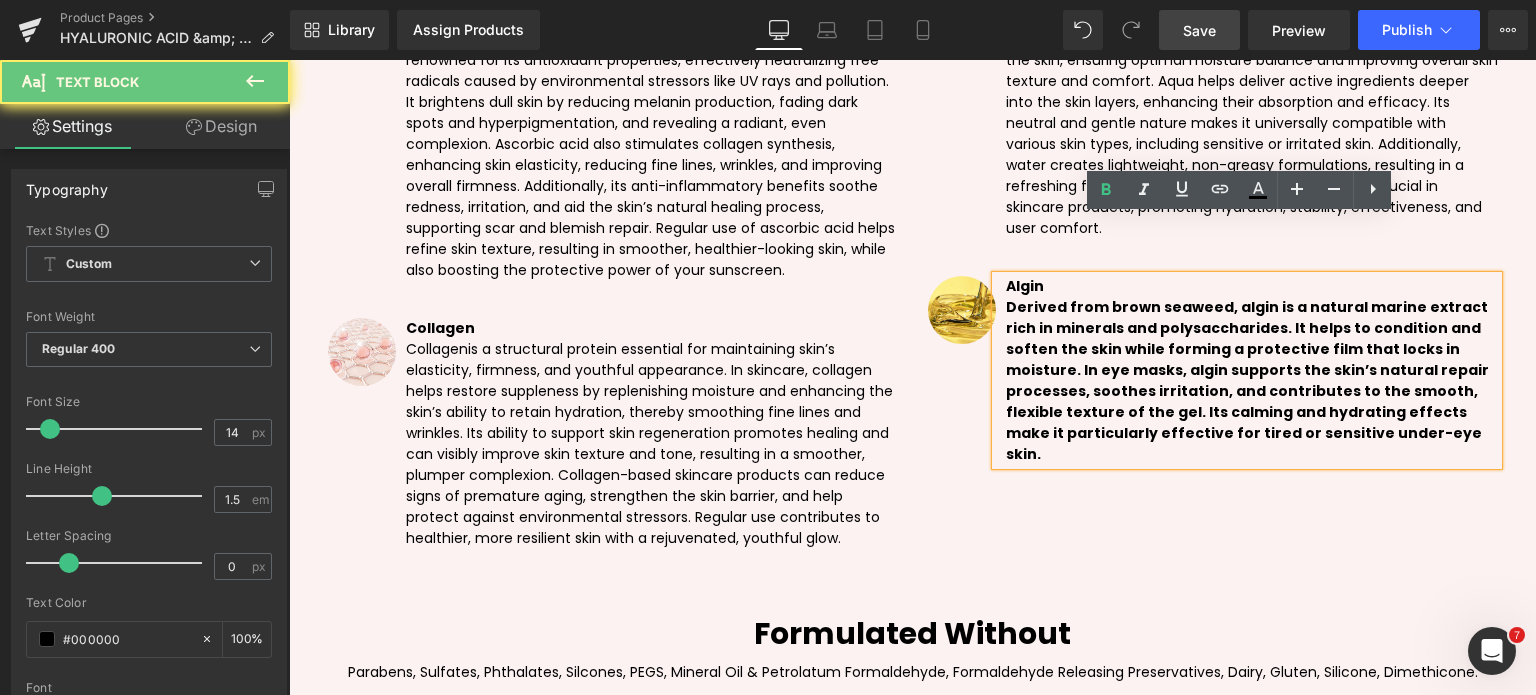click on "Derived from brown seaweed, algin is a natural marine extract rich in minerals and polysaccharides. It helps to condition and soften the skin while forming a protective film that locks in moisture. In eye masks, algin supports the skin’s natural repair processes, soothes irritation, and contributes to the smooth, flexible texture of the gel. Its calming and hydrating effects make it particularly effective for tired or sensitive under-eye skin." at bounding box center (1247, 380) 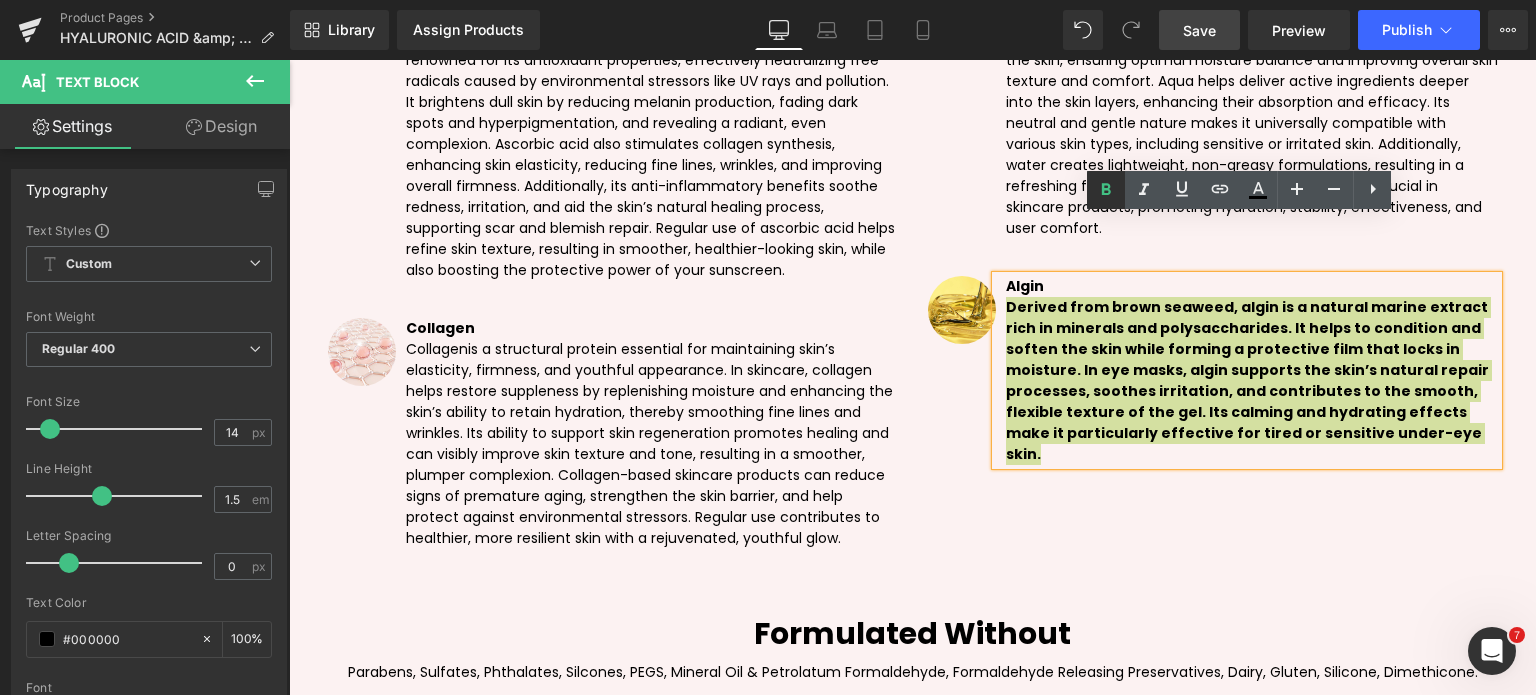click 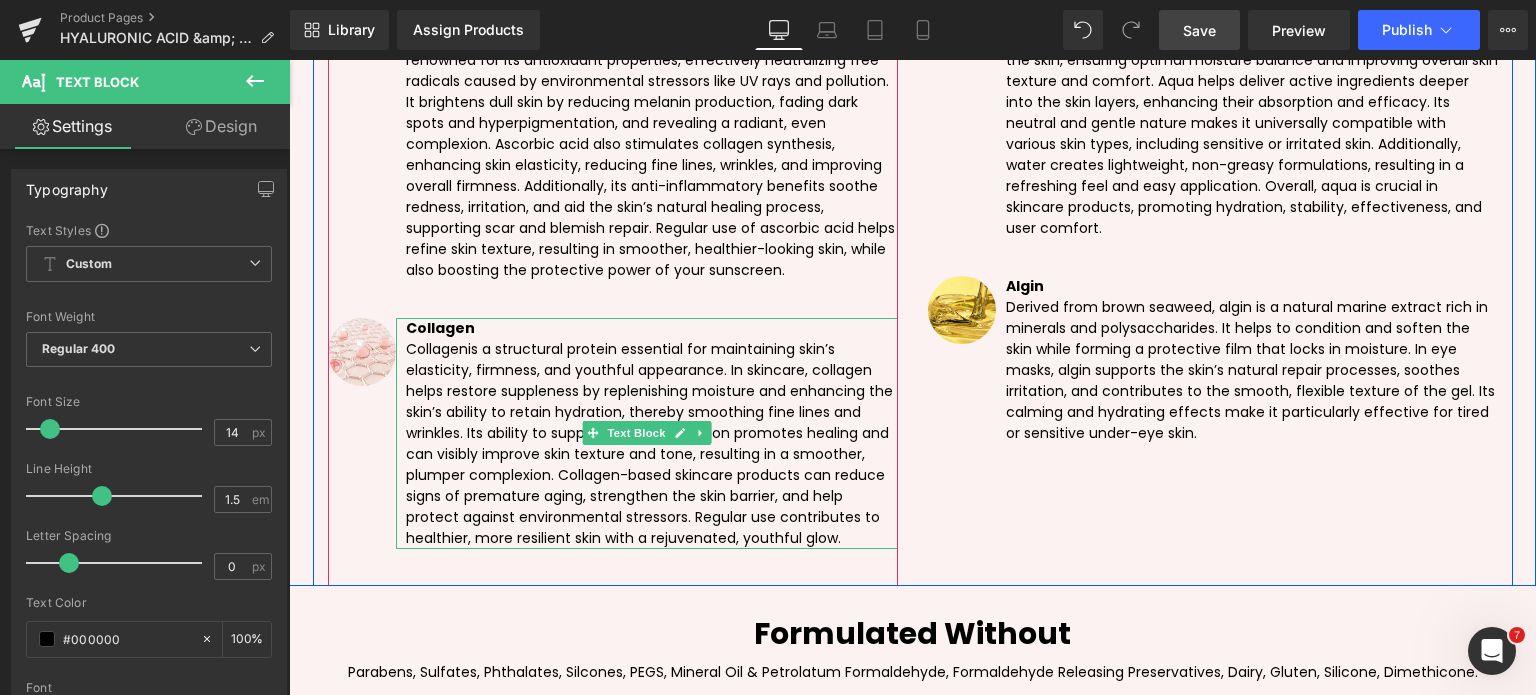 click on "Collagen" at bounding box center [440, 328] 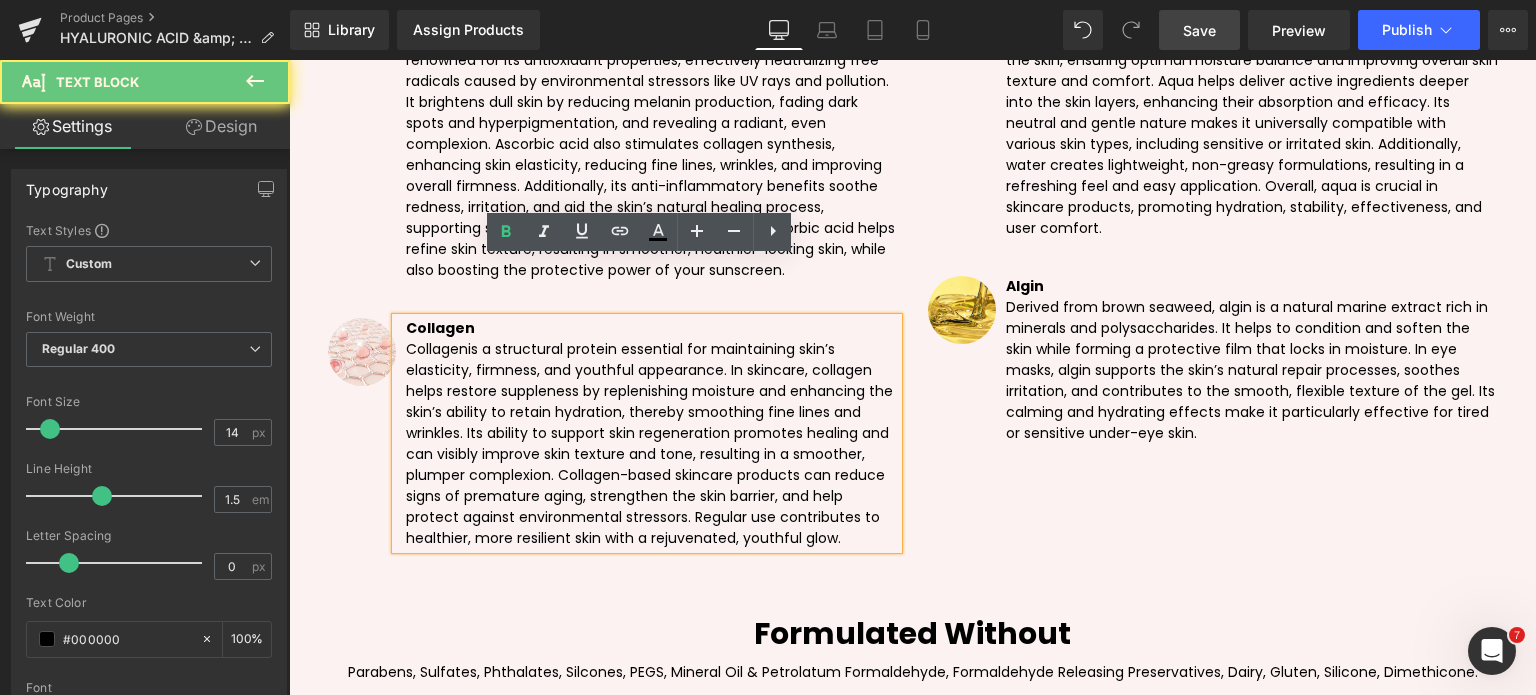 click on "Collagen" at bounding box center (440, 328) 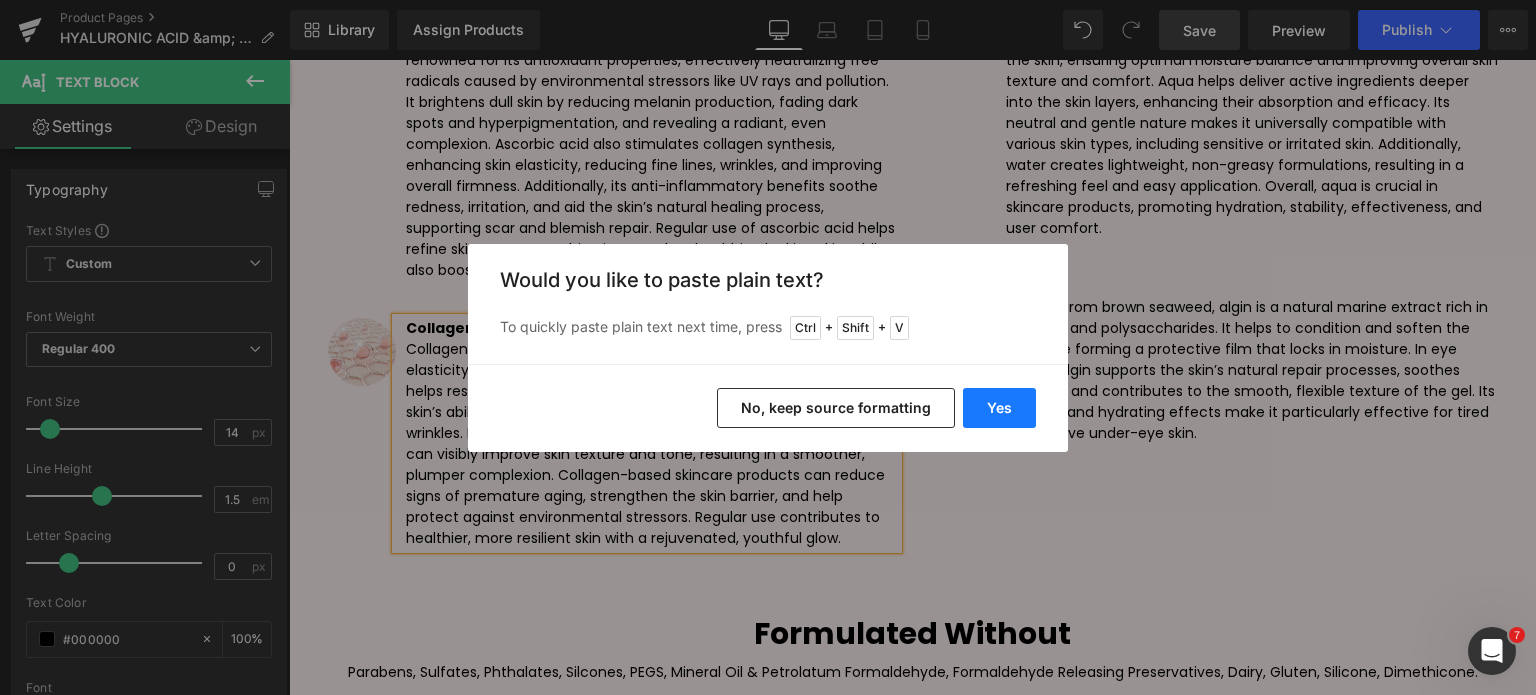 click on "Yes" at bounding box center [999, 408] 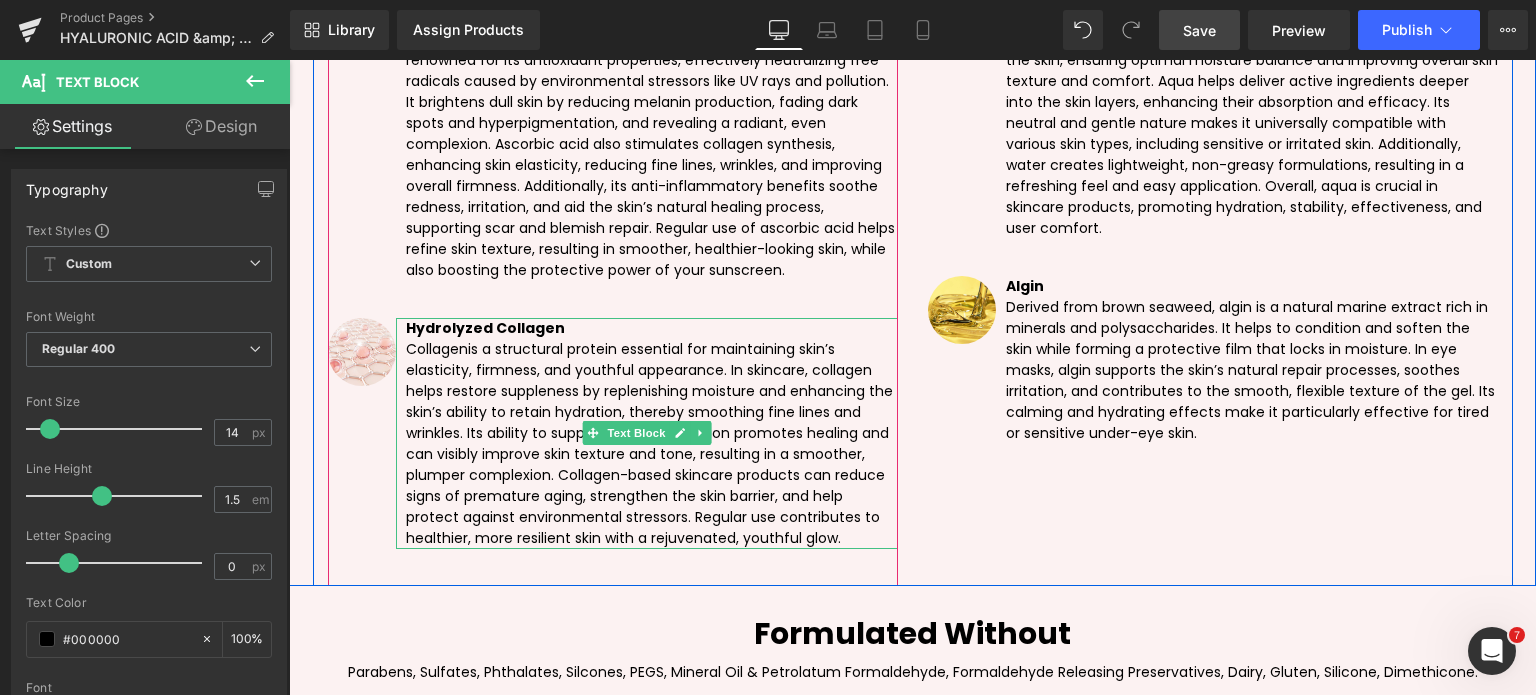 click on "Collagen  is a structural protein essential for maintaining skin’s elasticity, firmness, and youthful appearance. In skincare, collagen helps restore suppleness by replenishing moisture and enhancing the skin’s ability to retain hydration, thereby smoothing fine lines and wrinkles. Its ability to support skin regeneration promotes healing and can visibly improve skin texture and tone, resulting in a smoother, plumper complexion. Collagen-based skincare products can reduce signs of premature aging, strengthen the skin barrier, and help protect against environmental stressors. Regular use contributes to healthier, more resilient skin with a rejuvenated, youthful glow." at bounding box center (652, 444) 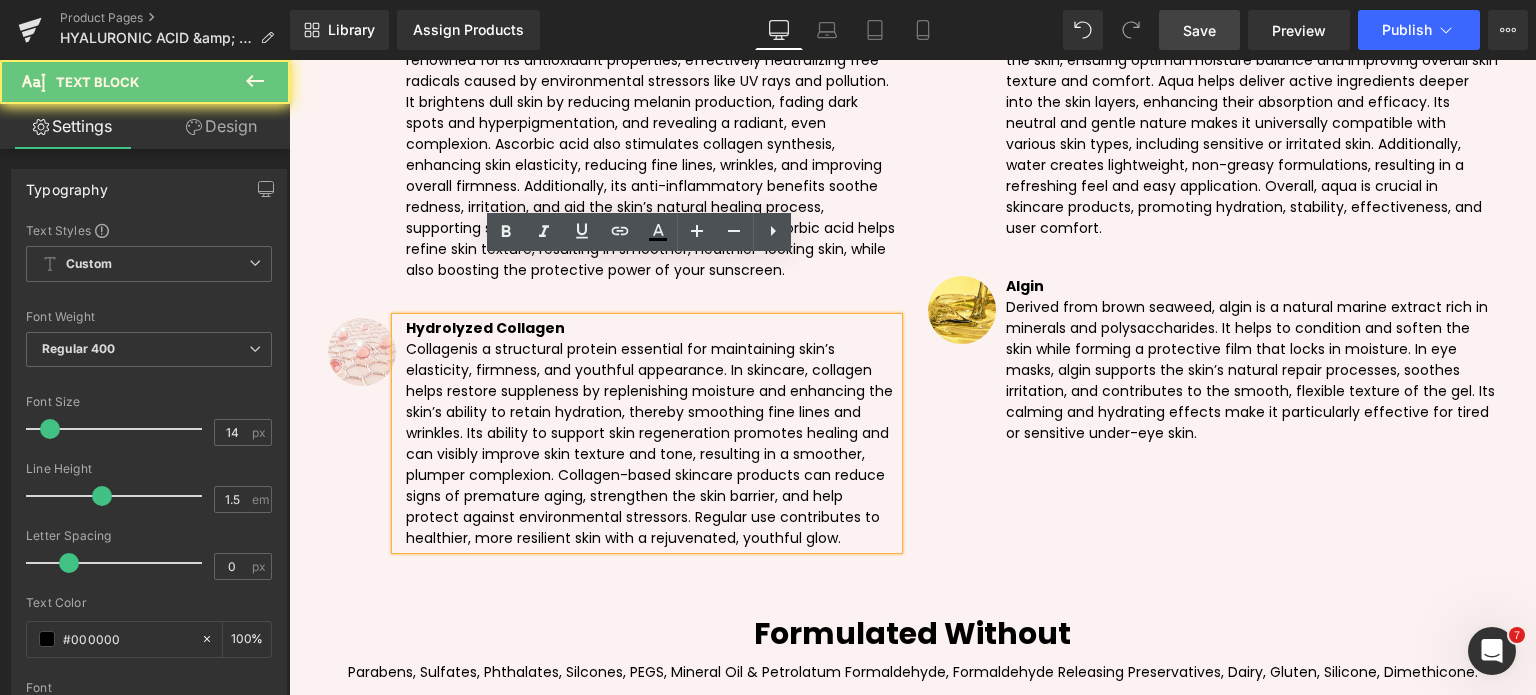 click on "Collagen  is a structural protein essential for maintaining skin’s elasticity, firmness, and youthful appearance. In skincare, collagen helps restore suppleness by replenishing moisture and enhancing the skin’s ability to retain hydration, thereby smoothing fine lines and wrinkles. Its ability to support skin regeneration promotes healing and can visibly improve skin texture and tone, resulting in a smoother, plumper complexion. Collagen-based skincare products can reduce signs of premature aging, strengthen the skin barrier, and help protect against environmental stressors. Regular use contributes to healthier, more resilient skin with a rejuvenated, youthful glow." at bounding box center [652, 444] 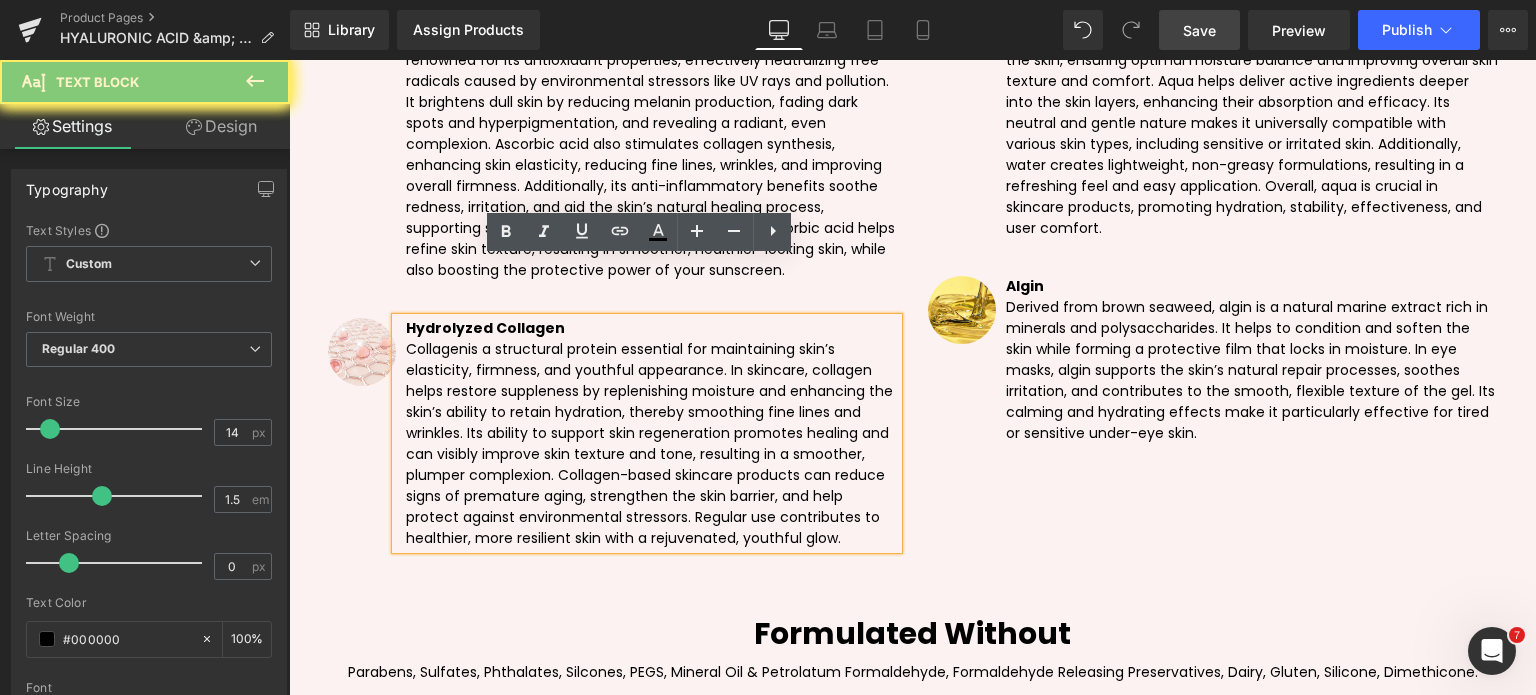 click on "Collagen  is a structural protein essential for maintaining skin’s elasticity, firmness, and youthful appearance. In skincare, collagen helps restore suppleness by replenishing moisture and enhancing the skin’s ability to retain hydration, thereby smoothing fine lines and wrinkles. Its ability to support skin regeneration promotes healing and can visibly improve skin texture and tone, resulting in a smoother, plumper complexion. Collagen-based skincare products can reduce signs of premature aging, strengthen the skin barrier, and help protect against environmental stressors. Regular use contributes to healthier, more resilient skin with a rejuvenated, youthful glow." at bounding box center (652, 444) 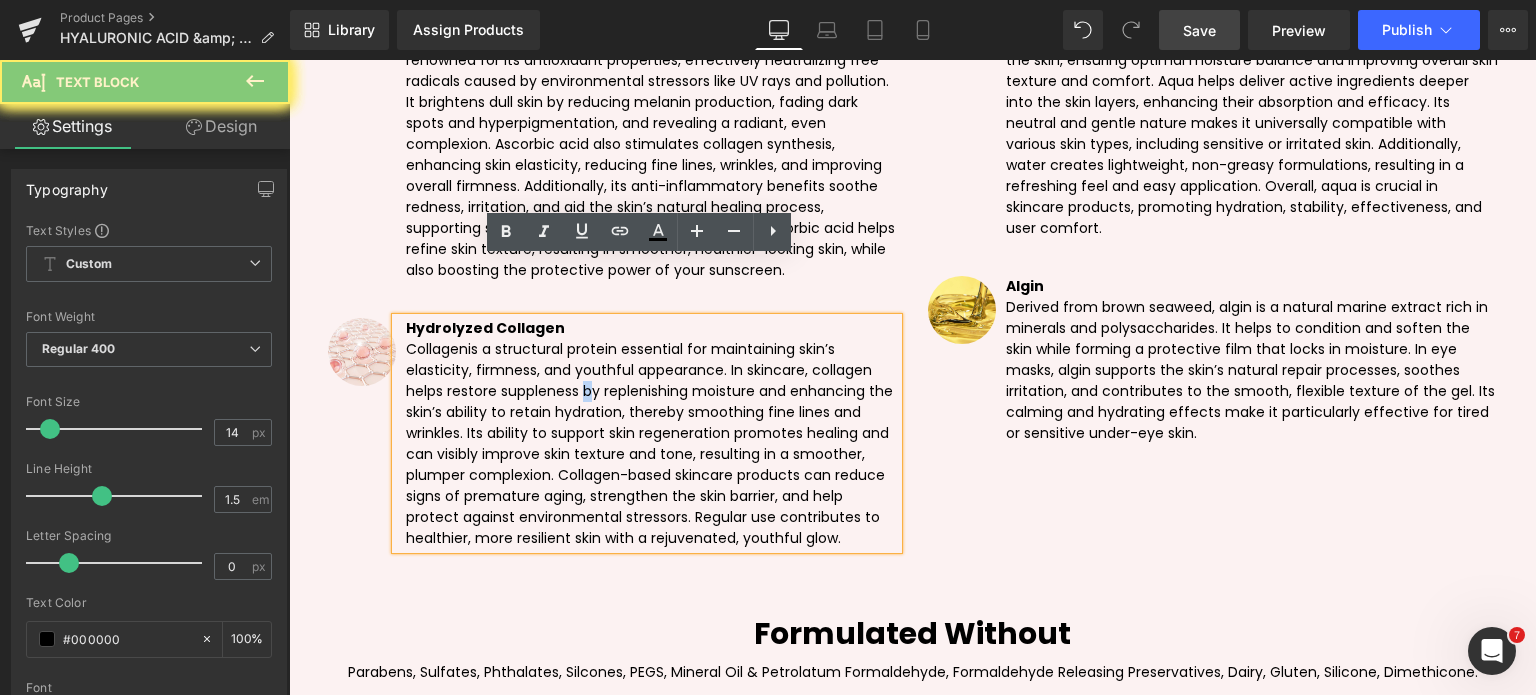 click on "Collagen  is a structural protein essential for maintaining skin’s elasticity, firmness, and youthful appearance. In skincare, collagen helps restore suppleness by replenishing moisture and enhancing the skin’s ability to retain hydration, thereby smoothing fine lines and wrinkles. Its ability to support skin regeneration promotes healing and can visibly improve skin texture and tone, resulting in a smoother, plumper complexion. Collagen-based skincare products can reduce signs of premature aging, strengthen the skin barrier, and help protect against environmental stressors. Regular use contributes to healthier, more resilient skin with a rejuvenated, youthful glow." at bounding box center [652, 444] 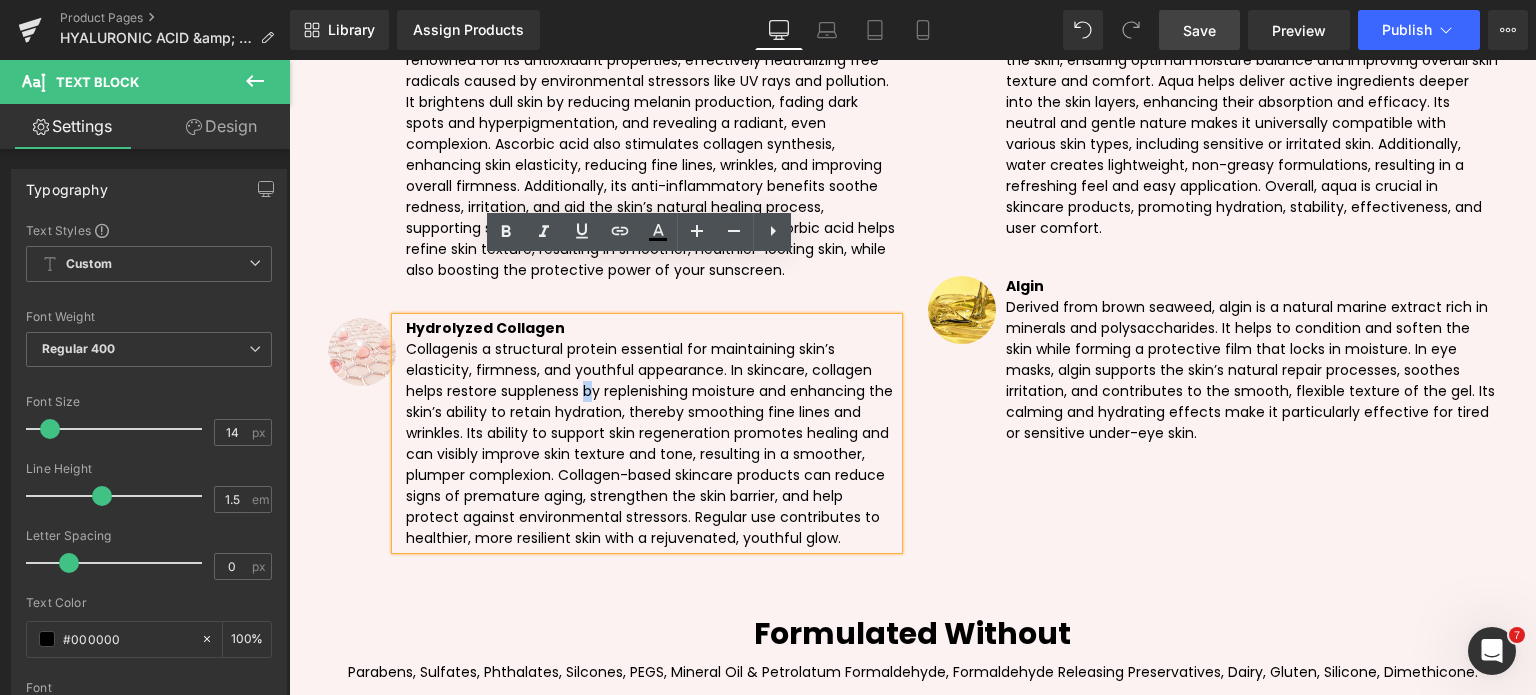 click on "Collagen  is a structural protein essential for maintaining skin’s elasticity, firmness, and youthful appearance. In skincare, collagen helps restore suppleness by replenishing moisture and enhancing the skin’s ability to retain hydration, thereby smoothing fine lines and wrinkles. Its ability to support skin regeneration promotes healing and can visibly improve skin texture and tone, resulting in a smoother, plumper complexion. Collagen-based skincare products can reduce signs of premature aging, strengthen the skin barrier, and help protect against environmental stressors. Regular use contributes to healthier, more resilient skin with a rejuvenated, youthful glow." at bounding box center (652, 444) 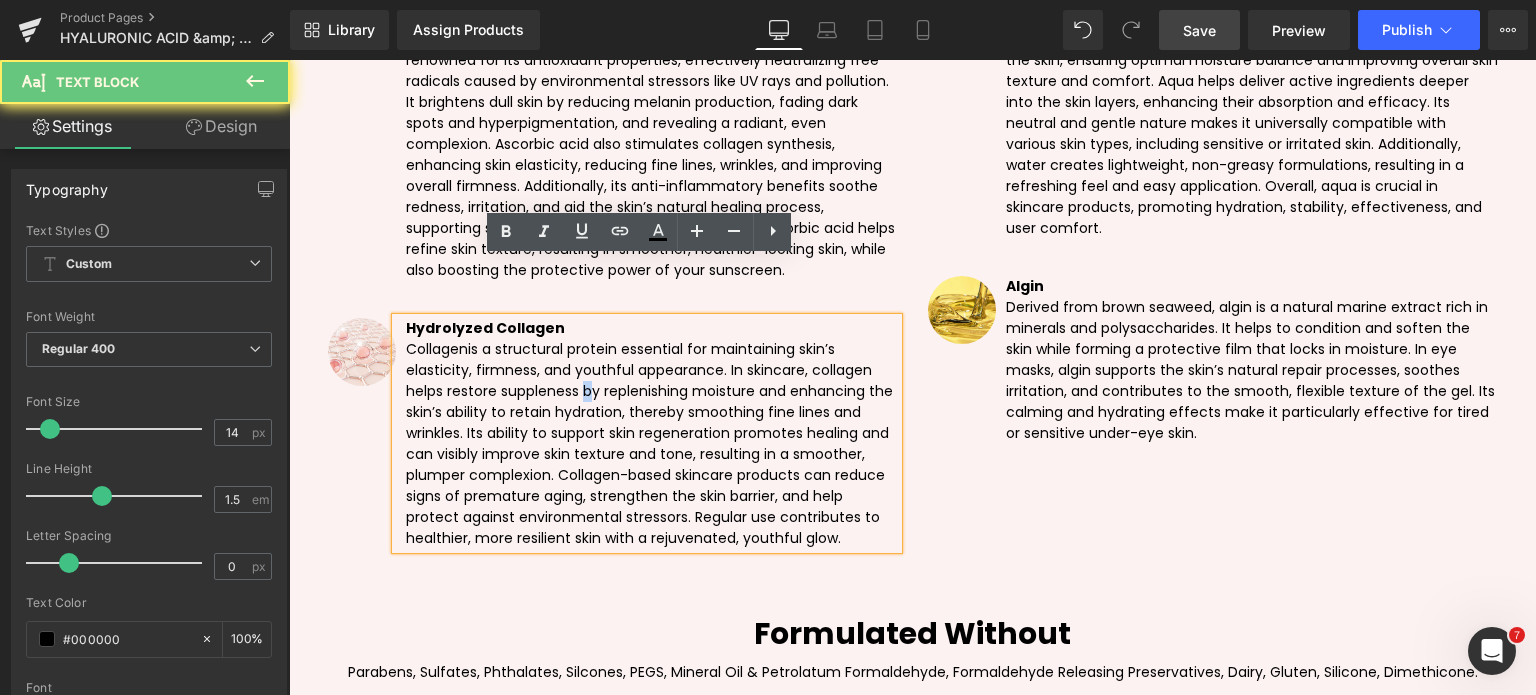 click on "Collagen  is a structural protein essential for maintaining skin’s elasticity, firmness, and youthful appearance. In skincare, collagen helps restore suppleness by replenishing moisture and enhancing the skin’s ability to retain hydration, thereby smoothing fine lines and wrinkles. Its ability to support skin regeneration promotes healing and can visibly improve skin texture and tone, resulting in a smoother, plumper complexion. Collagen-based skincare products can reduce signs of premature aging, strengthen the skin barrier, and help protect against environmental stressors. Regular use contributes to healthier, more resilient skin with a rejuvenated, youthful glow." at bounding box center [652, 444] 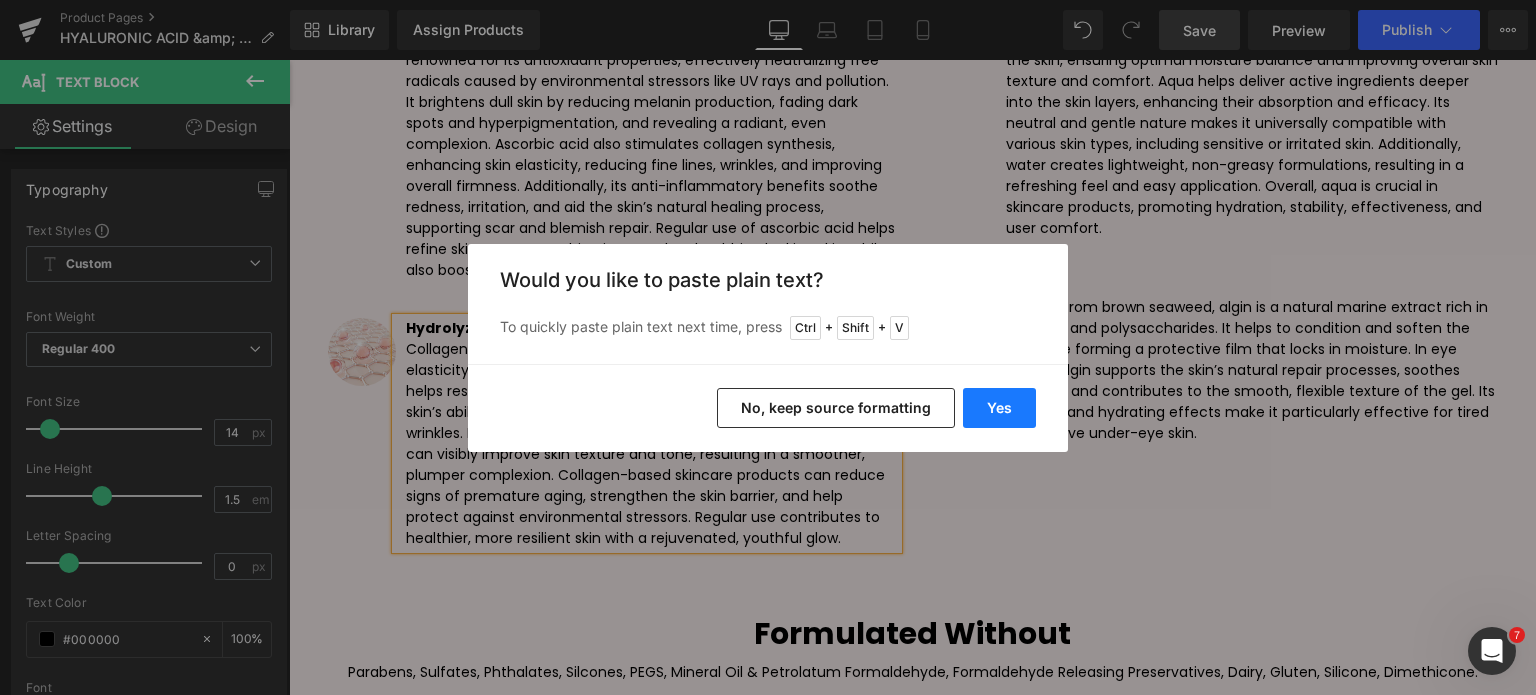 click on "Yes" at bounding box center [999, 408] 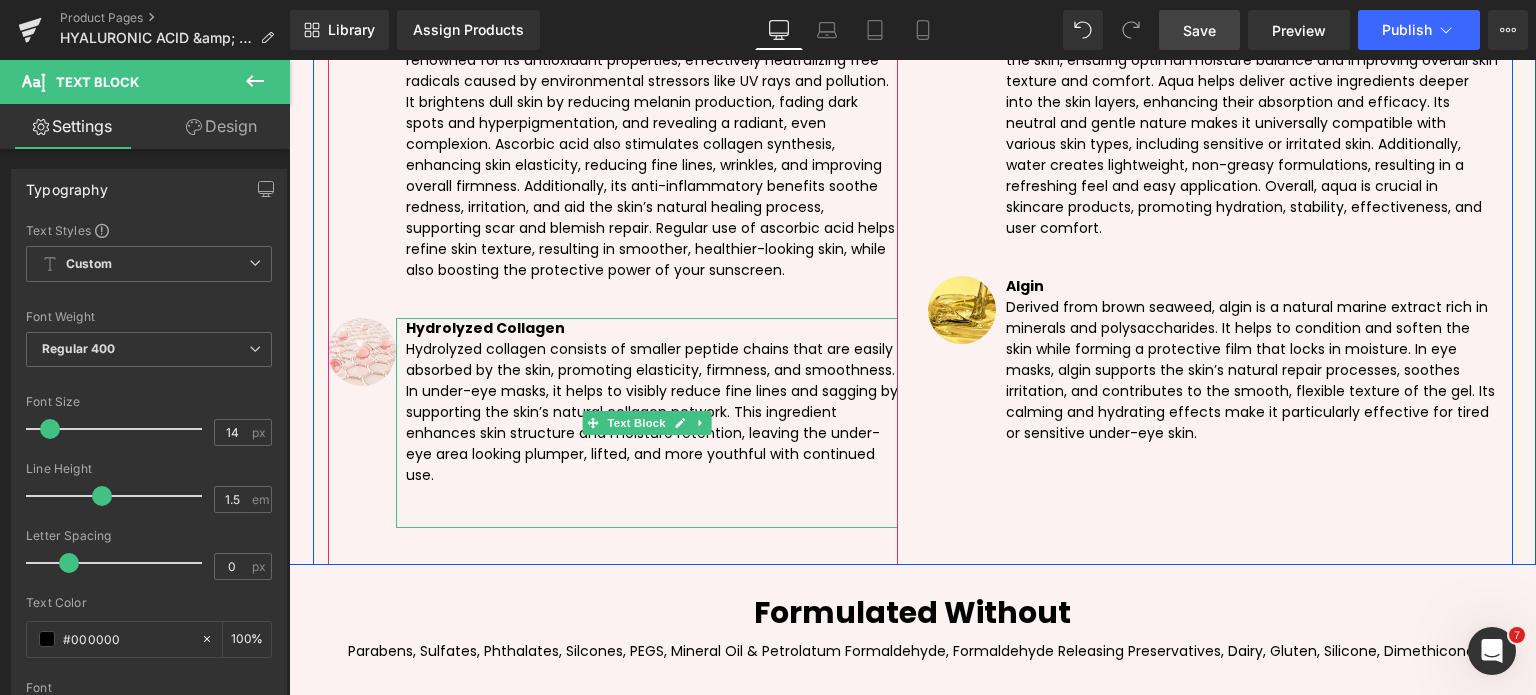 click at bounding box center (652, 496) 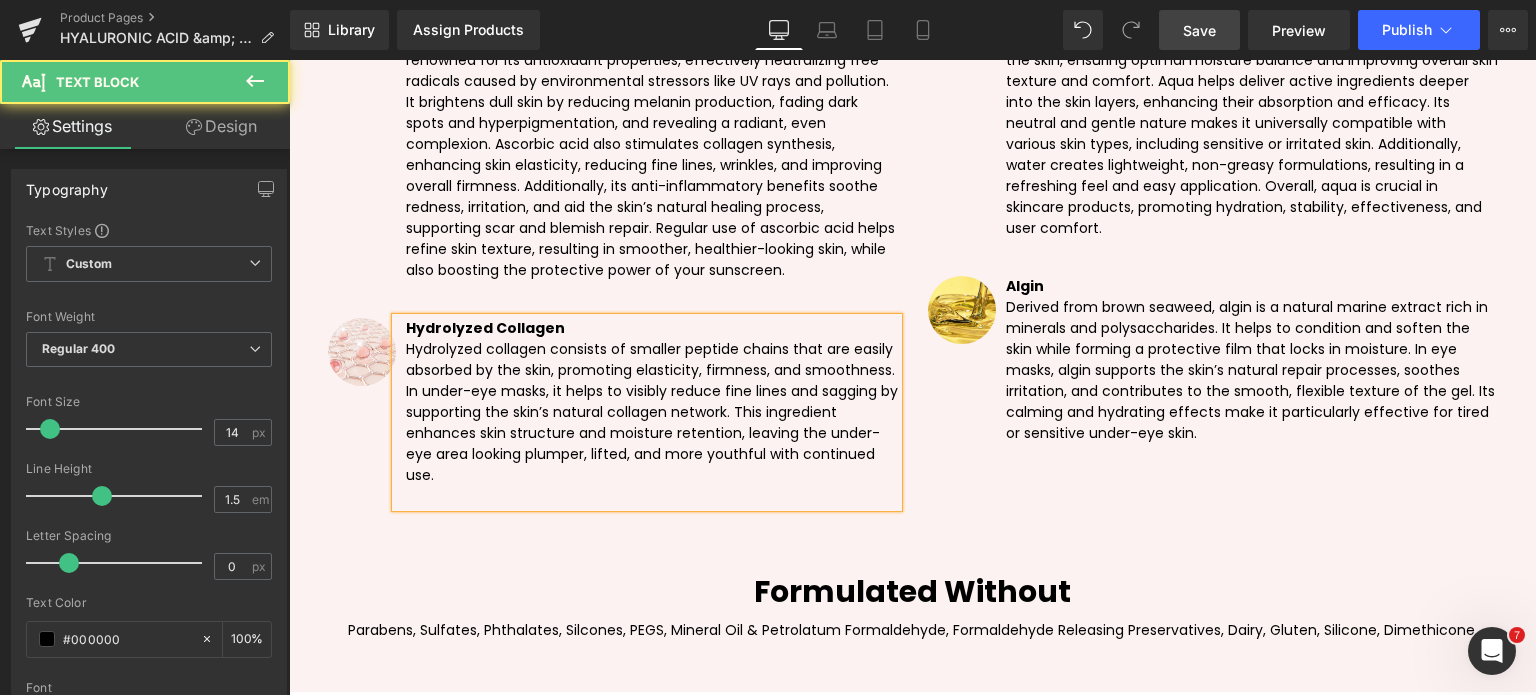 click at bounding box center [652, 496] 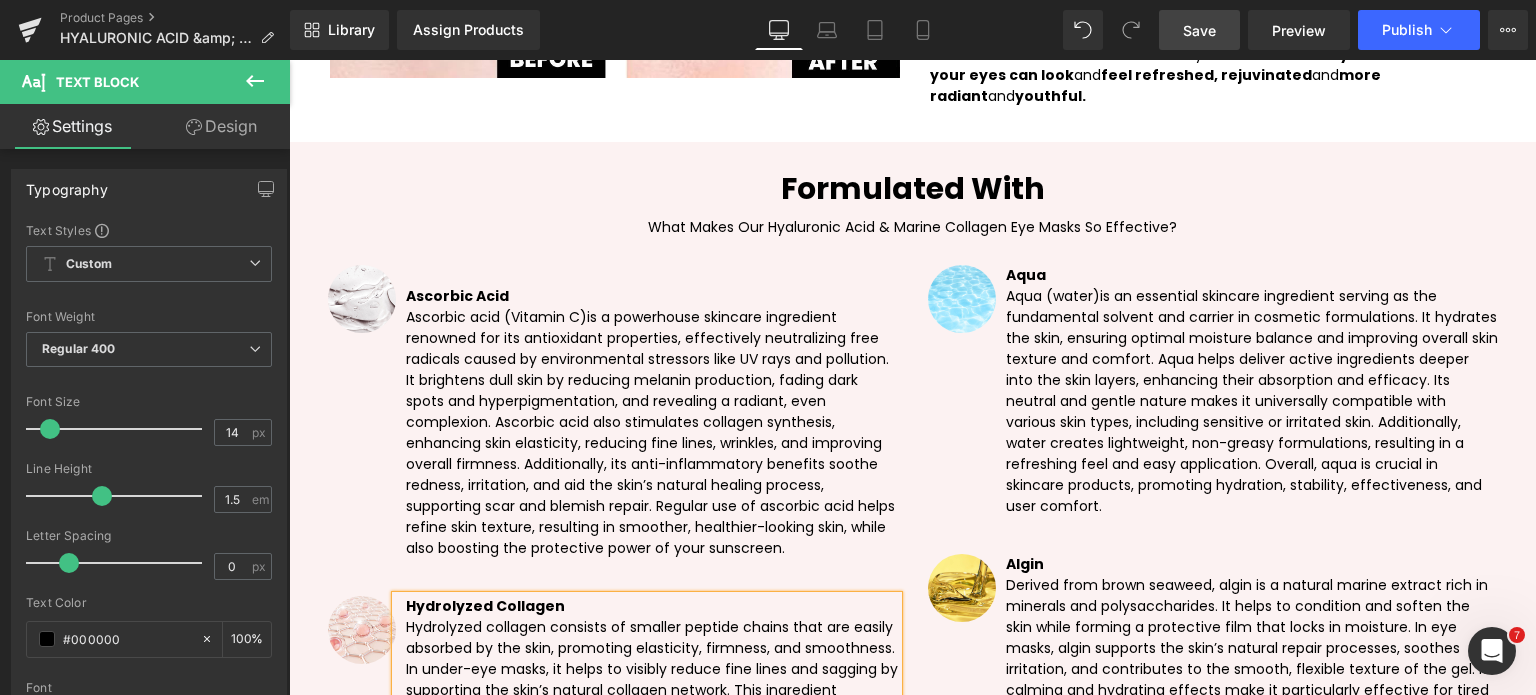 scroll, scrollTop: 5416, scrollLeft: 0, axis: vertical 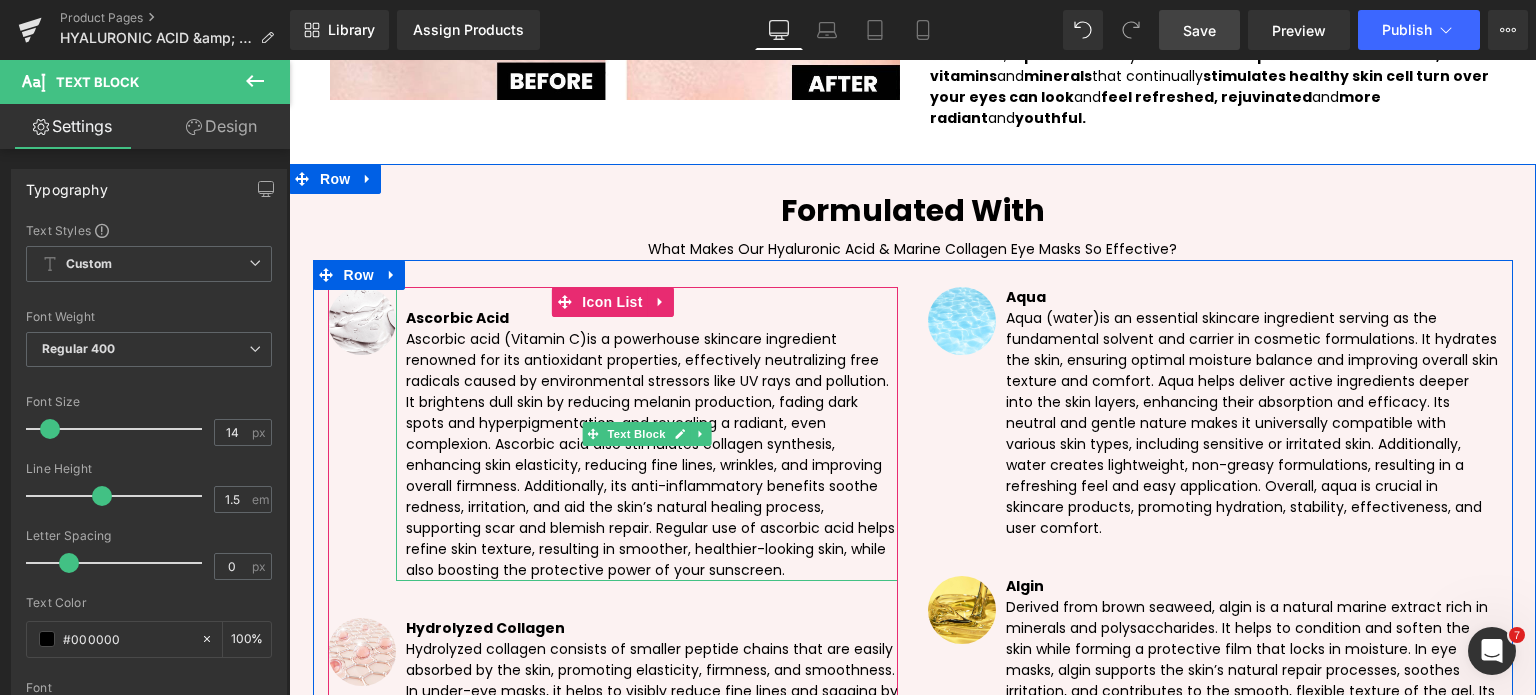 click on "Ascorbic Acid" at bounding box center (457, 318) 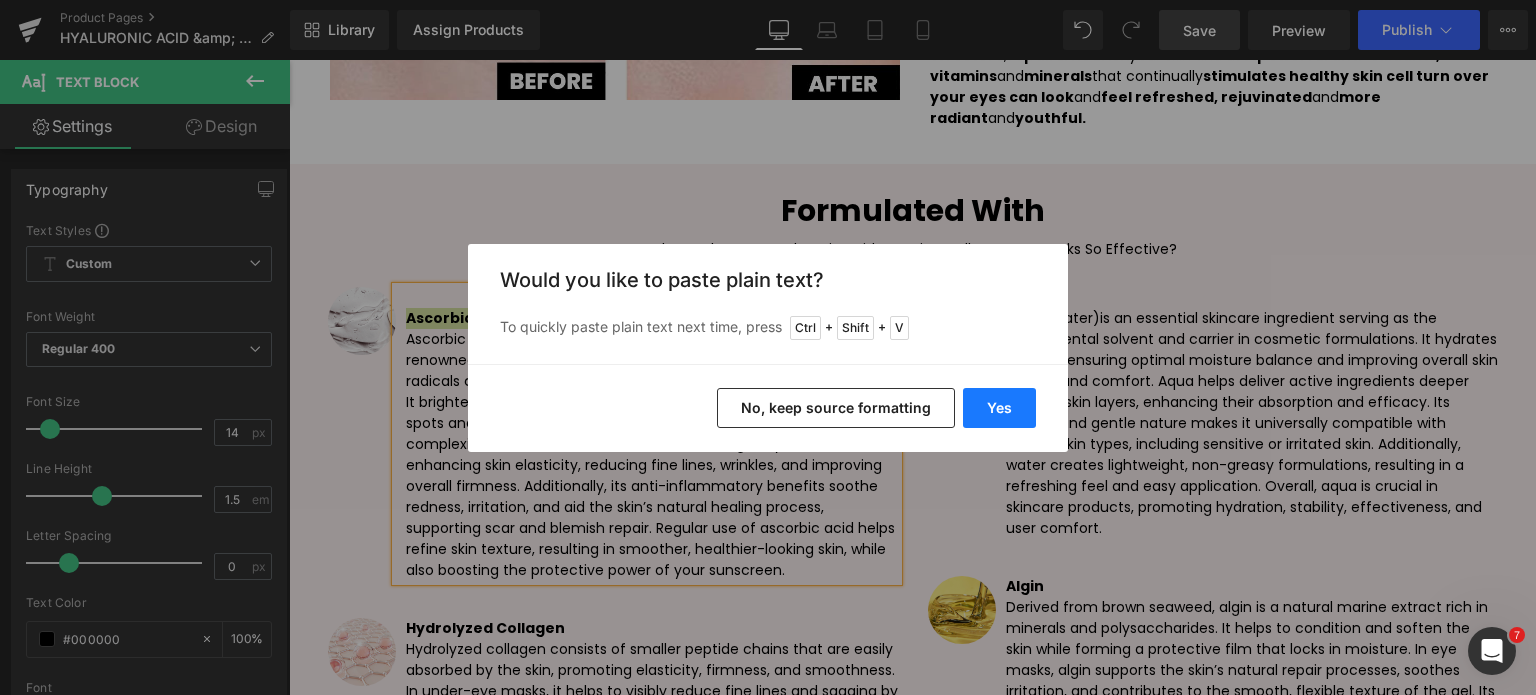 click on "Yes" at bounding box center [999, 408] 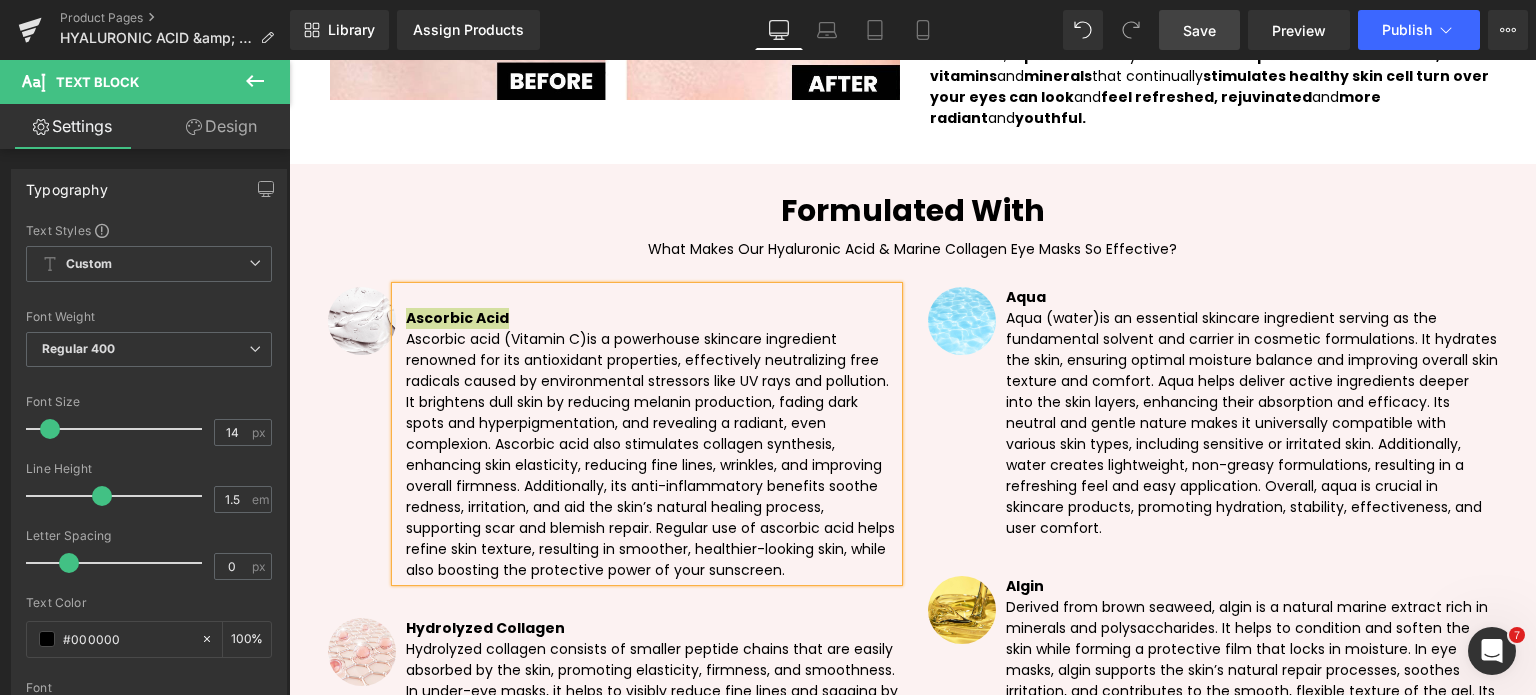 type 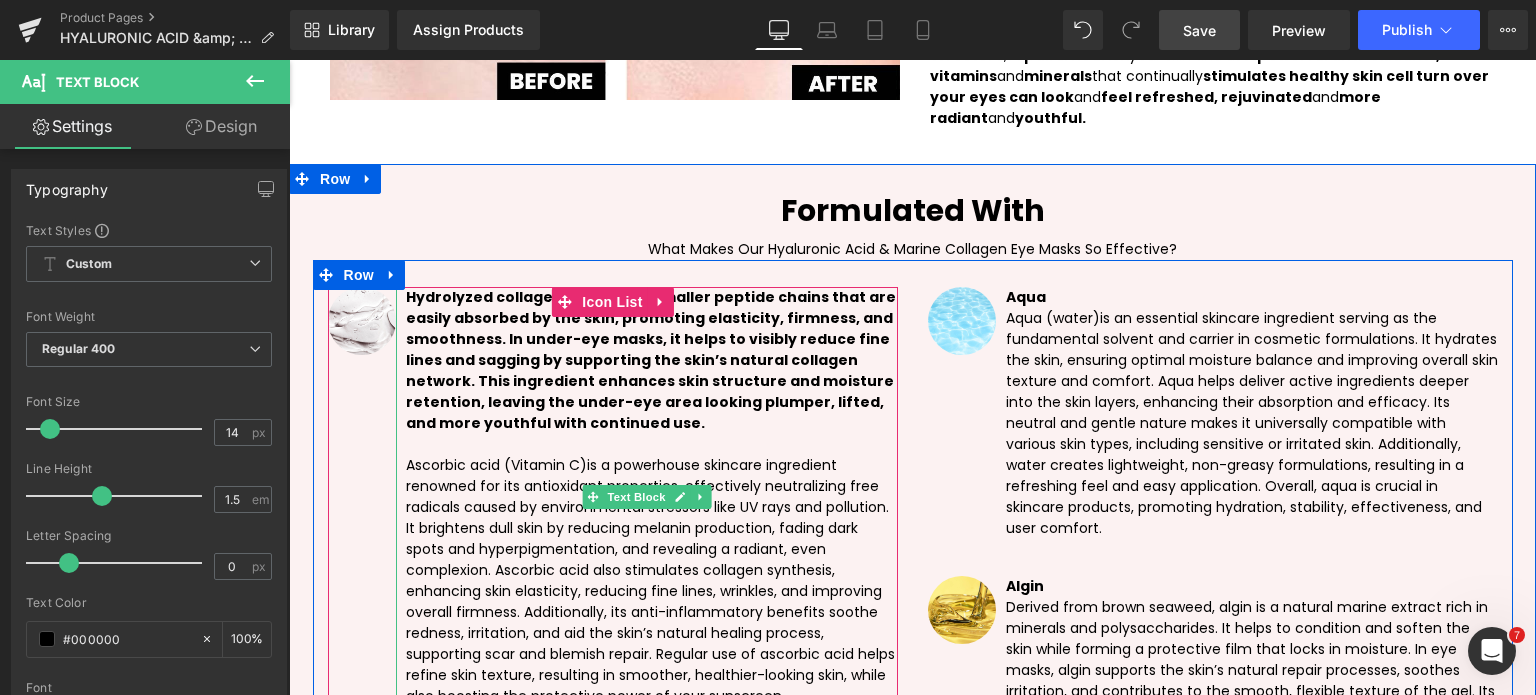click on "Hydrolyzed collagen consists of smaller peptide chains that are easily absorbed by the skin, promoting elasticity, firmness, and smoothness. In under-eye masks, it helps to visibly reduce fine lines and sagging by supporting the skin’s natural collagen network. This ingredient enhances skin structure and moisture retention, leaving the under-eye area looking plumper, lifted, and more youthful with continued use." at bounding box center [651, 360] 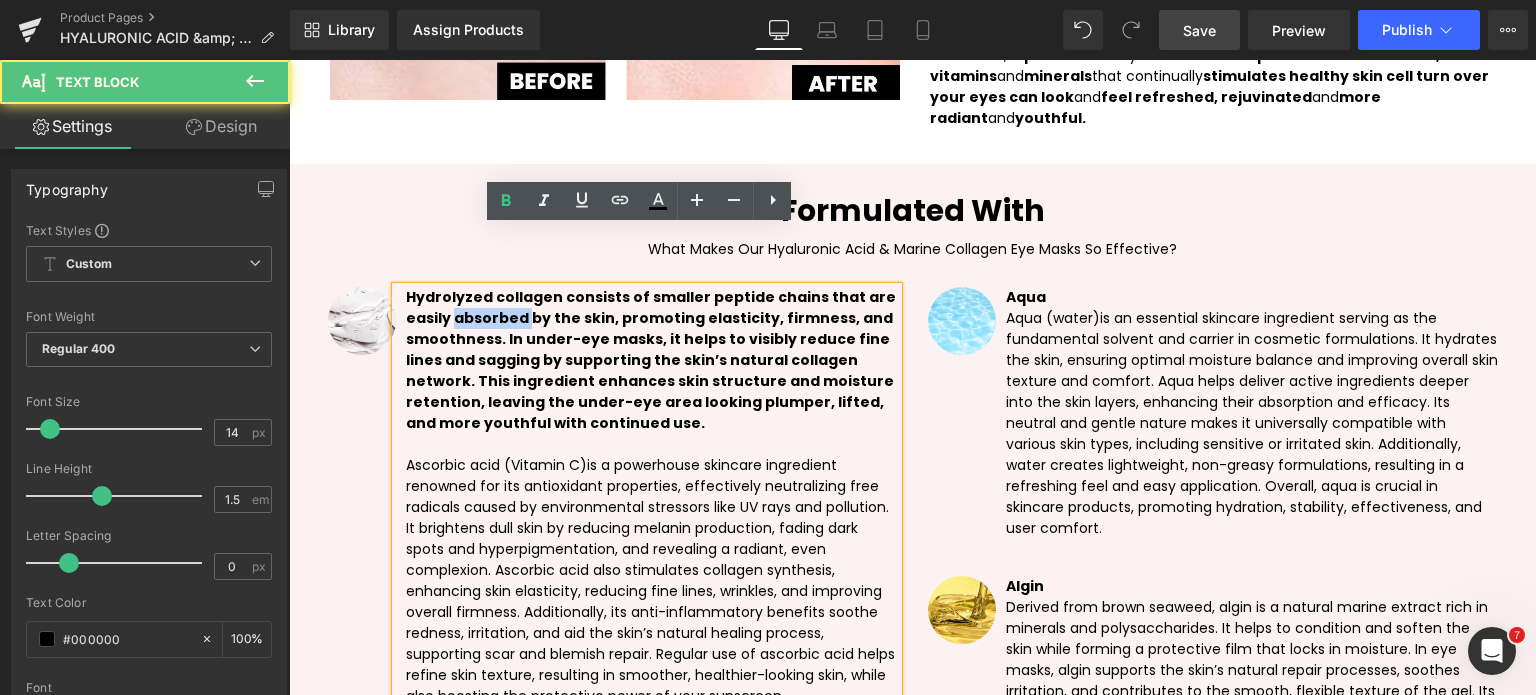 click on "Hydrolyzed collagen consists of smaller peptide chains that are easily absorbed by the skin, promoting elasticity, firmness, and smoothness. In under-eye masks, it helps to visibly reduce fine lines and sagging by supporting the skin’s natural collagen network. This ingredient enhances skin structure and moisture retention, leaving the under-eye area looking plumper, lifted, and more youthful with continued use." at bounding box center (651, 360) 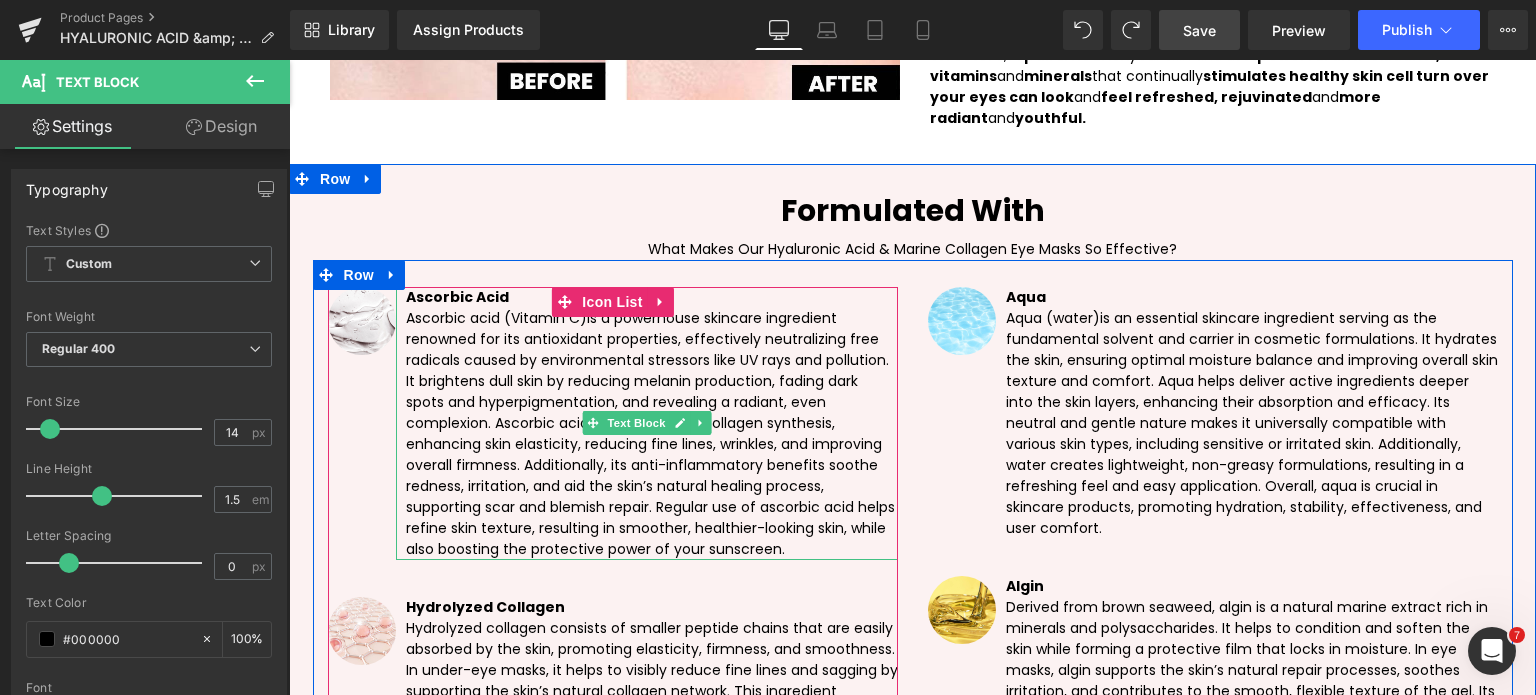 click on "Ascorbic Acid" at bounding box center (457, 297) 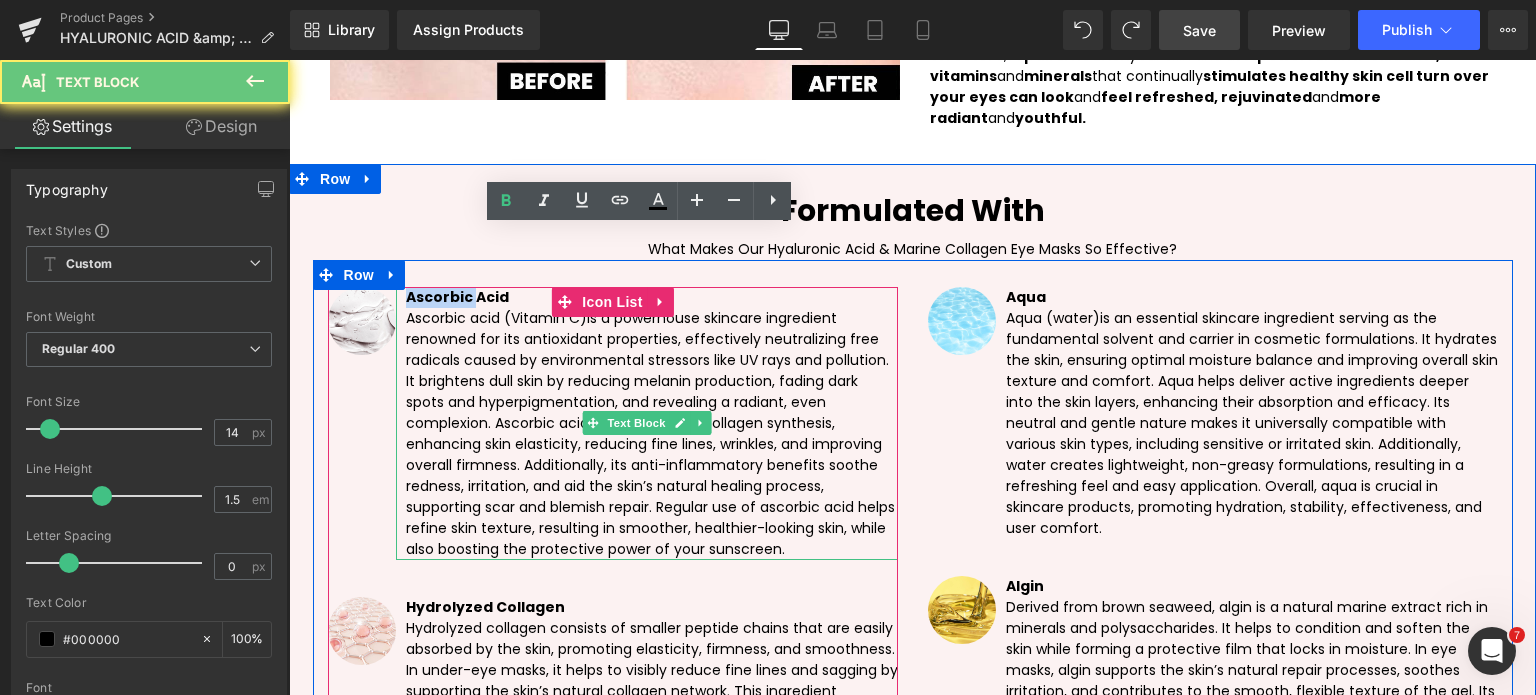 click on "Ascorbic Acid" at bounding box center [457, 297] 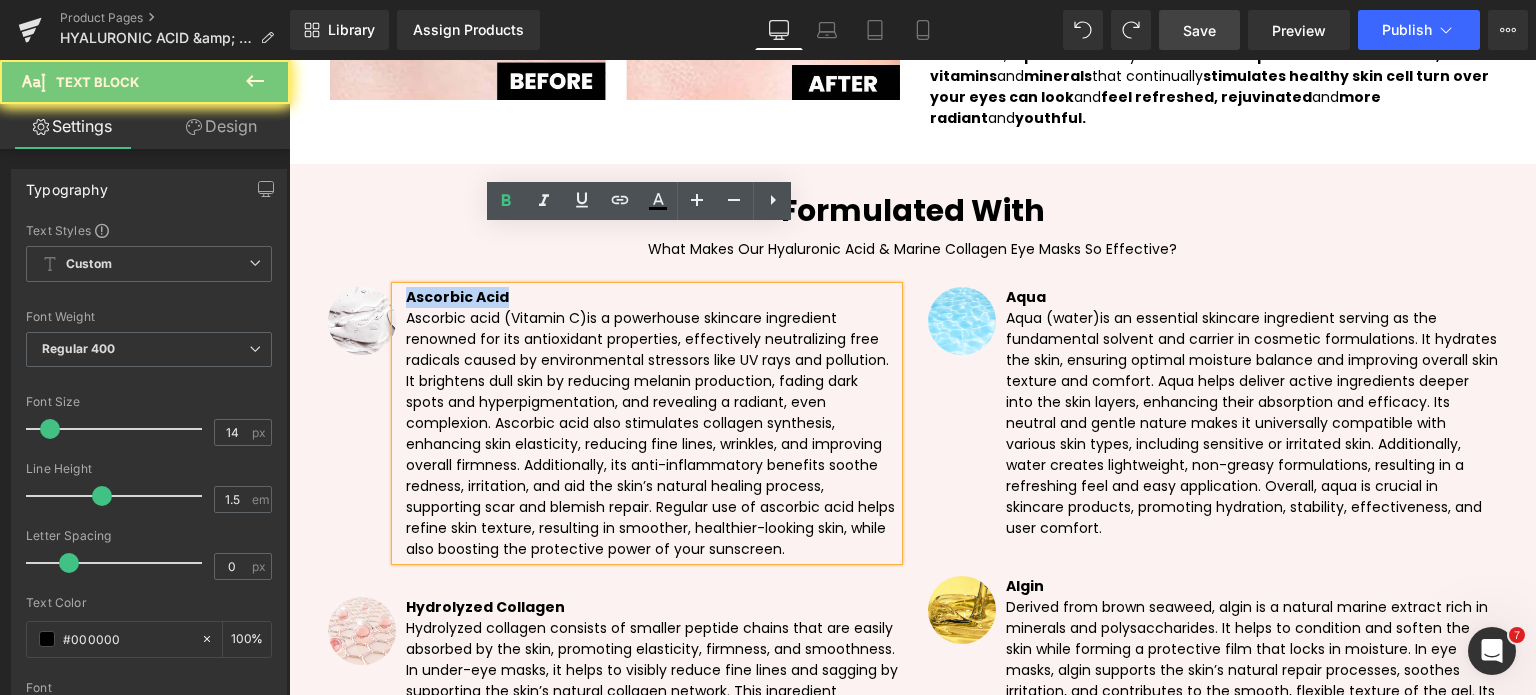 click on "Ascorbic Acid" at bounding box center (457, 297) 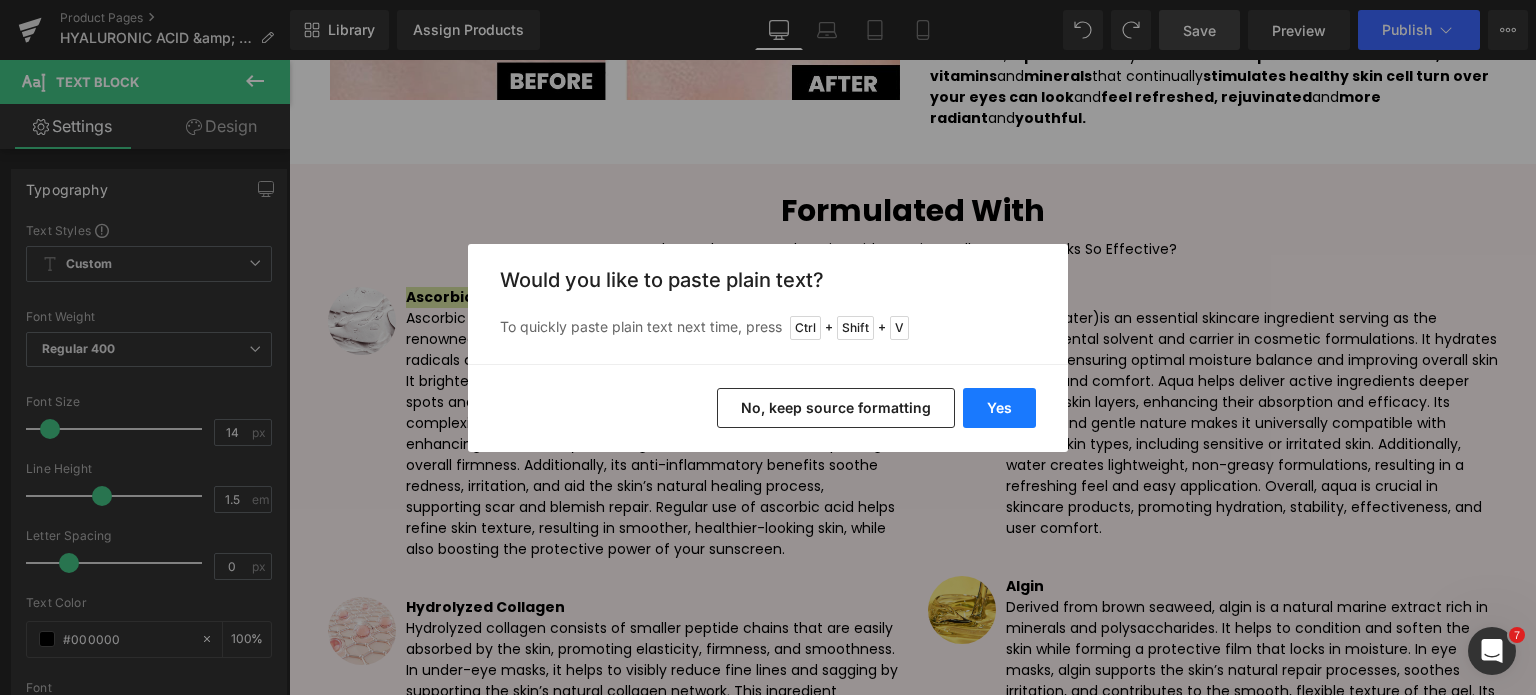 click on "Yes" at bounding box center (999, 408) 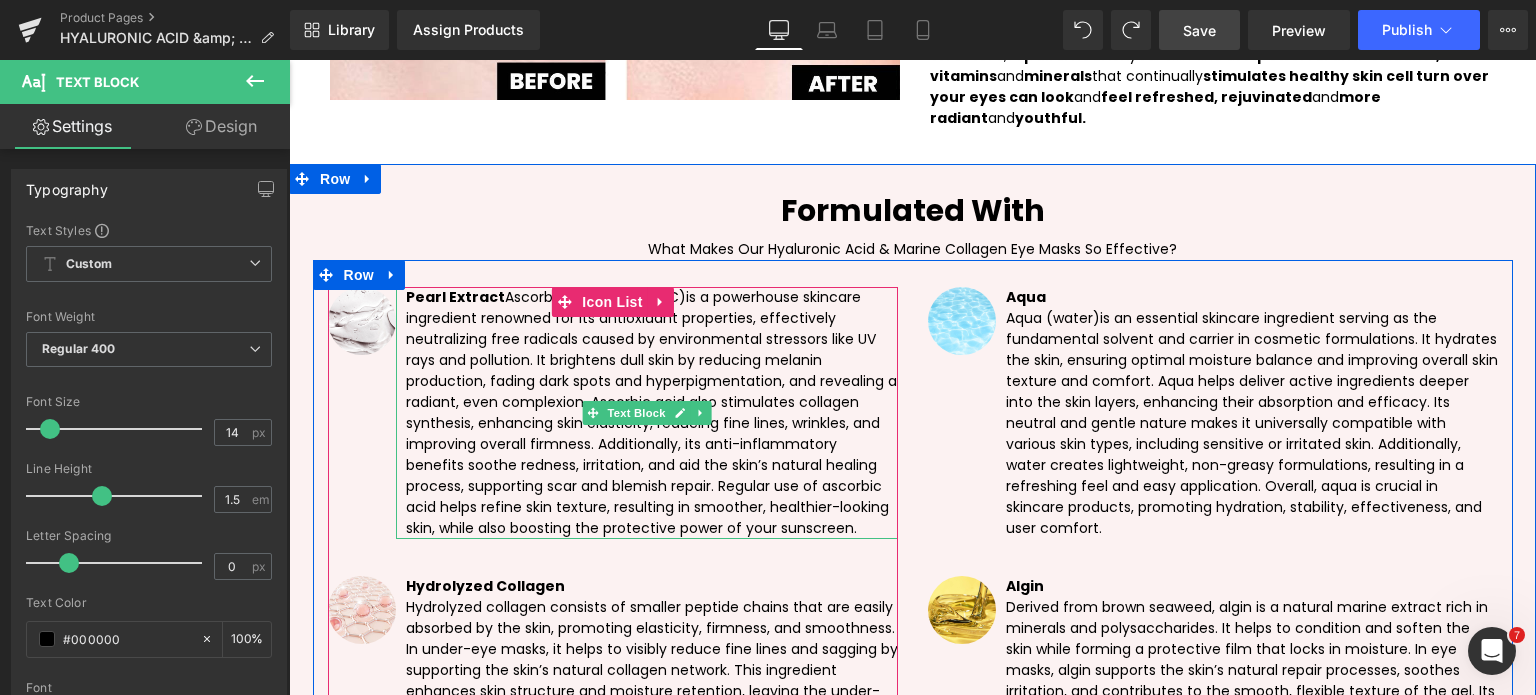 click on "Pearl Extract" at bounding box center (455, 297) 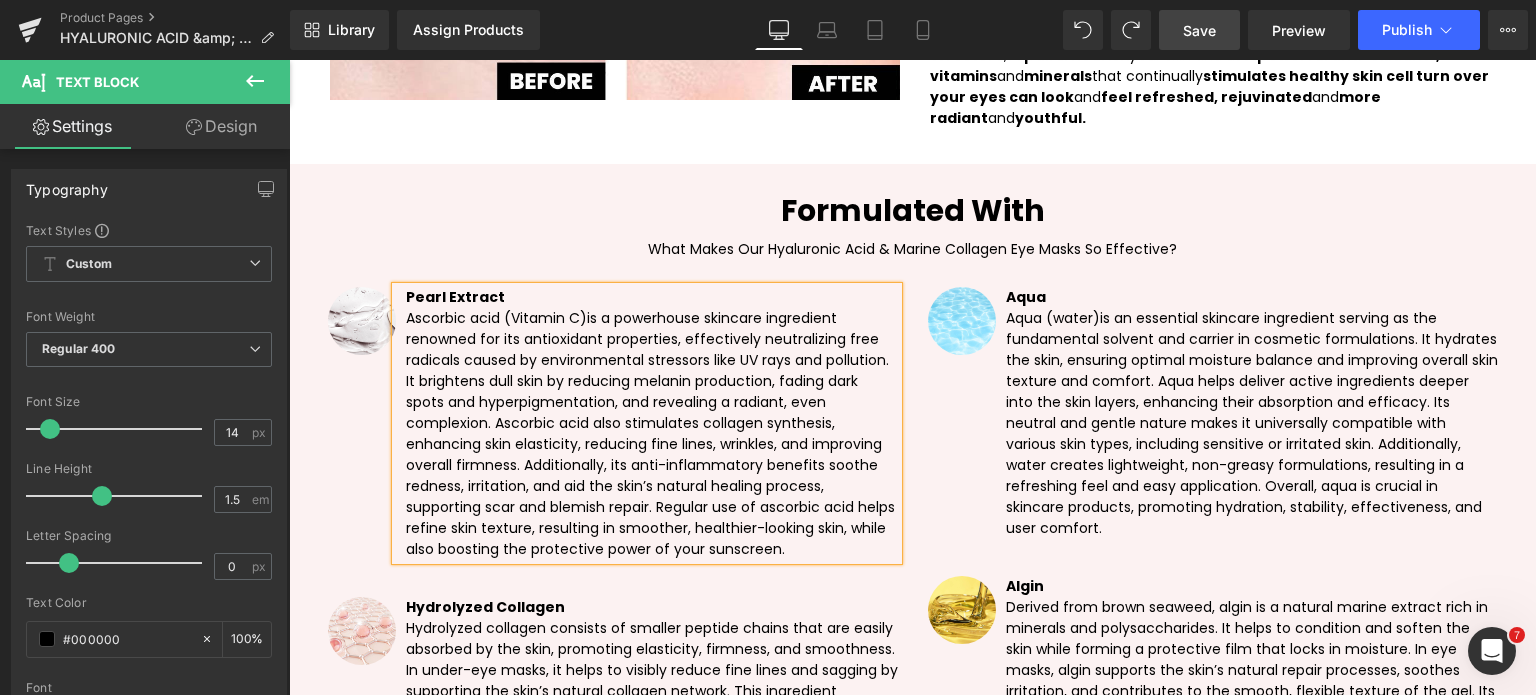 drag, startPoint x: 400, startPoint y: 258, endPoint x: 818, endPoint y: 485, distance: 475.66058 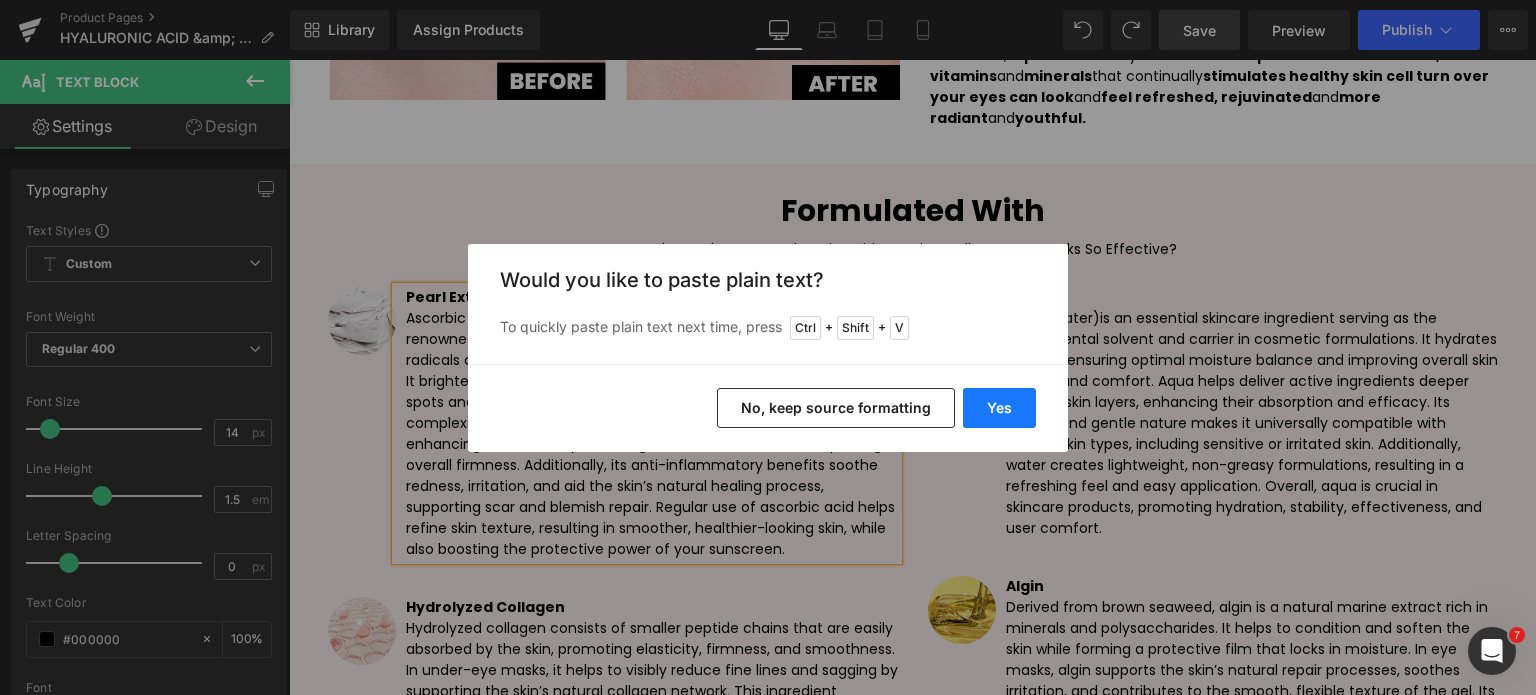 click on "Yes" at bounding box center (999, 408) 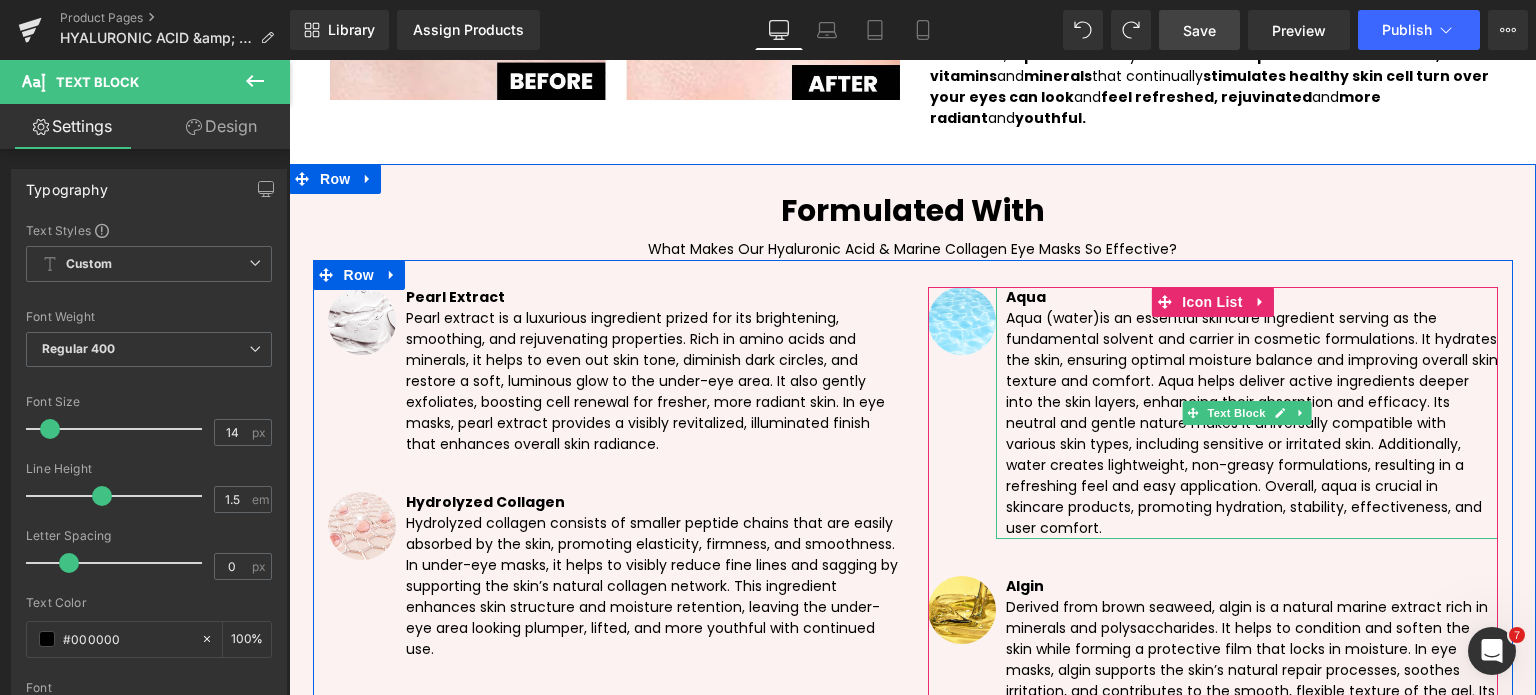 click on "Aqua" at bounding box center (1026, 297) 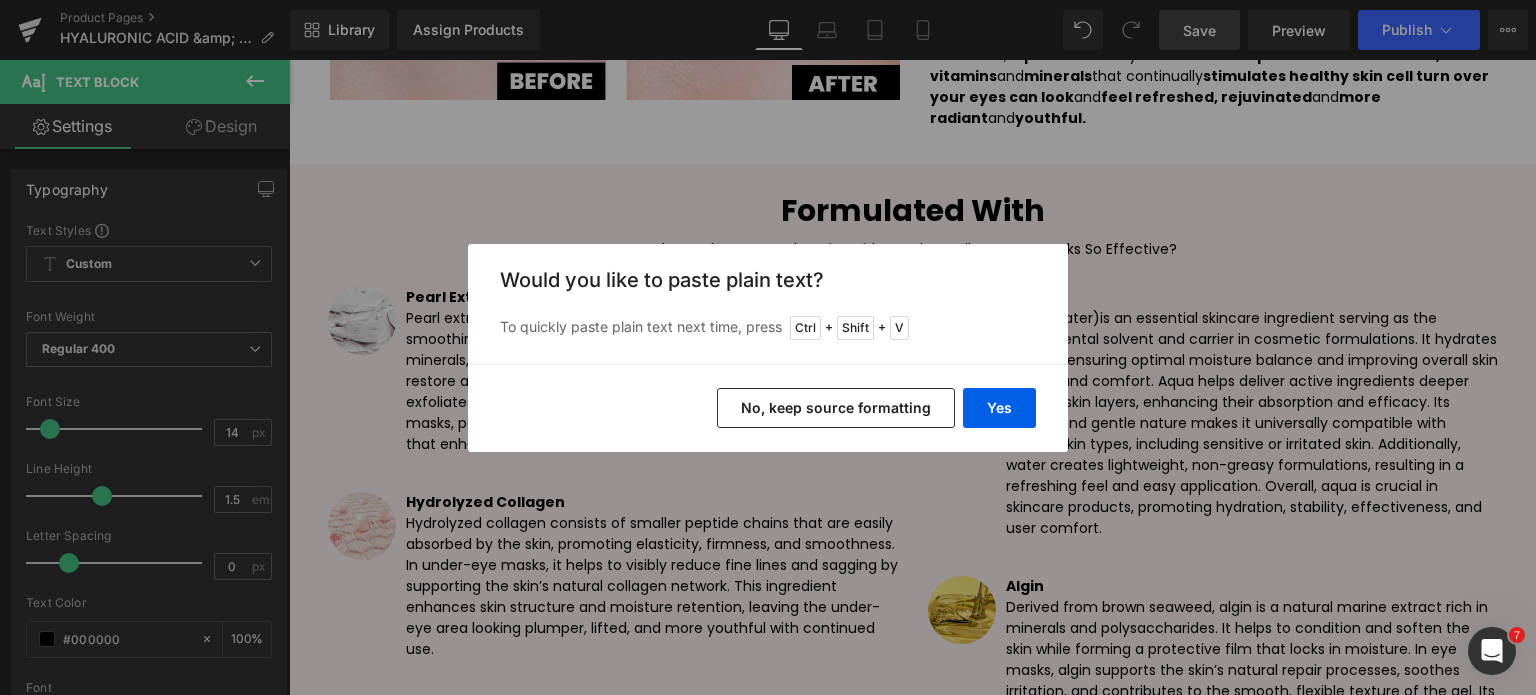 click on "No, keep source formatting" at bounding box center [836, 408] 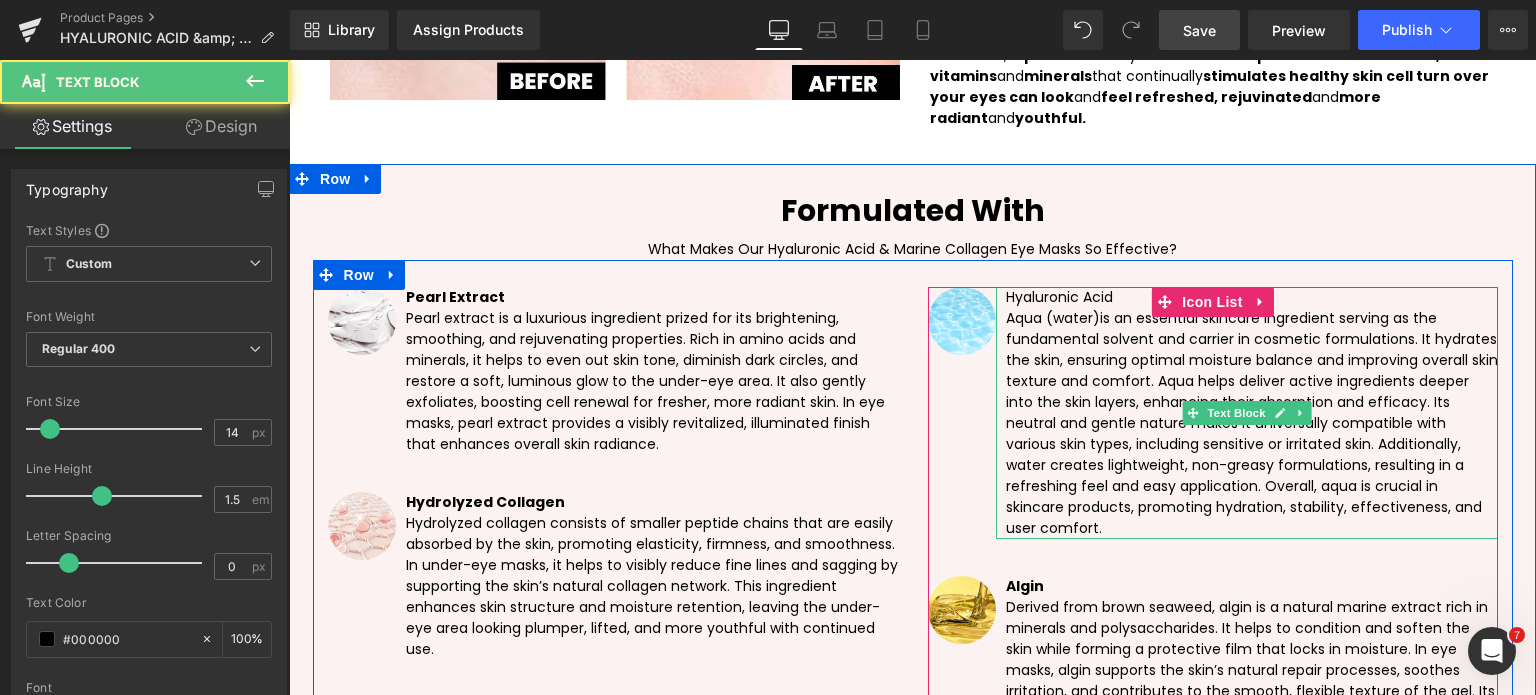 click on "Hyaluronic Acid" at bounding box center (1252, 297) 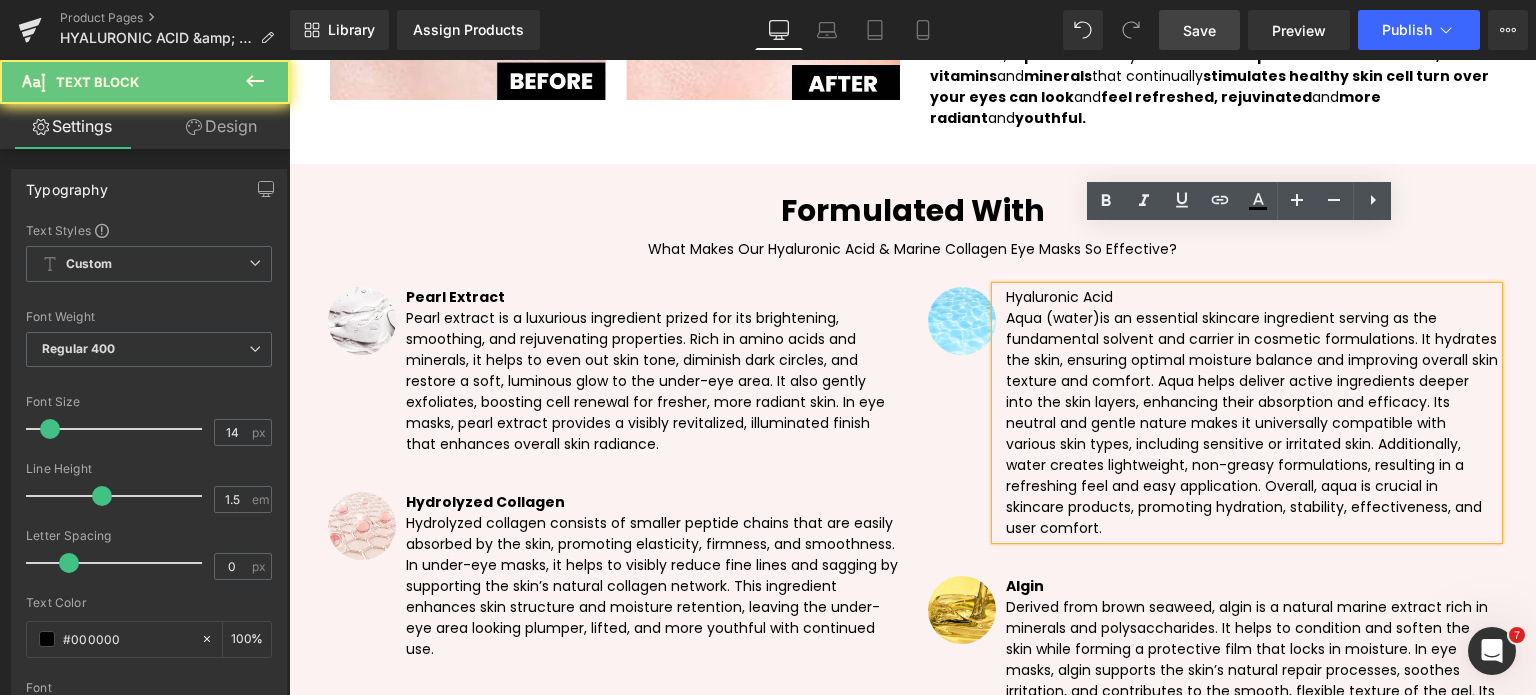 click on "Hyaluronic Acid" at bounding box center [1252, 297] 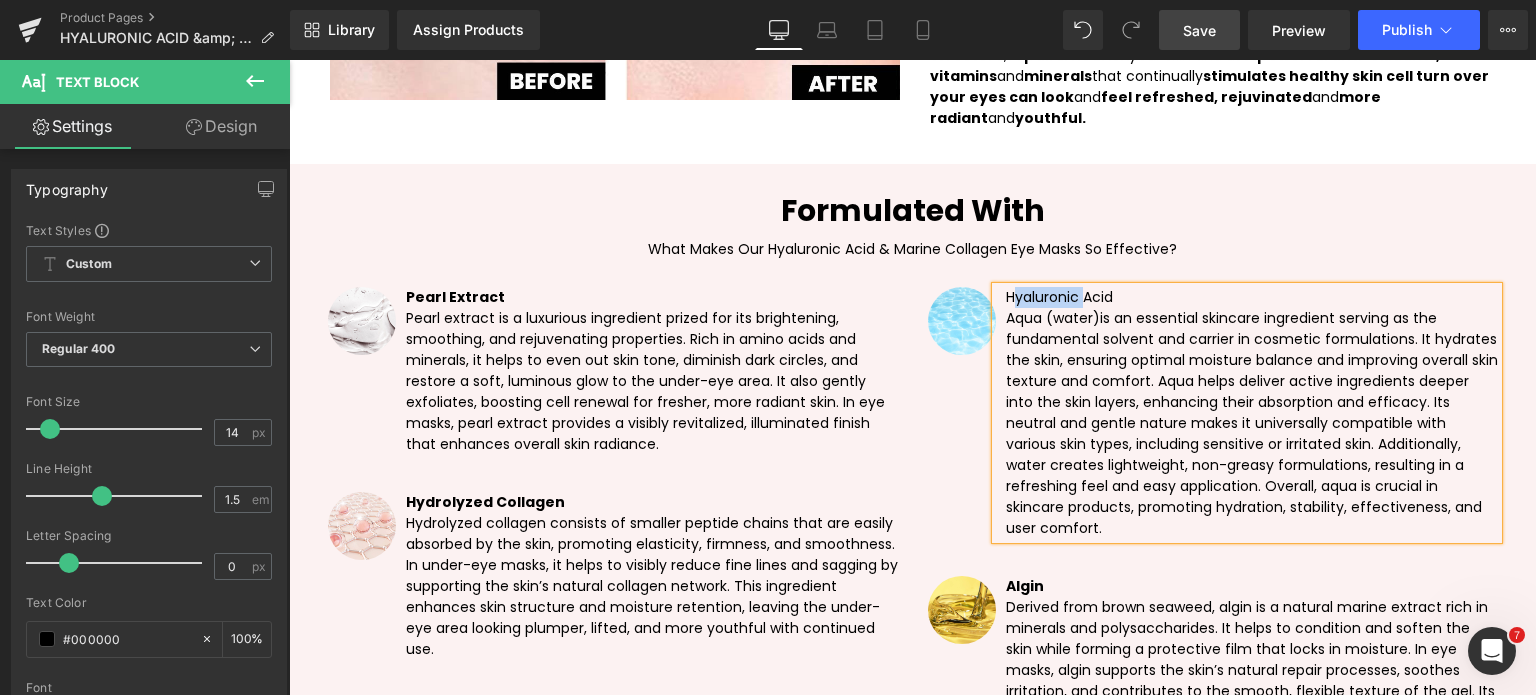 click on "Hyaluronic Acid" at bounding box center (1252, 297) 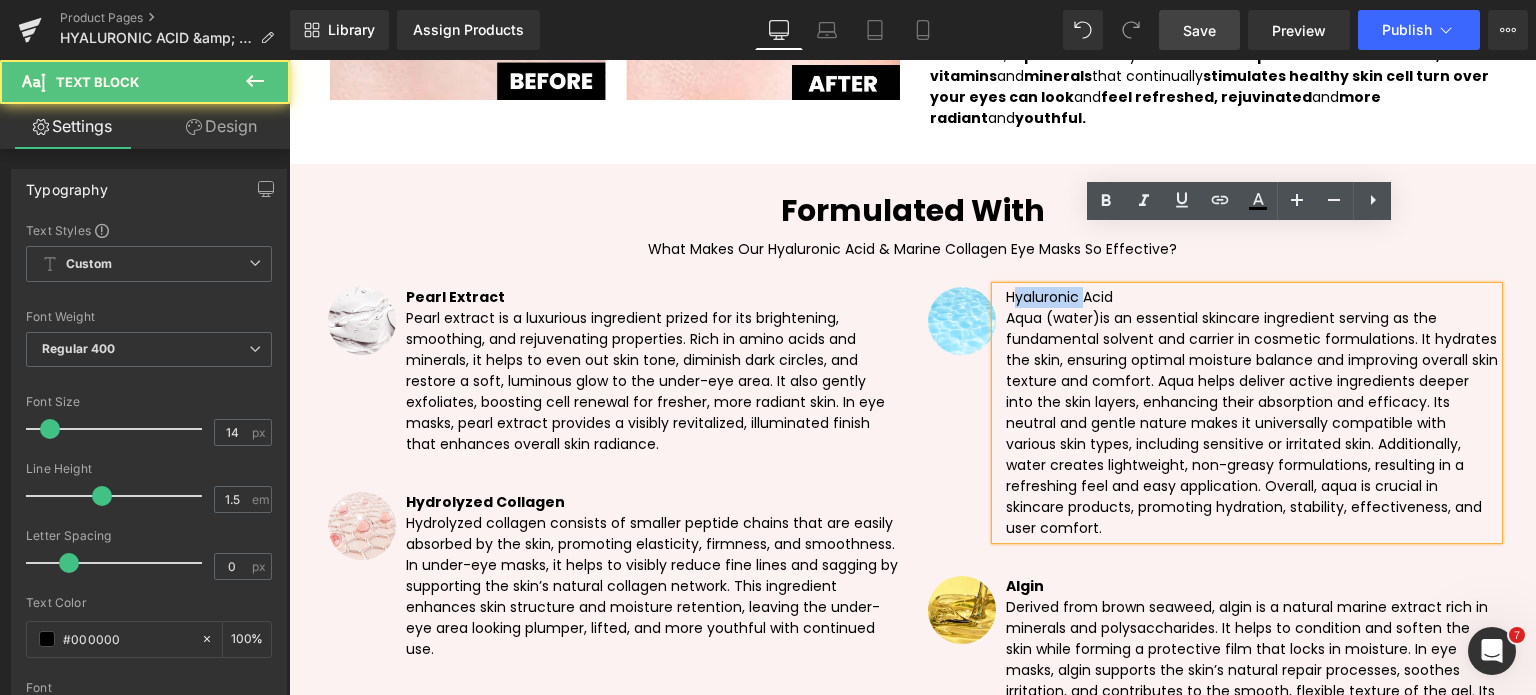 click on "Hyaluronic Acid" at bounding box center [1252, 297] 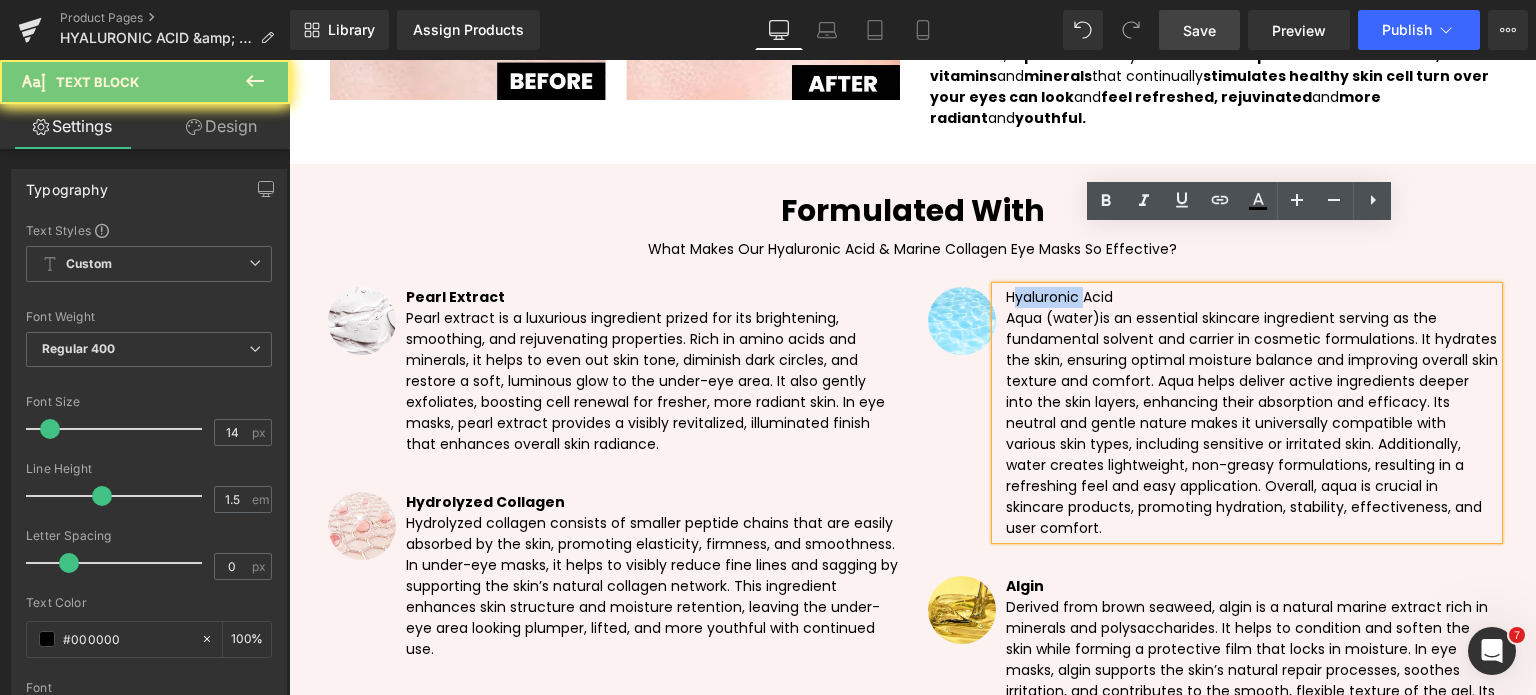 click on "Hyaluronic Acid" at bounding box center (1252, 297) 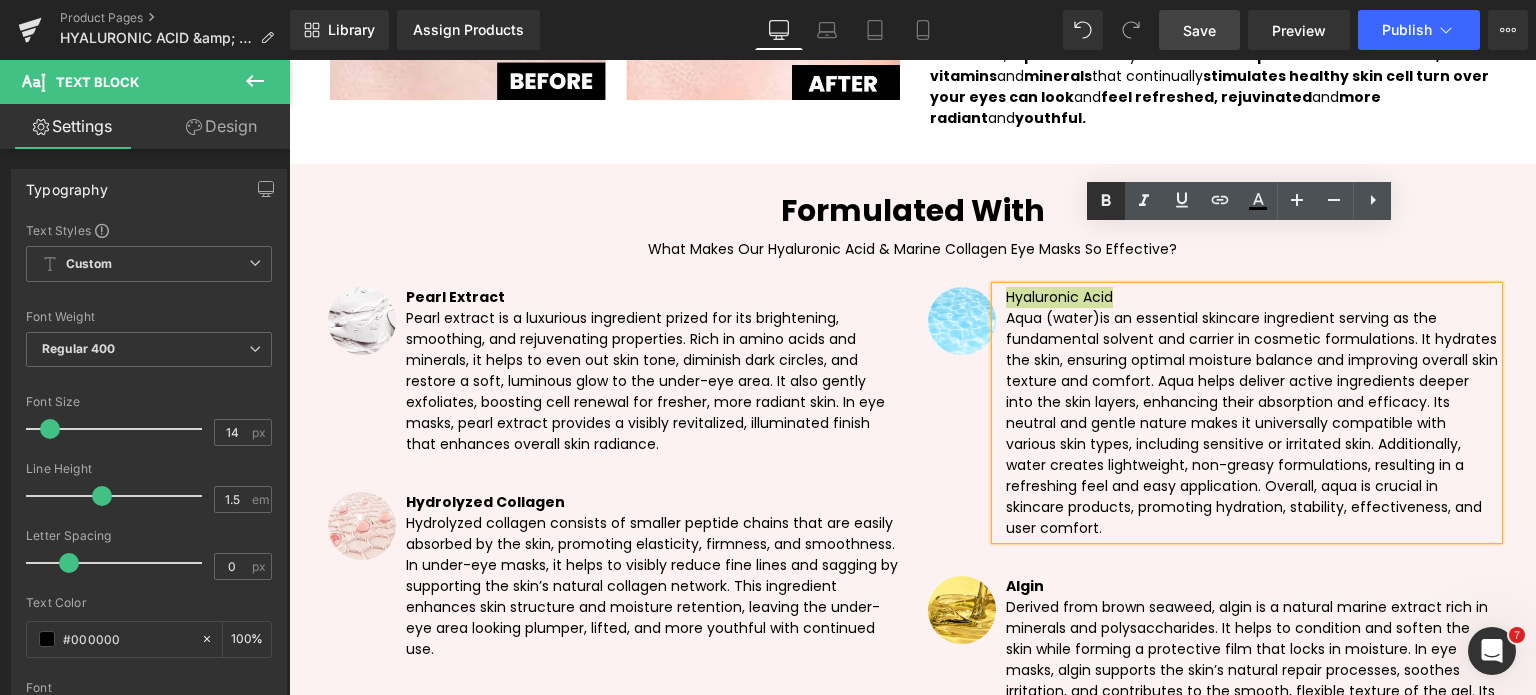 click 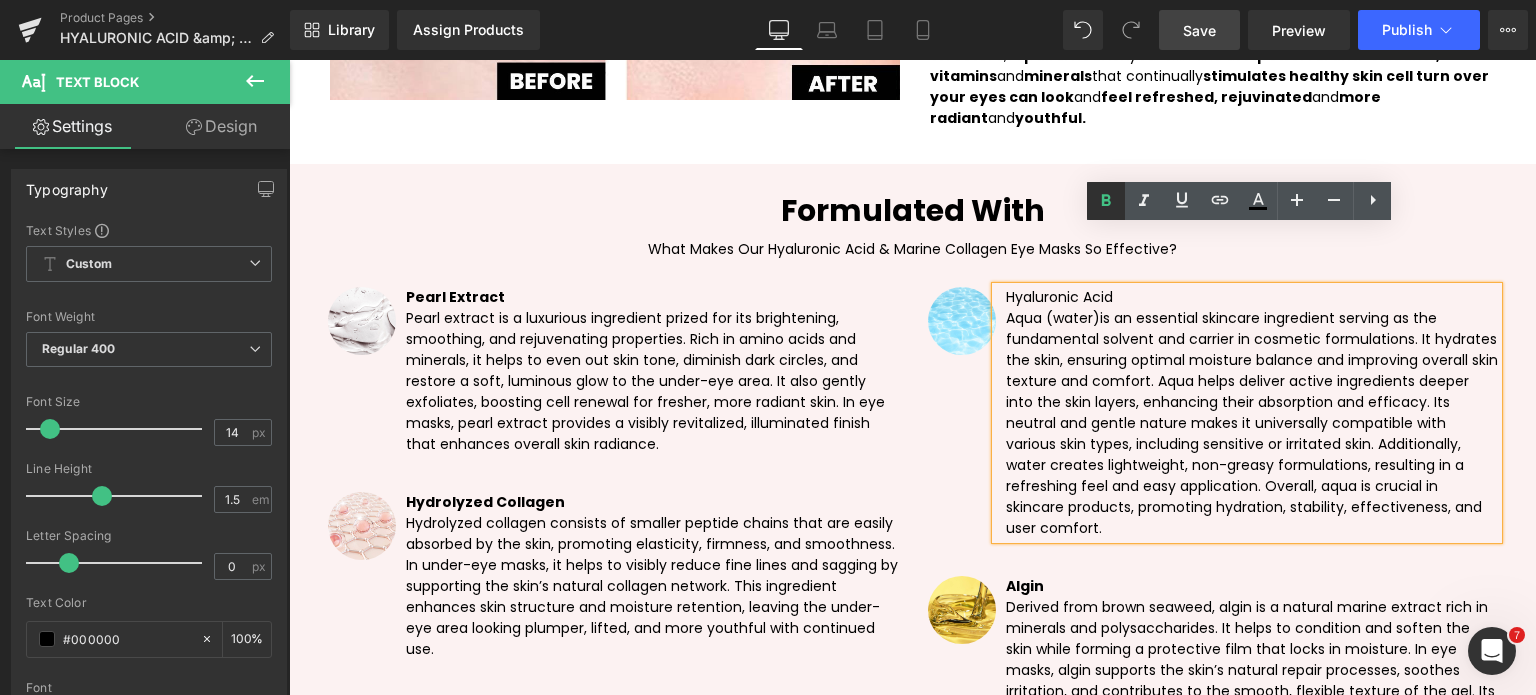 click 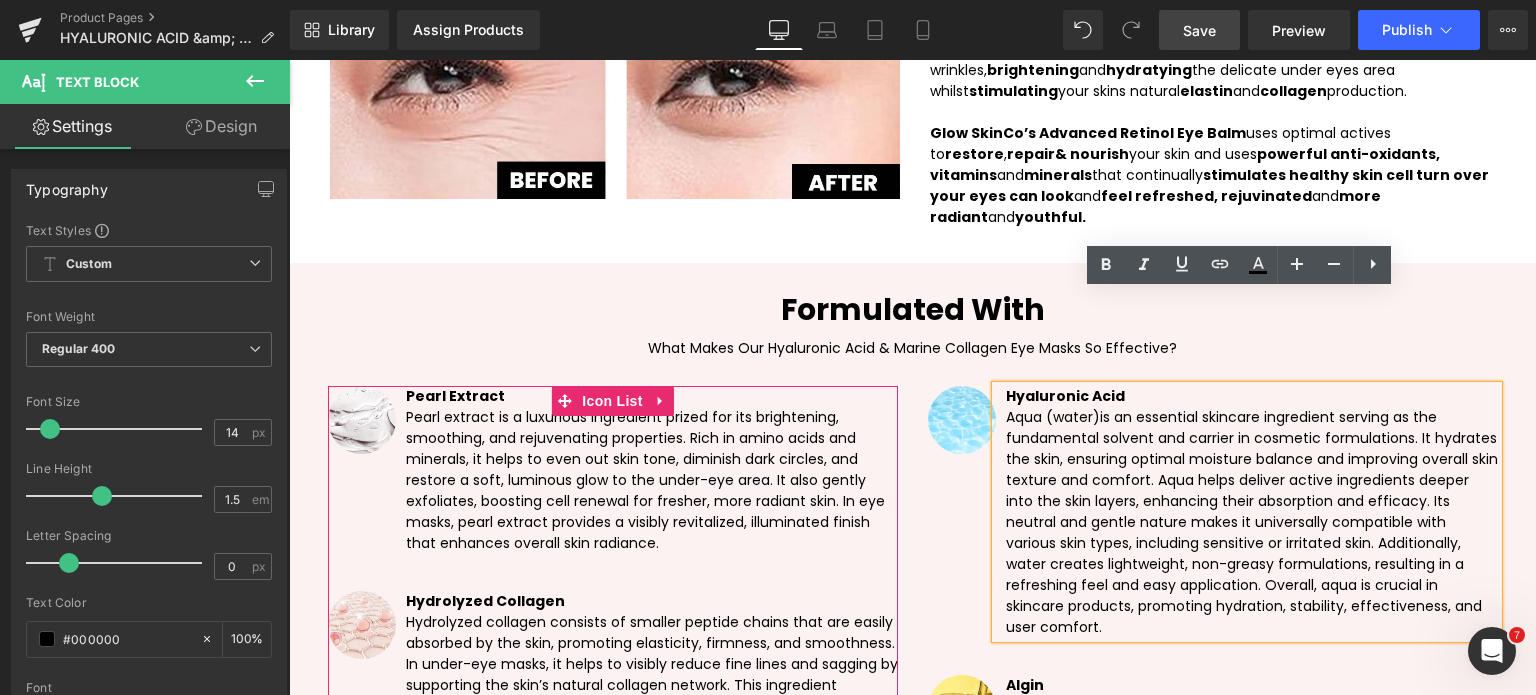 scroll, scrollTop: 5316, scrollLeft: 0, axis: vertical 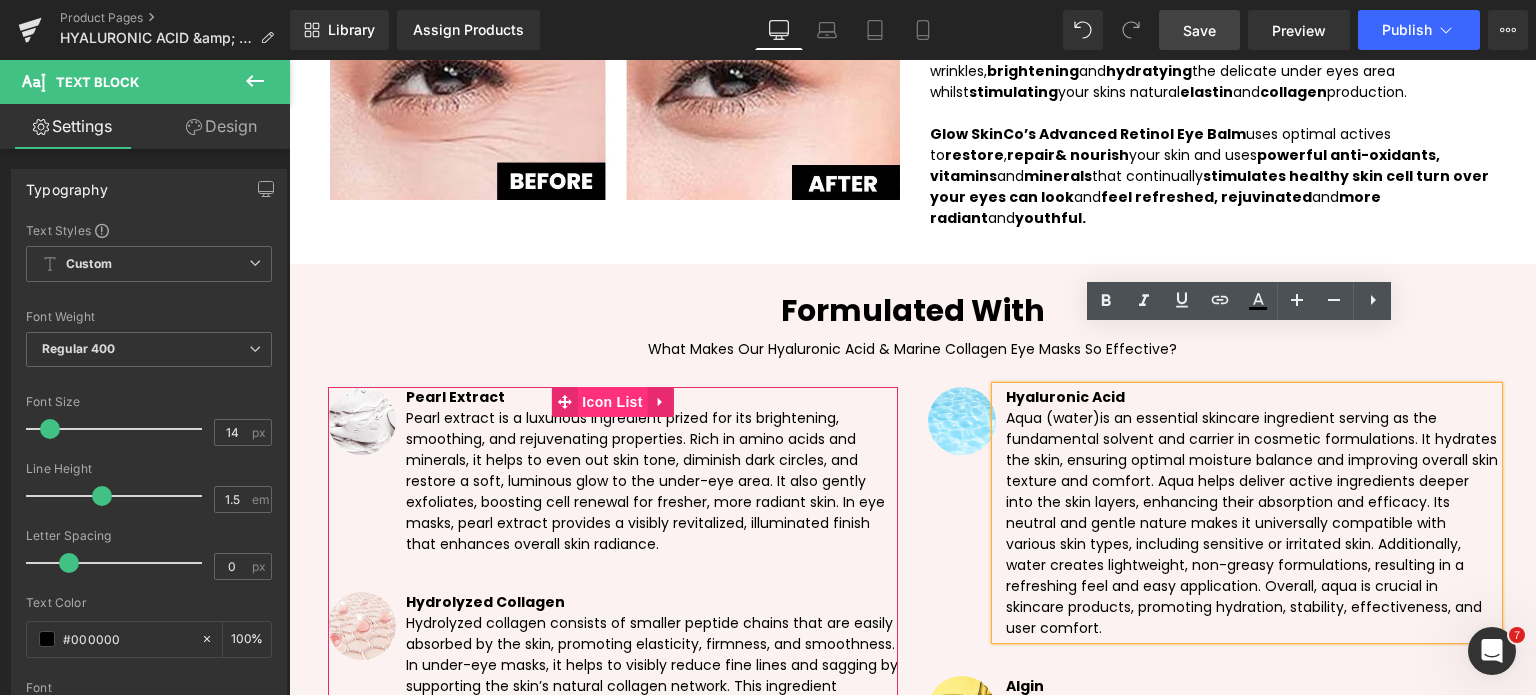click on "Icon List" at bounding box center [612, 402] 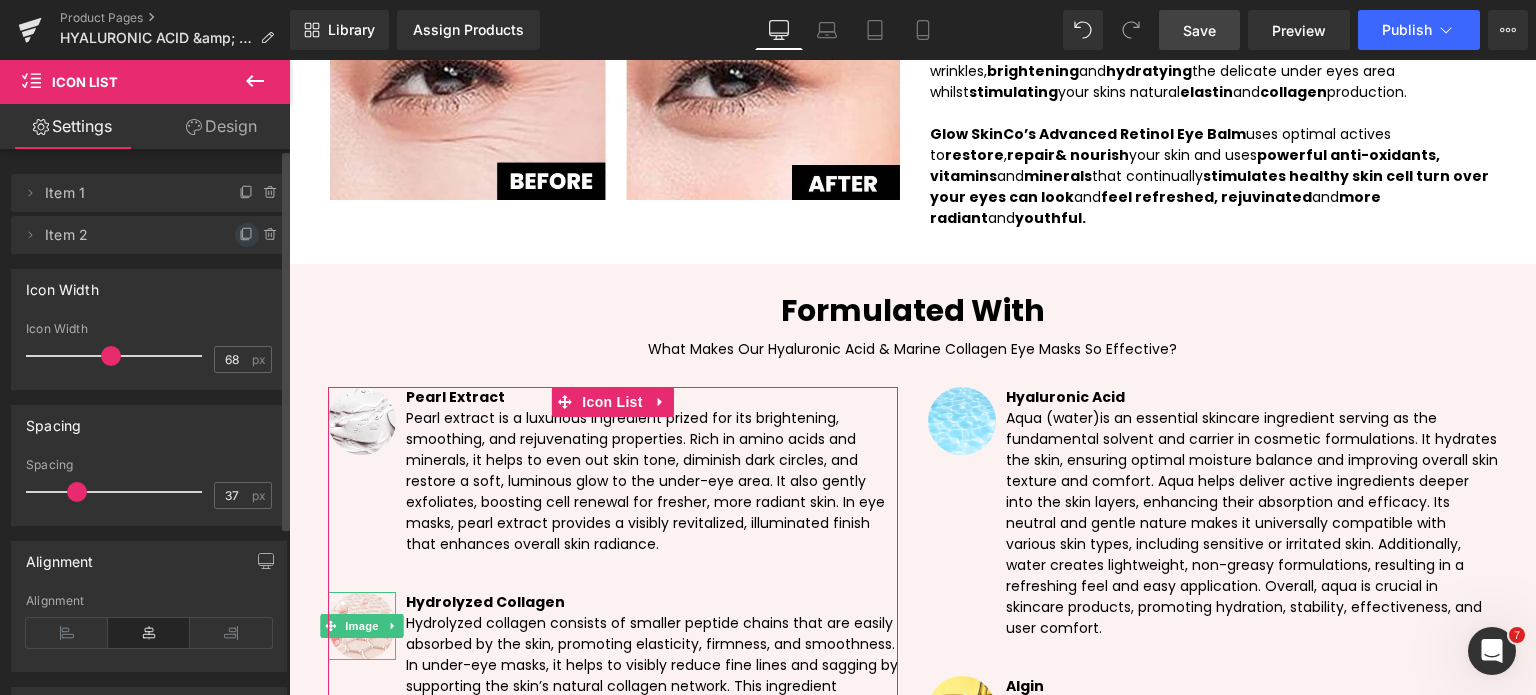 click 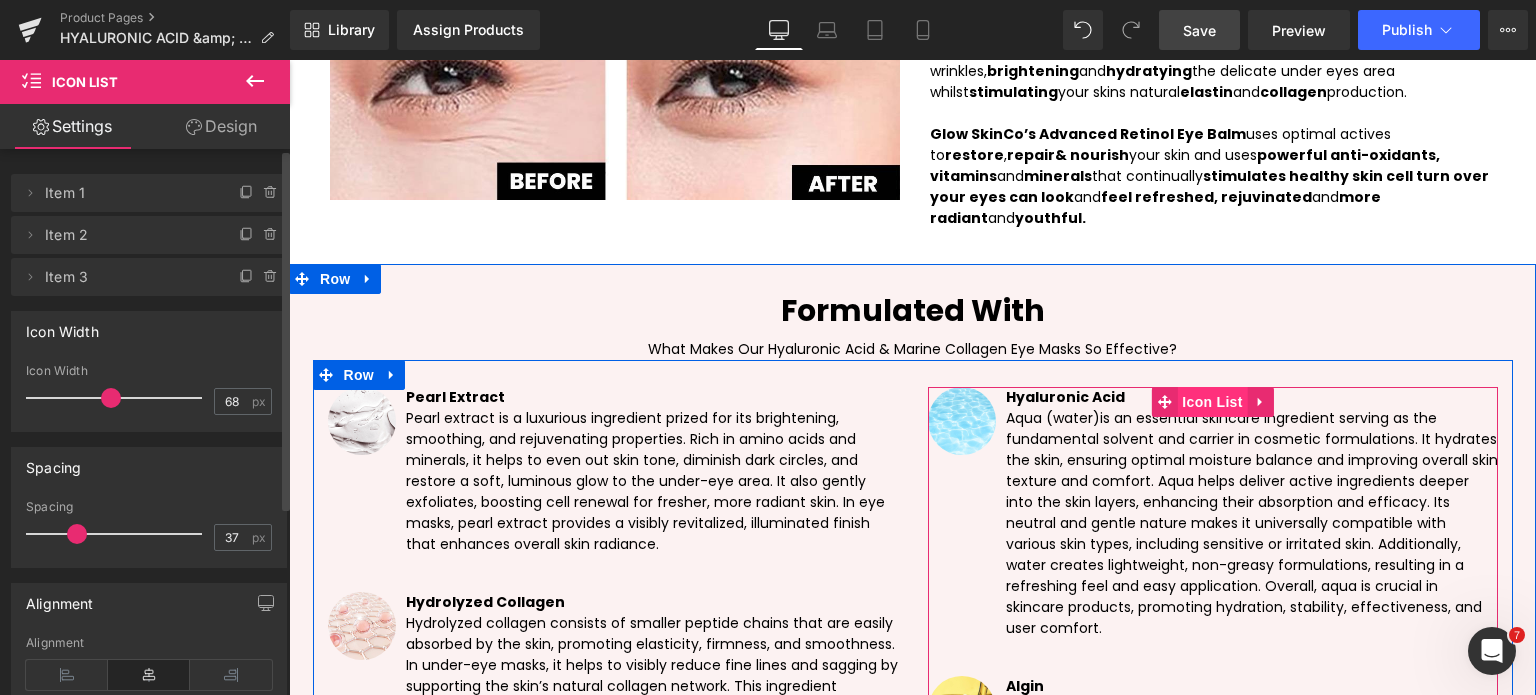 click on "Icon List" at bounding box center (1212, 402) 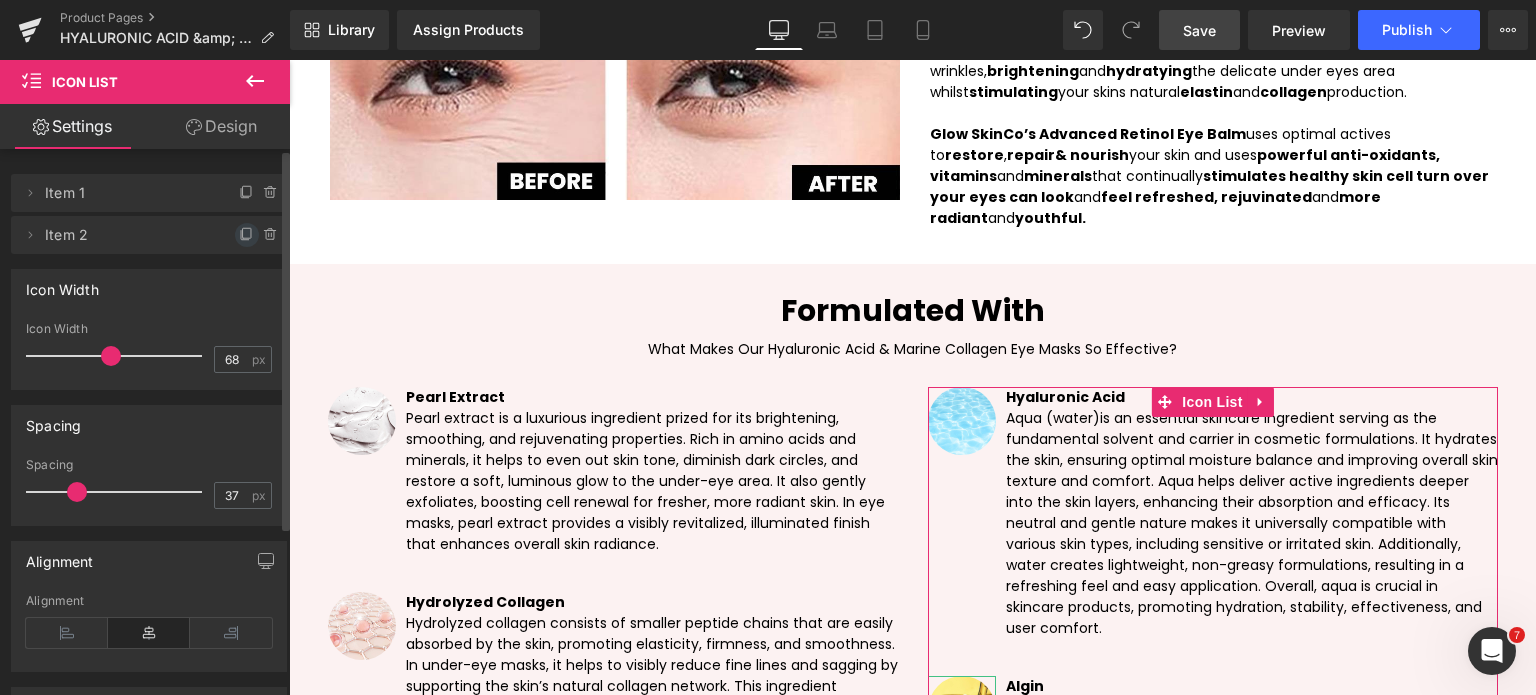 click 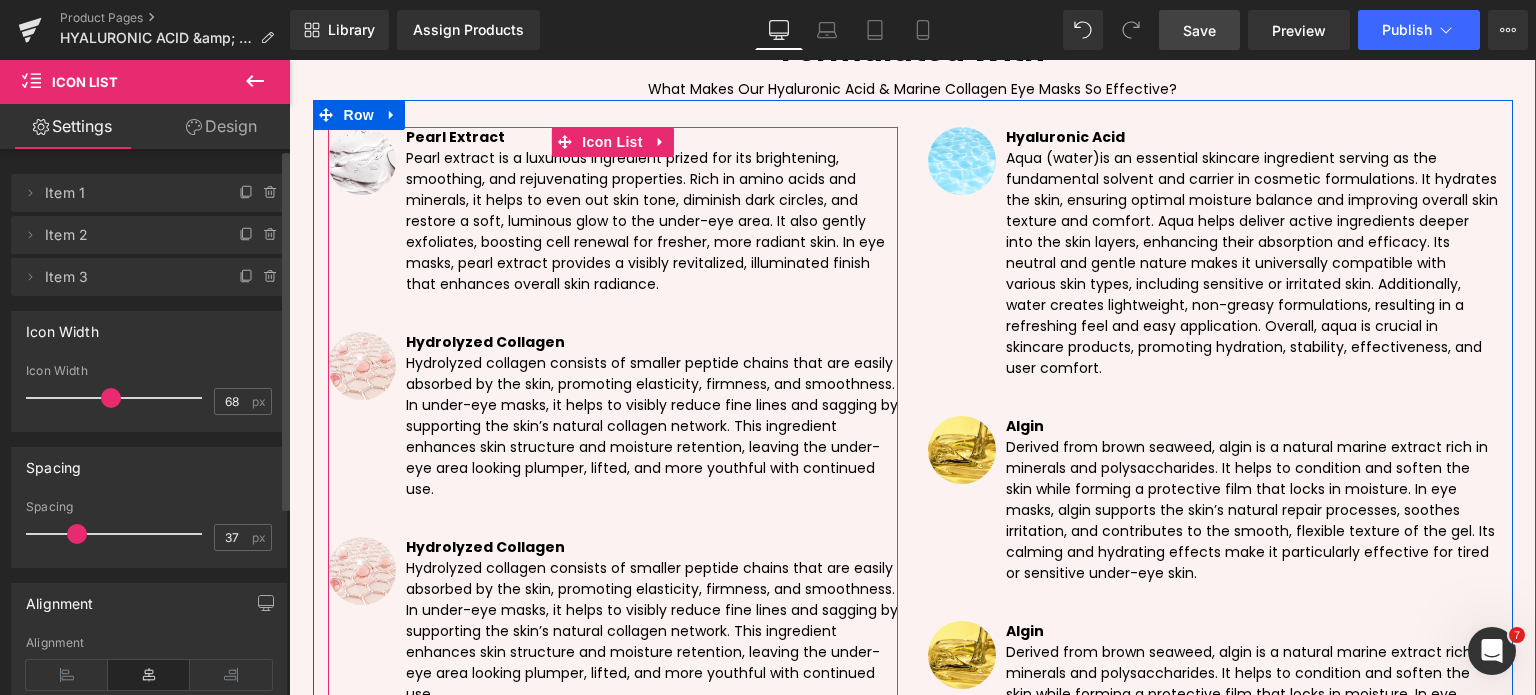 scroll, scrollTop: 5716, scrollLeft: 0, axis: vertical 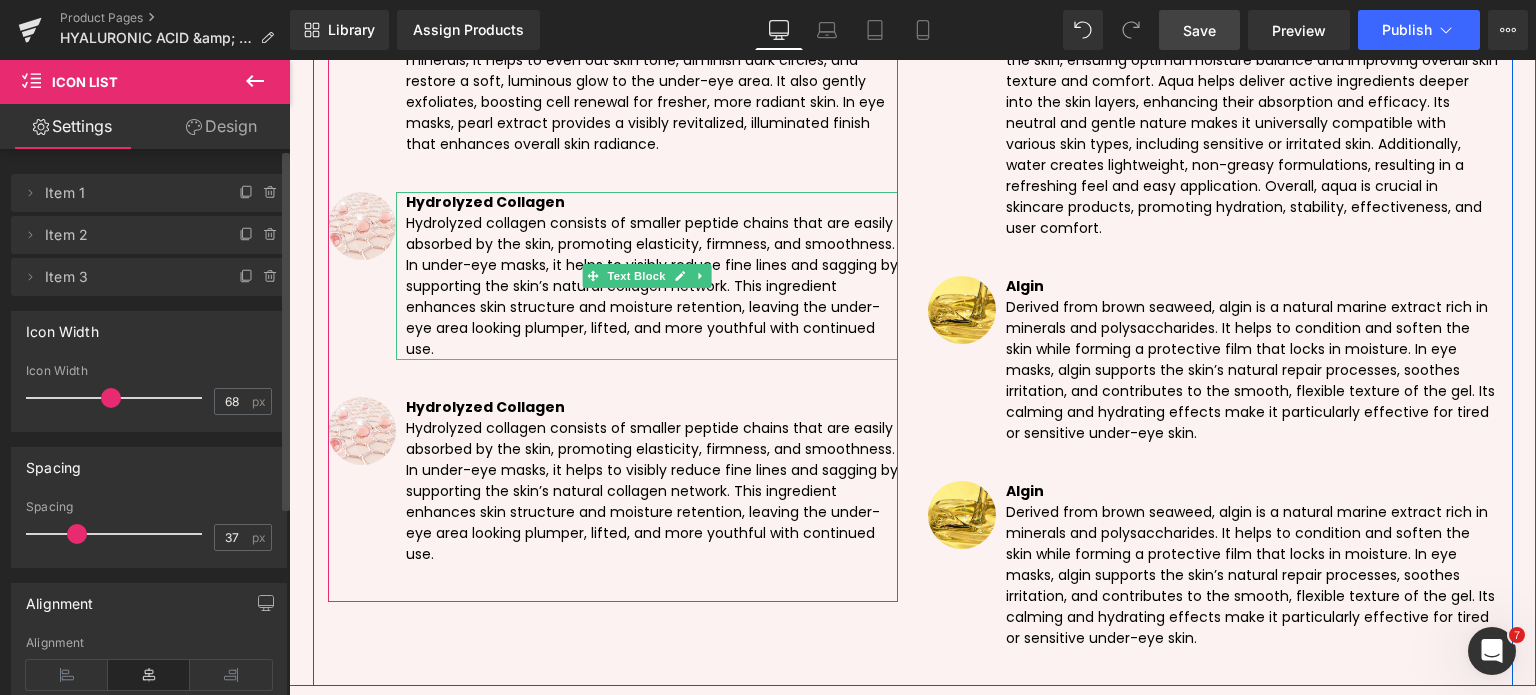 click on "Hydrolyzed Collagen" at bounding box center [485, 202] 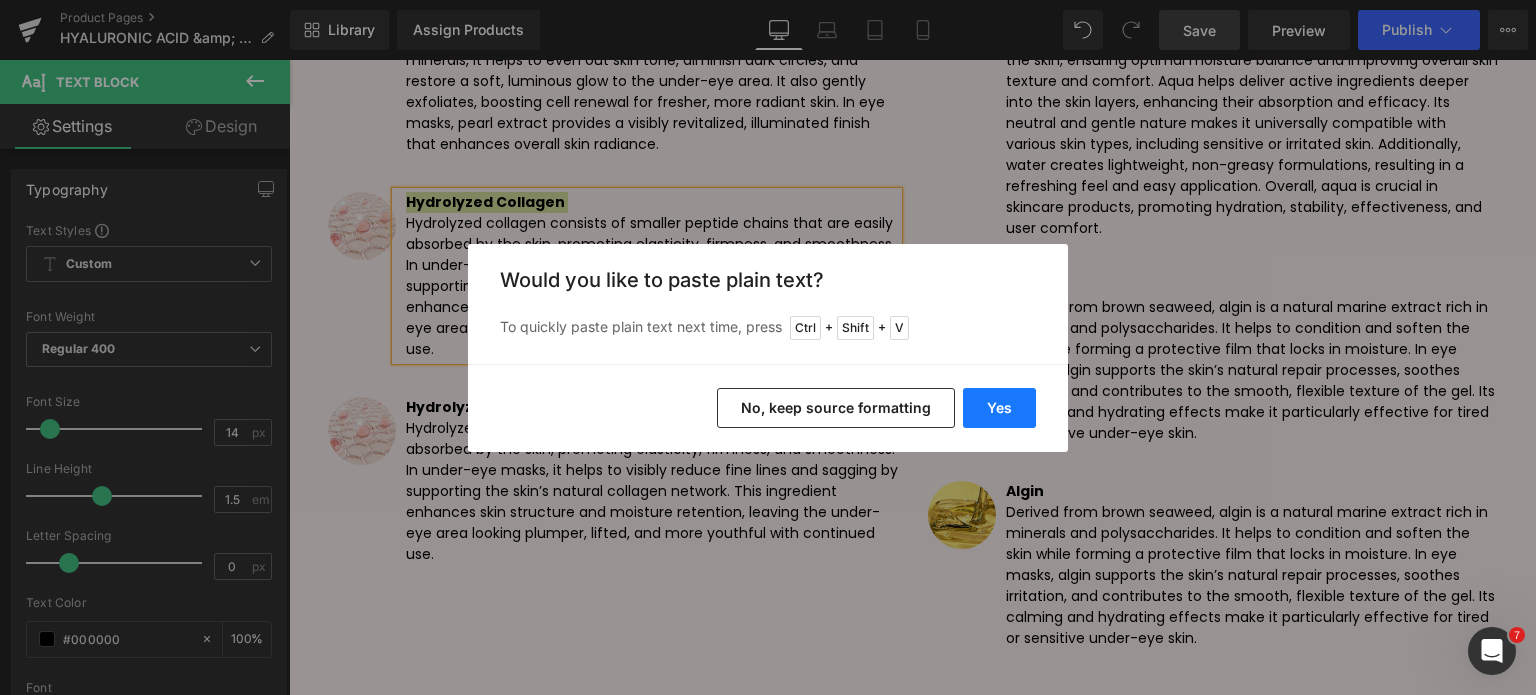 drag, startPoint x: 1009, startPoint y: 407, endPoint x: 719, endPoint y: 347, distance: 296.14185 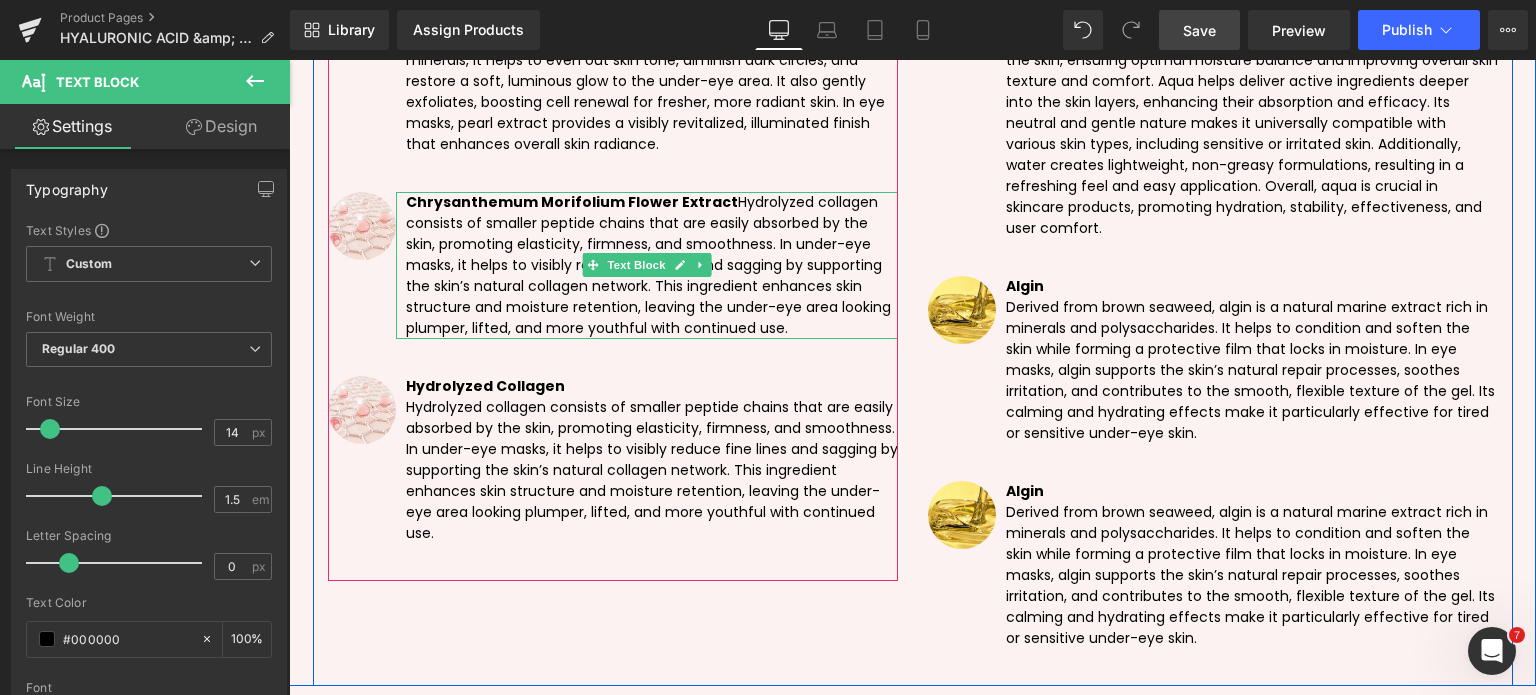 click on "Chrysanthemum Morifolium Flower Extract Hydrolyzed collagen consists of smaller peptide chains that are easily absorbed by the skin, promoting elasticity, firmness, and smoothness. In under-eye masks, it helps to visibly reduce fine lines and sagging by supporting the skin’s natural collagen network. This ingredient enhances skin structure and moisture retention, leaving the under-eye area looking plumper, lifted, and more youthful with continued use." at bounding box center [648, 265] 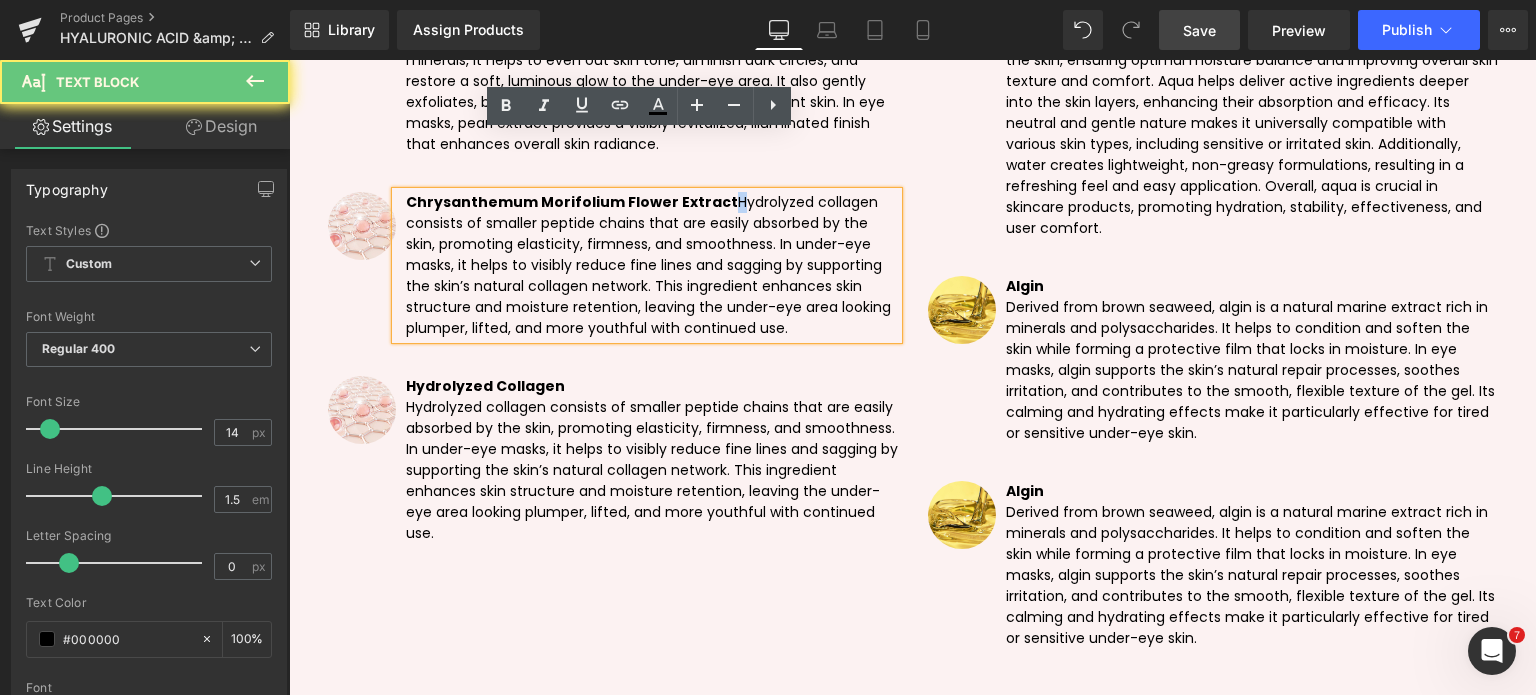 click on "Chrysanthemum Morifolium Flower Extract Hydrolyzed collagen consists of smaller peptide chains that are easily absorbed by the skin, promoting elasticity, firmness, and smoothness. In under-eye masks, it helps to visibly reduce fine lines and sagging by supporting the skin’s natural collagen network. This ingredient enhances skin structure and moisture retention, leaving the under-eye area looking plumper, lifted, and more youthful with continued use." at bounding box center (648, 265) 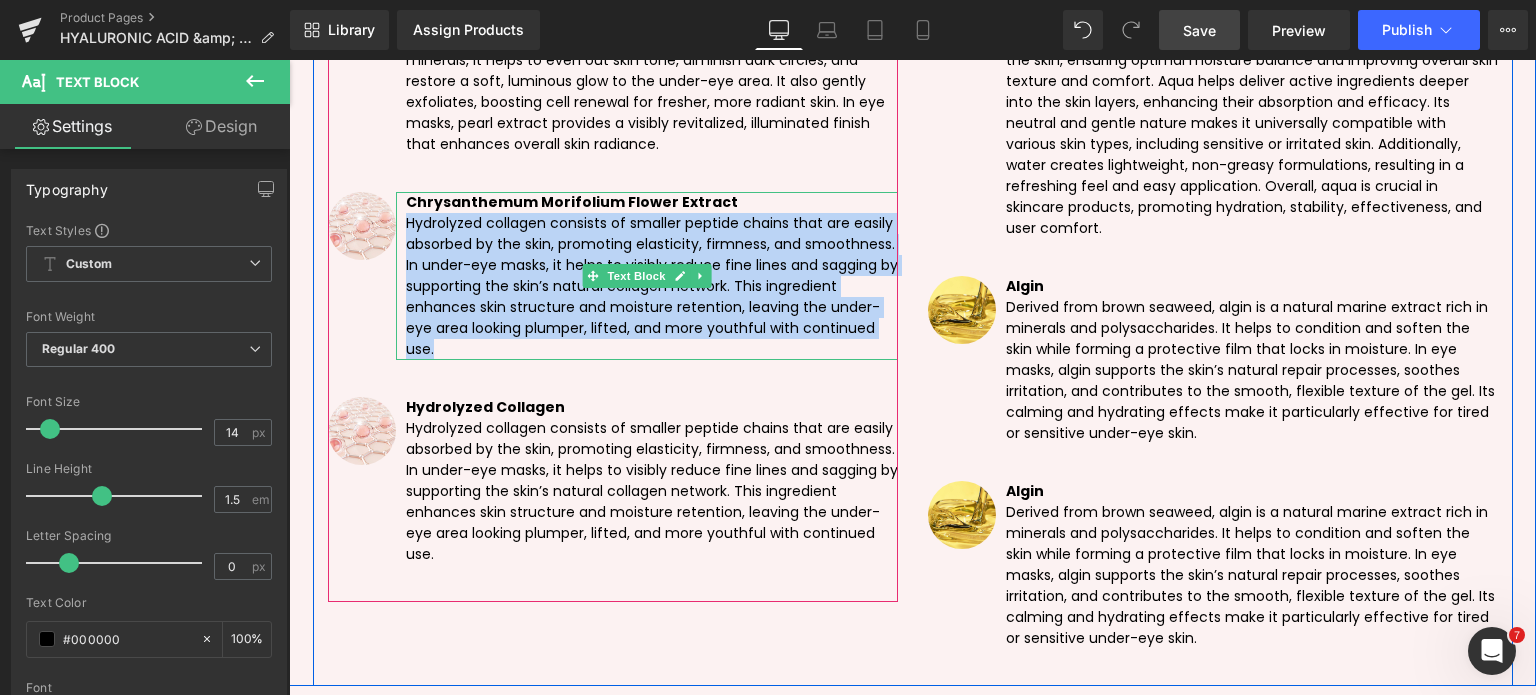 drag, startPoint x: 401, startPoint y: 166, endPoint x: 430, endPoint y: 283, distance: 120.54045 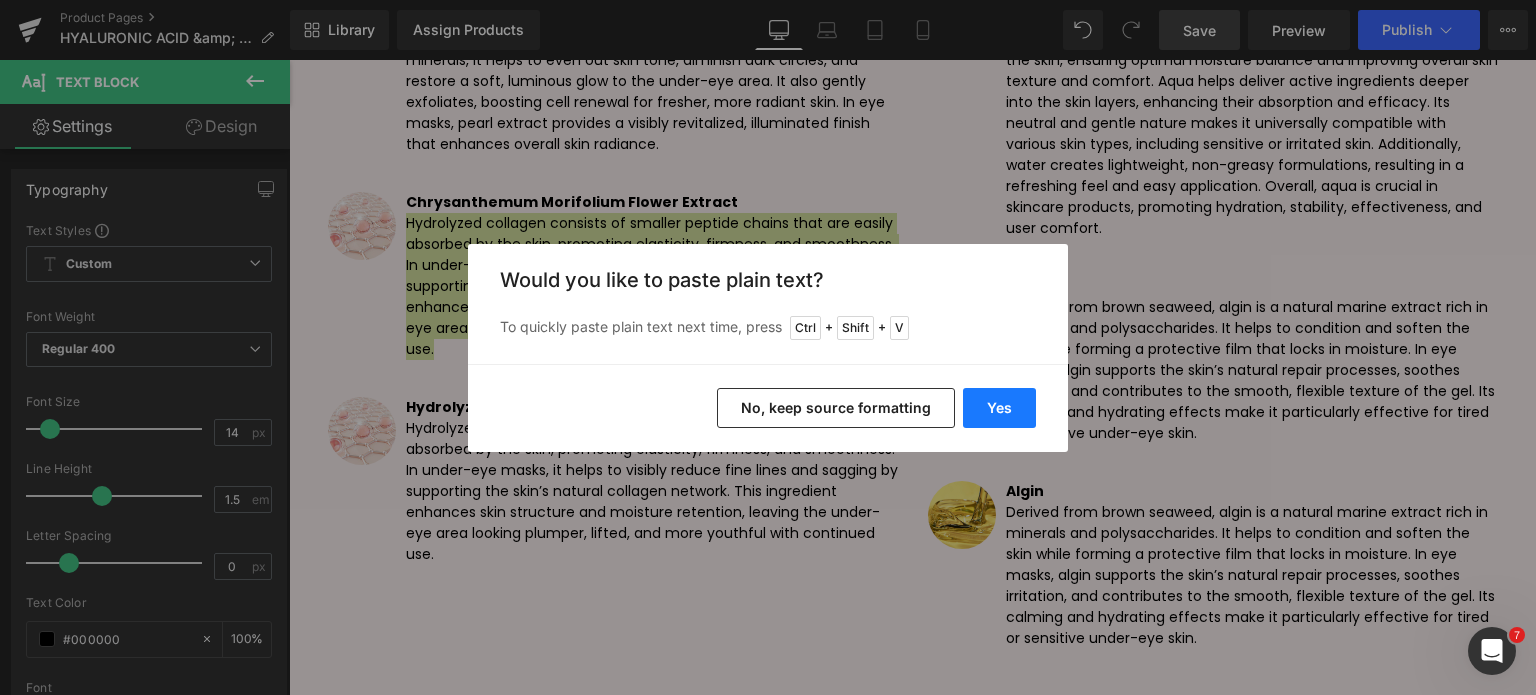 click on "Yes" at bounding box center (999, 408) 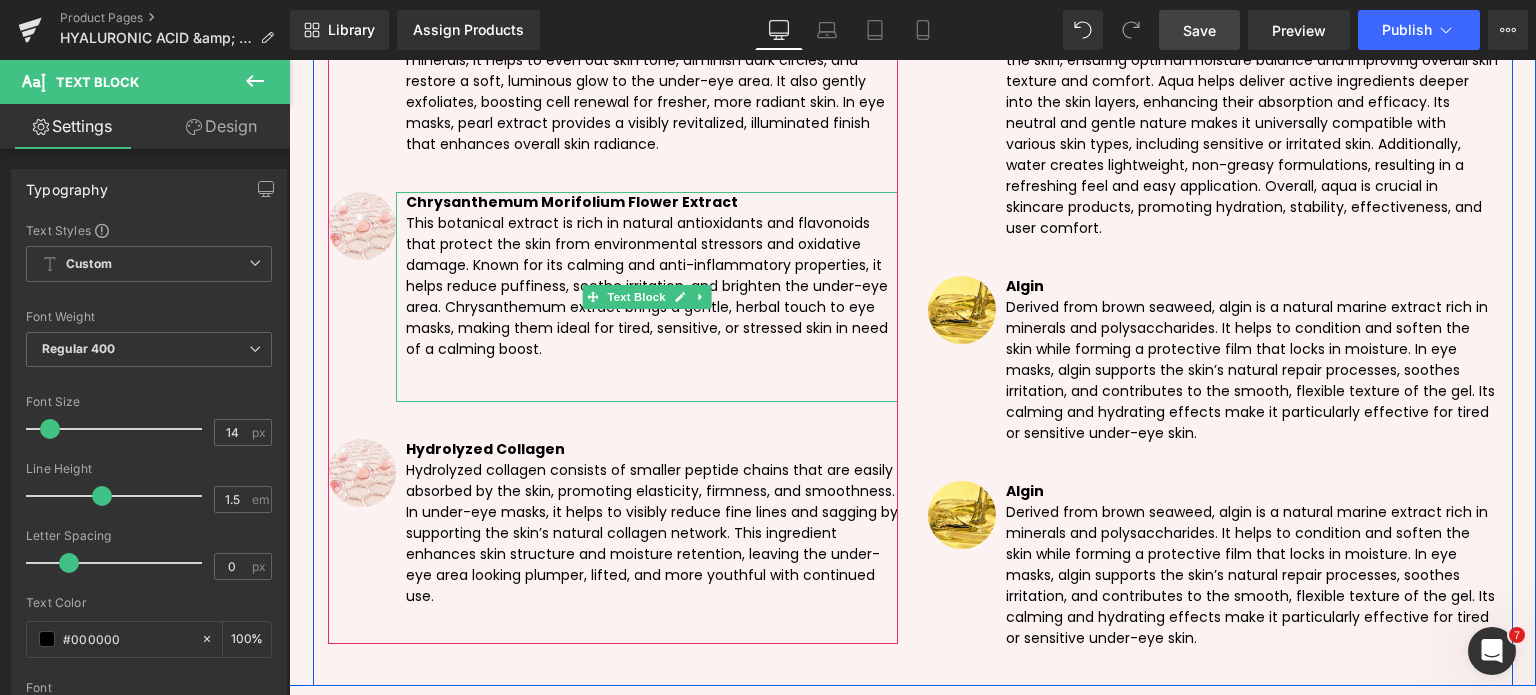 drag, startPoint x: 603, startPoint y: 328, endPoint x: 547, endPoint y: 318, distance: 56.88585 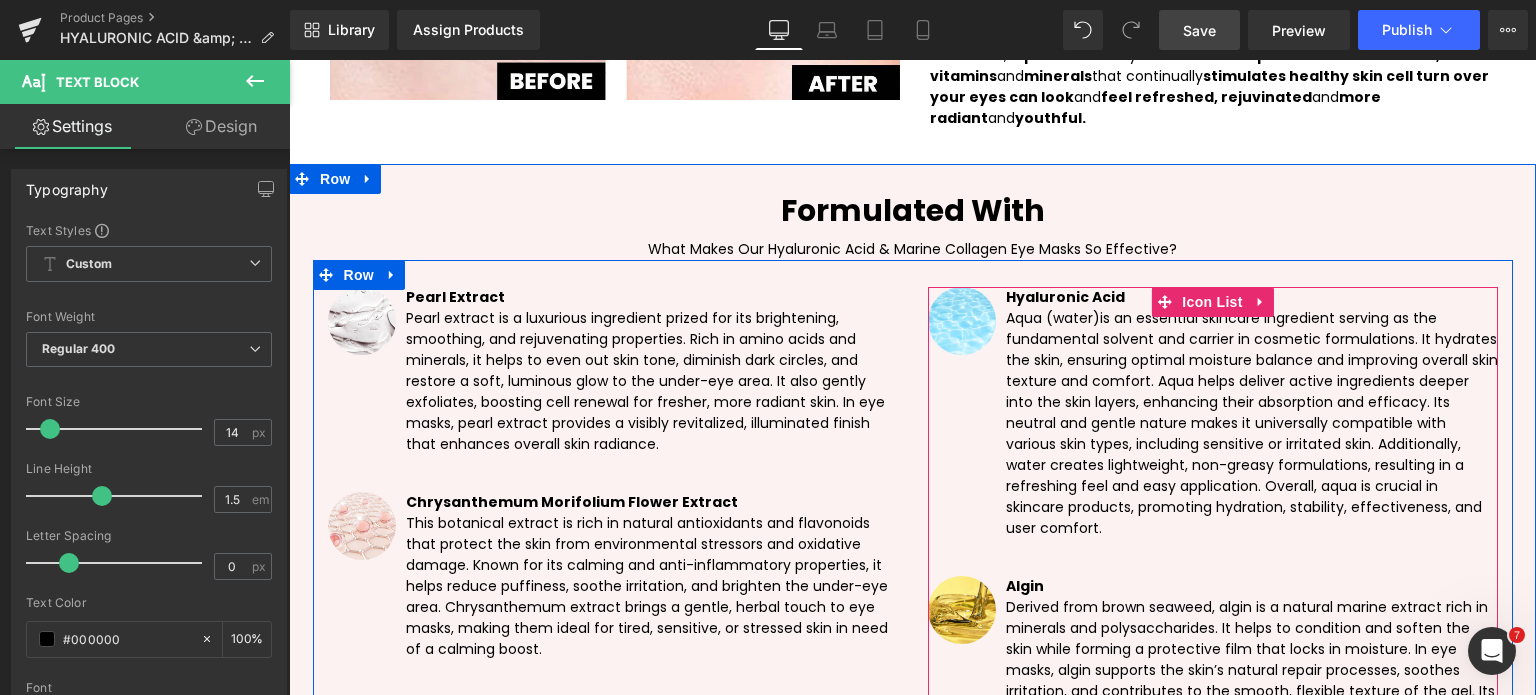 scroll, scrollTop: 5516, scrollLeft: 0, axis: vertical 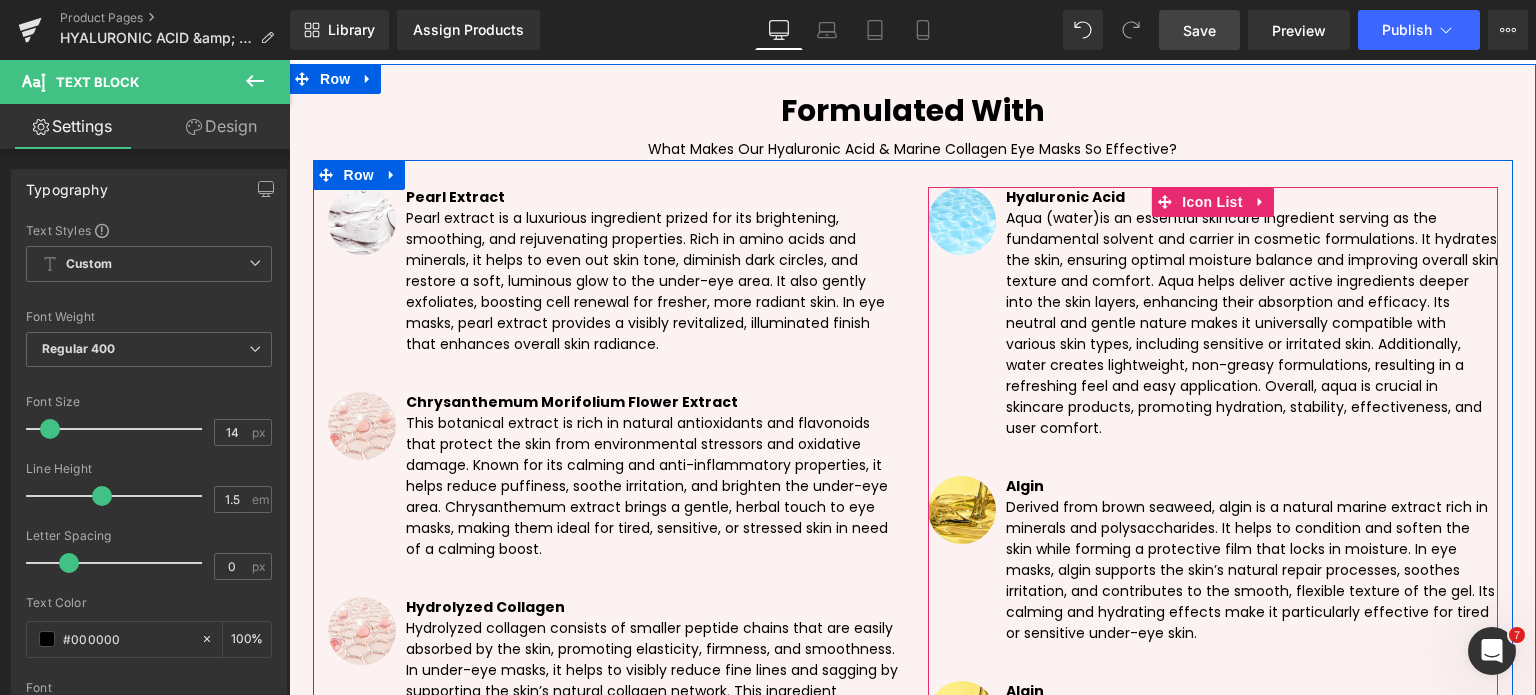 click on "Algin" at bounding box center [1025, 486] 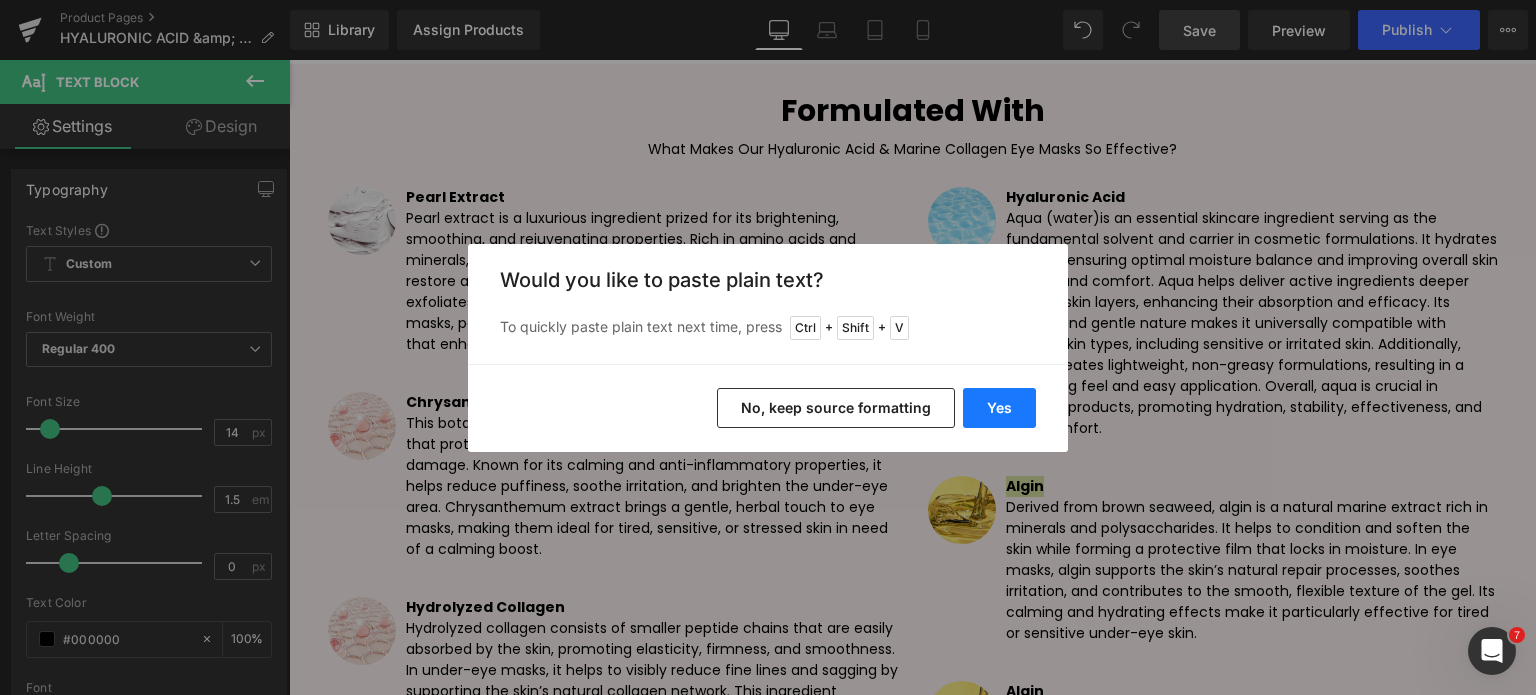 click on "Yes" at bounding box center [999, 408] 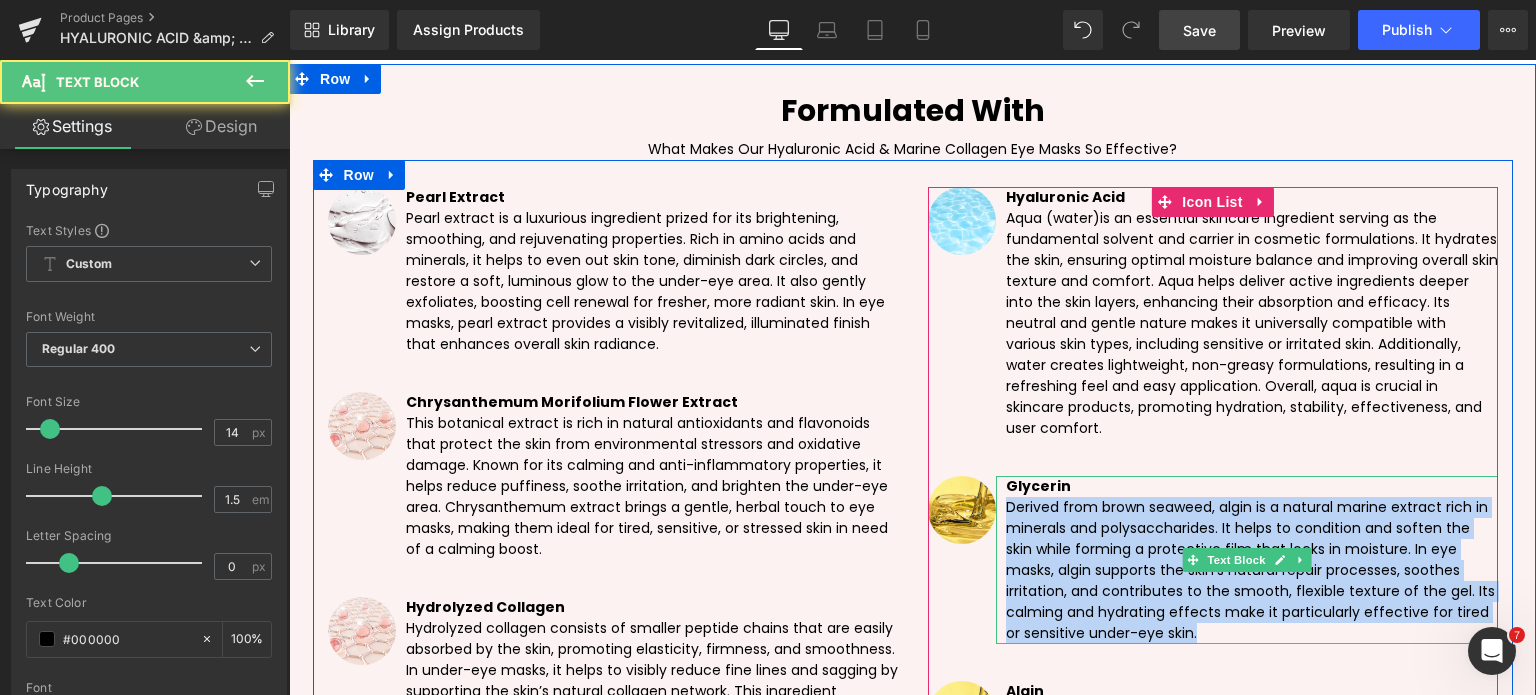drag, startPoint x: 1001, startPoint y: 453, endPoint x: 1192, endPoint y: 567, distance: 222.43427 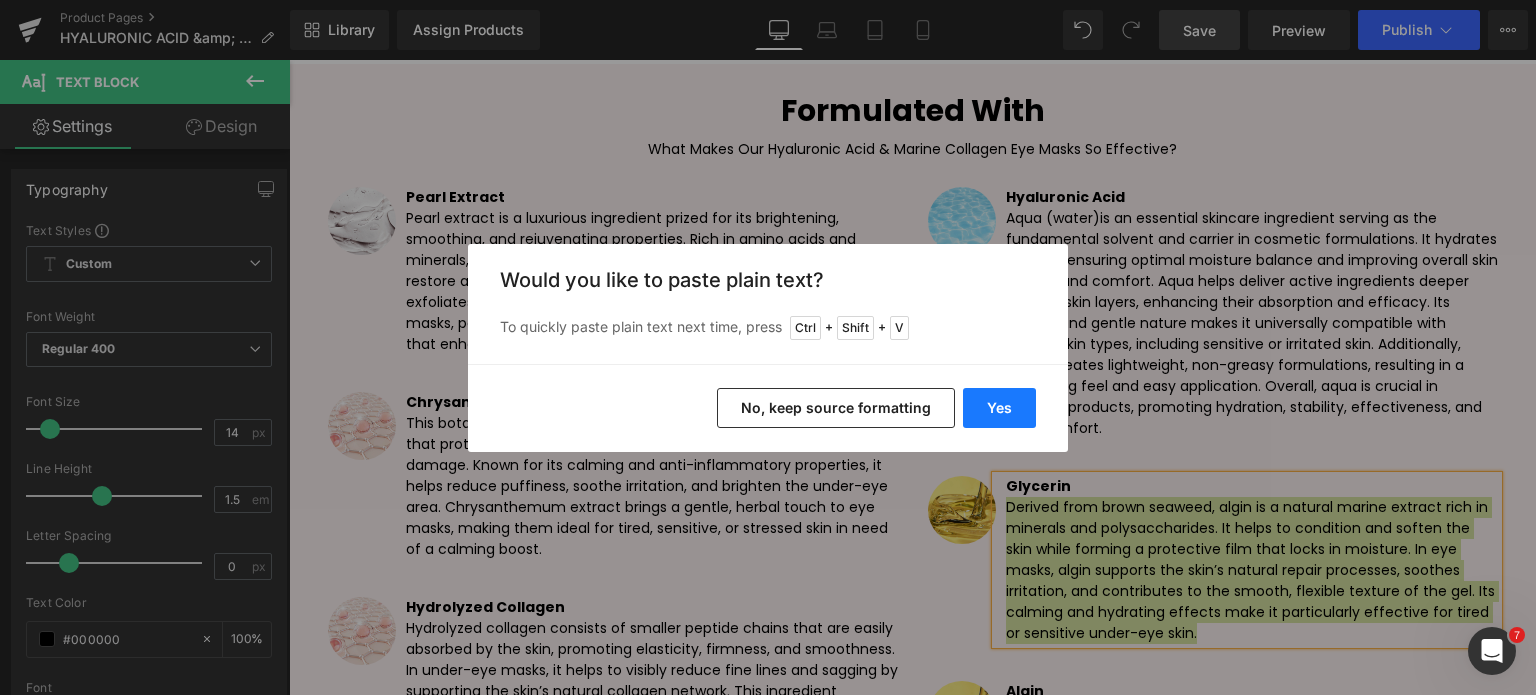 click on "Yes" at bounding box center (999, 408) 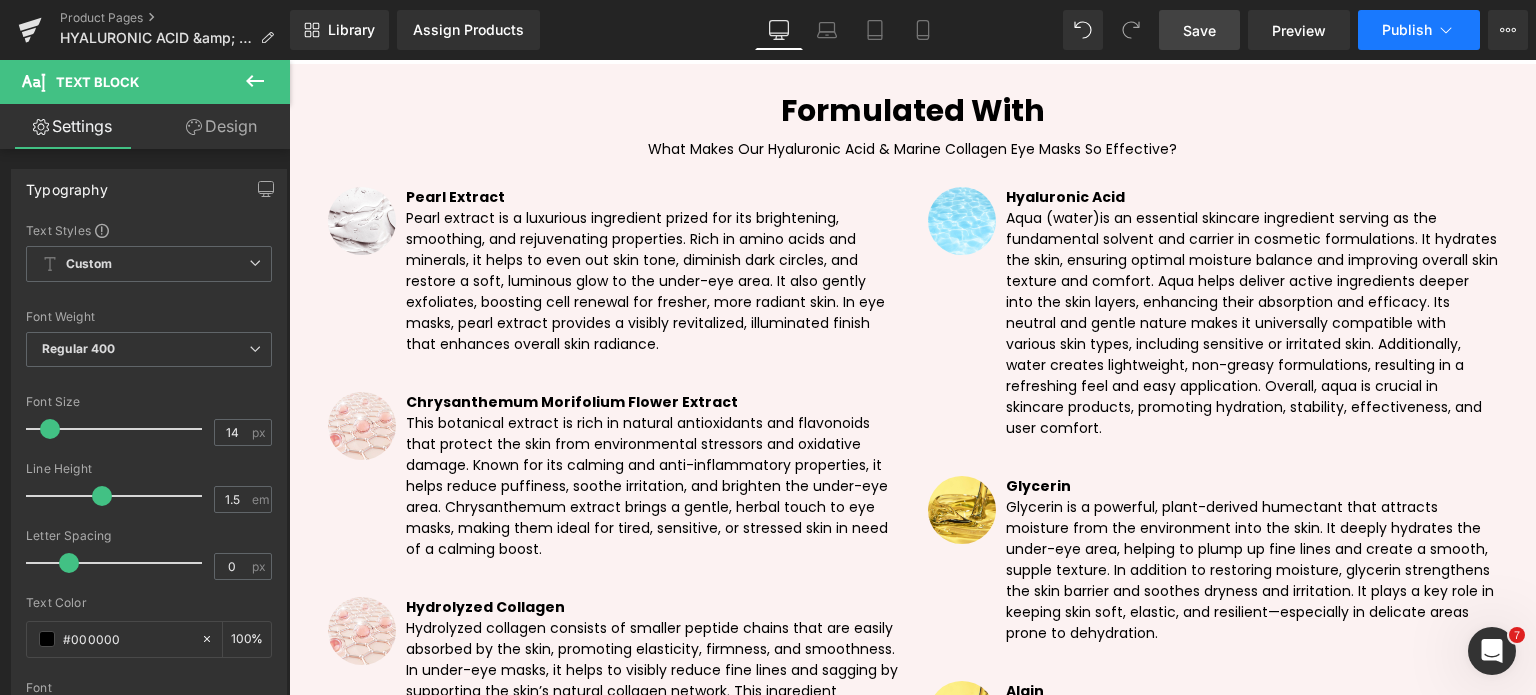 click on "Publish" at bounding box center [1419, 30] 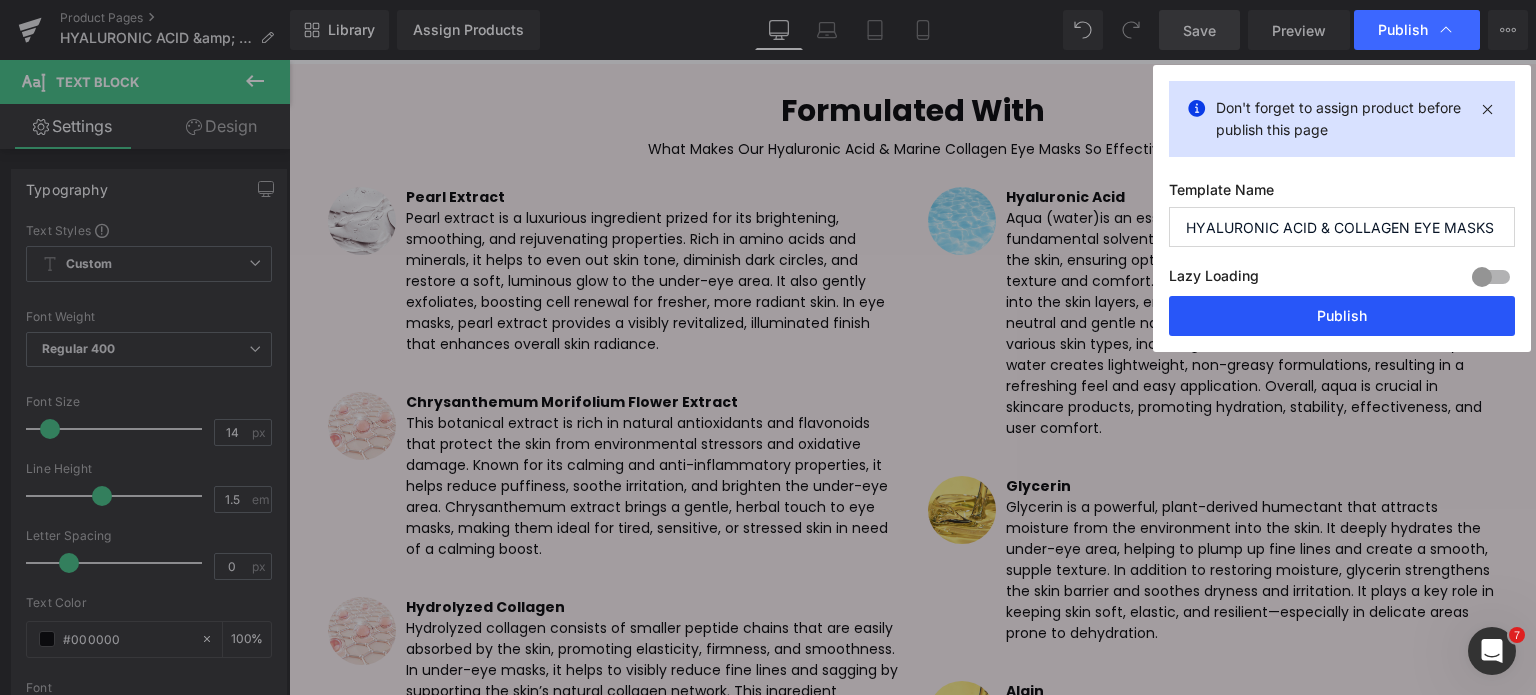 click on "Publish" at bounding box center (1342, 316) 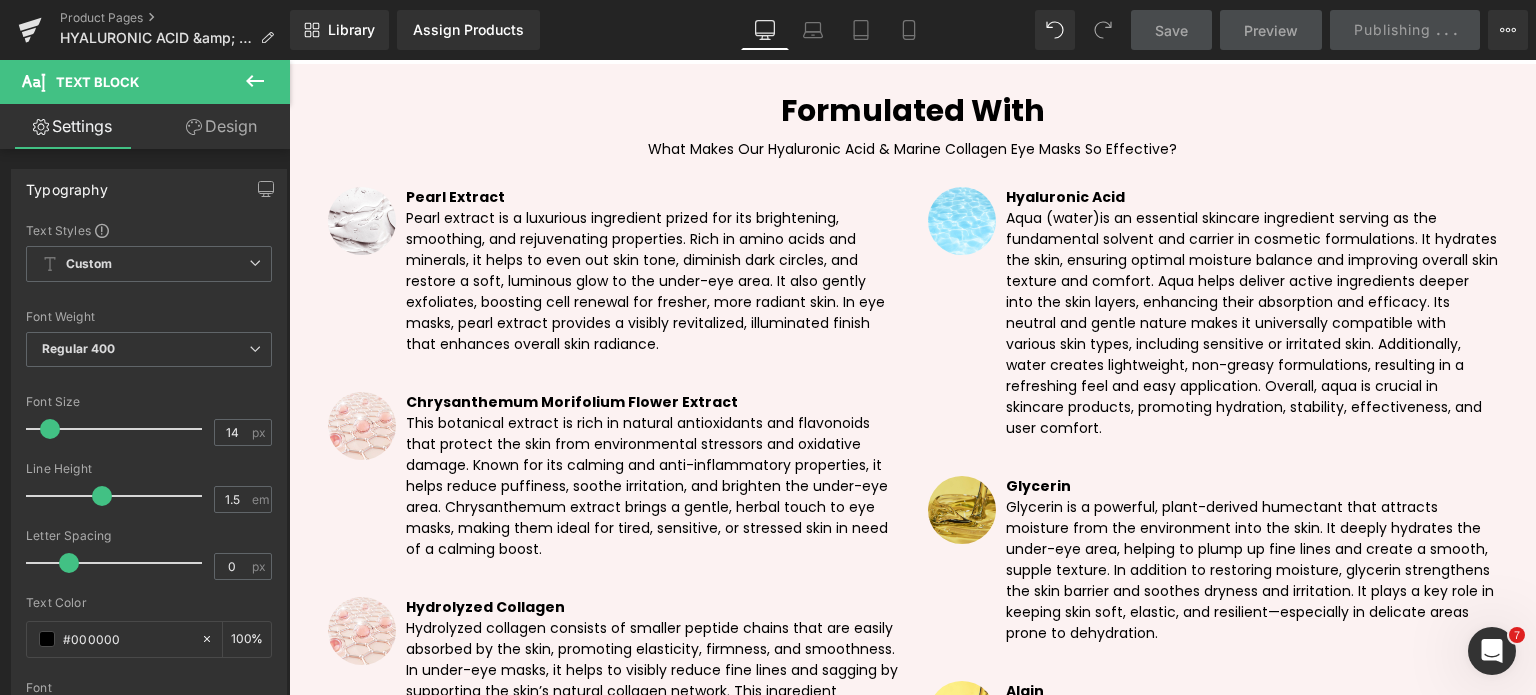 click on "Image" at bounding box center (962, 510) 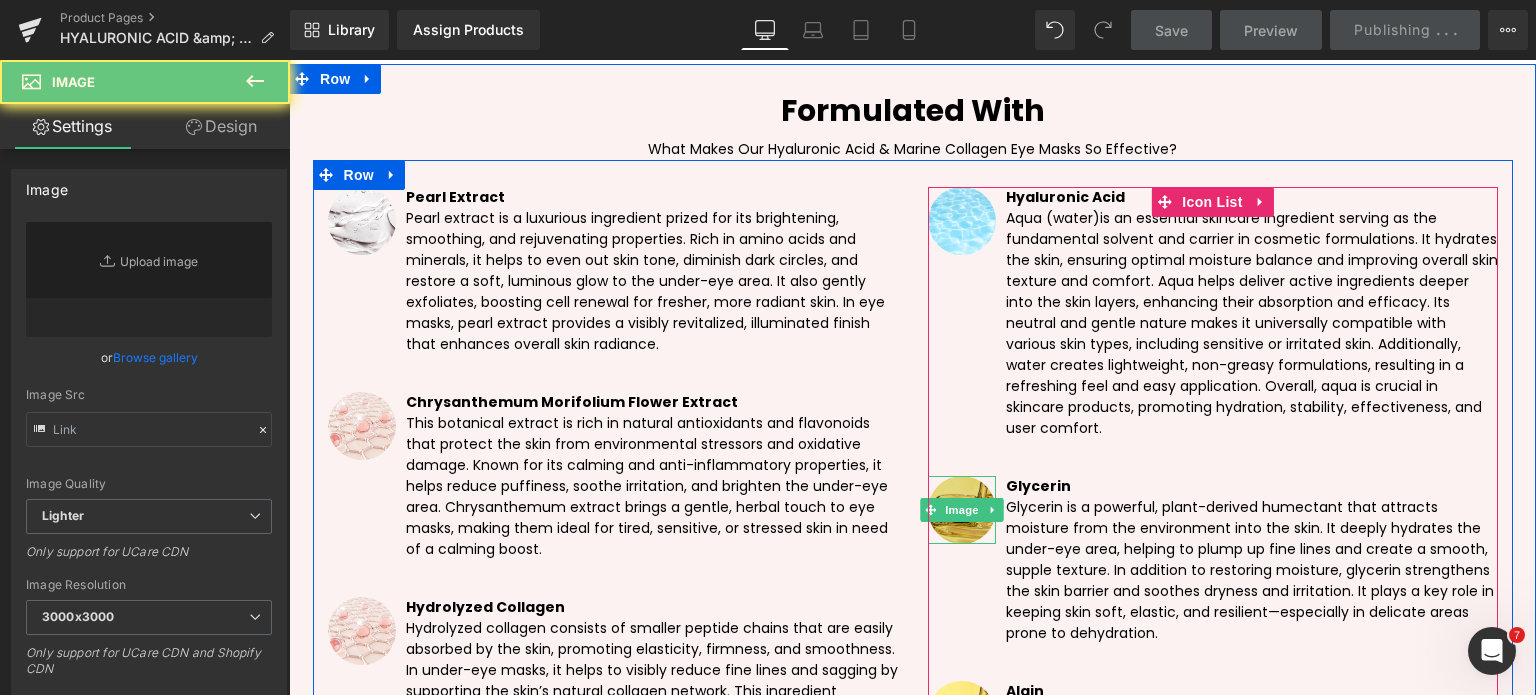 click at bounding box center (962, 510) 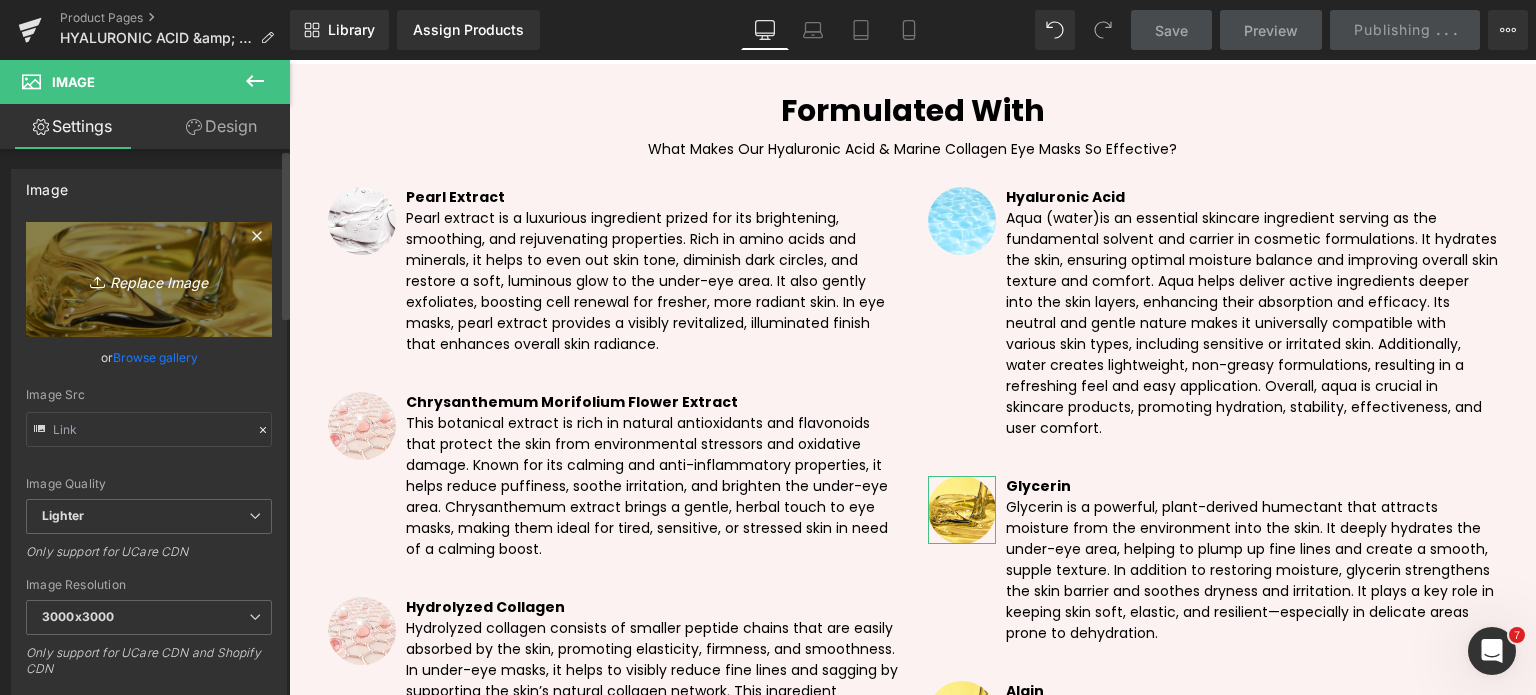 click on "Replace Image" at bounding box center [149, 279] 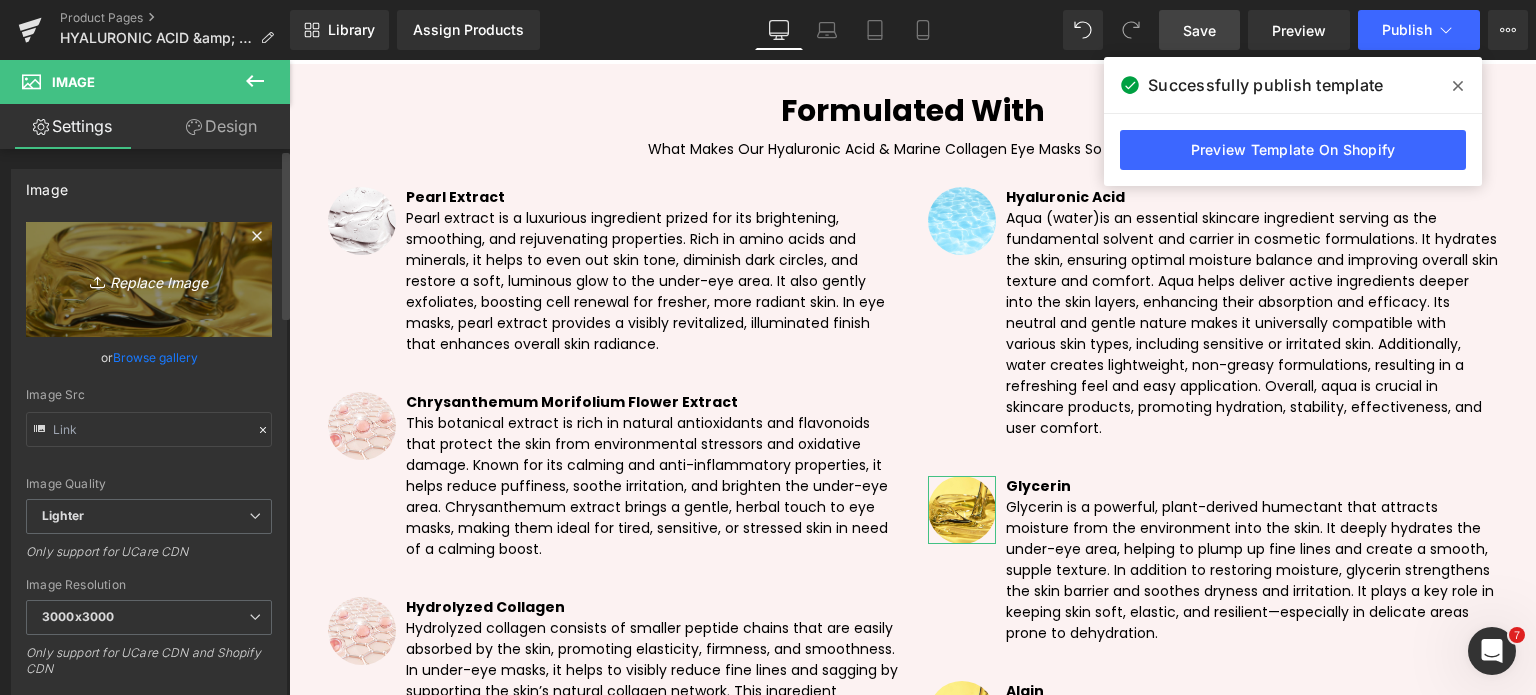 type on "C:\fakepath\Untitled design (59).png" 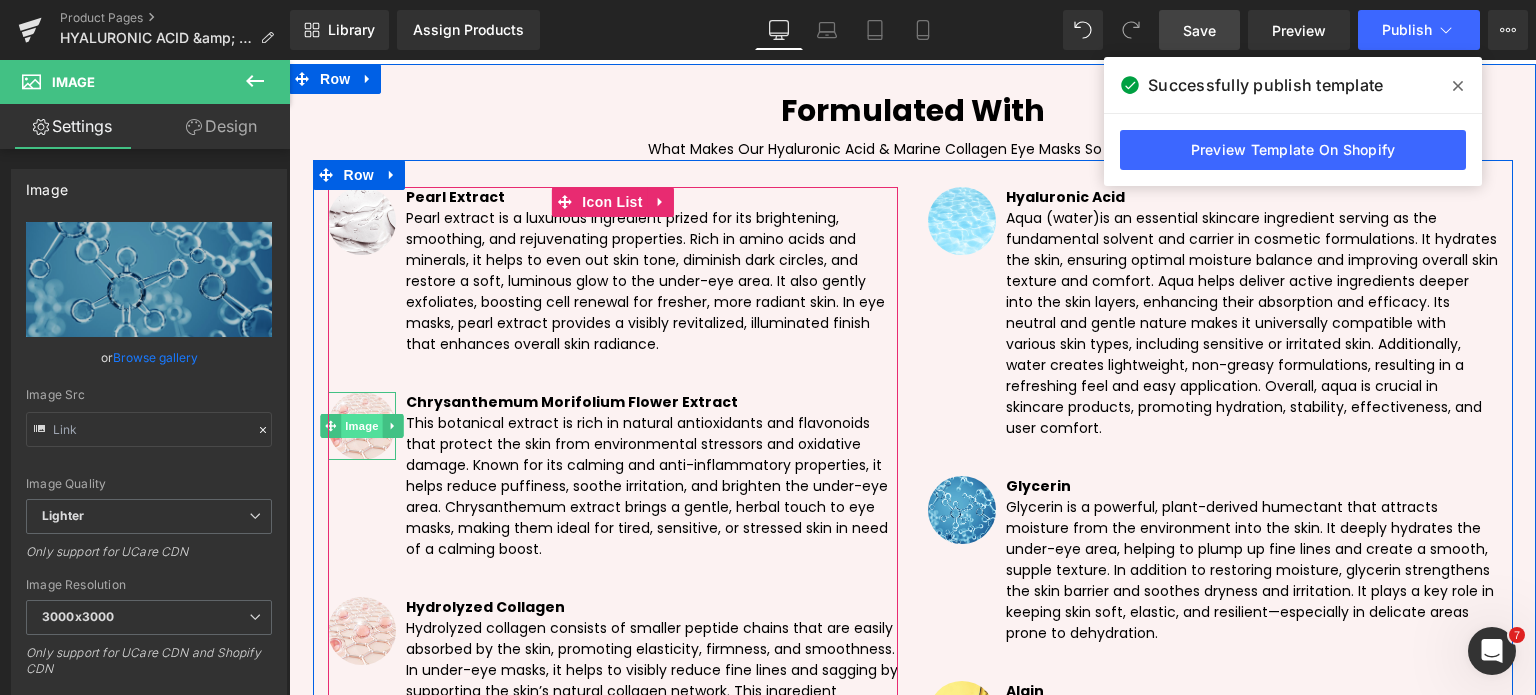 click on "Image" at bounding box center (362, 426) 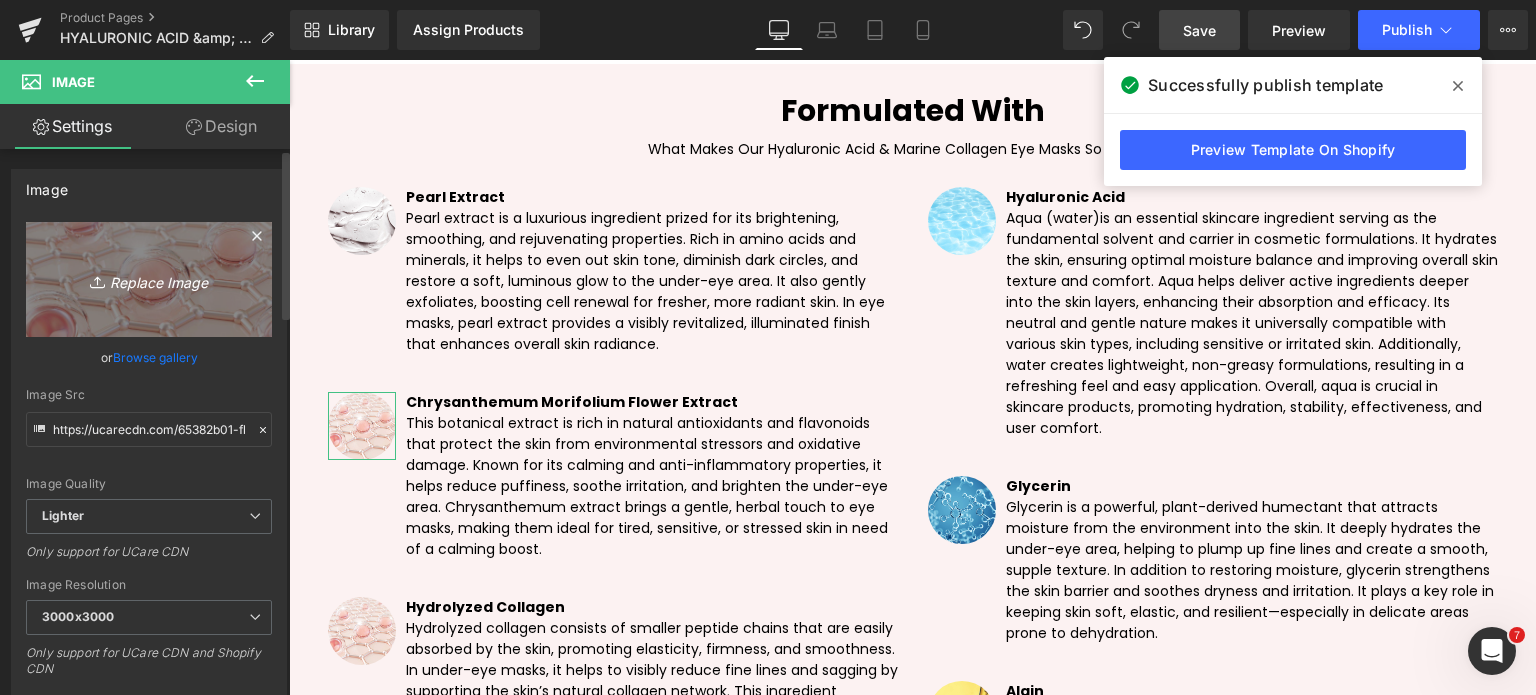 click on "Replace Image" at bounding box center (149, 279) 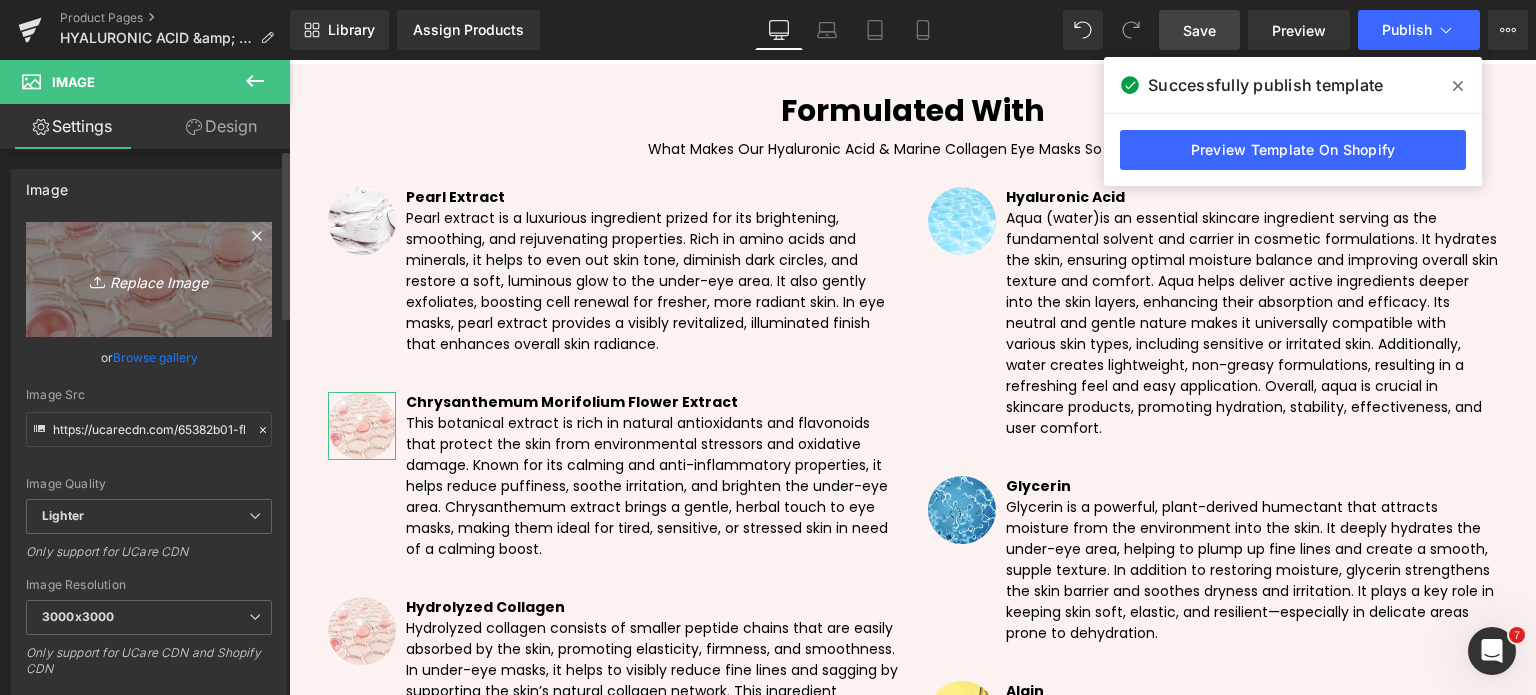 type on "C:\fakepath\Untitled design (28).png" 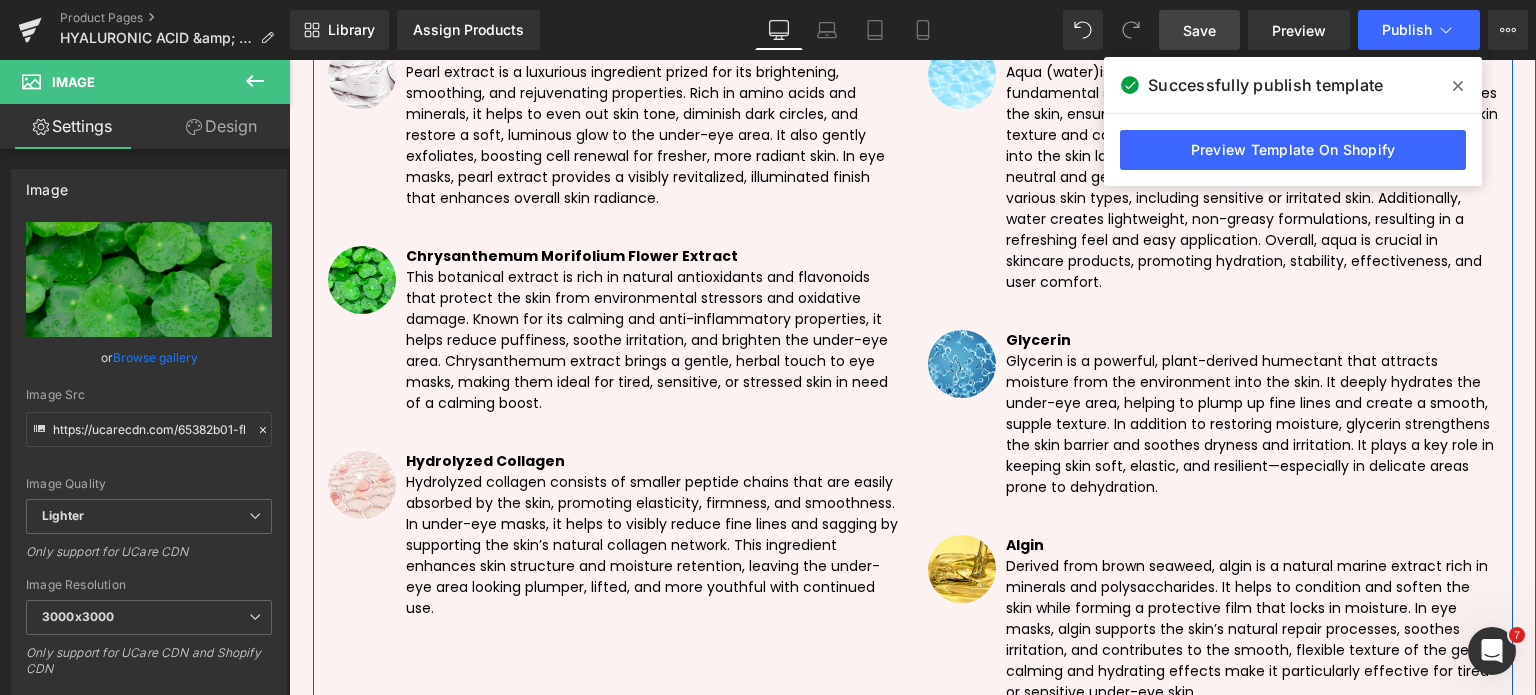 scroll, scrollTop: 5416, scrollLeft: 0, axis: vertical 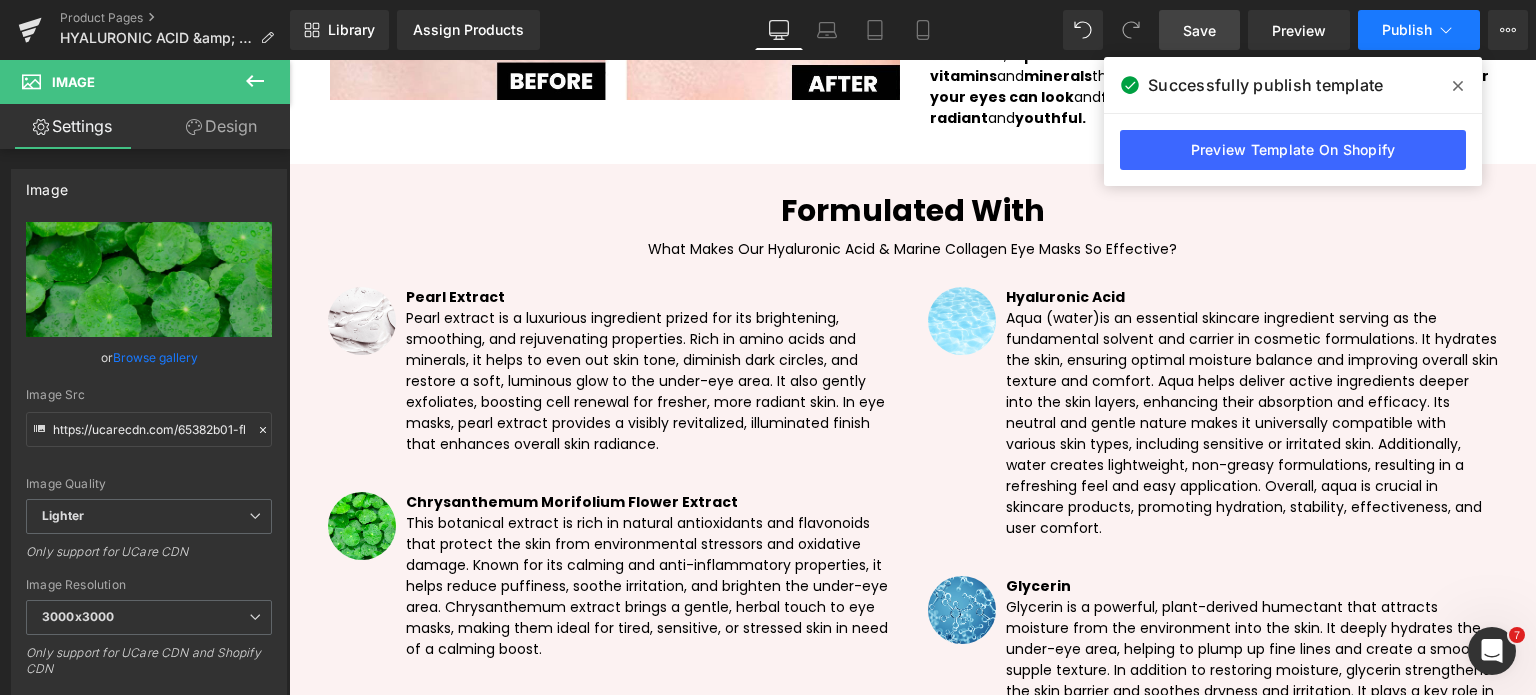 click on "Publish" at bounding box center (1407, 30) 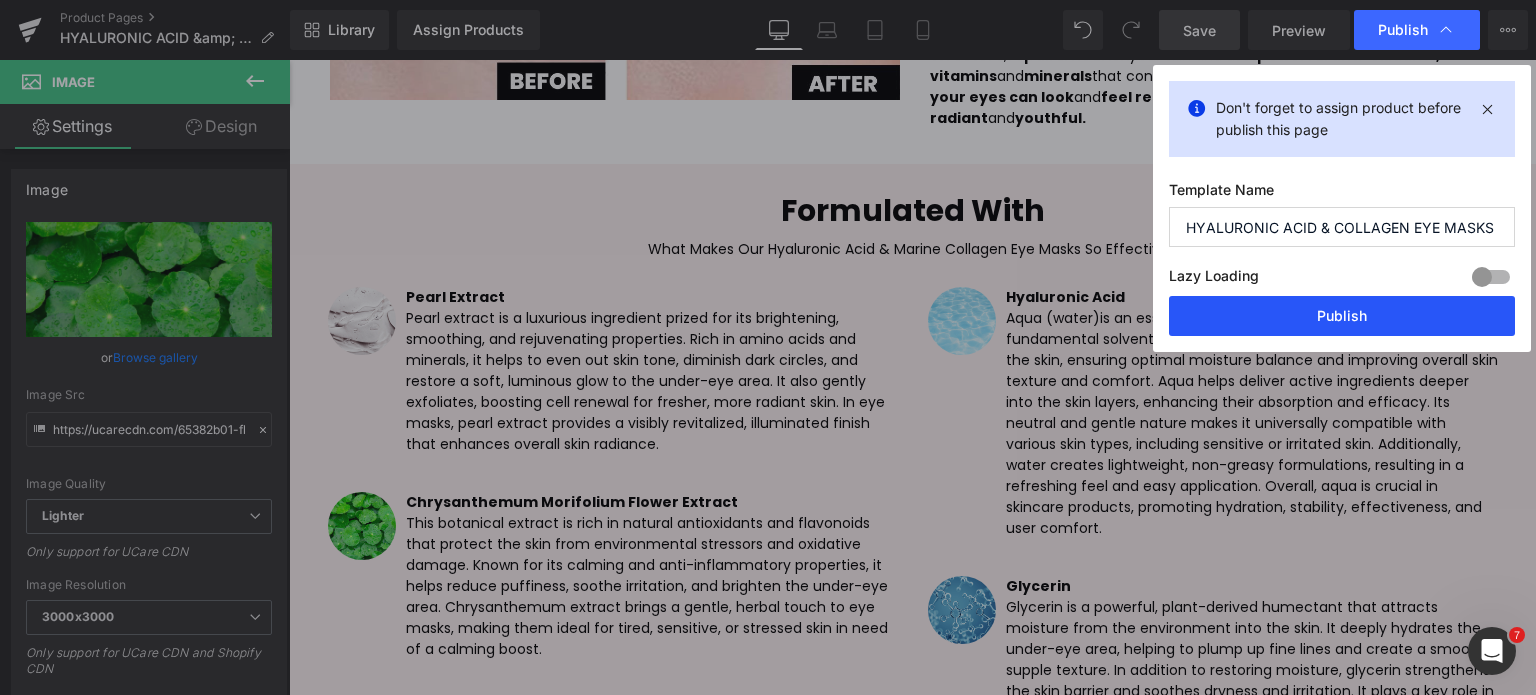 click on "Publish" at bounding box center [1342, 316] 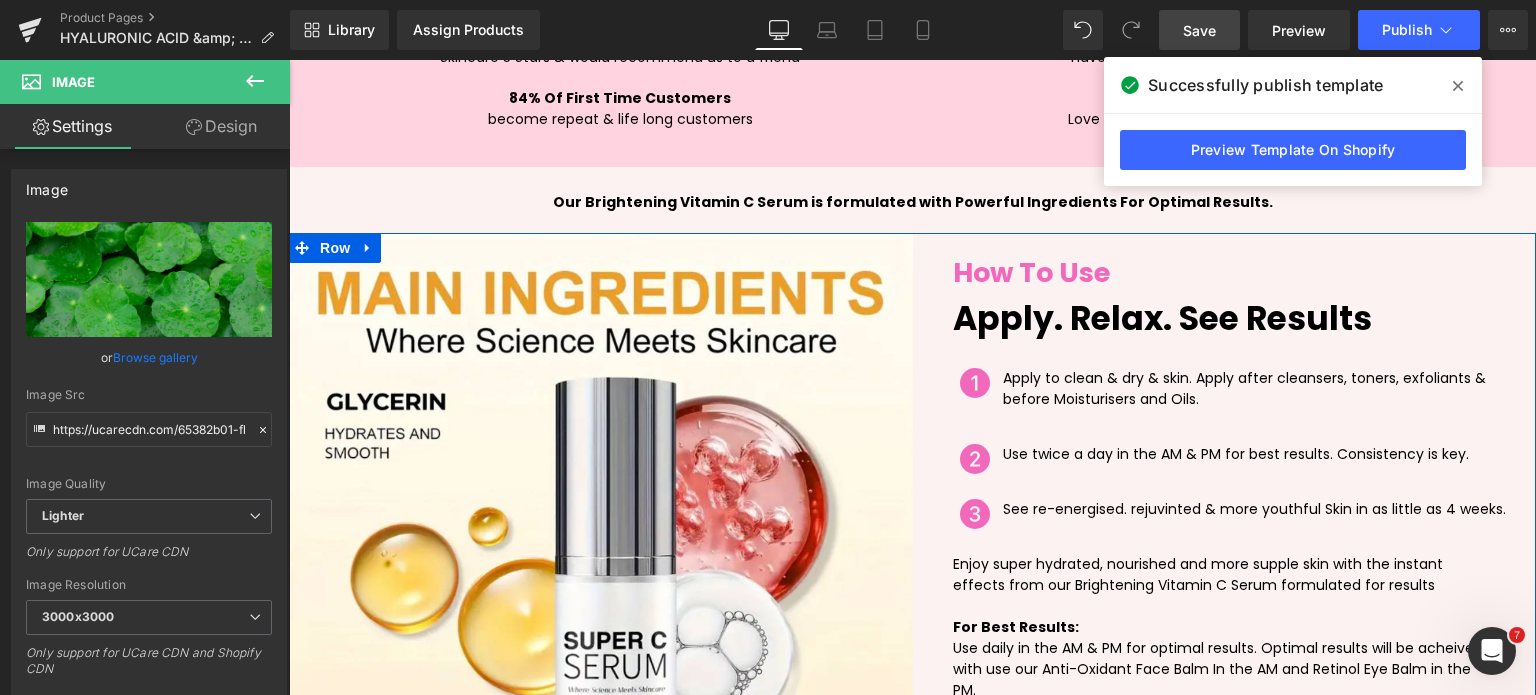scroll, scrollTop: 7416, scrollLeft: 0, axis: vertical 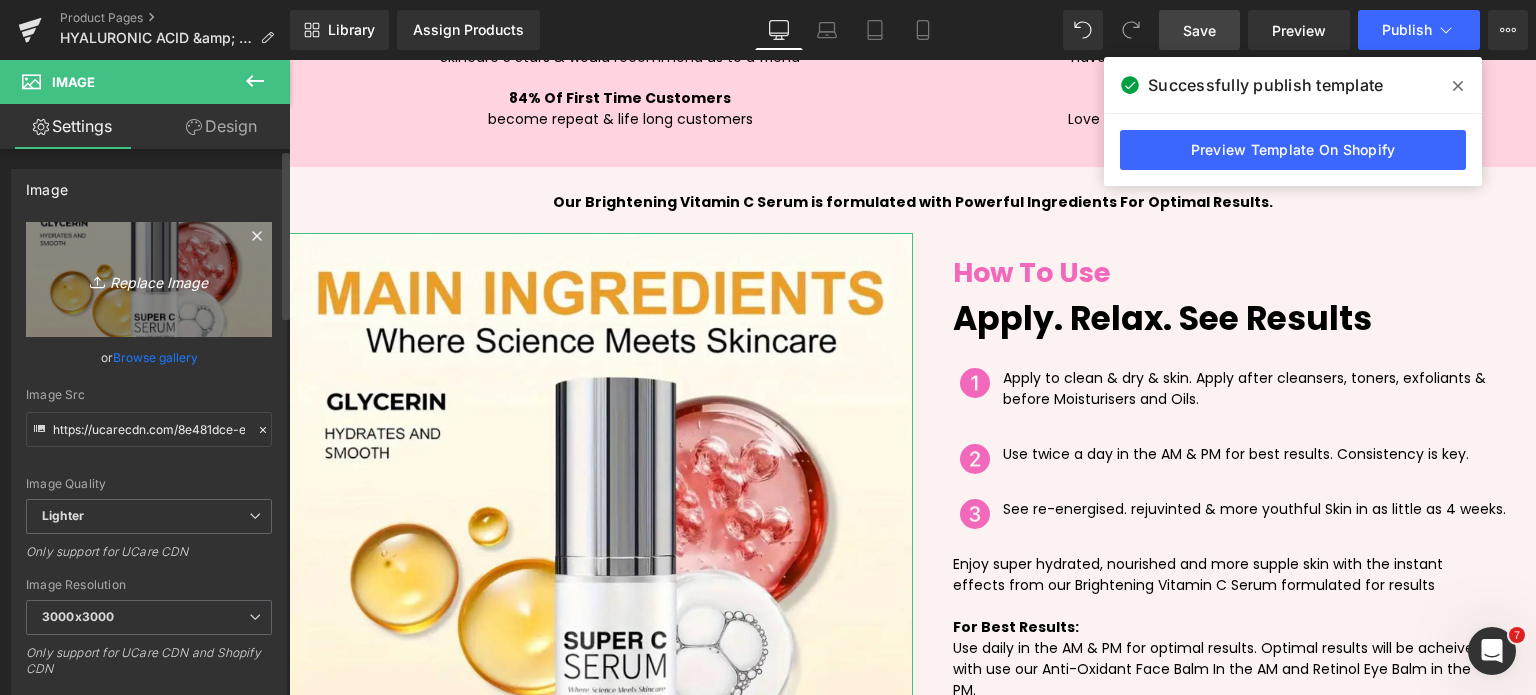 click on "Replace Image" at bounding box center [149, 279] 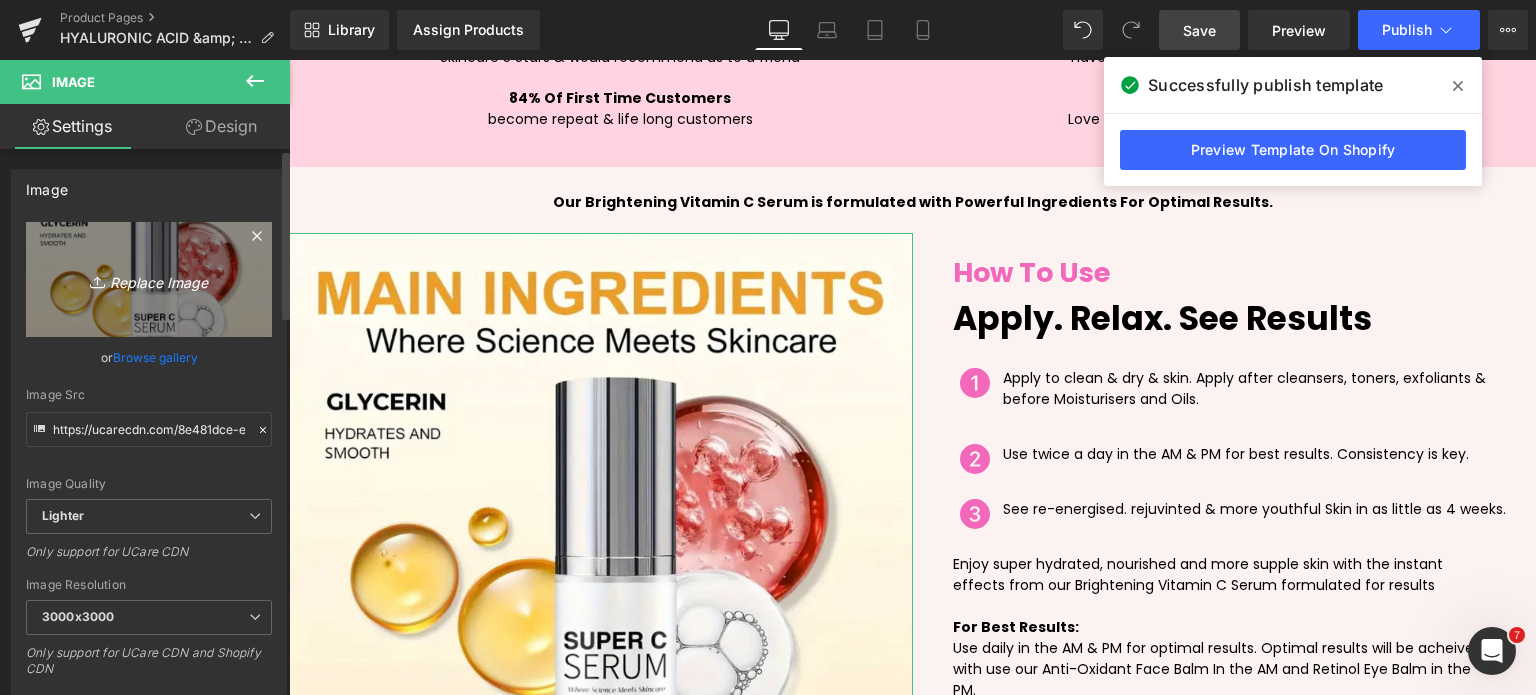 type on "C:\fakepath\3fa7e1b7-f9b9-475c-a195-42595644a97e.jpg" 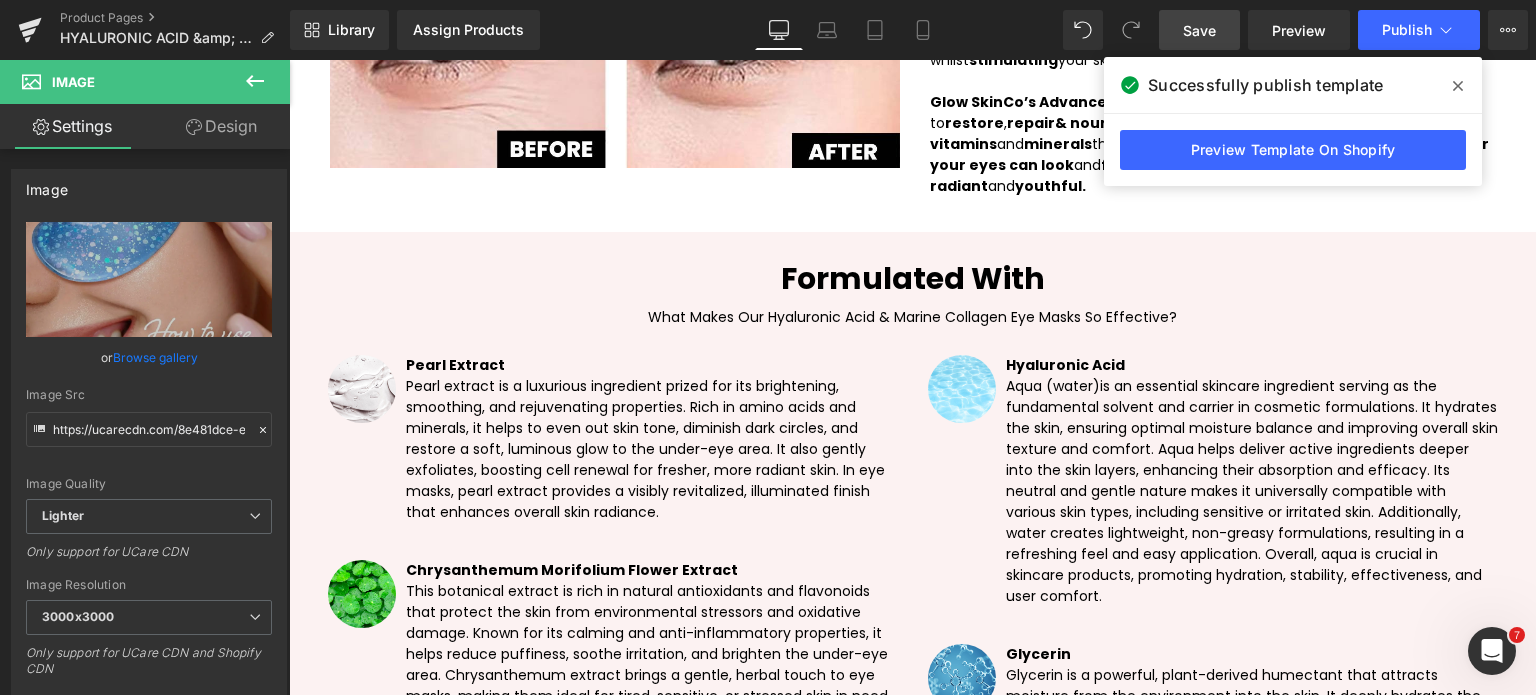 scroll, scrollTop: 5316, scrollLeft: 0, axis: vertical 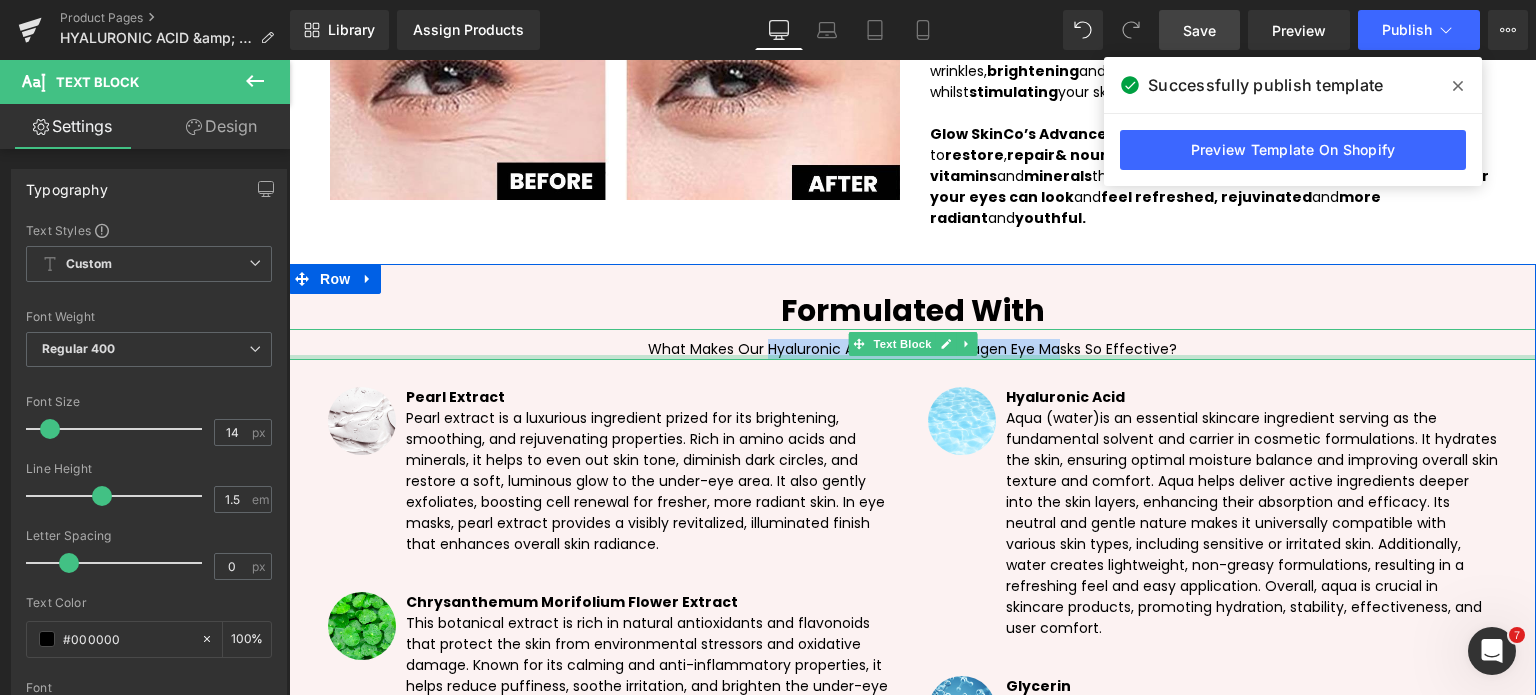 drag, startPoint x: 761, startPoint y: 290, endPoint x: 1065, endPoint y: 295, distance: 304.0411 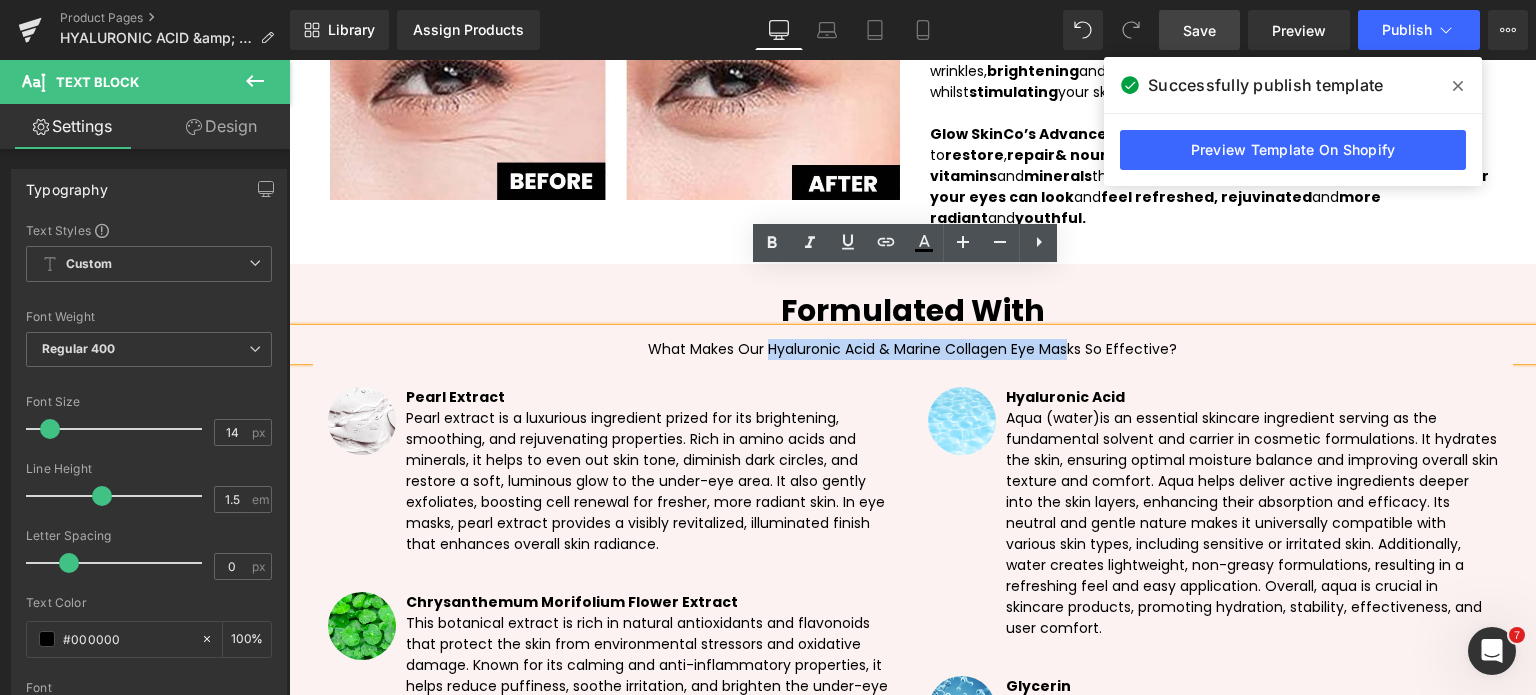 click on "What Makes Our Hyaluronic Acid & Marine Collagen Eye Masks So Effective?" at bounding box center [912, 349] 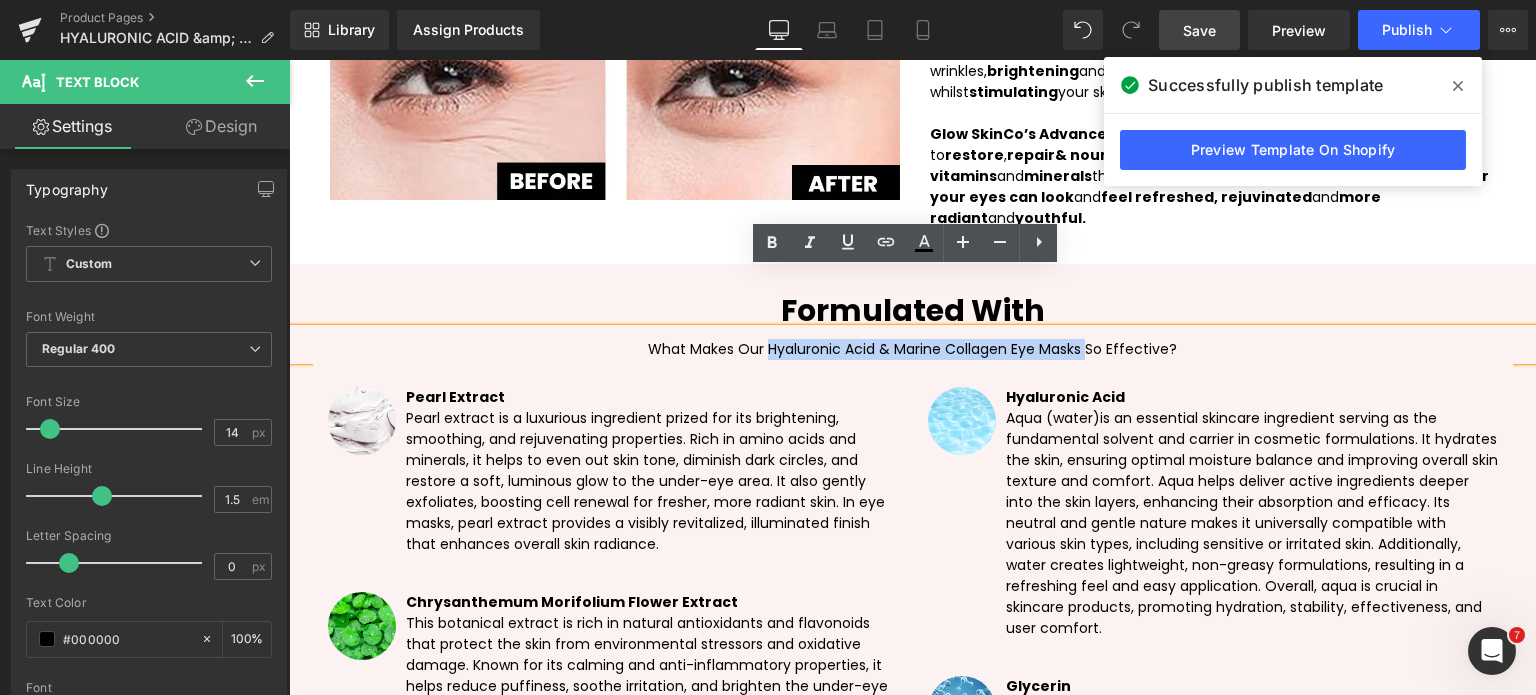 drag, startPoint x: 1072, startPoint y: 291, endPoint x: 805, endPoint y: 291, distance: 267 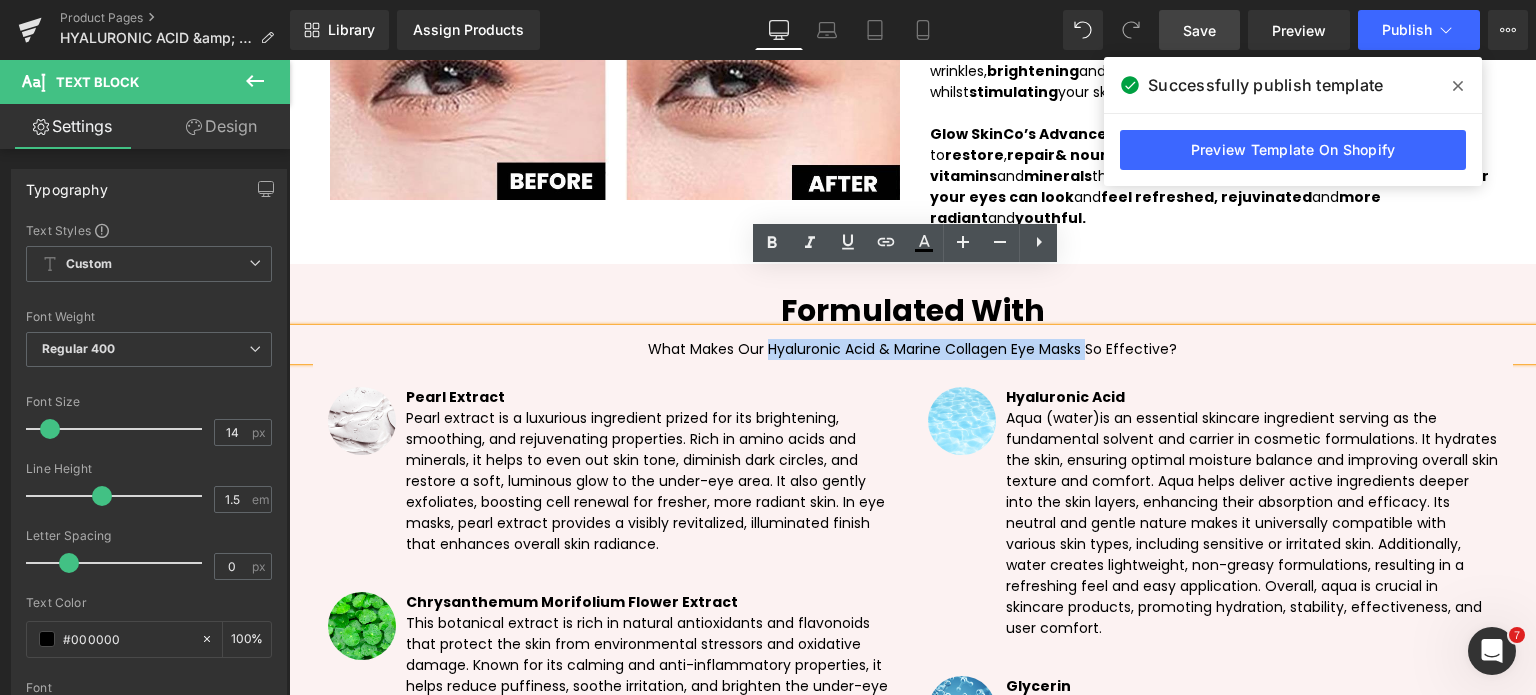 copy on "Hyaluronic Acid & Marine Collagen Eye Masks" 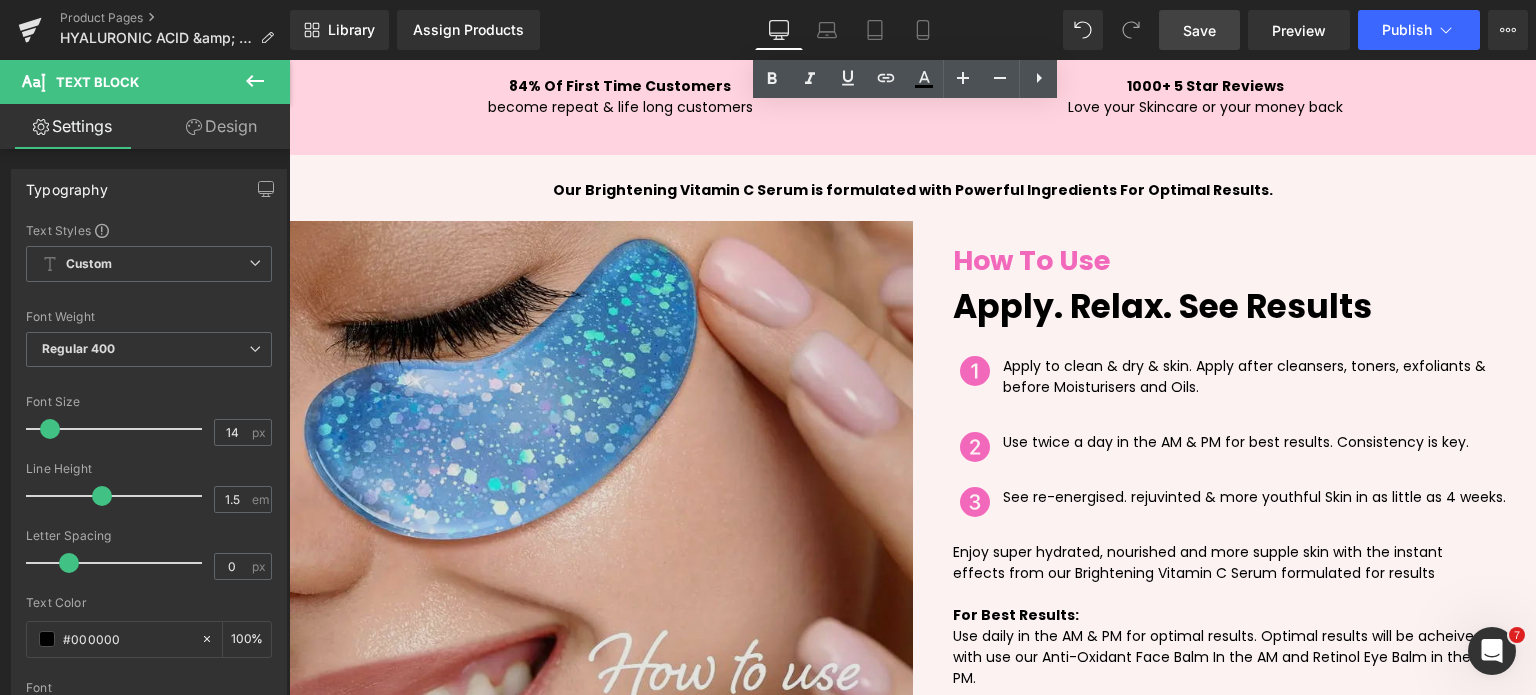 scroll, scrollTop: 7516, scrollLeft: 0, axis: vertical 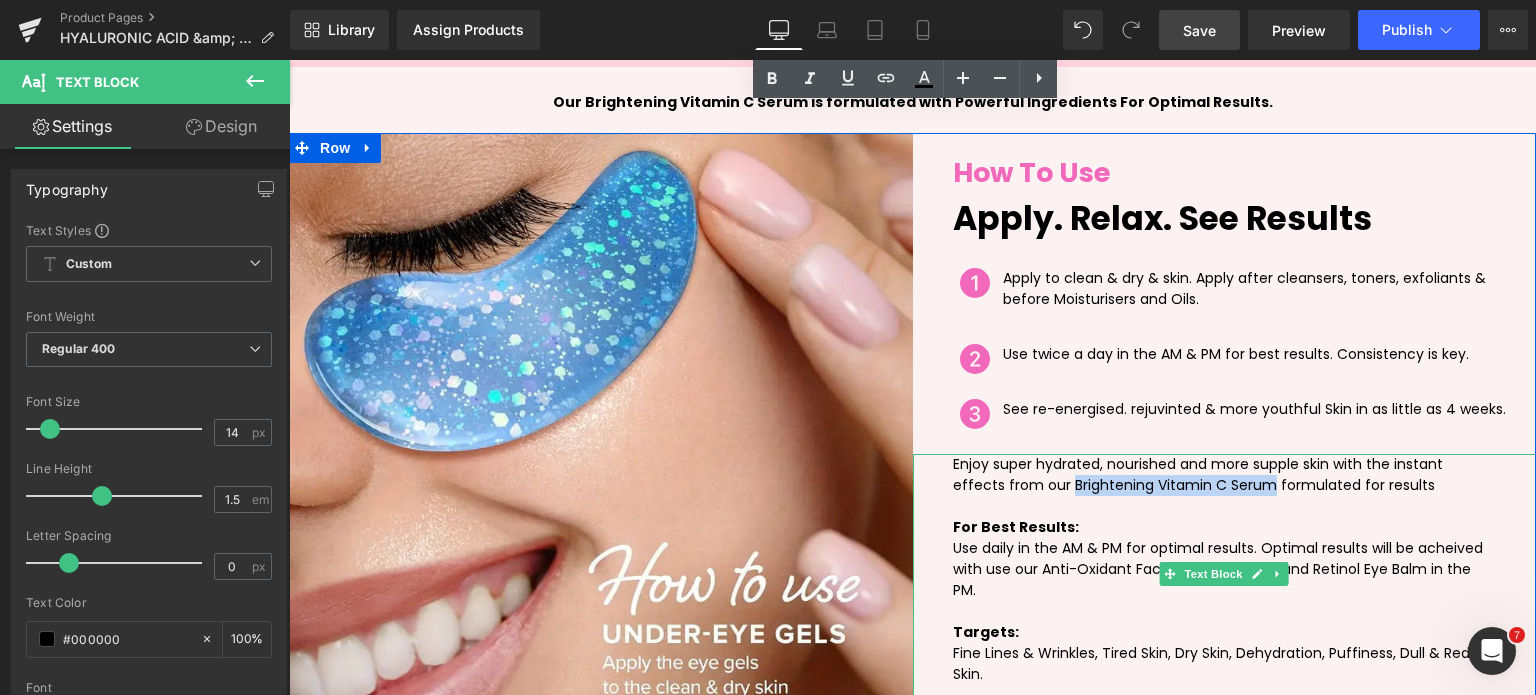 drag, startPoint x: 1009, startPoint y: 426, endPoint x: 1205, endPoint y: 438, distance: 196.367 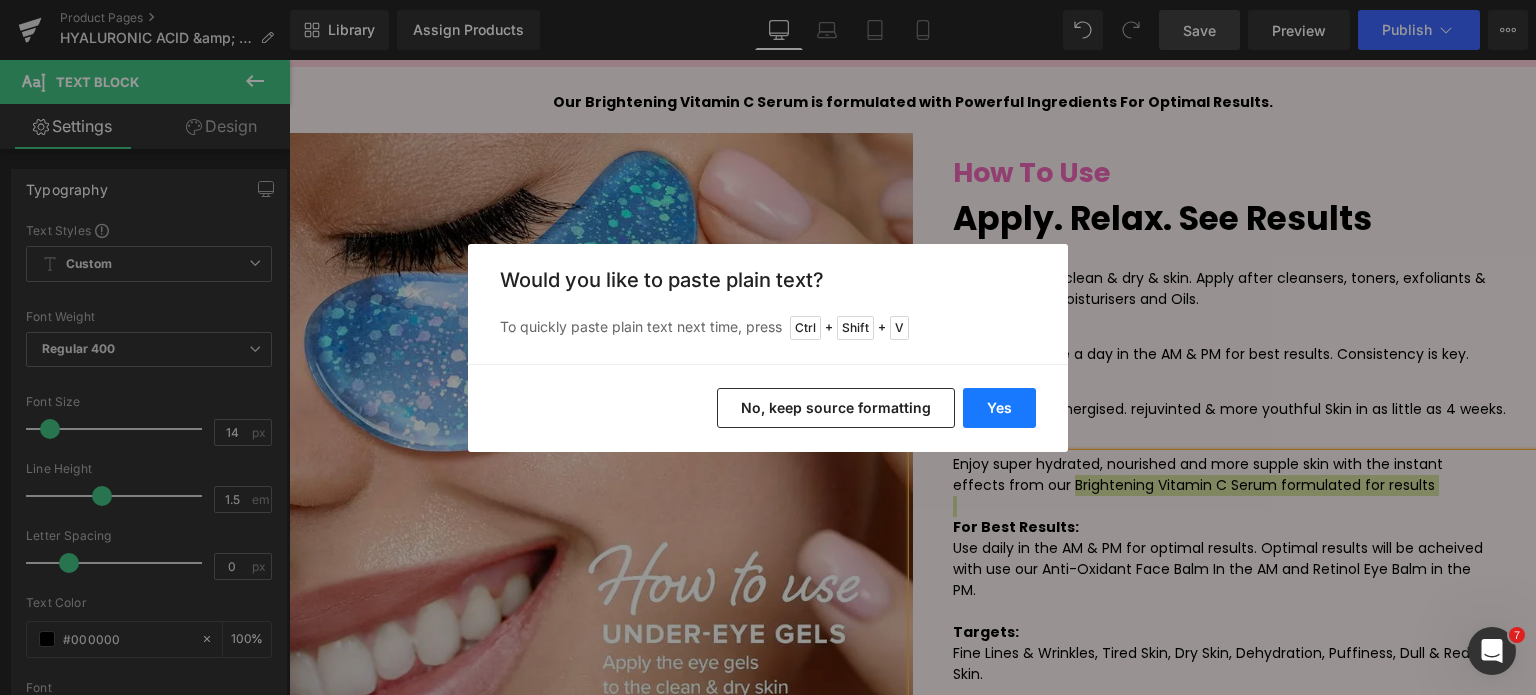 click on "Yes" at bounding box center [999, 408] 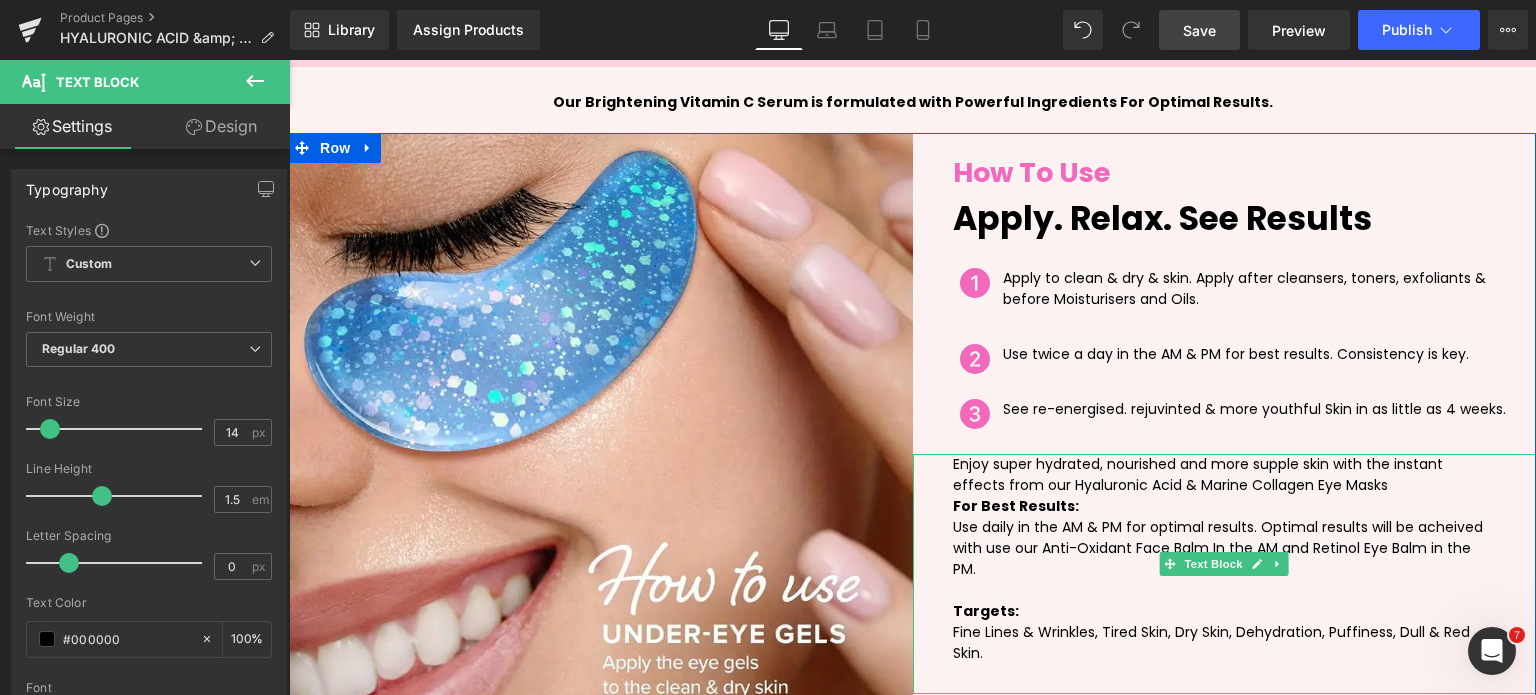 click on "Enjoy super hydrated, nourished and more supple skin with the instant effects from our Hyaluronic Acid & Marine Collagen Eye Masks" at bounding box center [1225, 475] 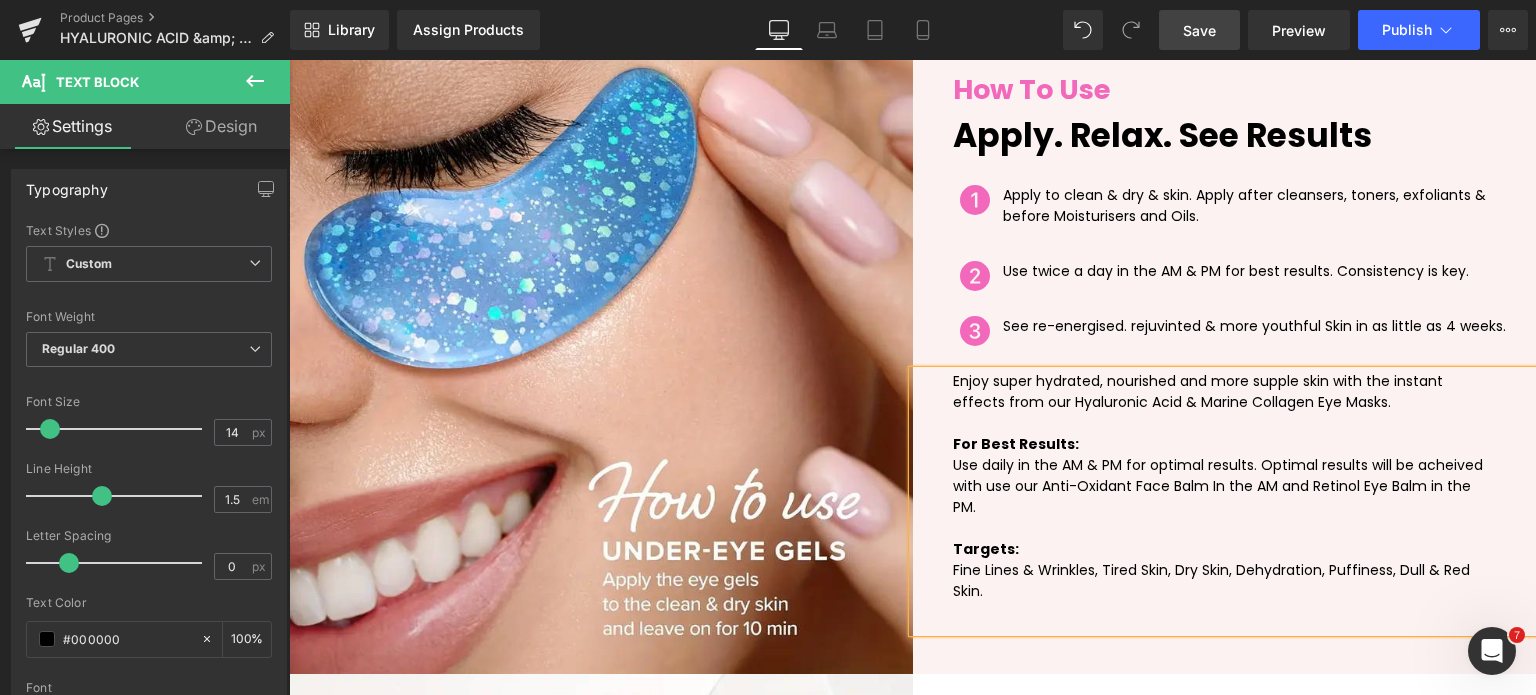 scroll, scrollTop: 7616, scrollLeft: 0, axis: vertical 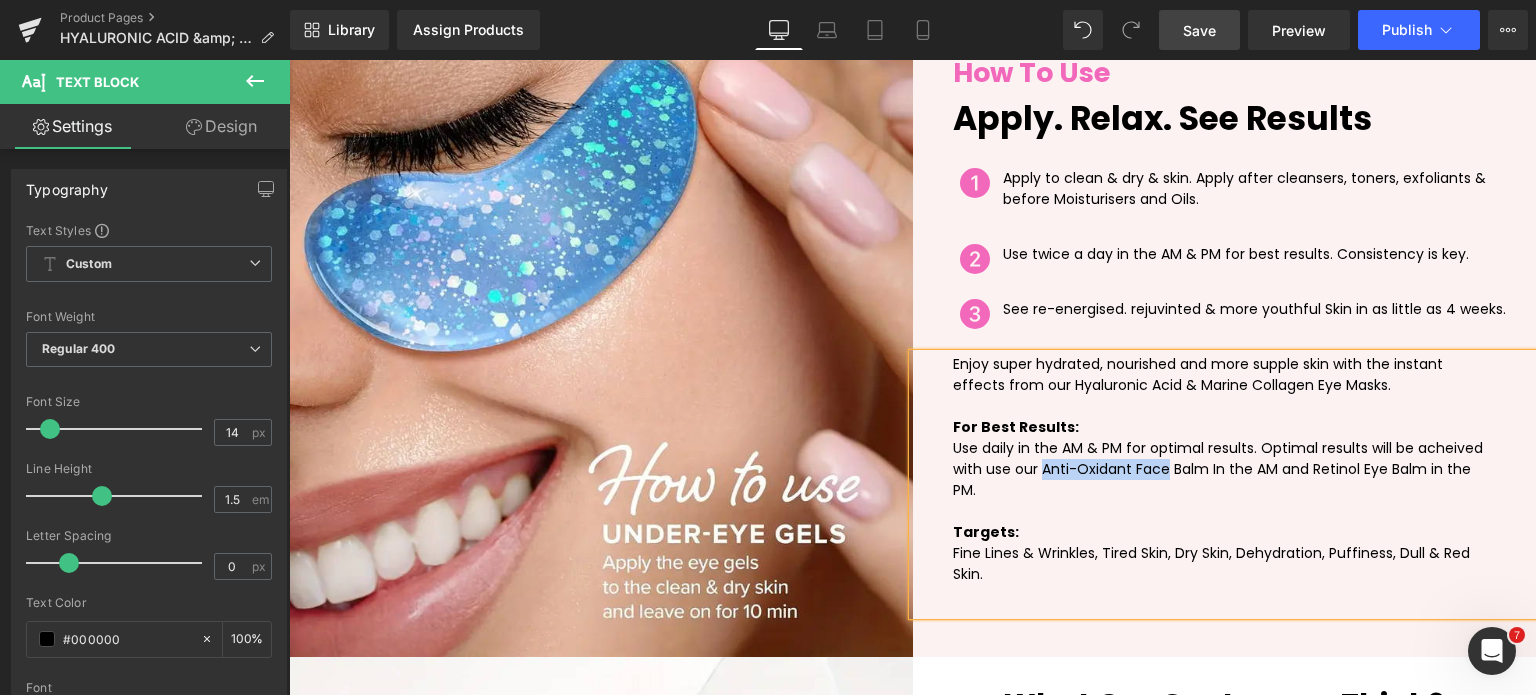 drag, startPoint x: 1032, startPoint y: 411, endPoint x: 1157, endPoint y: 410, distance: 125.004 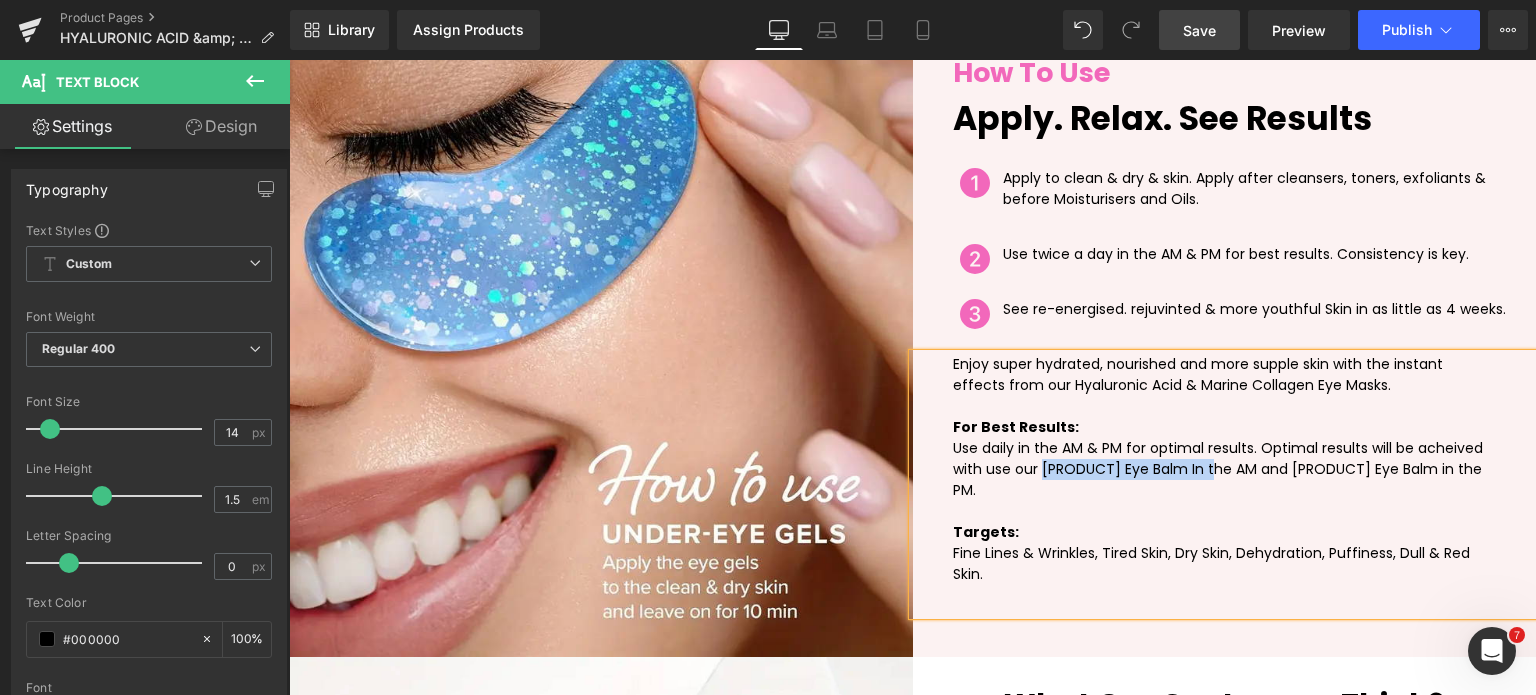 drag, startPoint x: 1033, startPoint y: 410, endPoint x: 1188, endPoint y: 413, distance: 155.02902 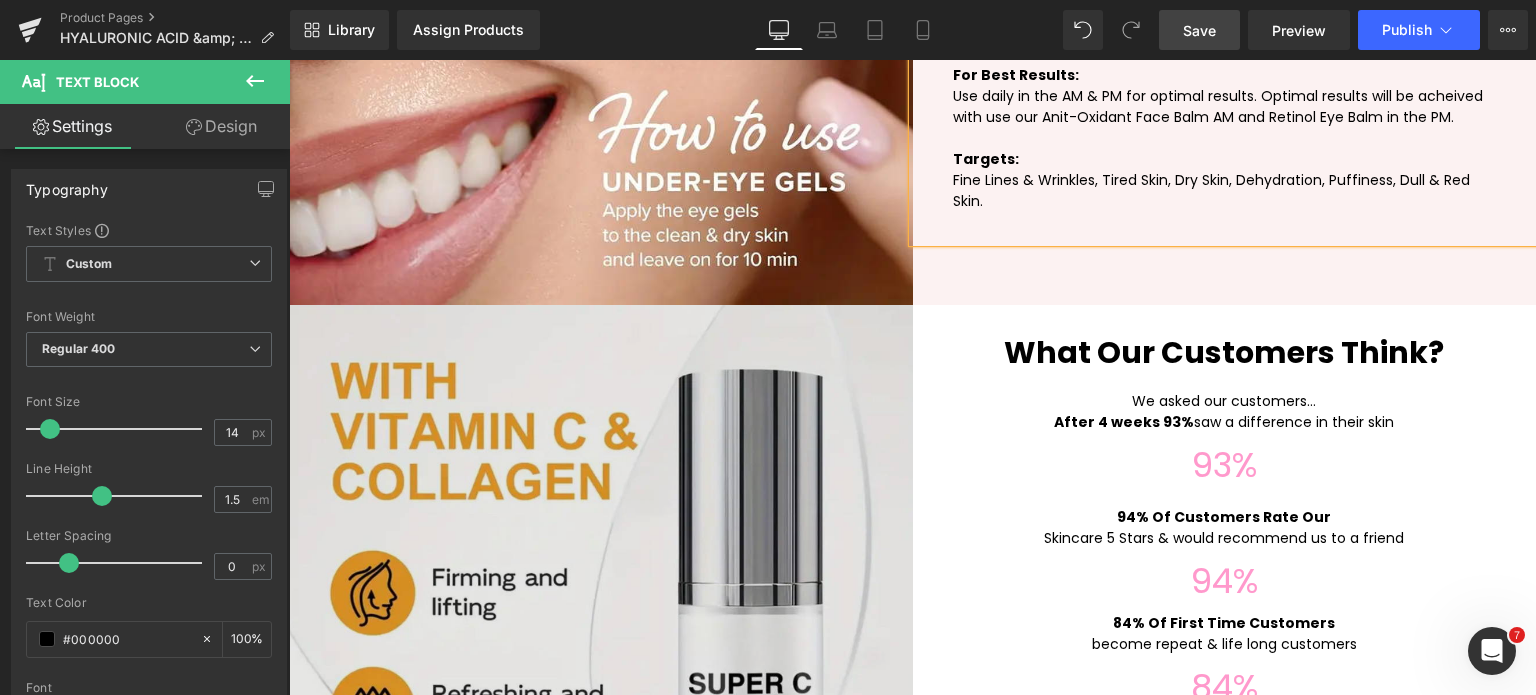 scroll, scrollTop: 8016, scrollLeft: 0, axis: vertical 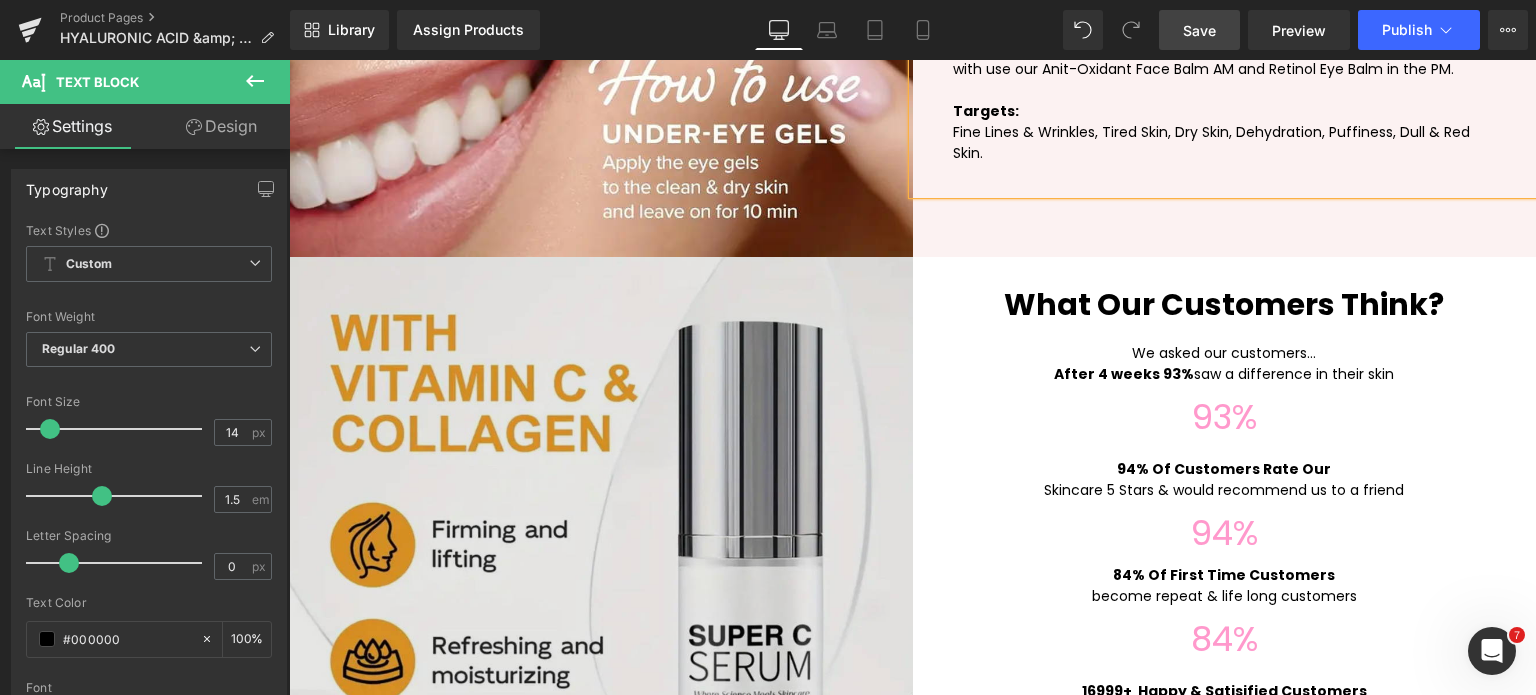 click at bounding box center (601, 569) 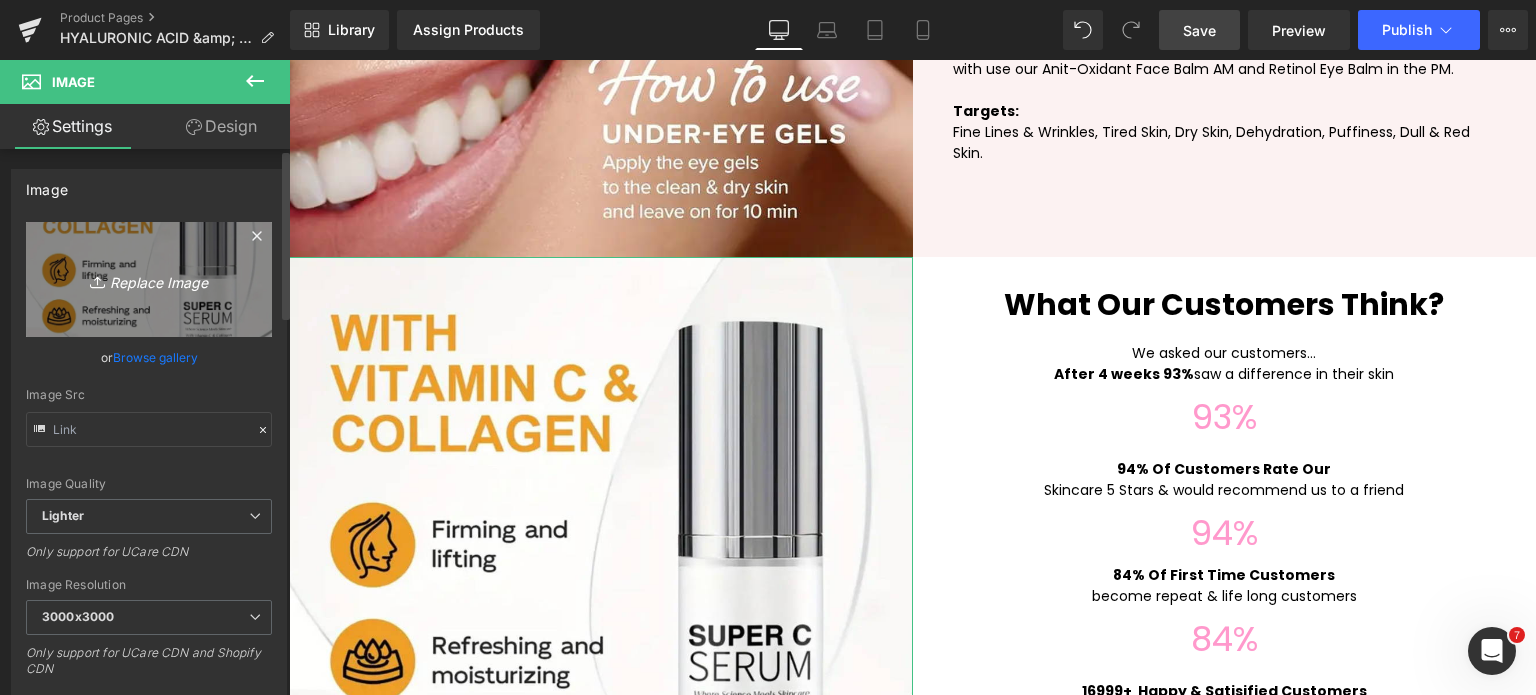 click on "Replace Image" at bounding box center (149, 279) 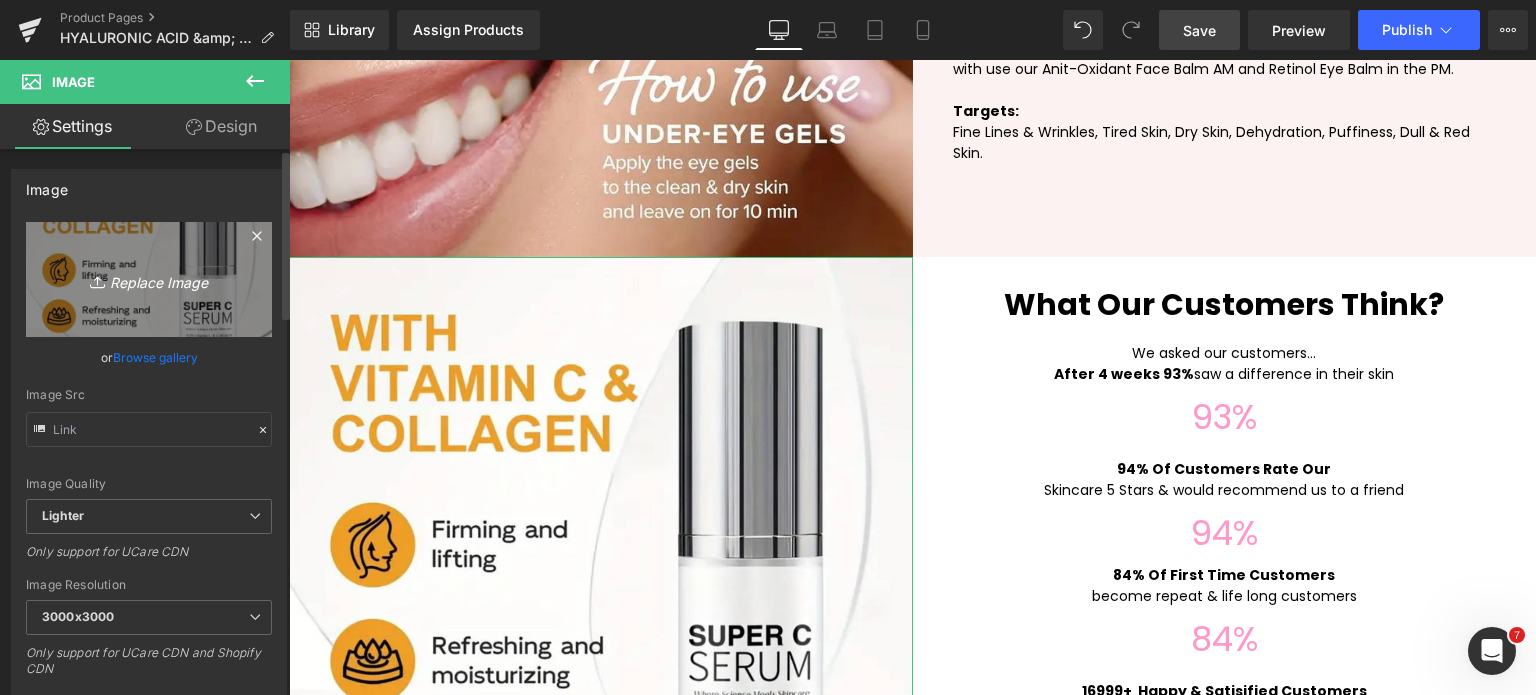type on "C:\fakepath\de0ef2f9-b11e-4d6d-98ee-ede2b9529207.jpg" 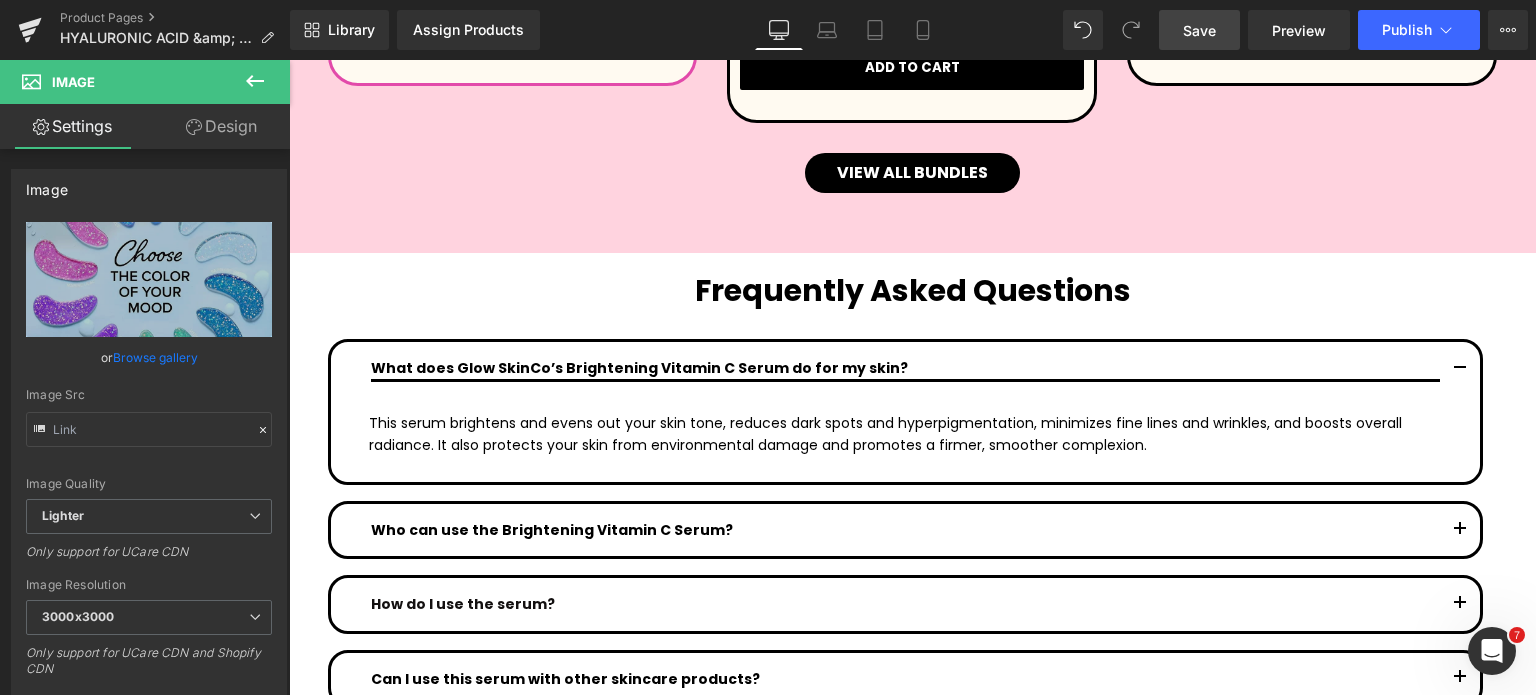 scroll, scrollTop: 10116, scrollLeft: 0, axis: vertical 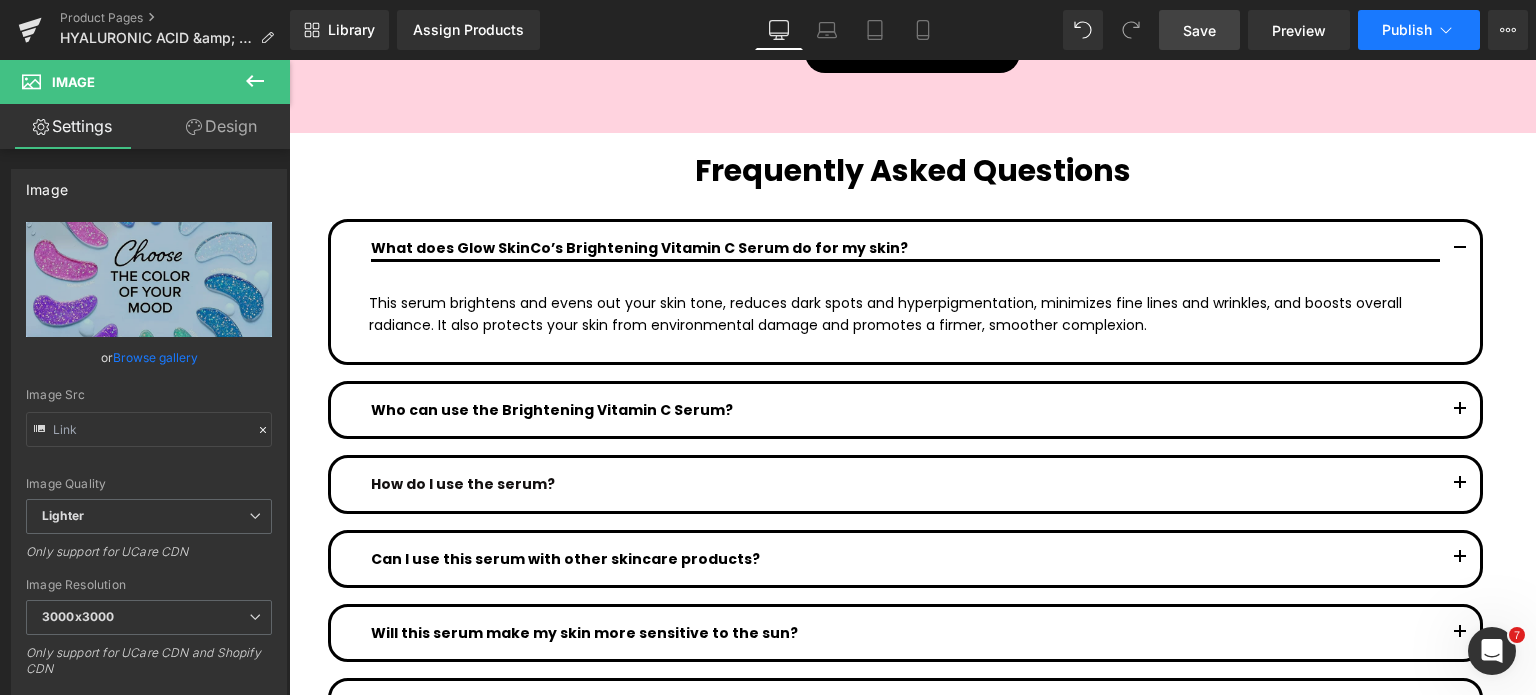 click on "Publish" at bounding box center (1419, 30) 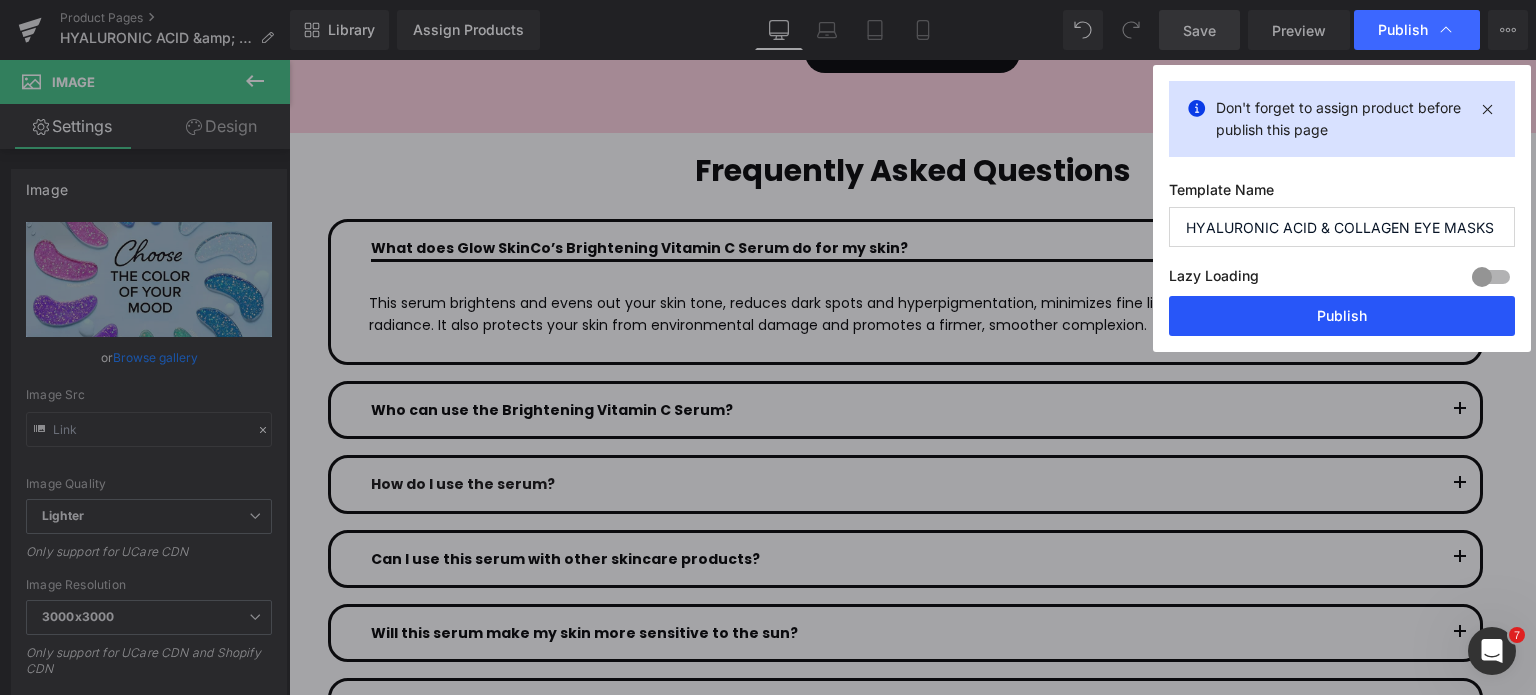 click on "Publish" at bounding box center [1342, 316] 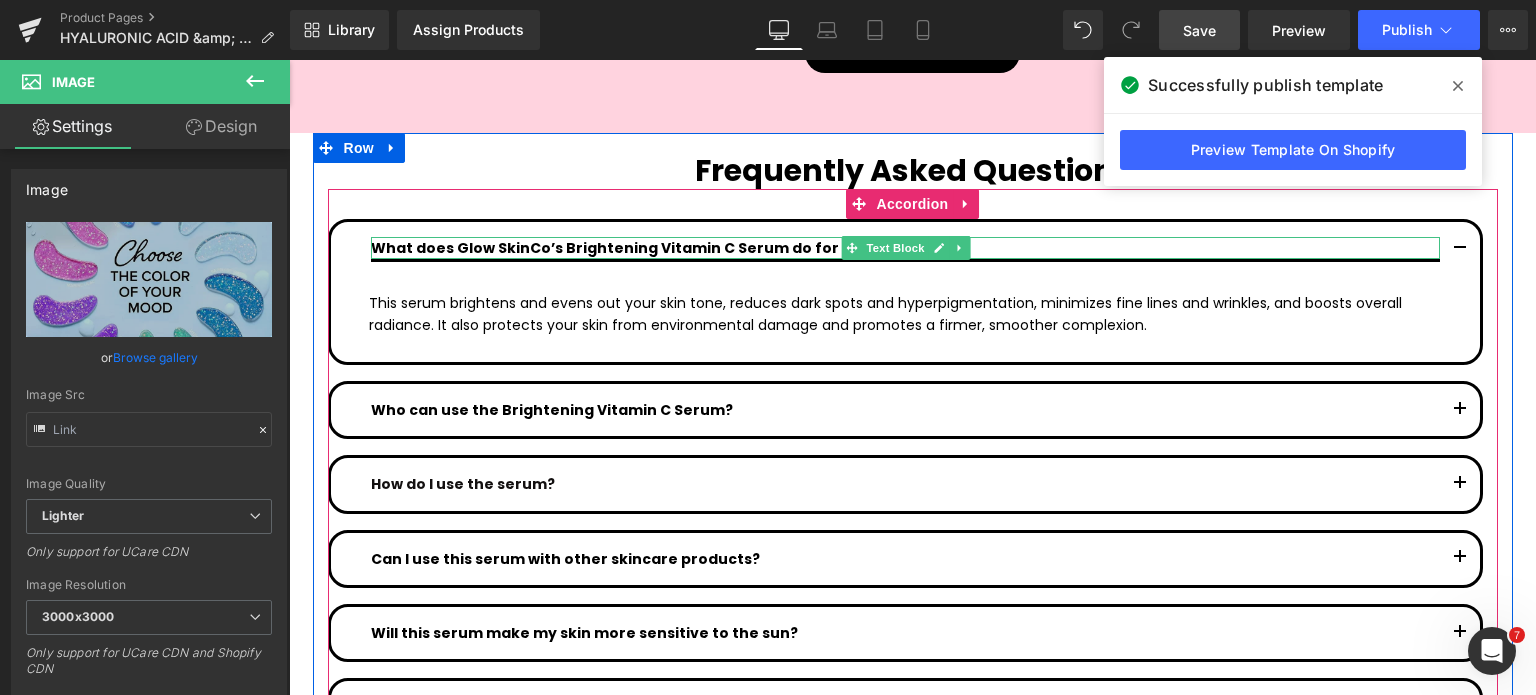 click on "What does Glow SkinCo’s Brightening Vitamin C Serum do for my skin?
Text Block" at bounding box center [905, 249] 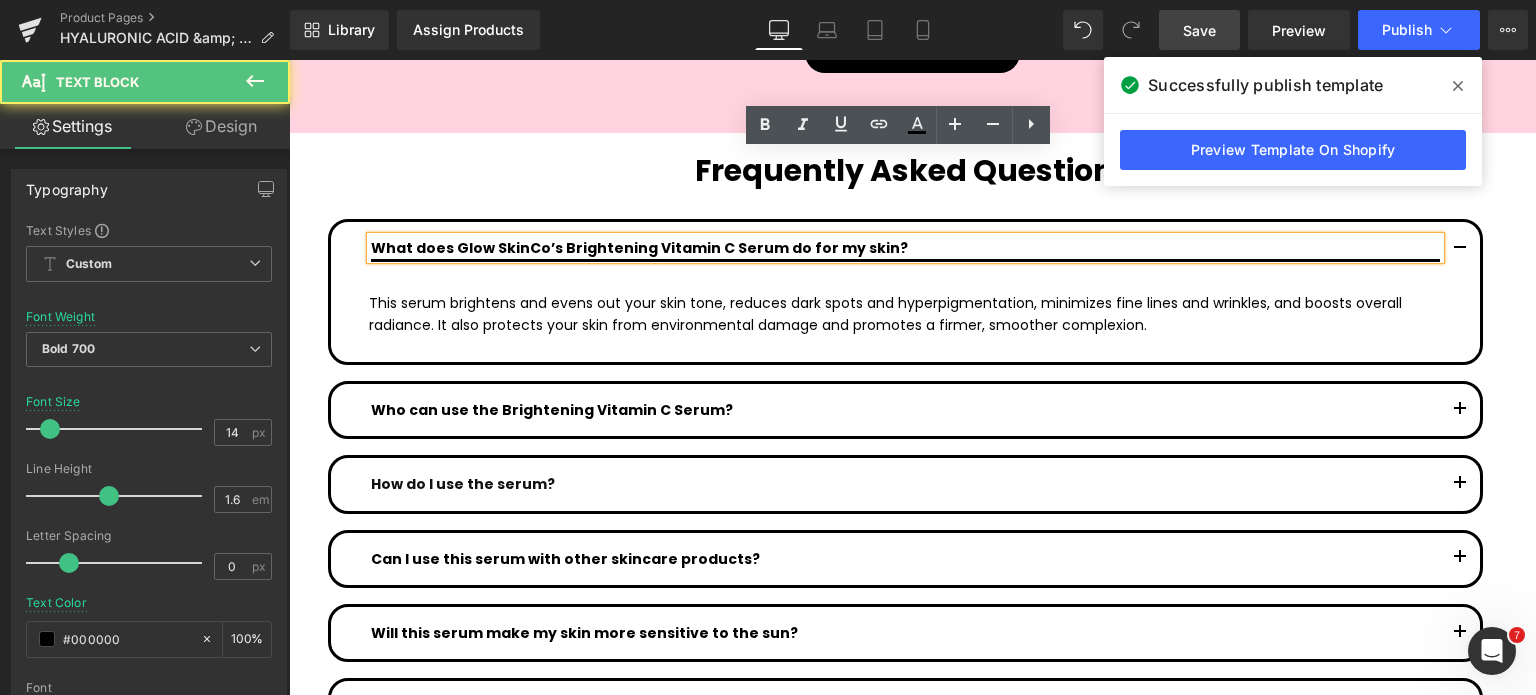 click on "What does Glow SkinCo’s Brightening Vitamin C Serum do for my skin?" at bounding box center (905, 248) 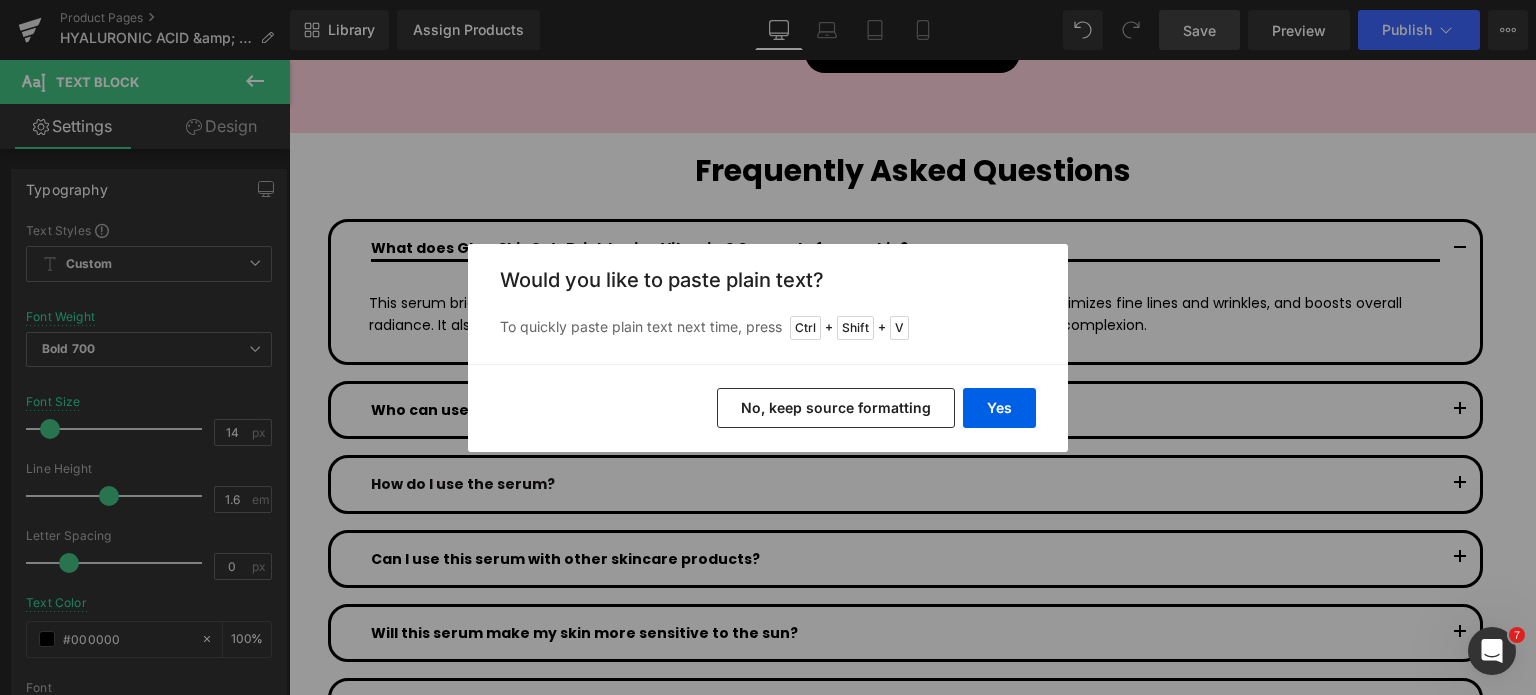 drag, startPoint x: 119, startPoint y: 101, endPoint x: 537, endPoint y: 199, distance: 429.33438 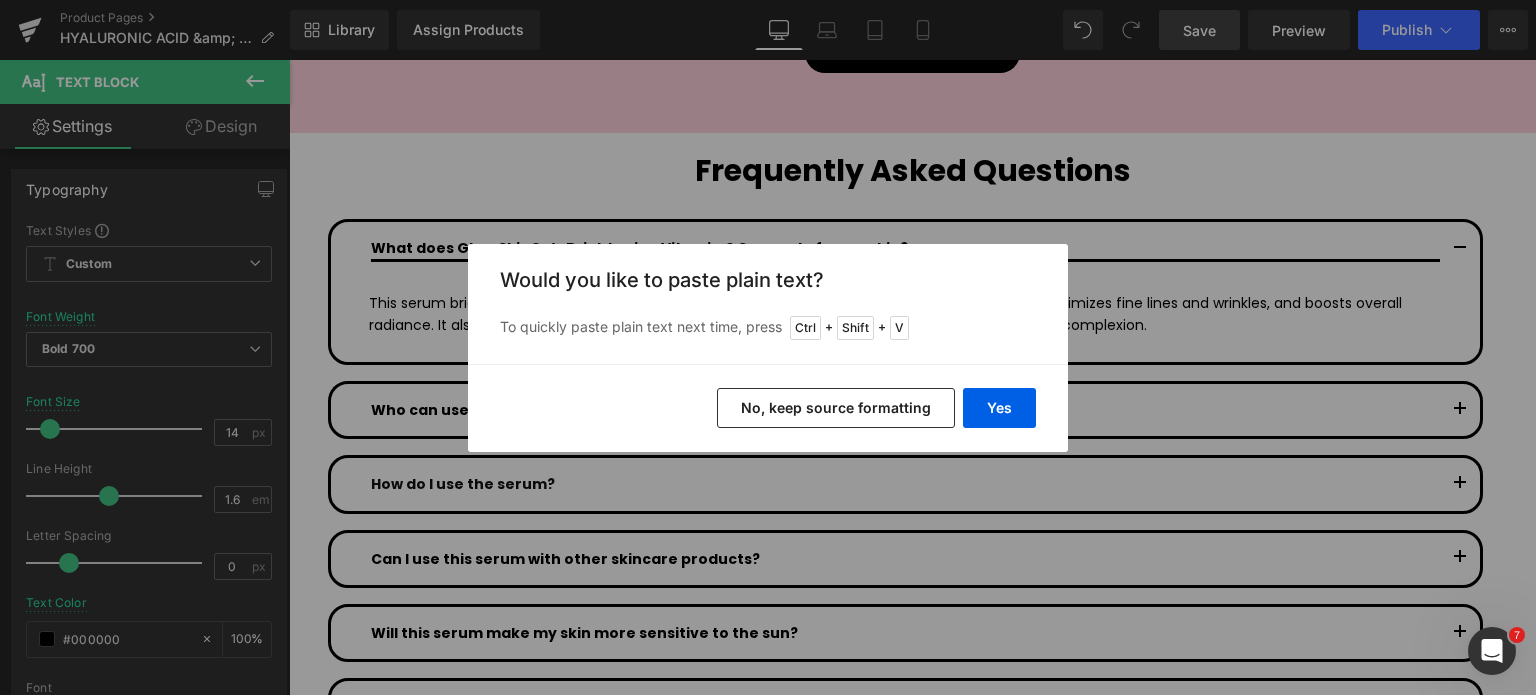 click on "No, keep source formatting" at bounding box center [836, 408] 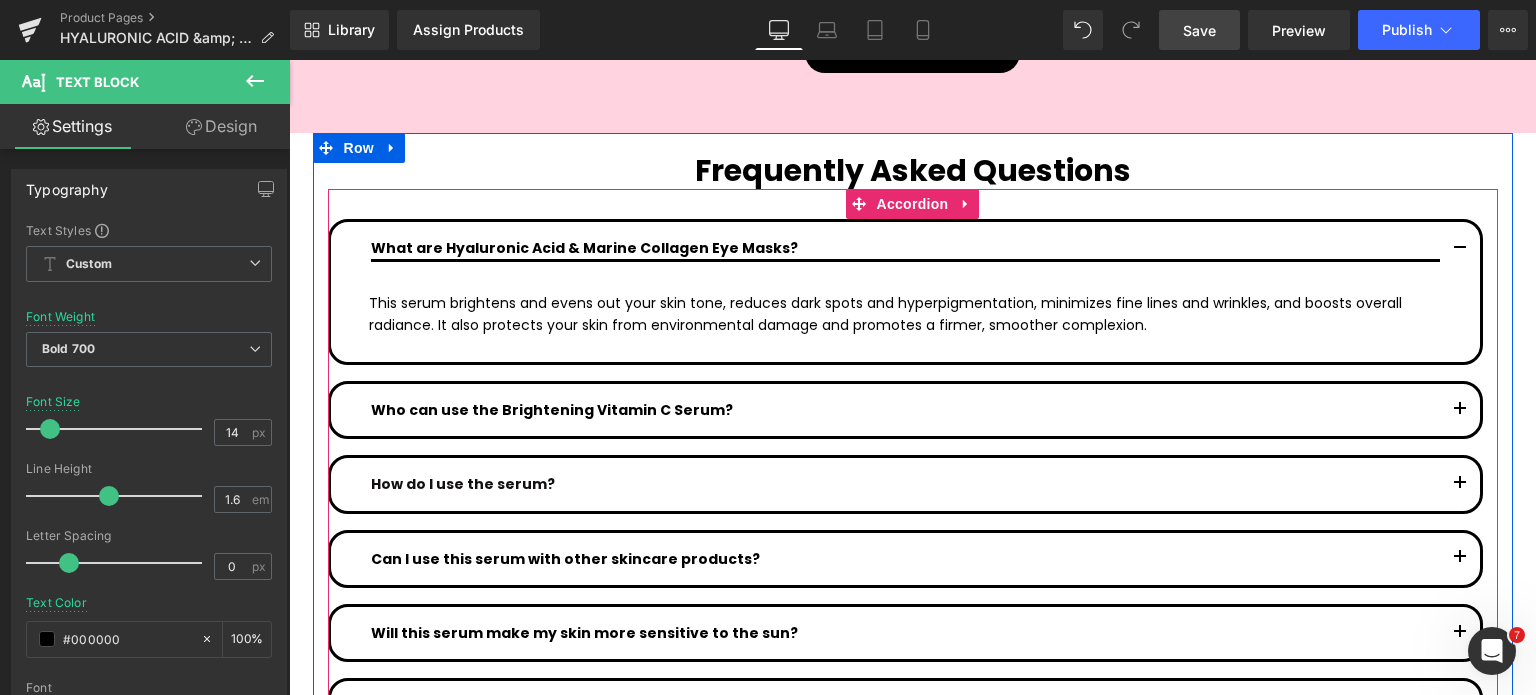 click on "This serum brightens and evens out your skin tone, reduces dark spots and hyperpigmentation, minimizes fine lines and wrinkles, and boosts overall radiance. It also protects your skin from environmental damage and promotes a firmer, smoother complexion.
Text Block         Row" at bounding box center [905, 319] 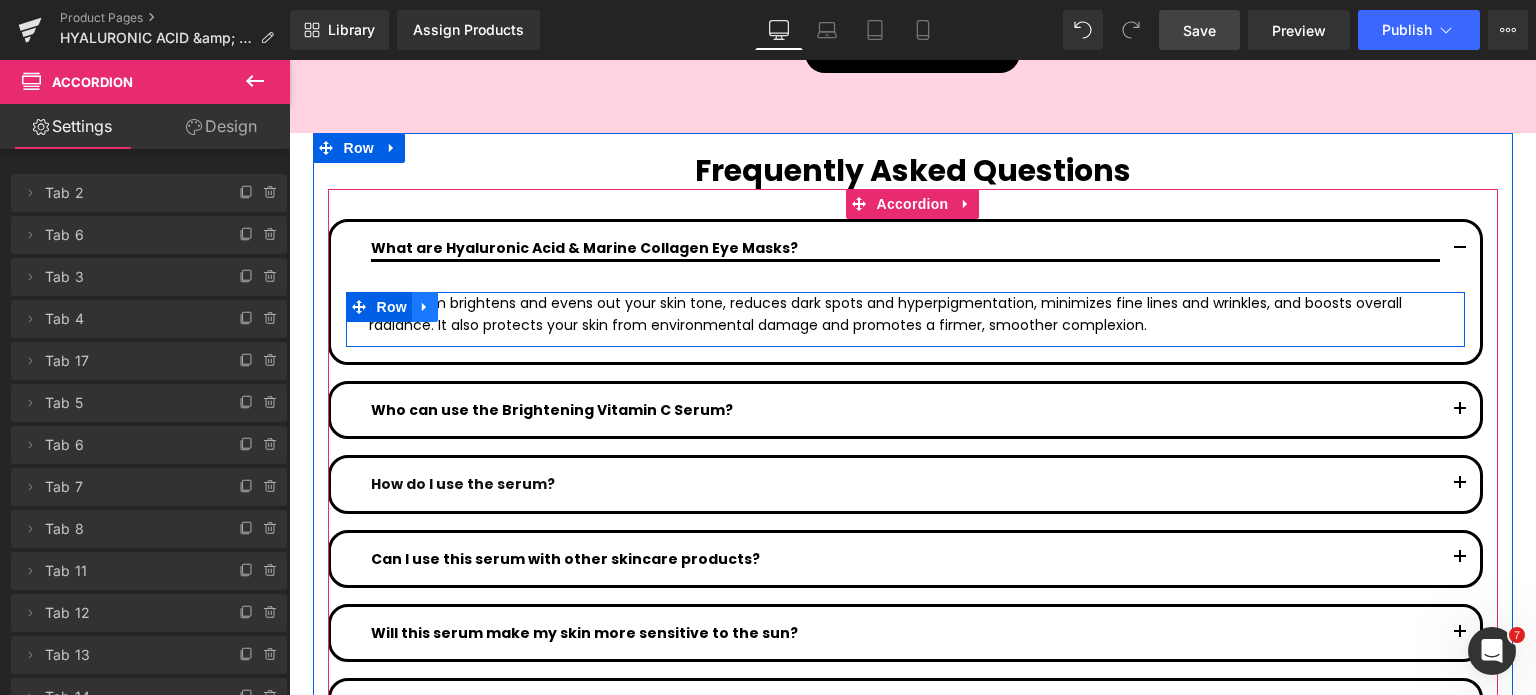 click 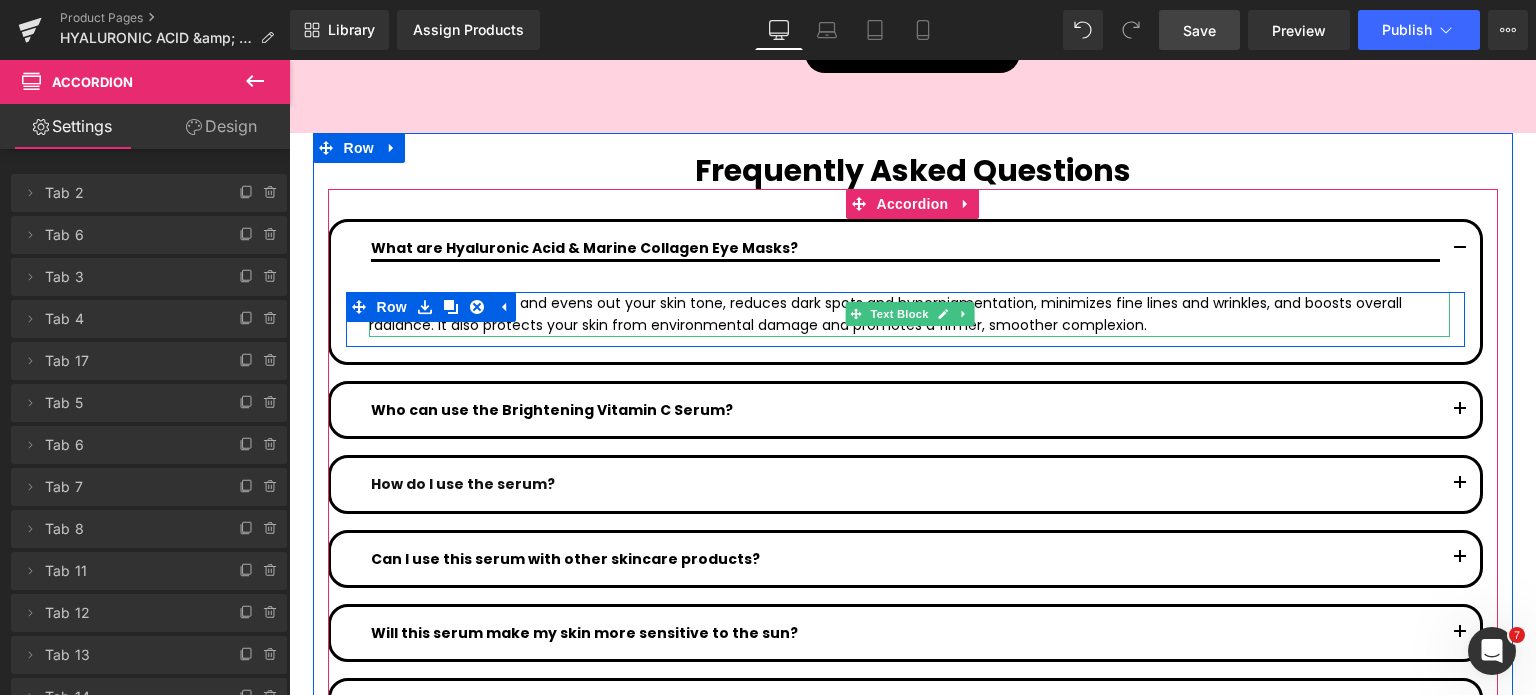 click on "This serum brightens and evens out your skin tone, reduces dark spots and hyperpigmentation, minimizes fine lines and wrinkles, and boosts overall radiance. It also protects your skin from environmental damage and promotes a firmer, smoother complexion." at bounding box center [909, 314] 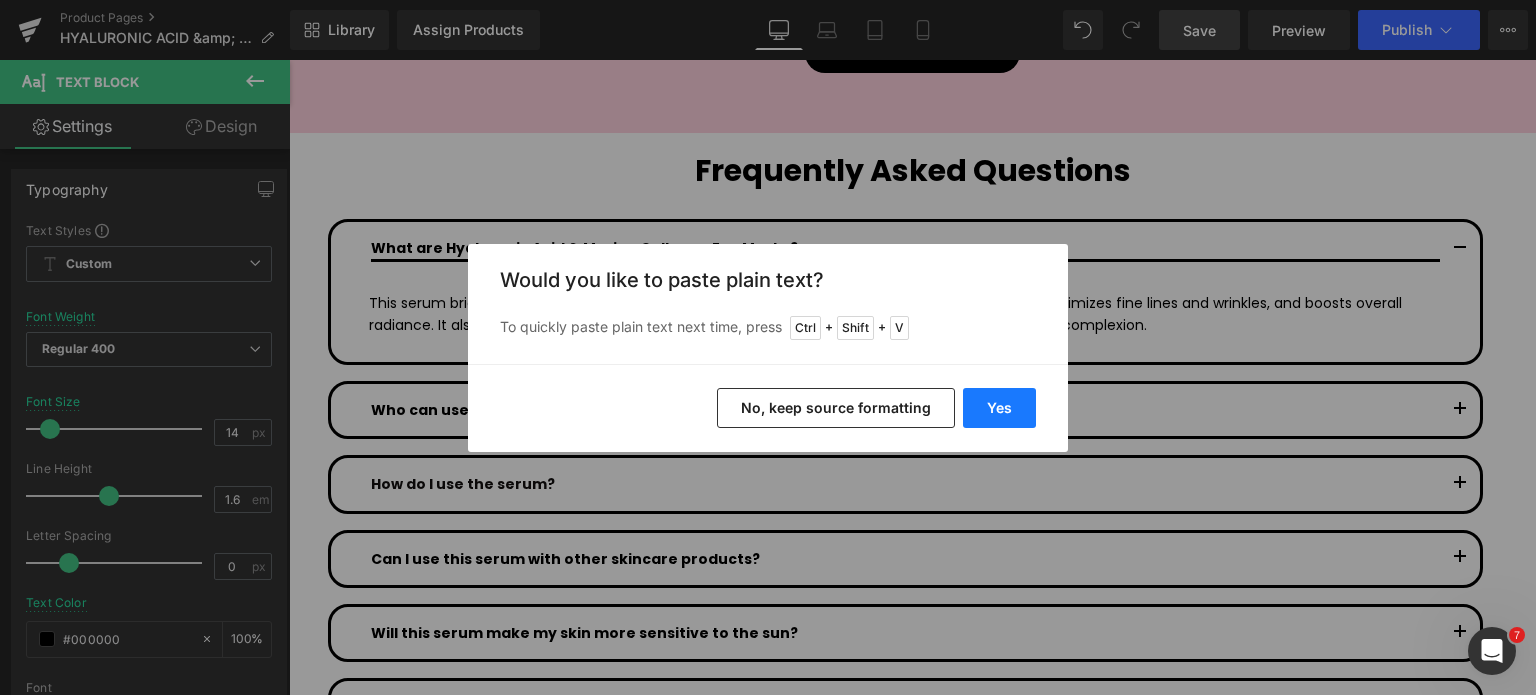 click on "Yes" at bounding box center (999, 408) 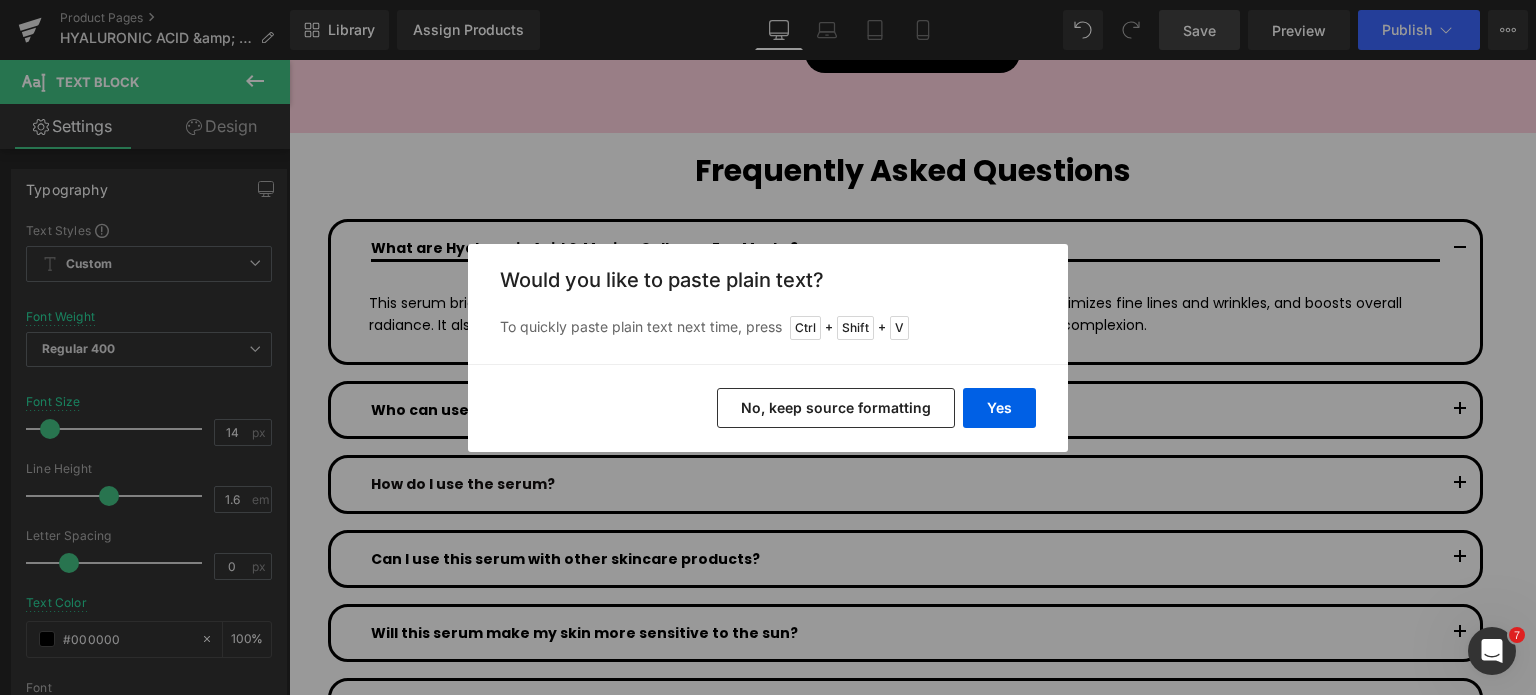 type 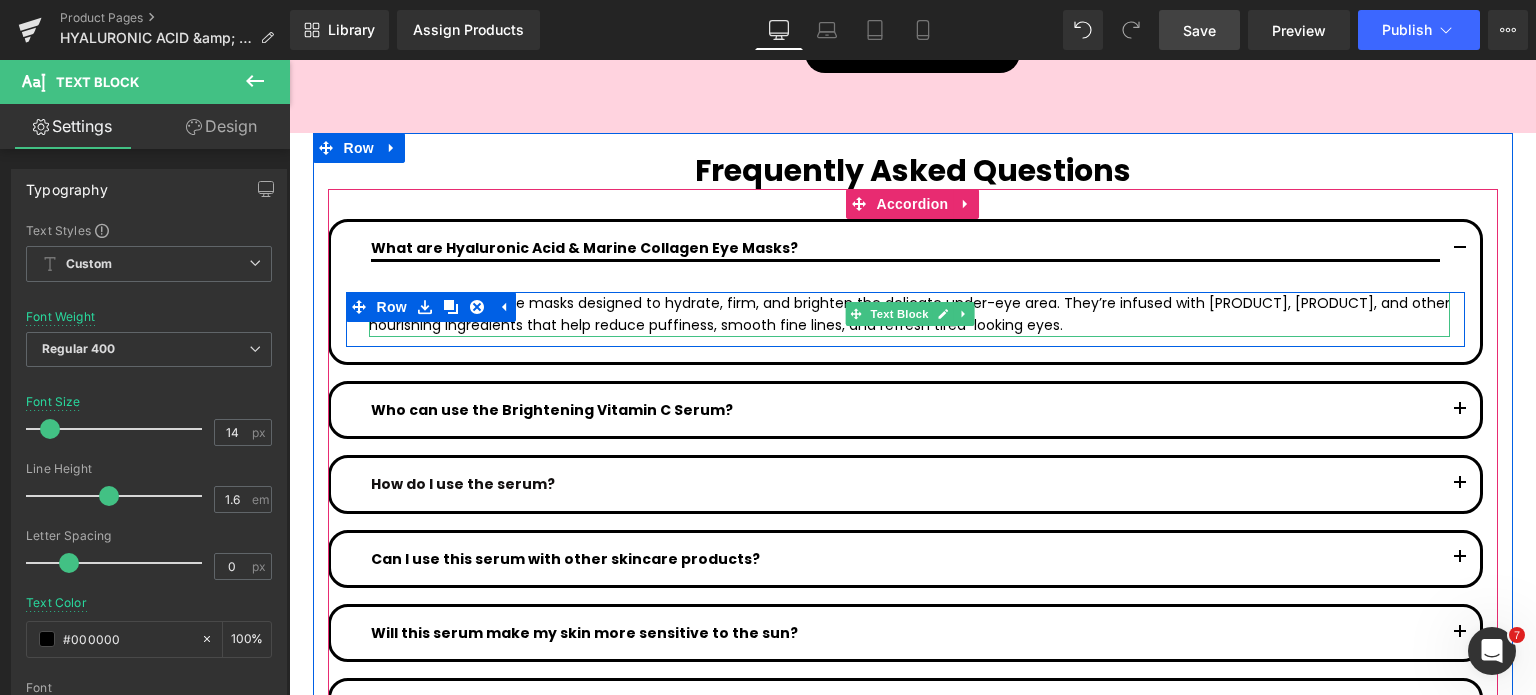 click on "hese are hydrogel eye masks designed to hydrate, firm, and brighten the delicate under-eye area. They’re infused with hyaluronic acid, marine collagen, and other nourishing ingredients that help reduce puffiness, smooth fine lines, and refresh tired-looking eyes." at bounding box center (909, 314) 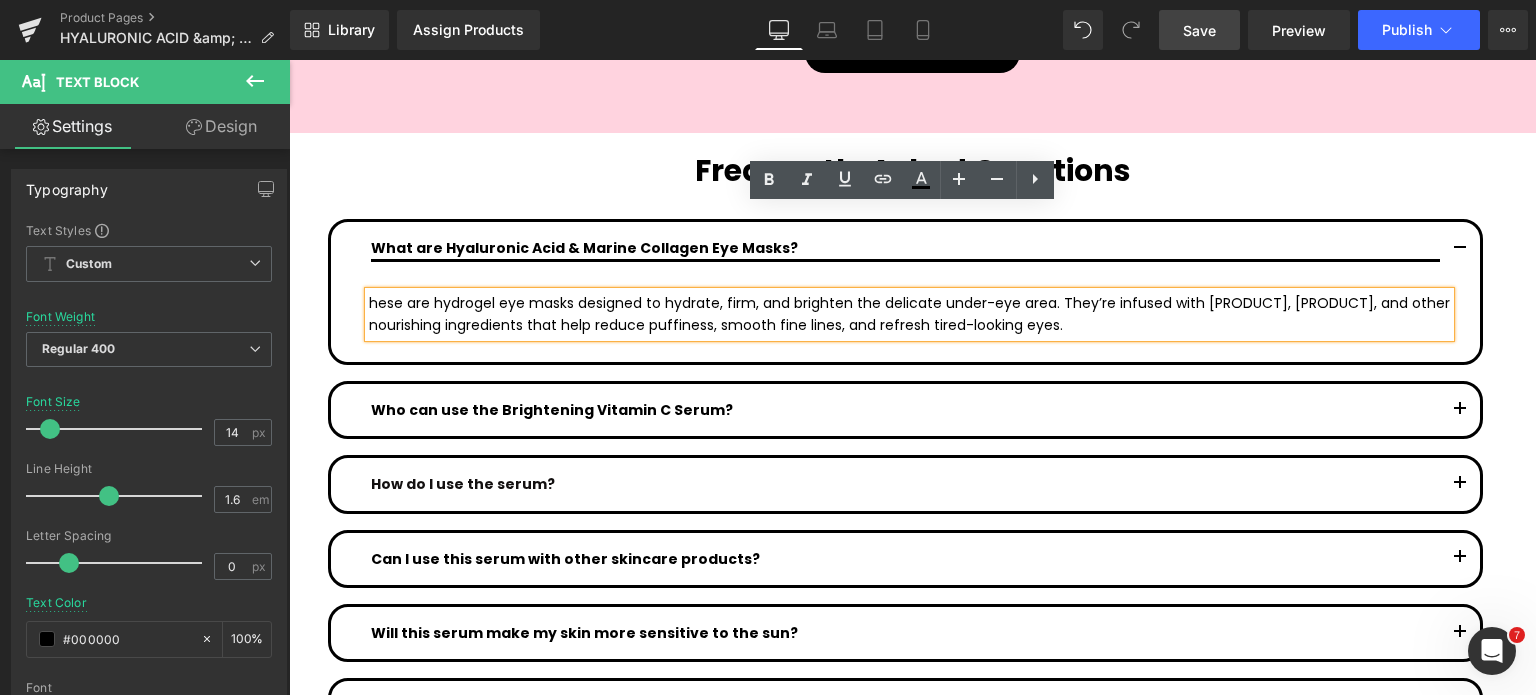 click on "hese are hydrogel eye masks designed to hydrate, firm, and brighten the delicate under-eye area. They’re infused with hyaluronic acid, marine collagen, and other nourishing ingredients that help reduce puffiness, smooth fine lines, and refresh tired-looking eyes." at bounding box center (909, 314) 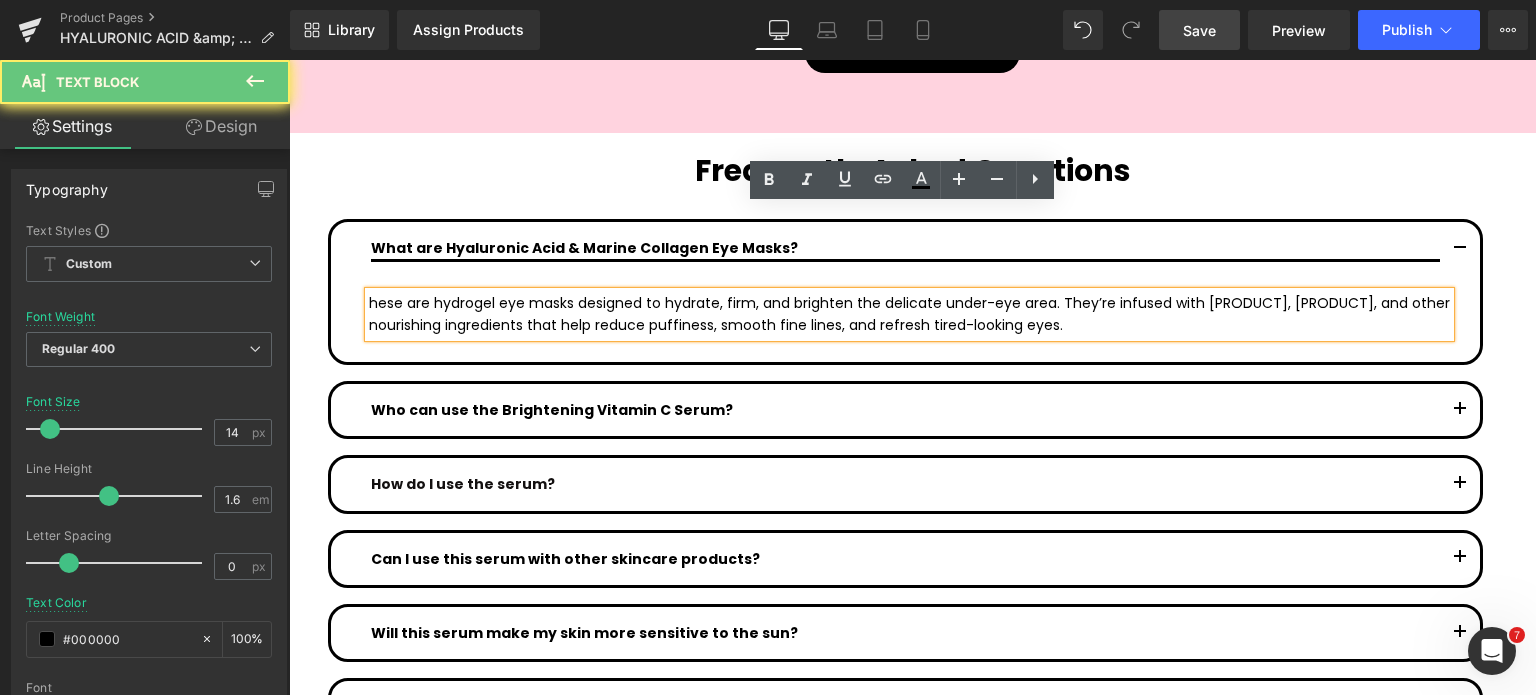 click on "hese are hydrogel eye masks designed to hydrate, firm, and brighten the delicate under-eye area. They’re infused with hyaluronic acid, marine collagen, and other nourishing ingredients that help reduce puffiness, smooth fine lines, and refresh tired-looking eyes." at bounding box center (909, 314) 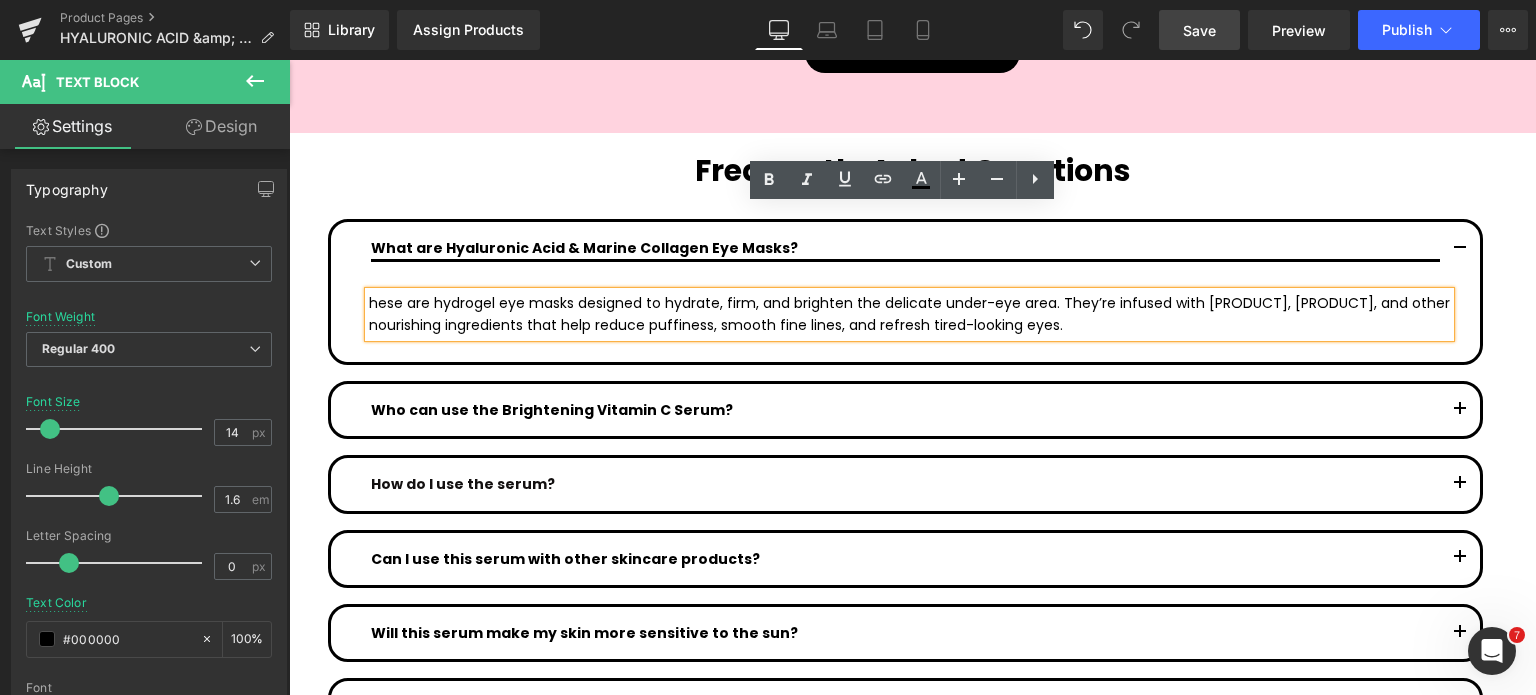 click on "hese are hydrogel eye masks designed to hydrate, firm, and brighten the delicate under-eye area. They’re infused with hyaluronic acid, marine collagen, and other nourishing ingredients that help reduce puffiness, smooth fine lines, and refresh tired-looking eyes." at bounding box center (909, 314) 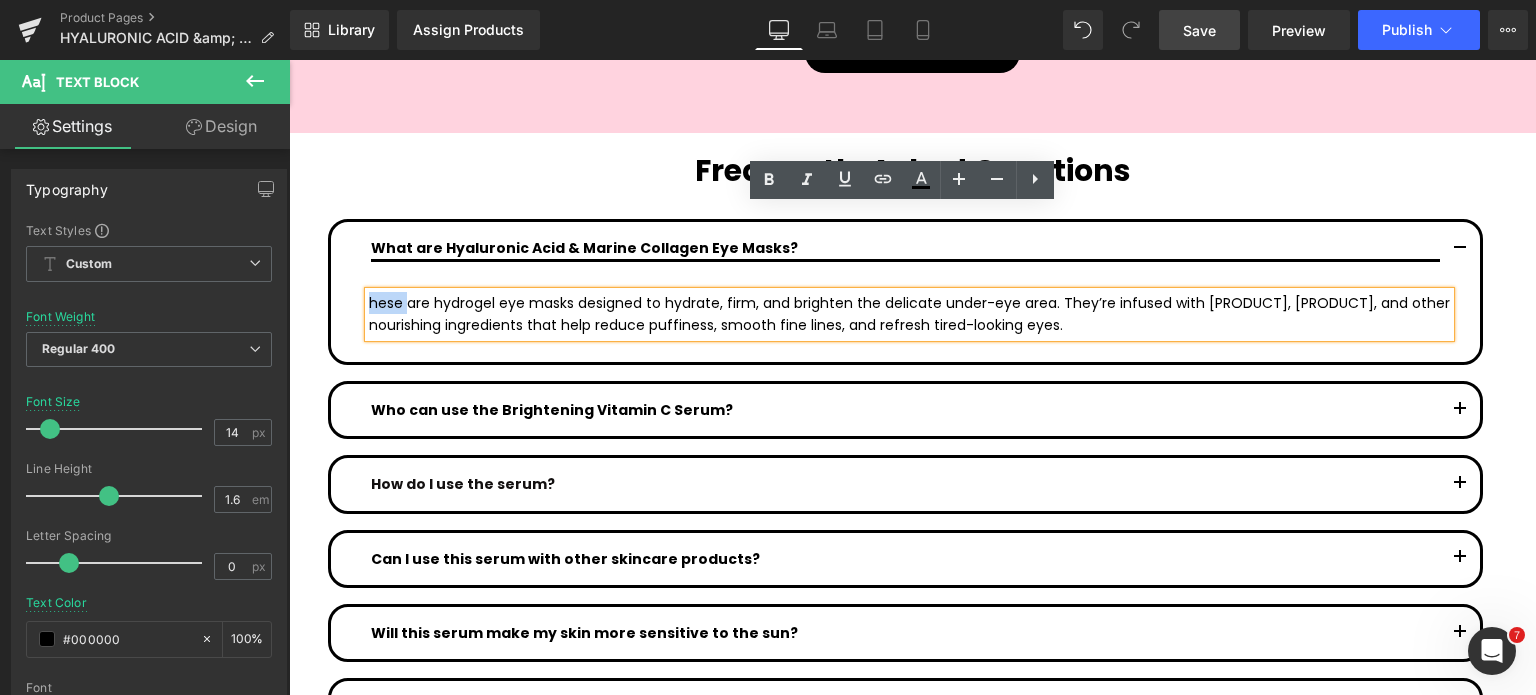 click on "hese are hydrogel eye masks designed to hydrate, firm, and brighten the delicate under-eye area. They’re infused with hyaluronic acid, marine collagen, and other nourishing ingredients that help reduce puffiness, smooth fine lines, and refresh tired-looking eyes." at bounding box center [909, 314] 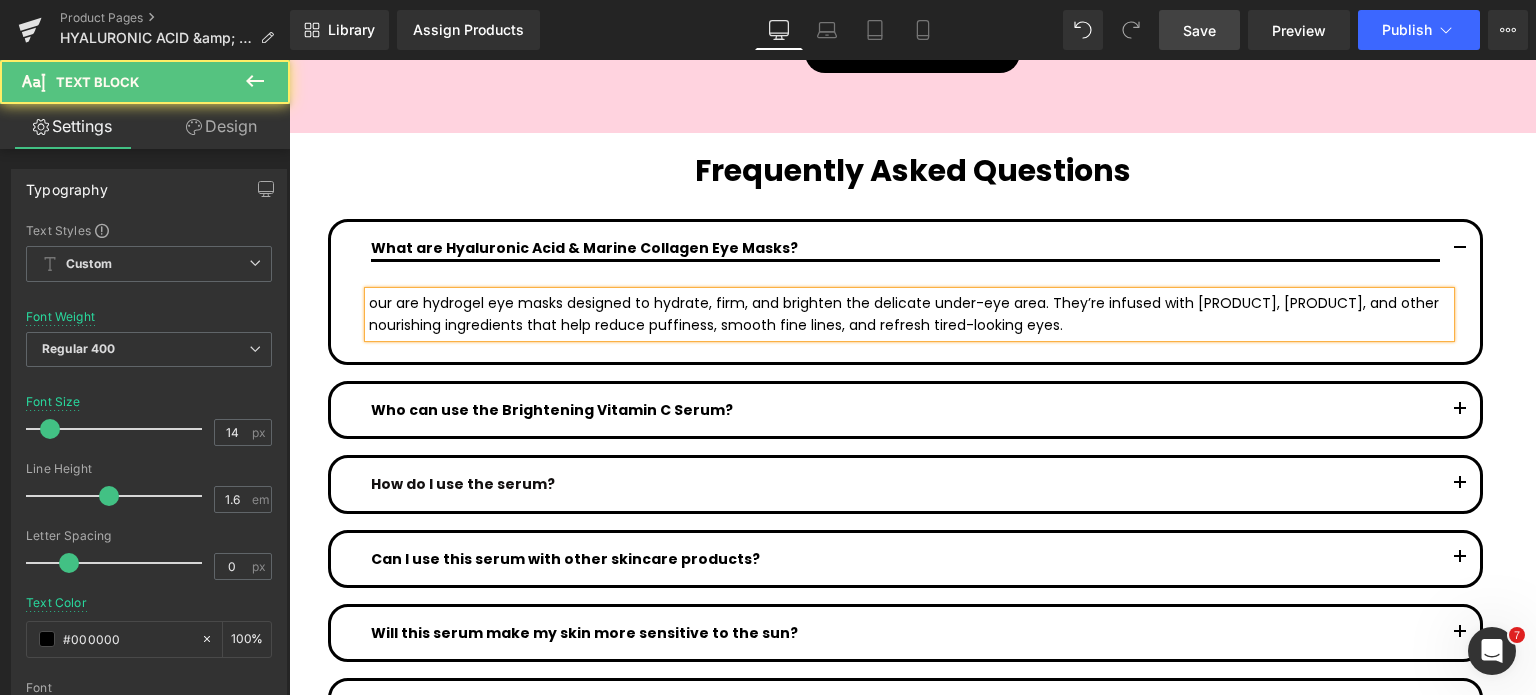 click on "our are hydrogel eye masks designed to hydrate, firm, and brighten the delicate under-eye area. They’re infused with hyaluronic acid, marine collagen, and other nourishing ingredients that help reduce puffiness, smooth fine lines, and refresh tired-looking eyes." at bounding box center [909, 314] 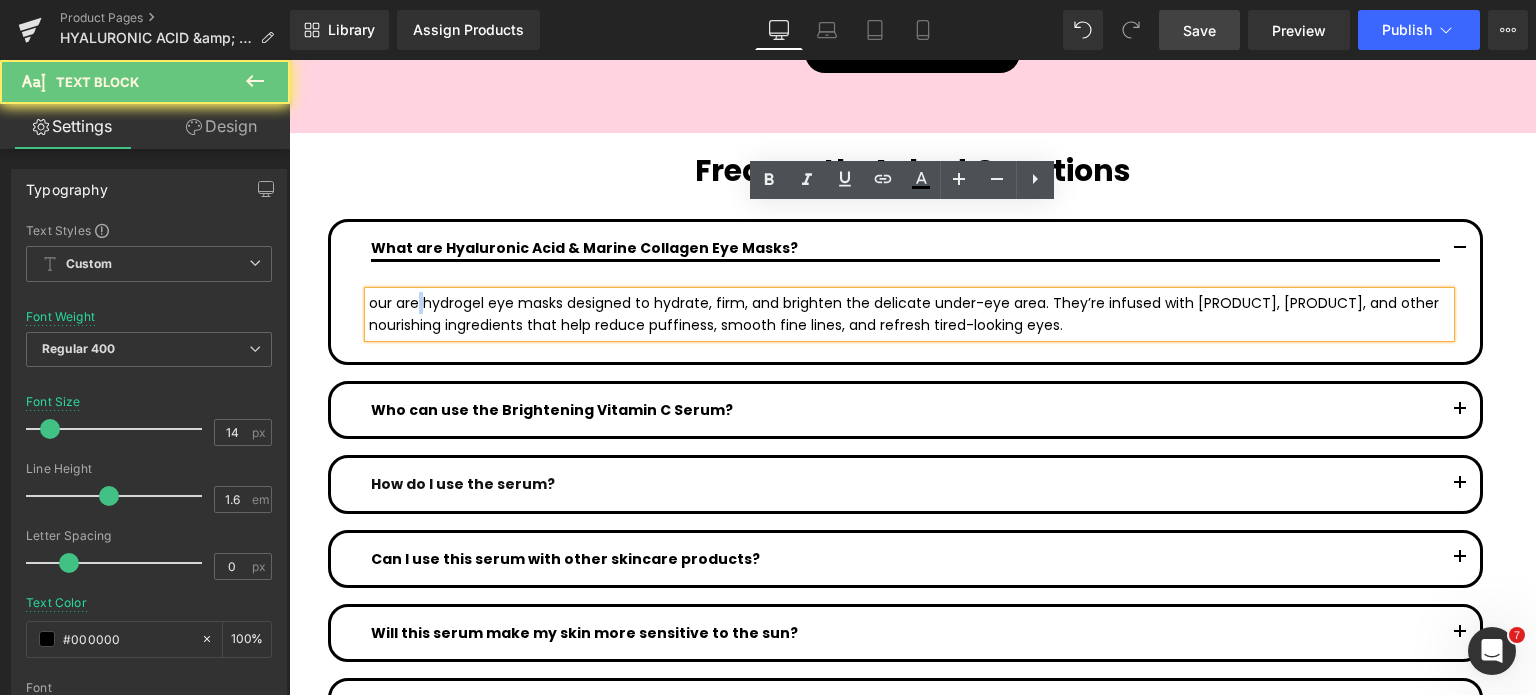 click on "our are hydrogel eye masks designed to hydrate, firm, and brighten the delicate under-eye area. They’re infused with hyaluronic acid, marine collagen, and other nourishing ingredients that help reduce puffiness, smooth fine lines, and refresh tired-looking eyes." at bounding box center (909, 314) 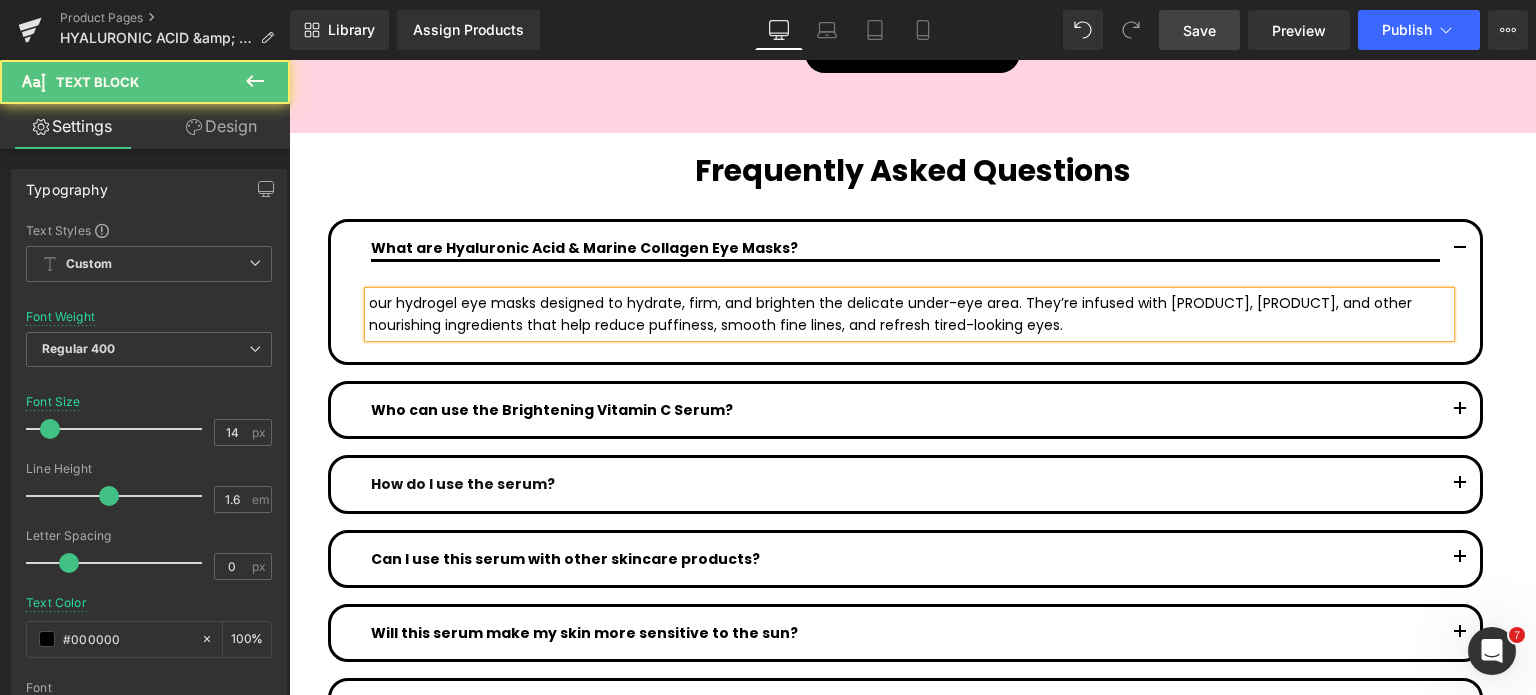 click on "our hydrogel eye masks designed to hydrate, firm, and brighten the delicate under-eye area. They’re infused with hyaluronic acid, marine collagen, and other nourishing ingredients that help reduce puffiness, smooth fine lines, and refresh tired-looking eyes." at bounding box center (909, 314) 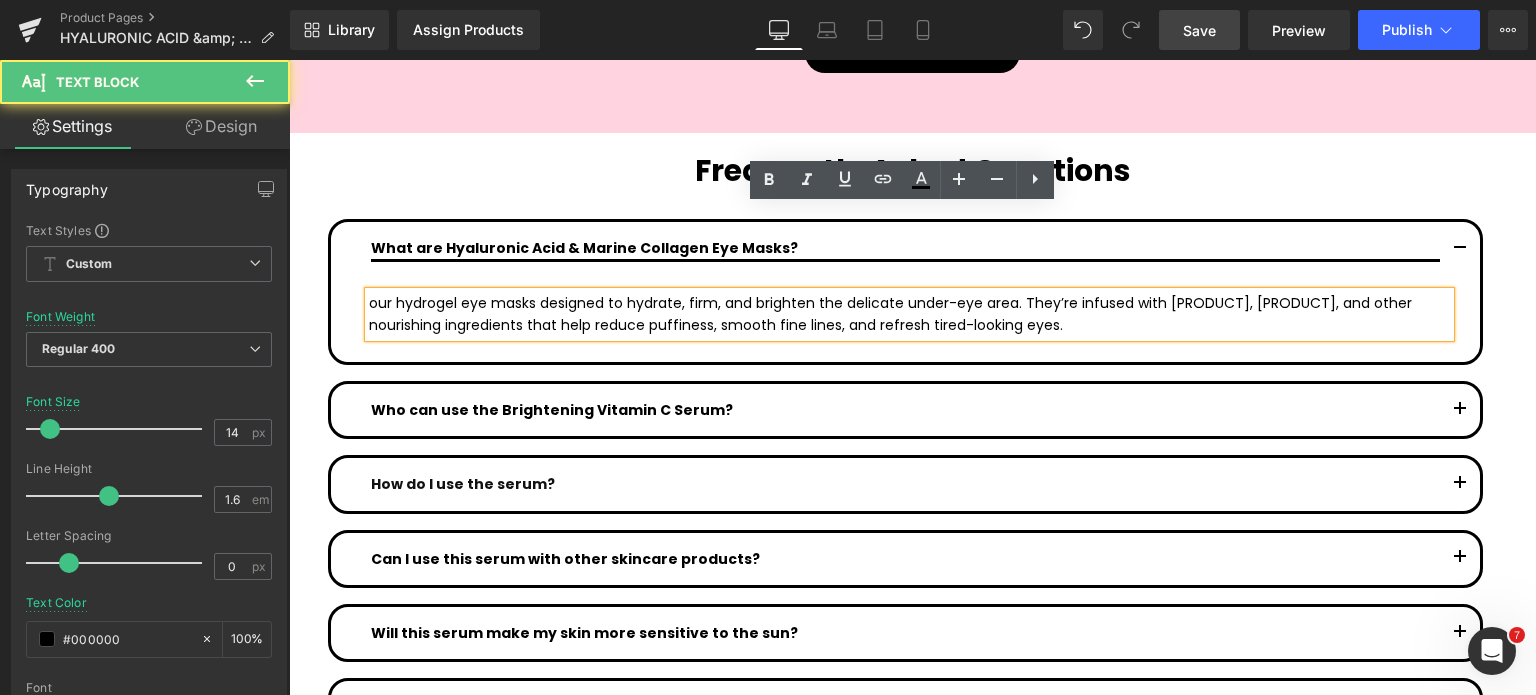 click on "our hydrogel eye masks designed to hydrate, firm, and brighten the delicate under-eye area. They’re infused with hyaluronic acid, marine collagen, and other nourishing ingredients that help reduce puffiness, smooth fine lines, and refresh tired-looking eyes." at bounding box center (909, 314) 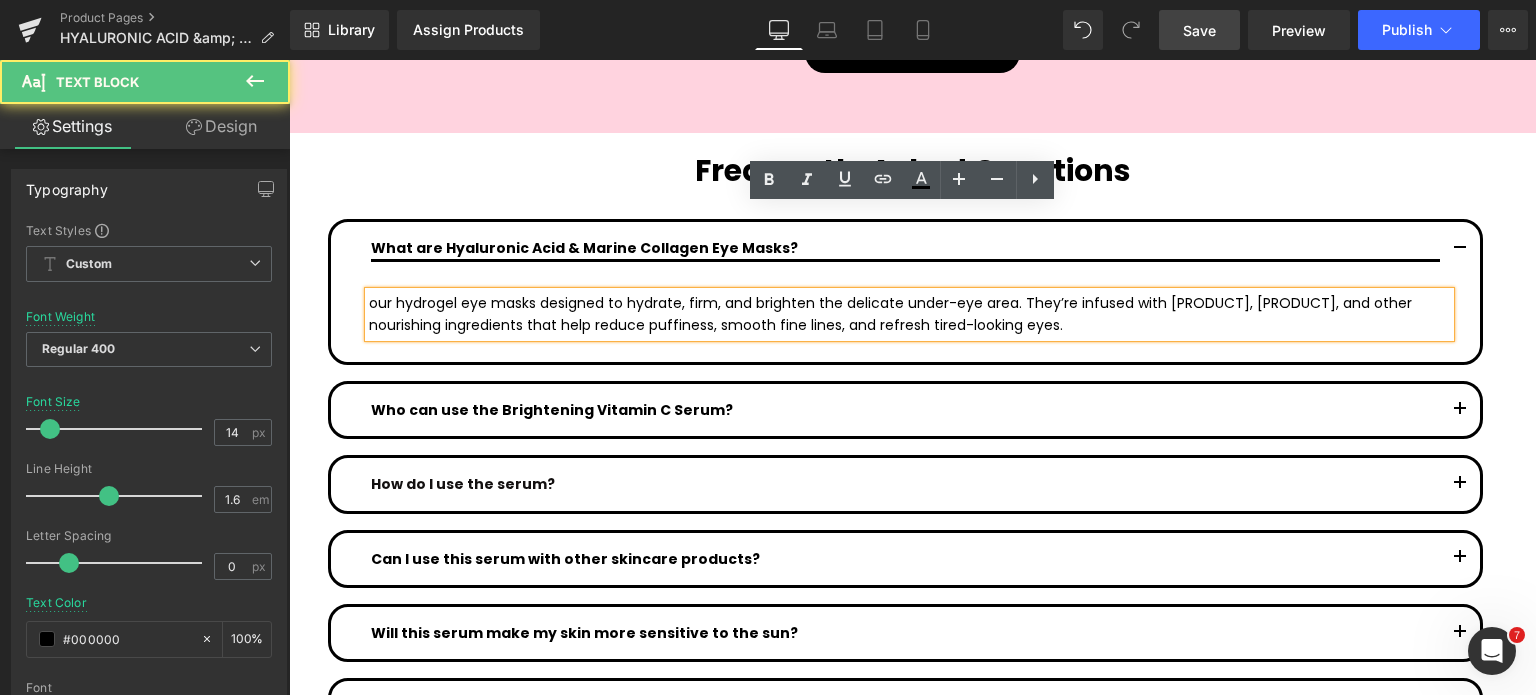 click on "our hydrogel eye masks designed to hydrate, firm, and brighten the delicate under-eye area. They’re infused with hyaluronic acid, marine collagen, and other nourishing ingredients that help reduce puffiness, smooth fine lines, and refresh tired-looking eyes." at bounding box center [909, 314] 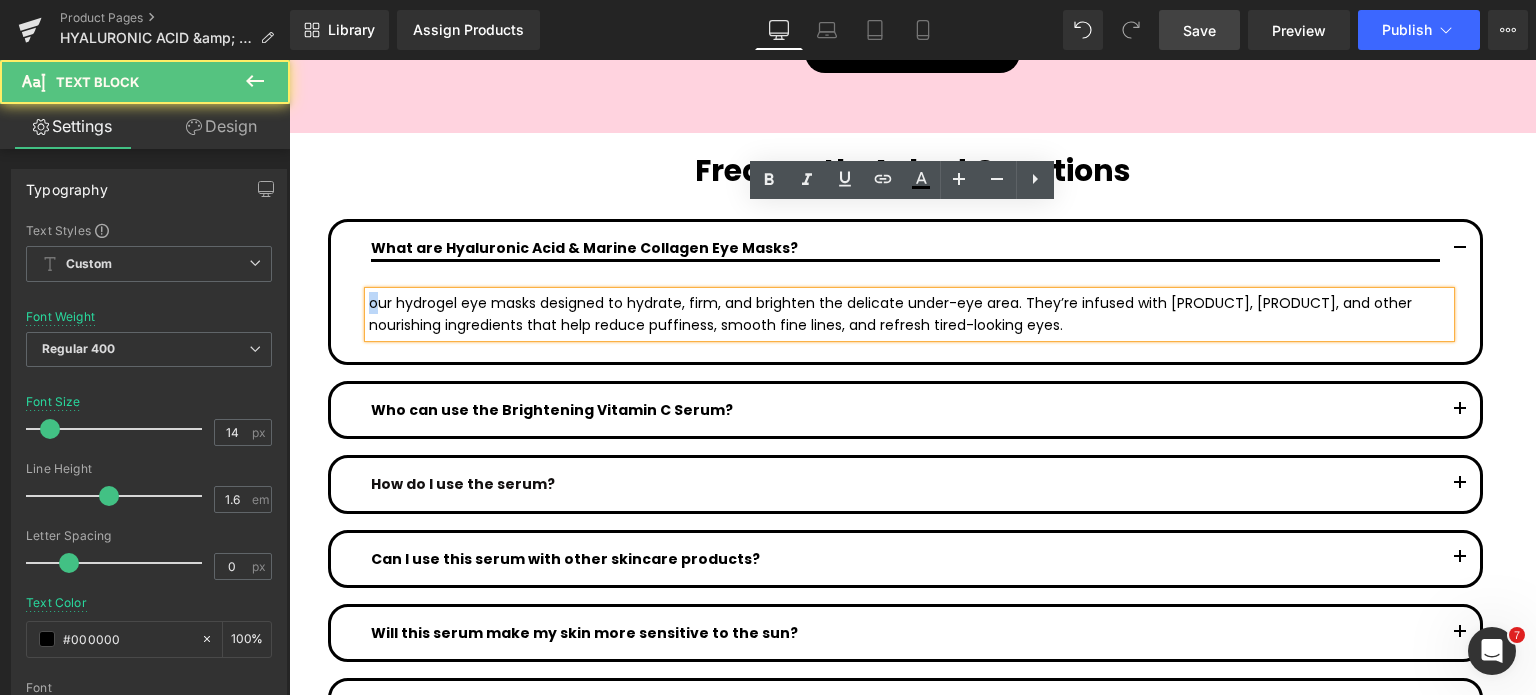 click on "our hydrogel eye masks designed to hydrate, firm, and brighten the delicate under-eye area. They’re infused with hyaluronic acid, marine collagen, and other nourishing ingredients that help reduce puffiness, smooth fine lines, and refresh tired-looking eyes." at bounding box center [909, 314] 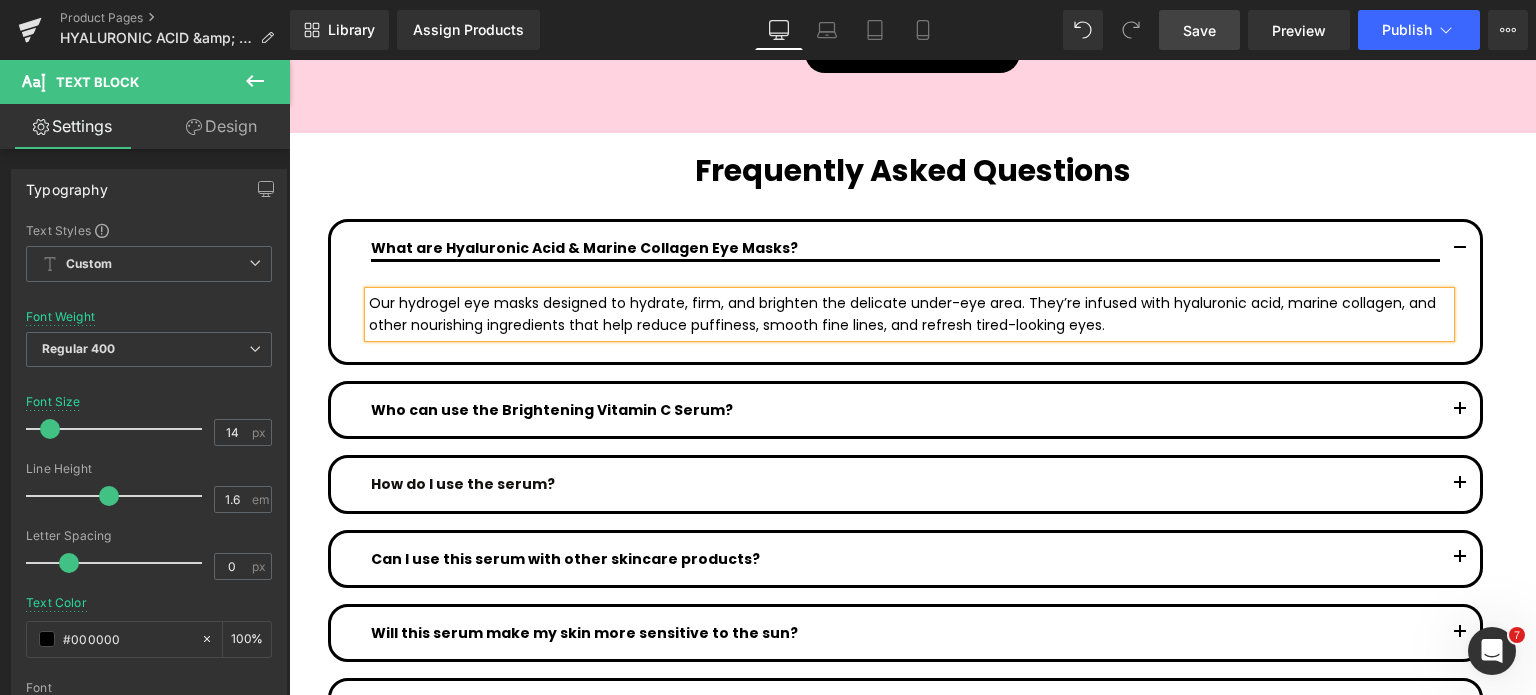 click at bounding box center [1460, 415] 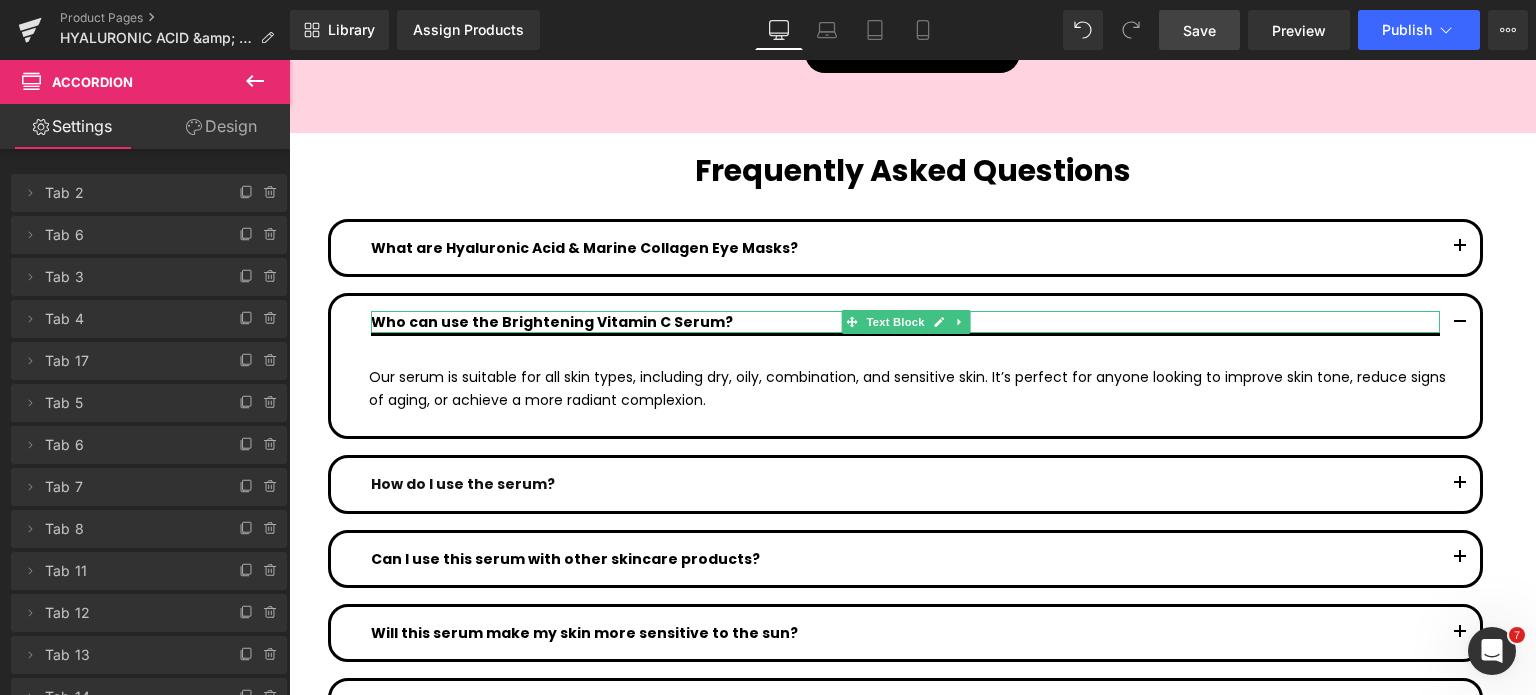 click on "Who can use the Brightening Vitamin C Serum?" at bounding box center [905, 322] 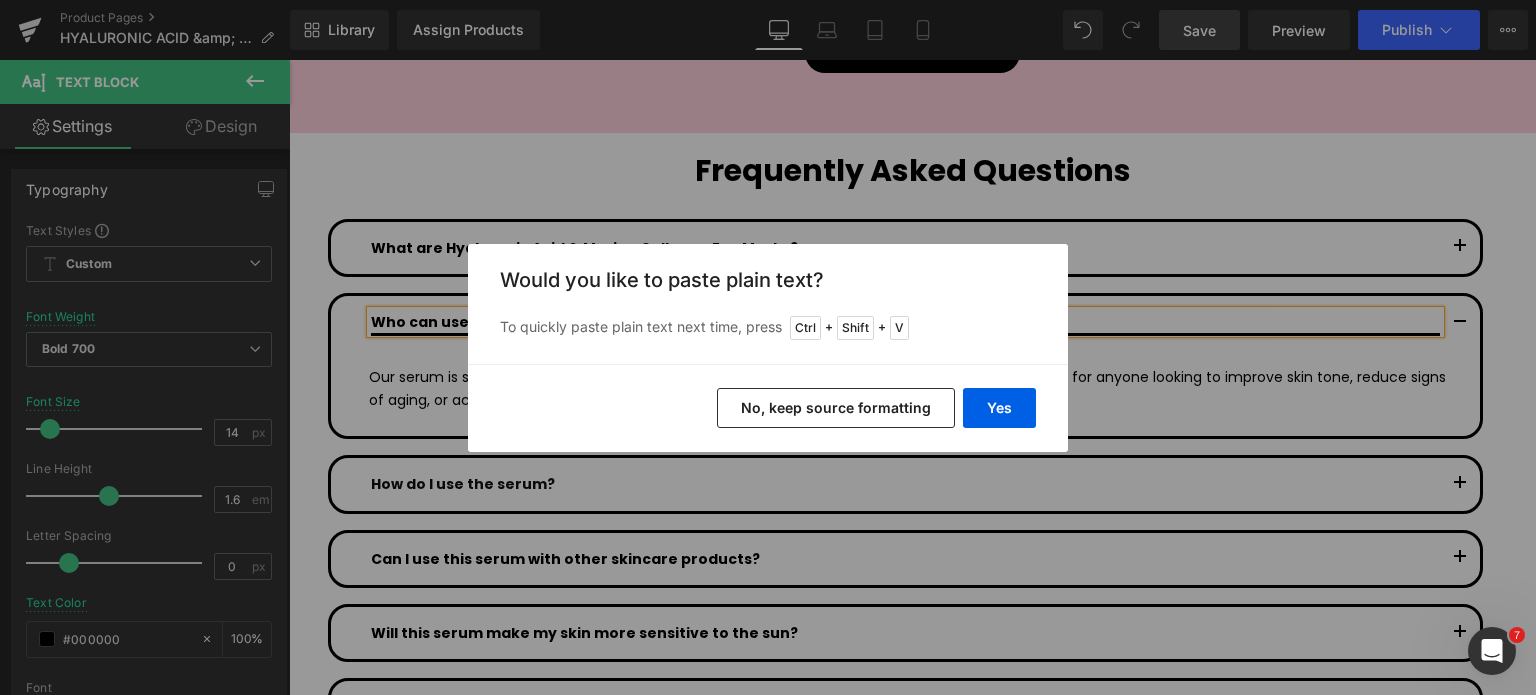 click on "No, keep source formatting" at bounding box center (836, 408) 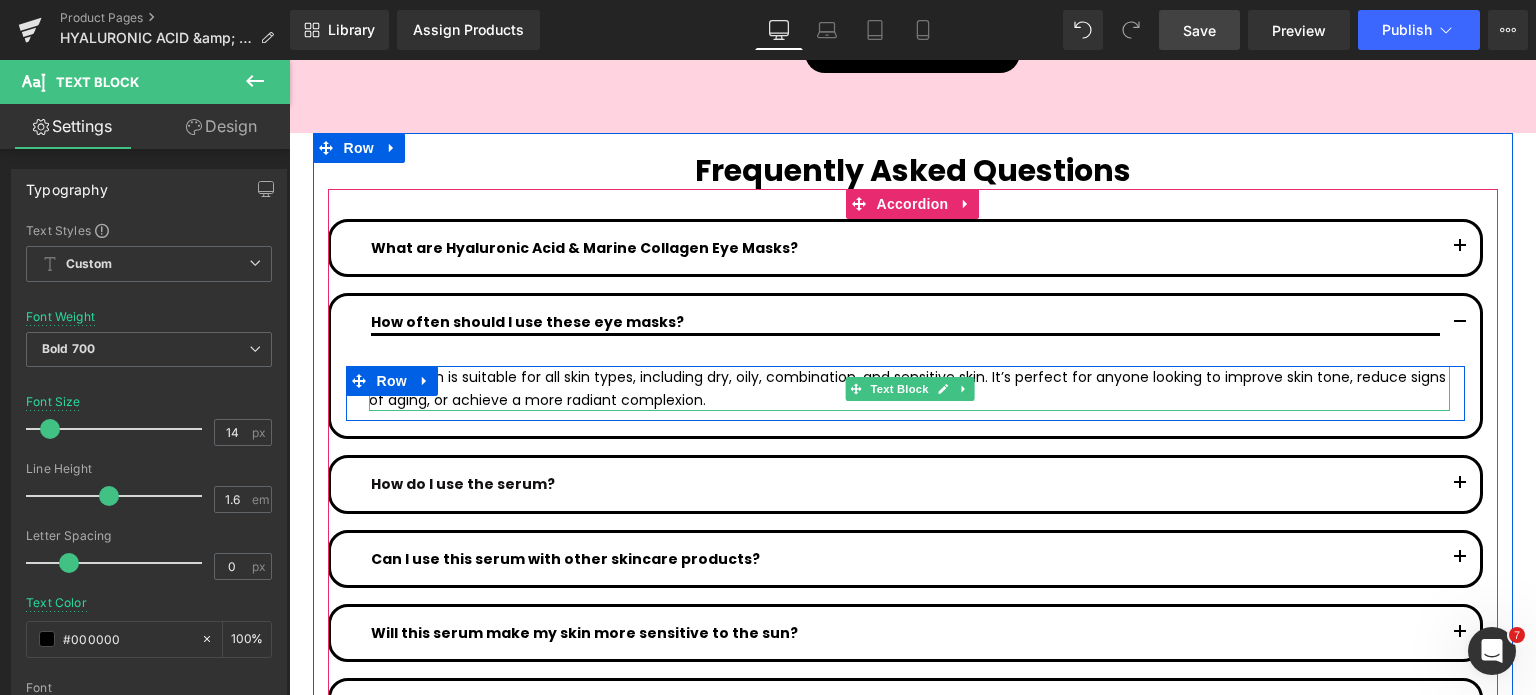 click on "Our serum is suitable for all skin types, including dry, oily, combination, and sensitive skin. It’s perfect for anyone looking to improve skin tone, reduce signs of aging, or achieve a more radiant complexion." at bounding box center (909, 388) 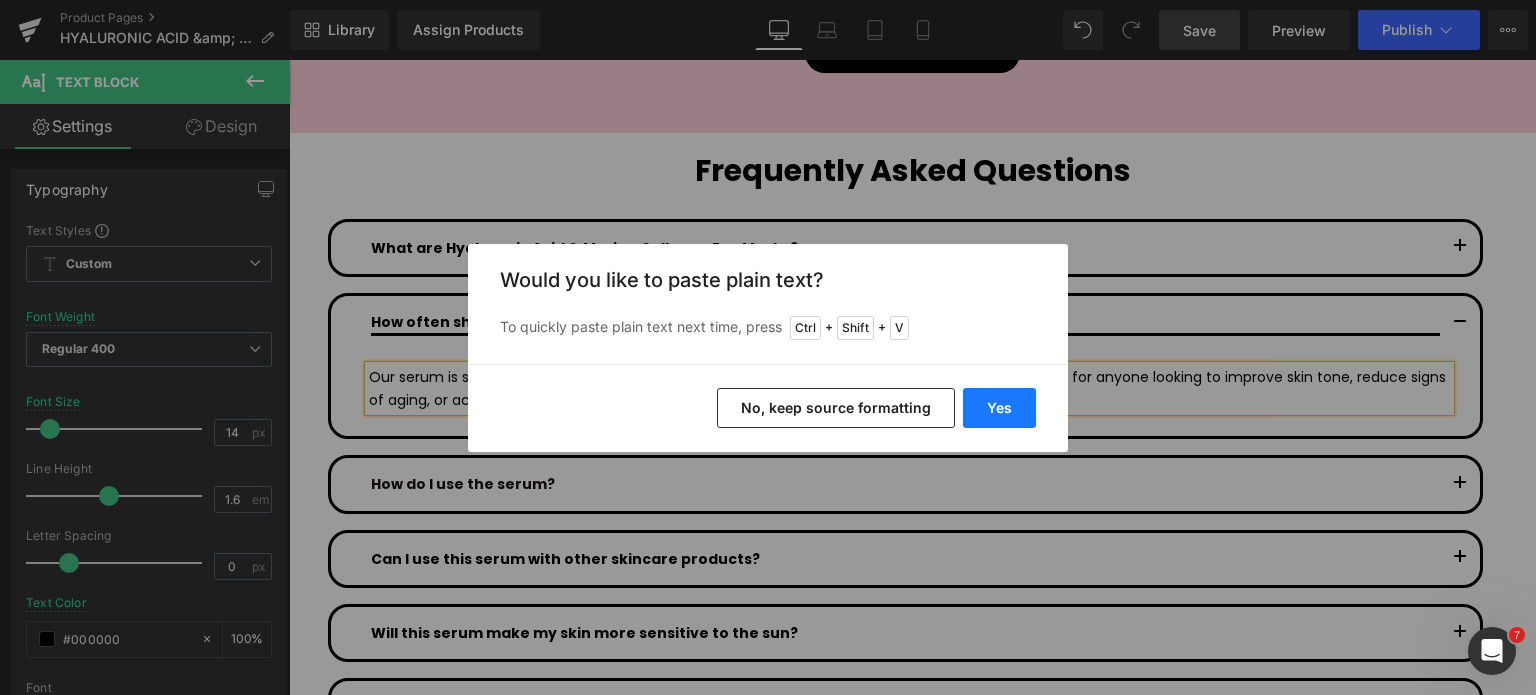 click on "Yes" at bounding box center [999, 408] 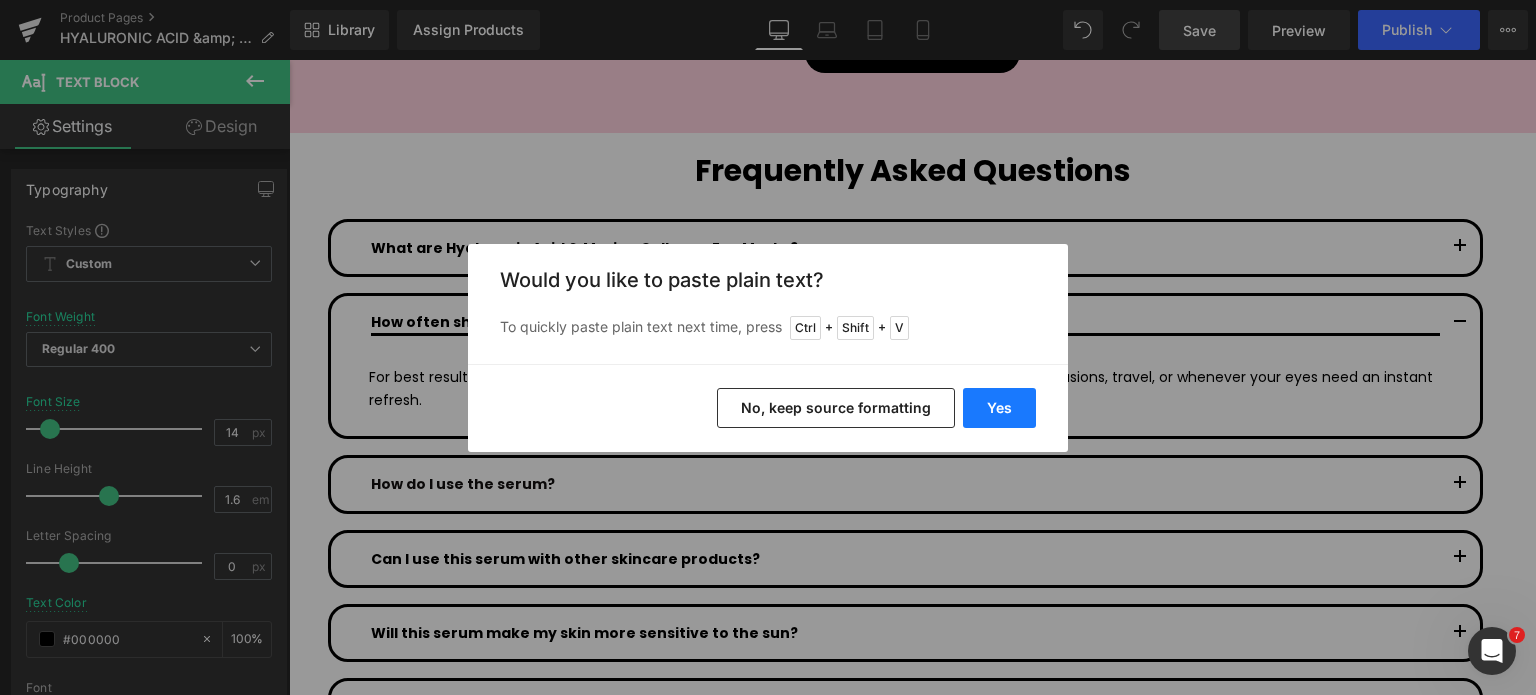 type 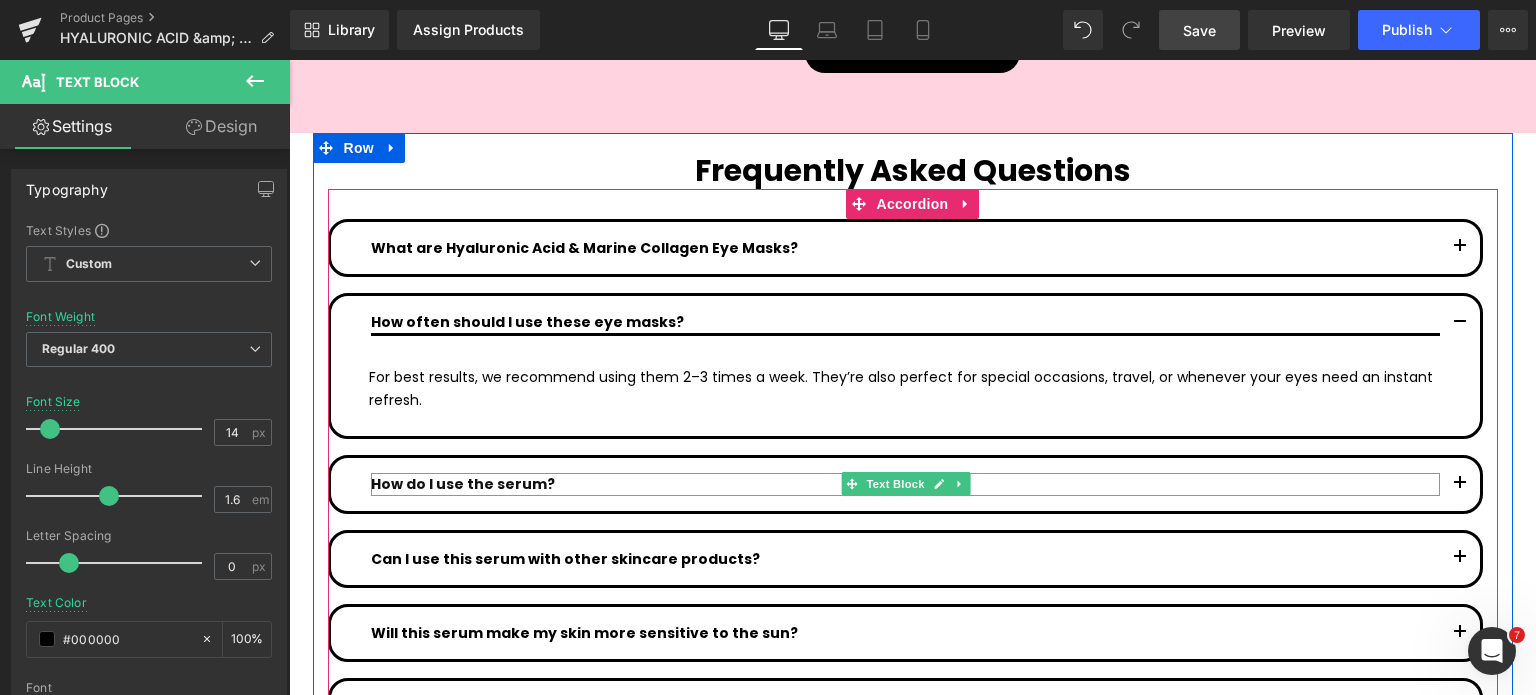 click on "How do I use the serum?" at bounding box center (905, 484) 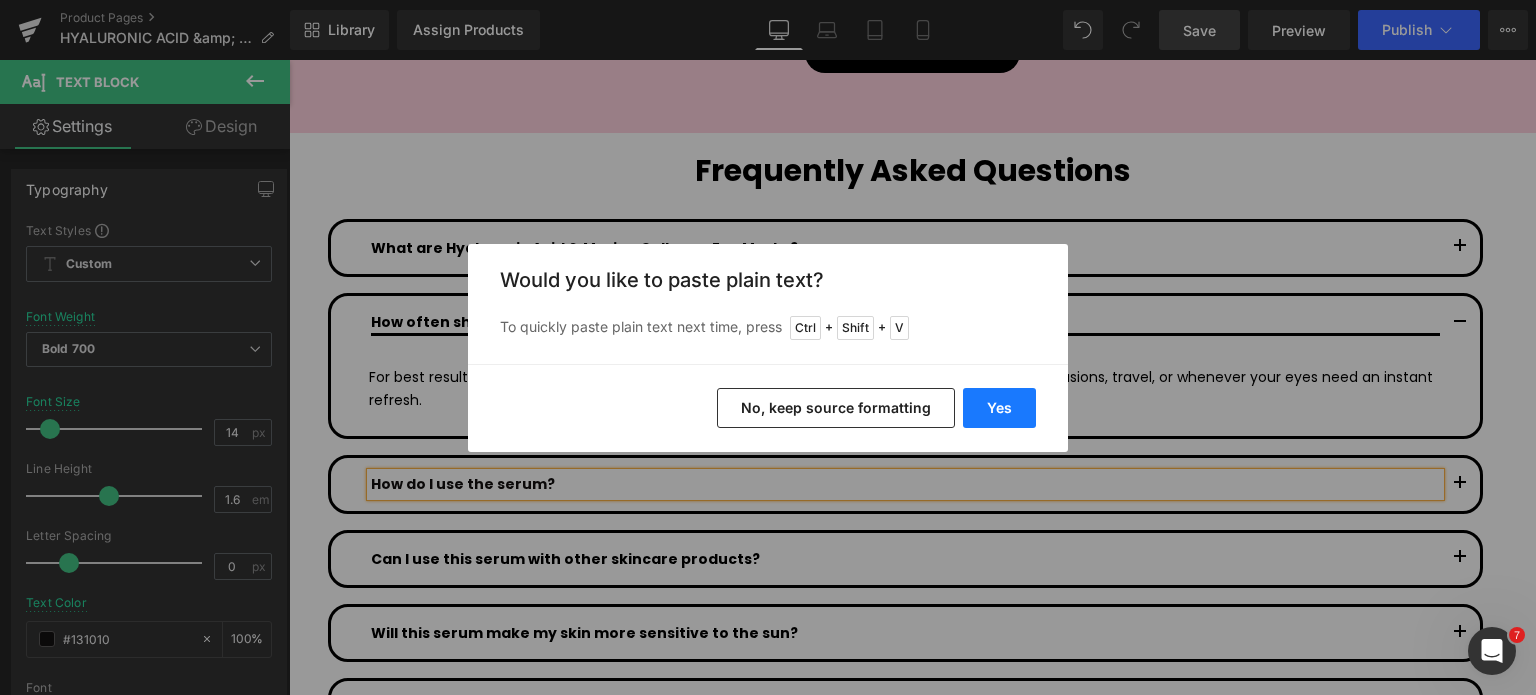 click on "Yes" at bounding box center [999, 408] 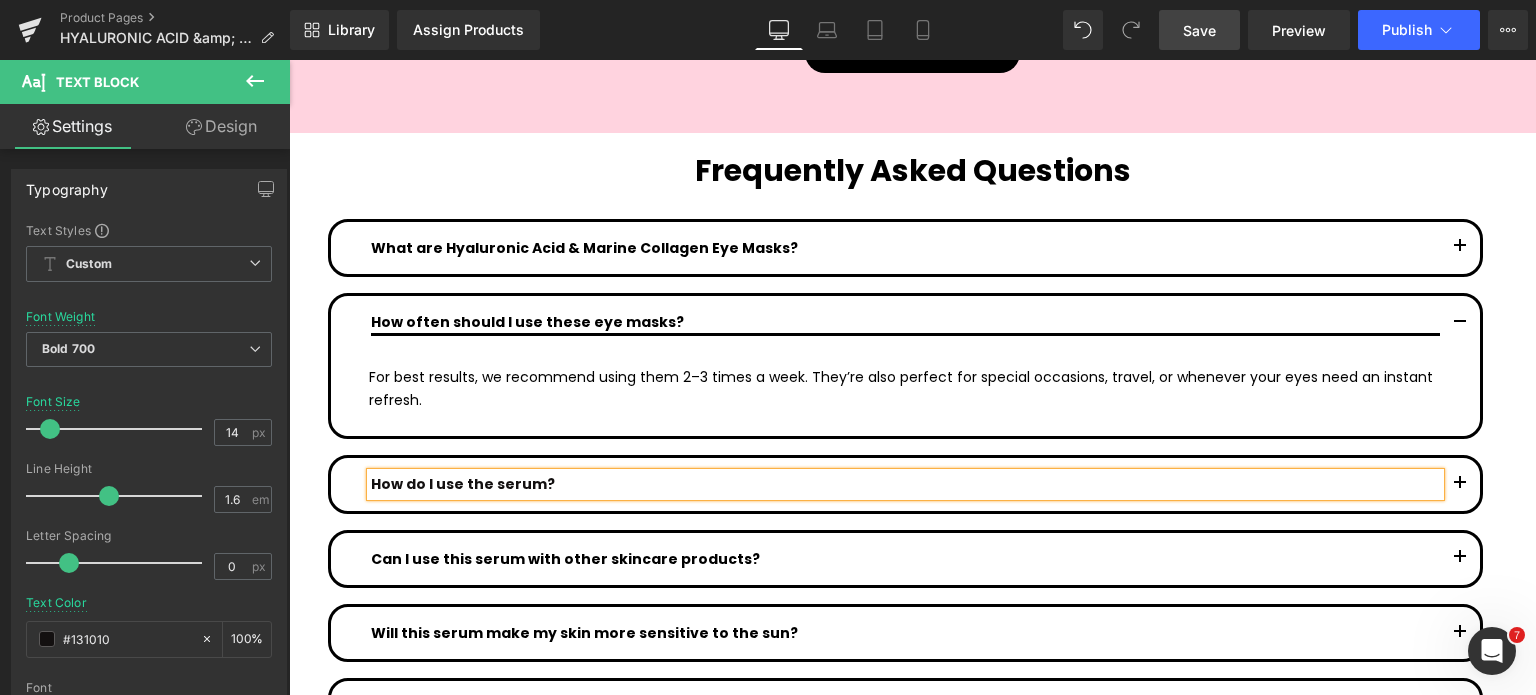 type 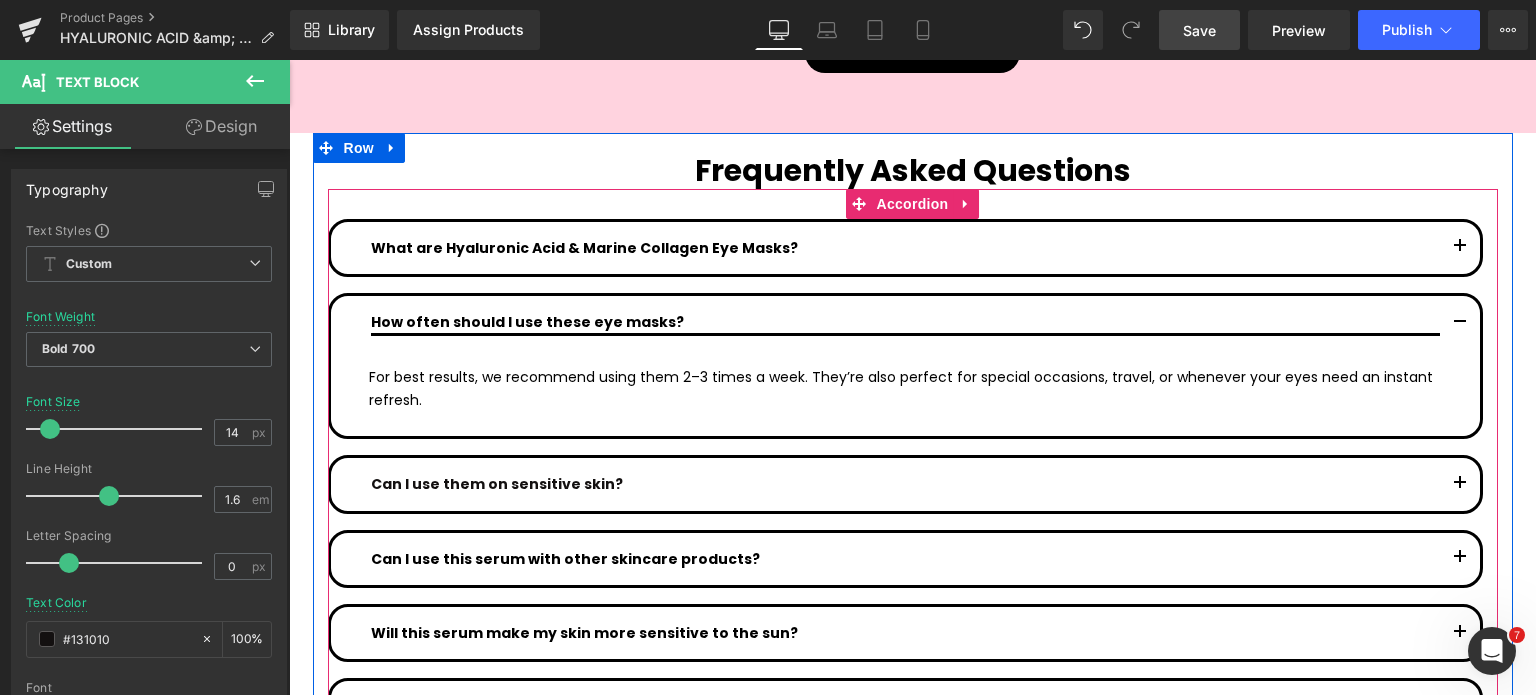 click at bounding box center [1460, 489] 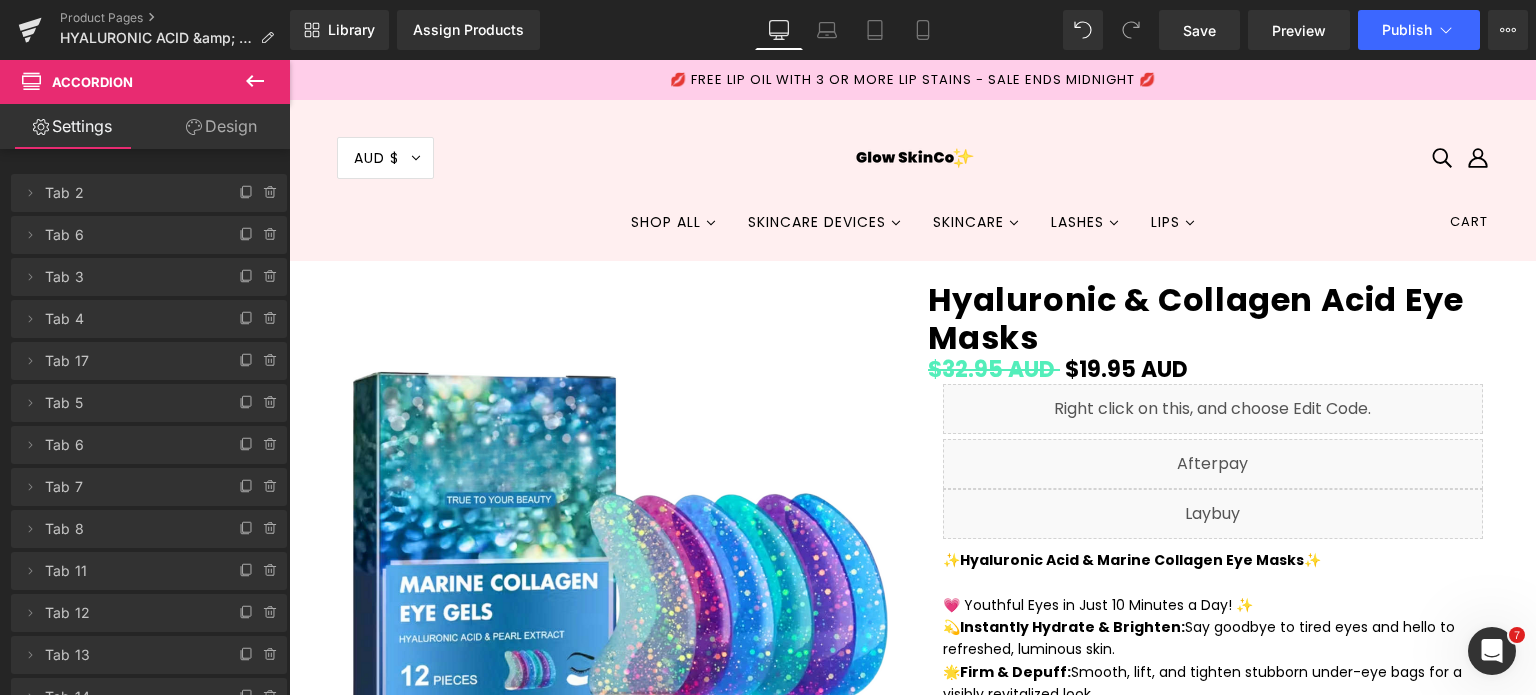 scroll, scrollTop: 10116, scrollLeft: 0, axis: vertical 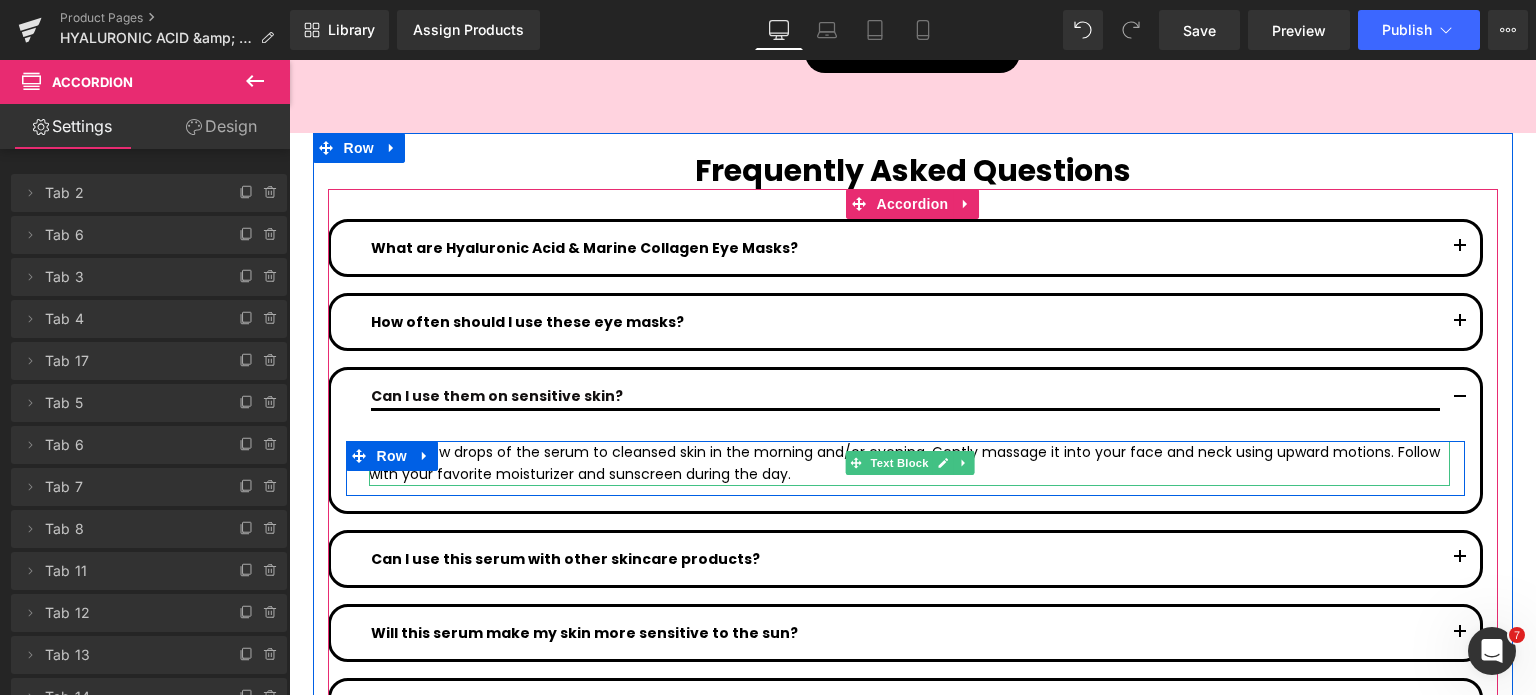 click on "Apply a few drops of the serum to cleansed skin in the morning and/or evening. Gently massage it into your face and neck using upward motions. Follow with your favorite moisturizer and sunscreen during the day." at bounding box center [909, 463] 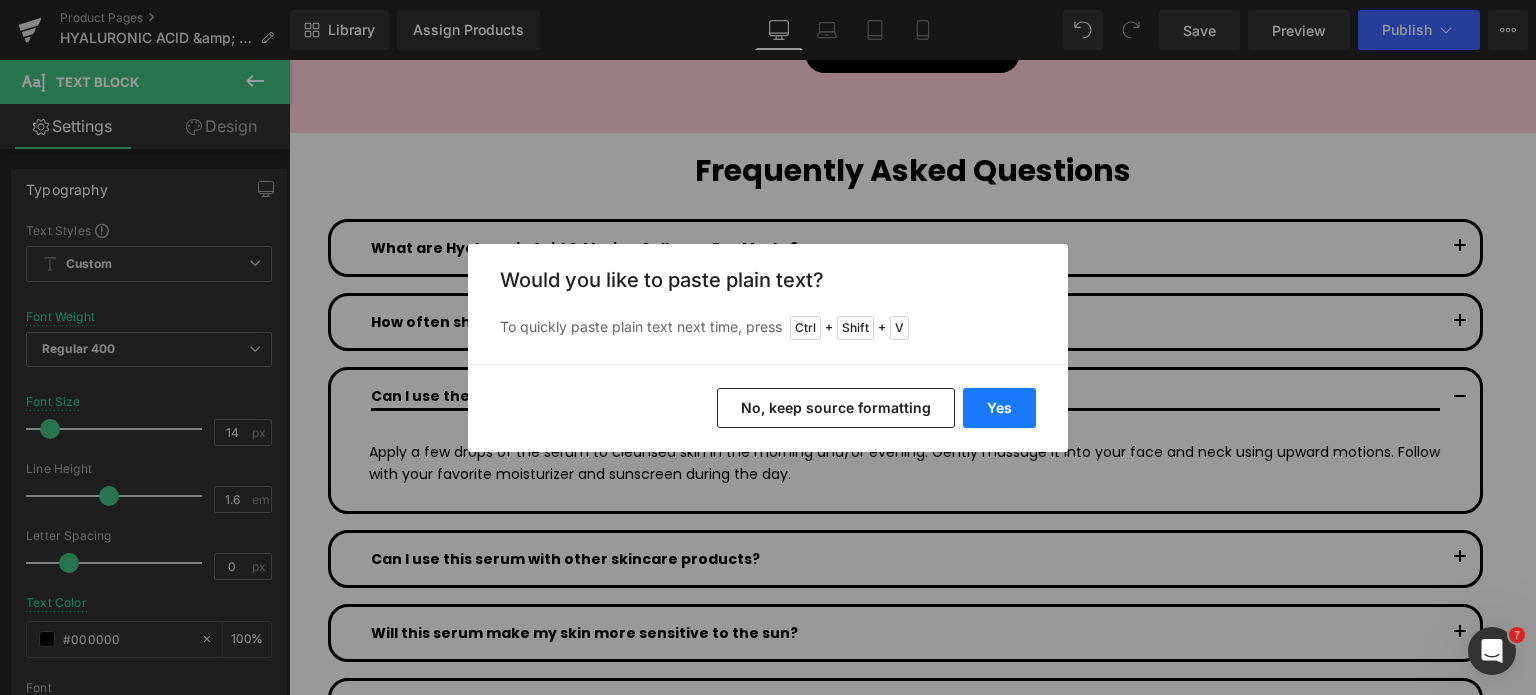 drag, startPoint x: 1001, startPoint y: 414, endPoint x: 711, endPoint y: 354, distance: 296.14185 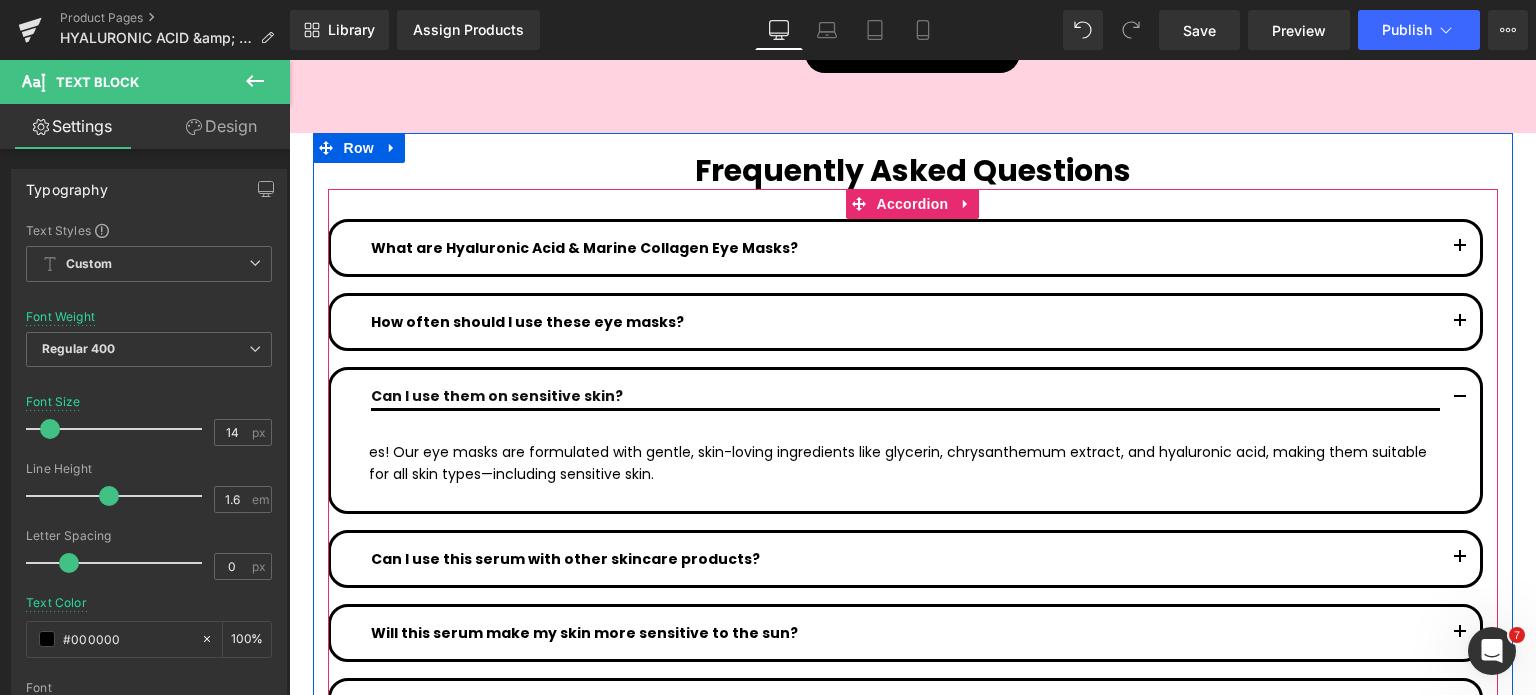click at bounding box center [1460, 559] 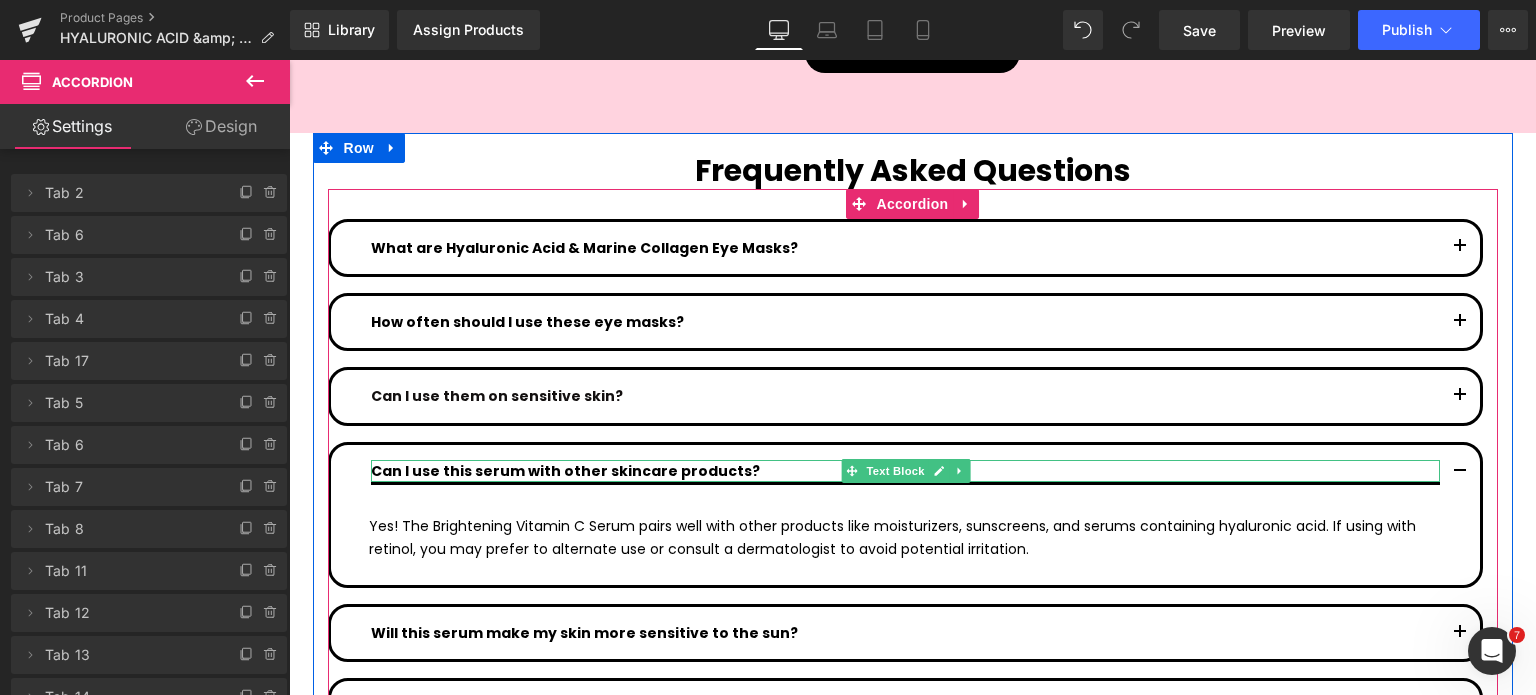 click on "Can I use this serum with other skincare products?" at bounding box center [905, 471] 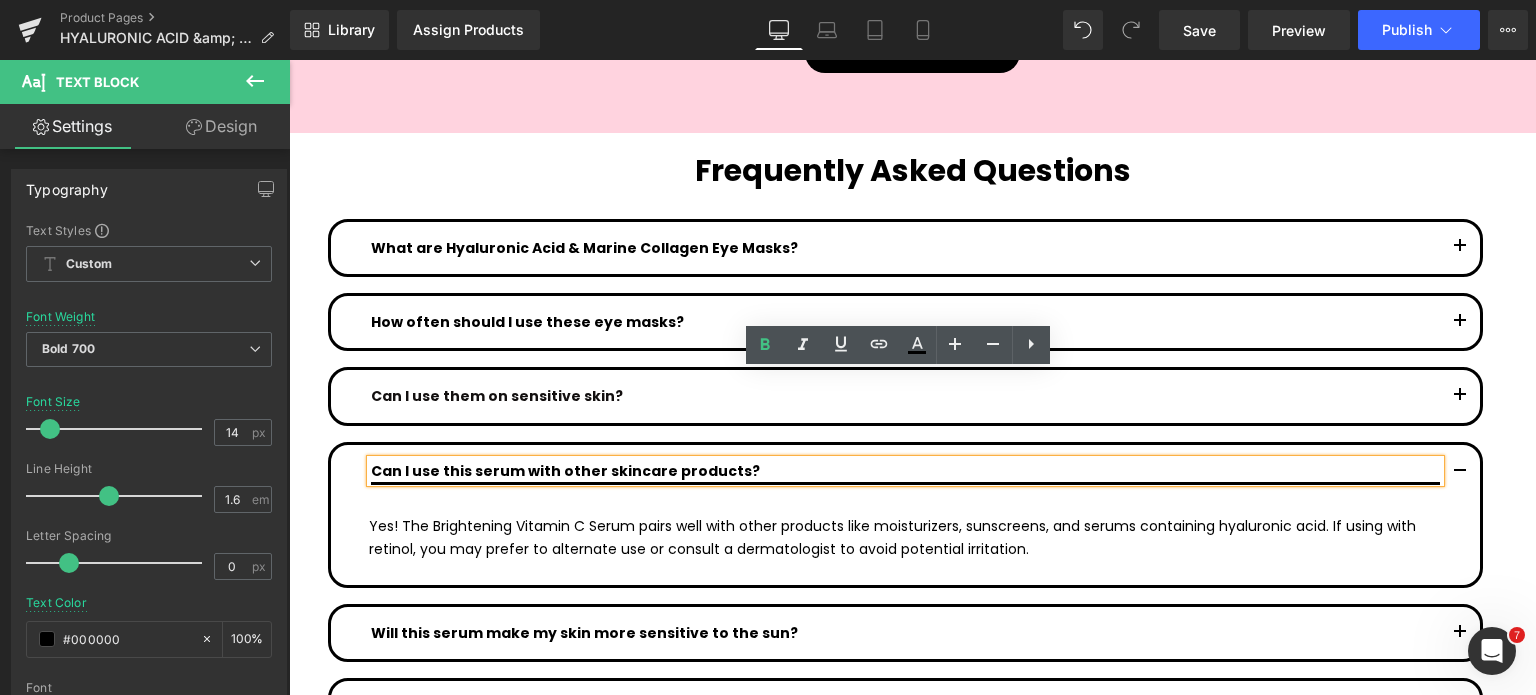 click on "Can I use this serum with other skincare products?" at bounding box center (905, 471) 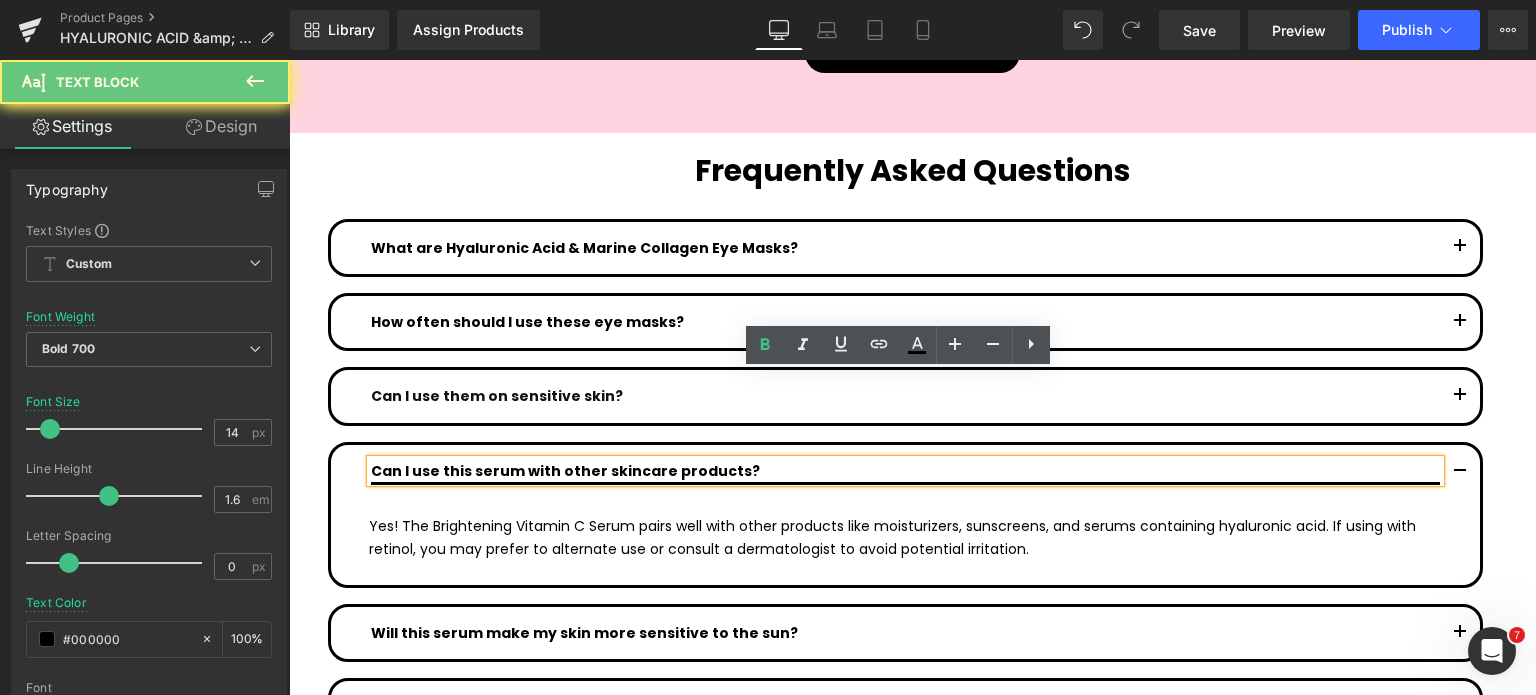click on "Can I use this serum with other skincare products?" at bounding box center [905, 471] 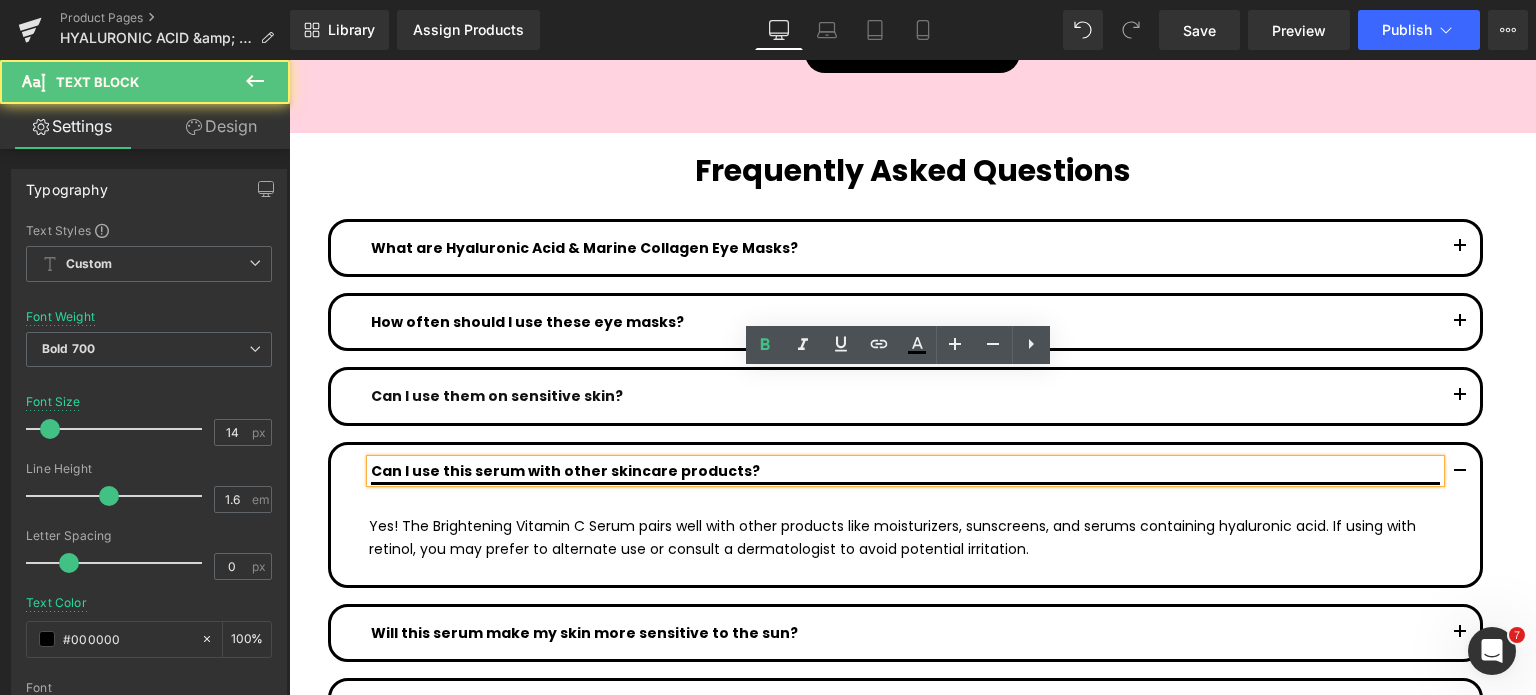 click on "Can I use this serum with other skincare products?" at bounding box center (905, 471) 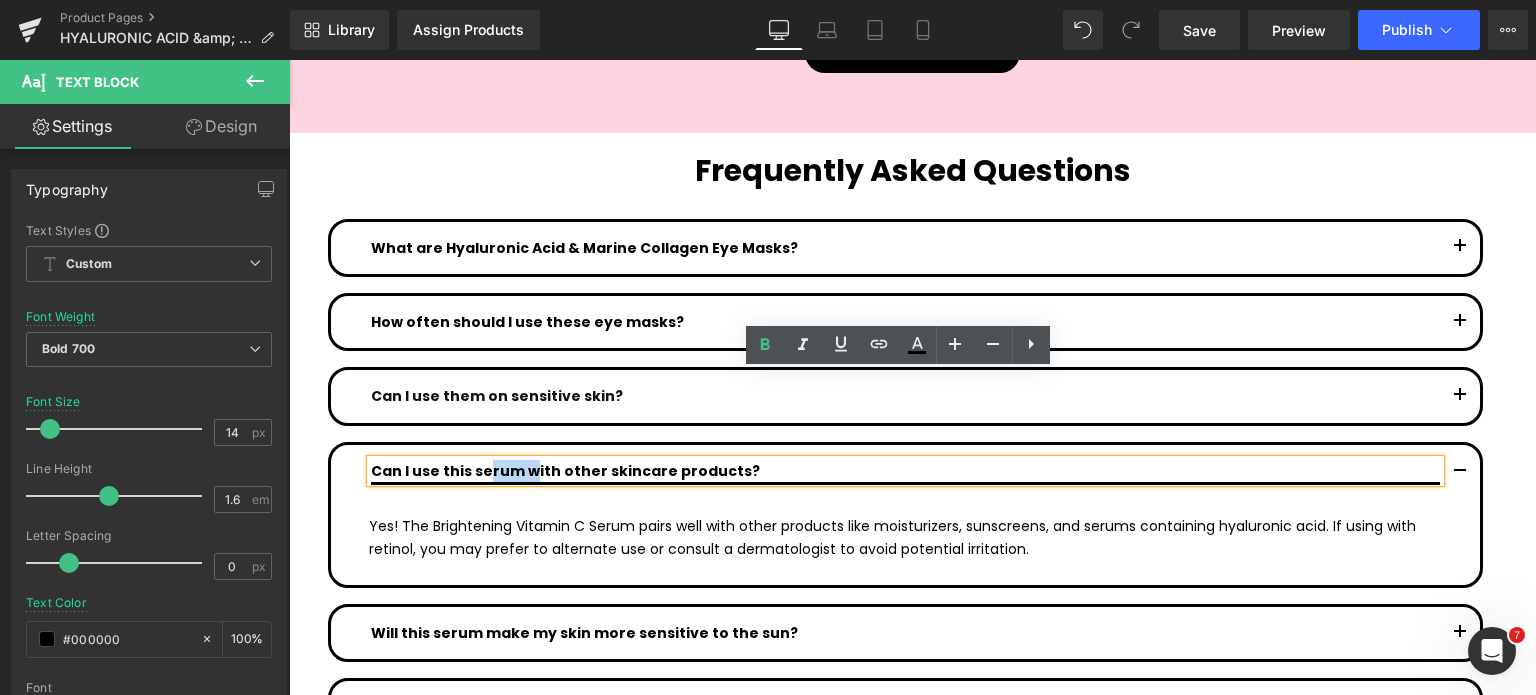 type 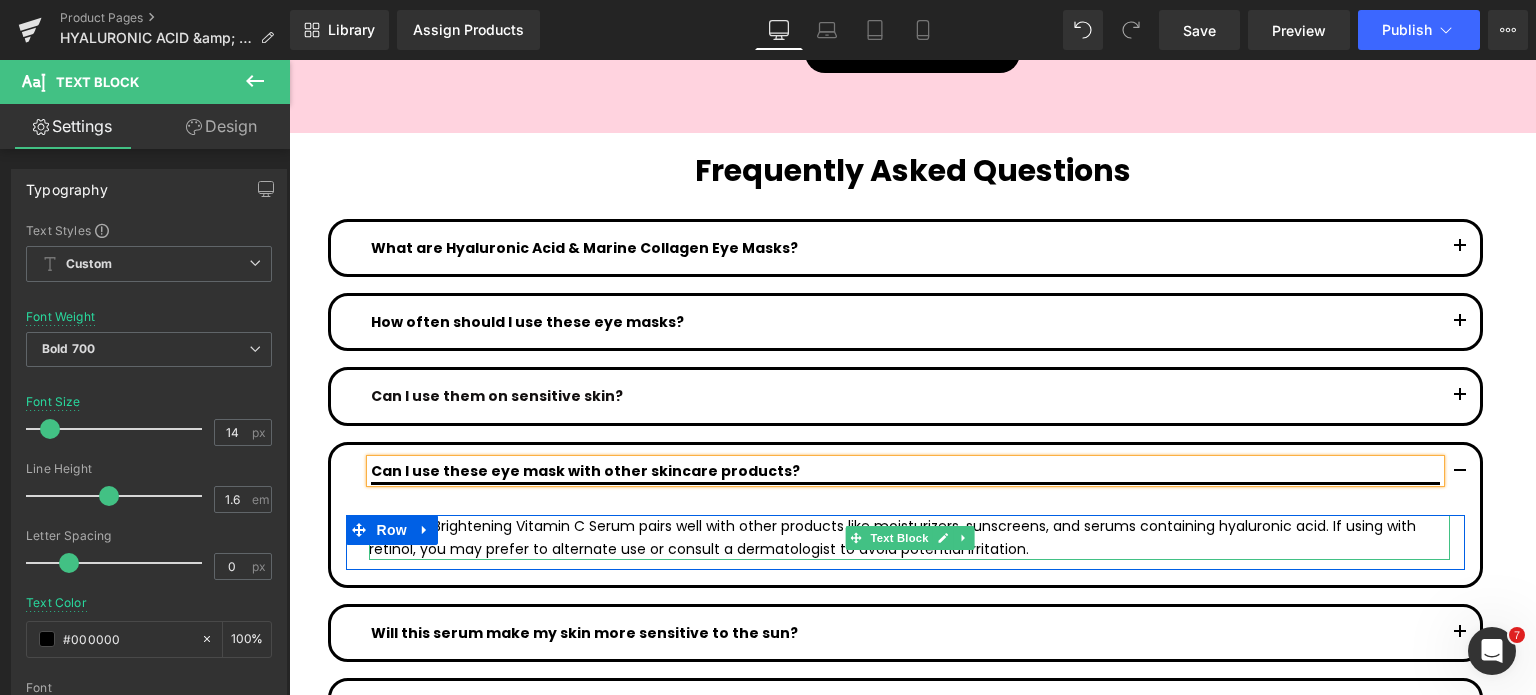 click on "Yes! The Brightening Vitamin C Serum pairs well with other products like moisturizers, sunscreens, and serums containing hyaluronic acid. If using with retinol, you may prefer to alternate use or consult a dermatologist to avoid potential irritation." at bounding box center (909, 537) 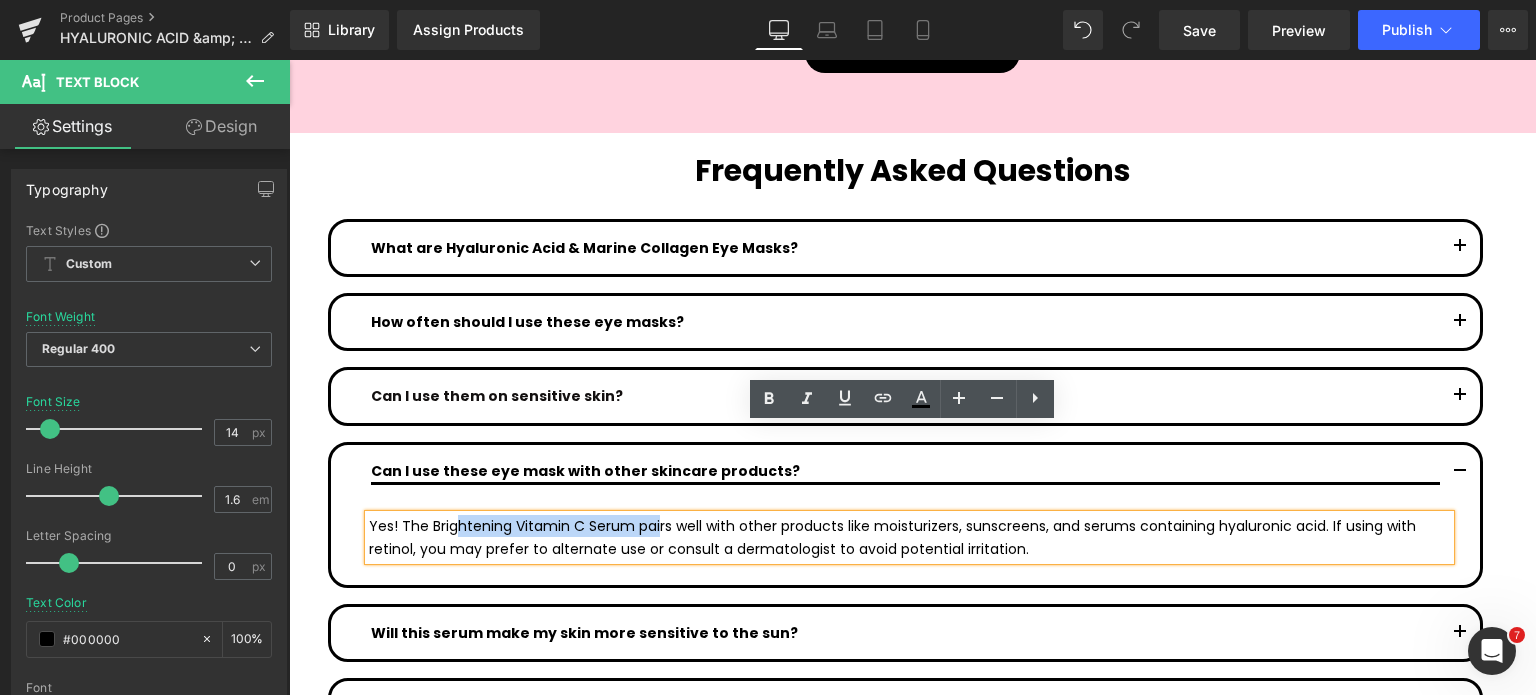 drag, startPoint x: 624, startPoint y: 435, endPoint x: 420, endPoint y: 439, distance: 204.03922 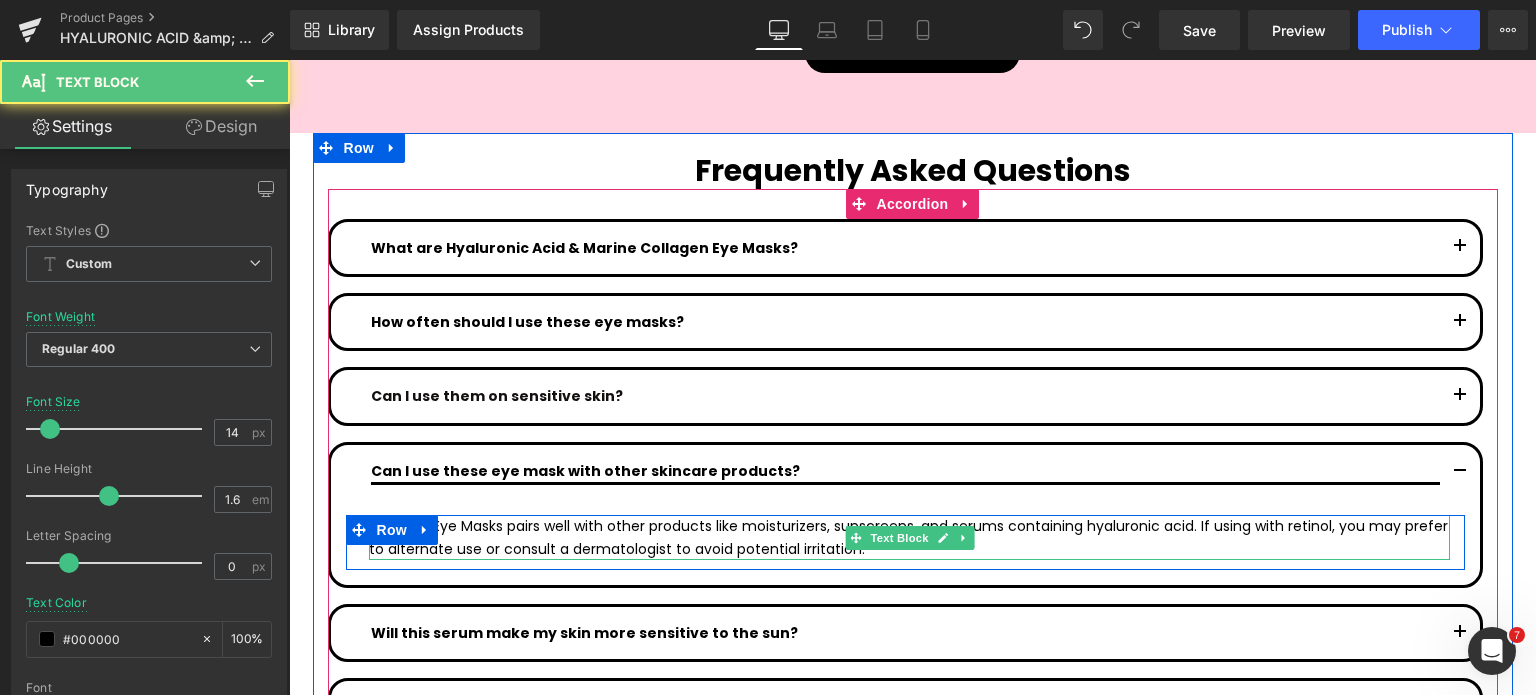 drag, startPoint x: 1191, startPoint y: 438, endPoint x: 1200, endPoint y: 451, distance: 15.811388 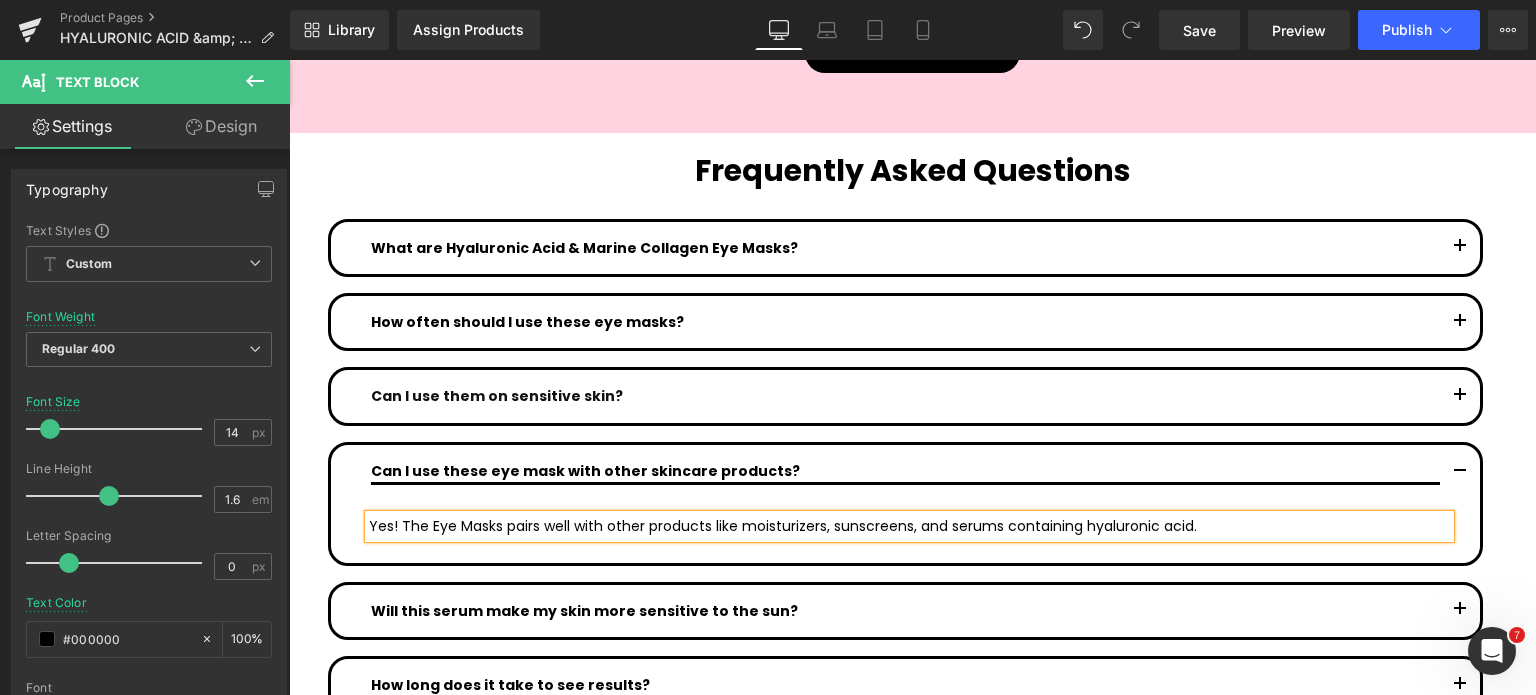 click at bounding box center (1460, 611) 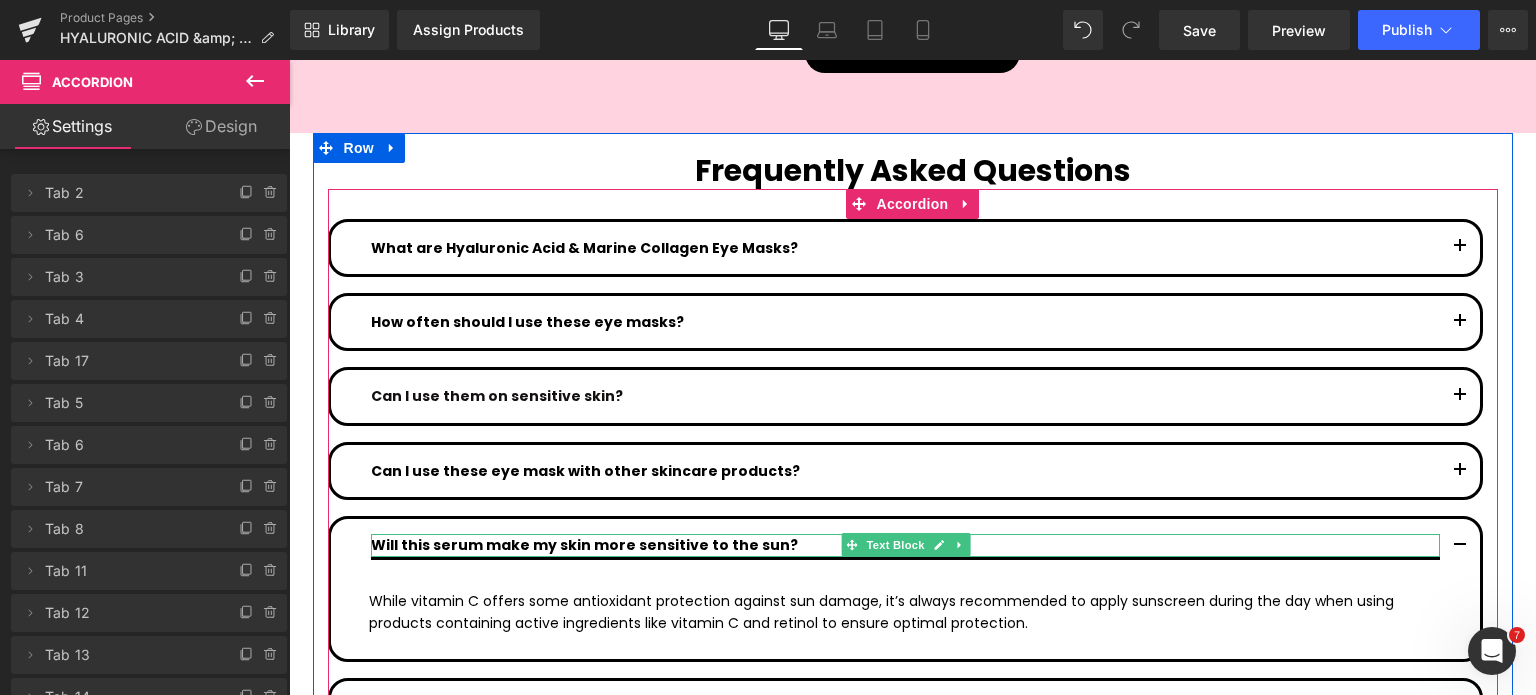 click on "Will this serum make my skin more sensitive to the sun?" at bounding box center (905, 545) 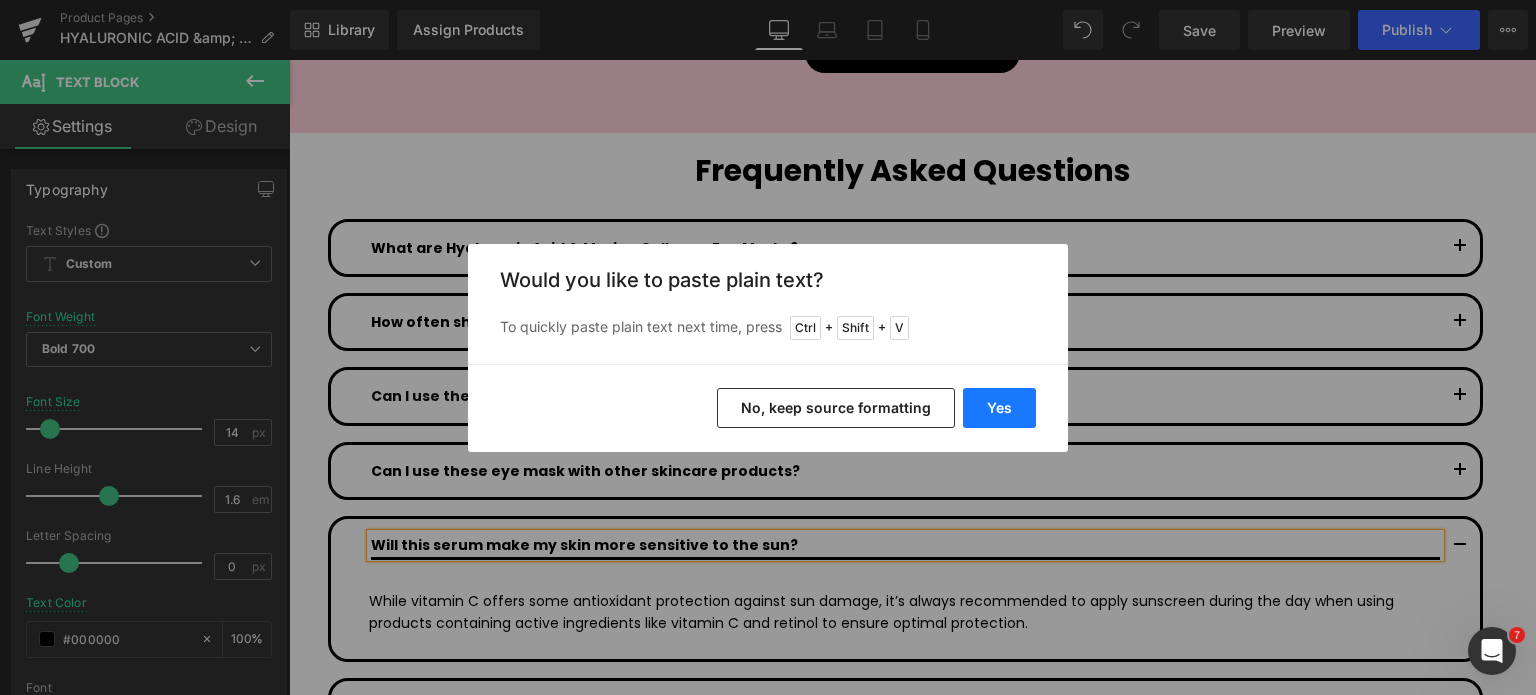 click on "Yes" at bounding box center (999, 408) 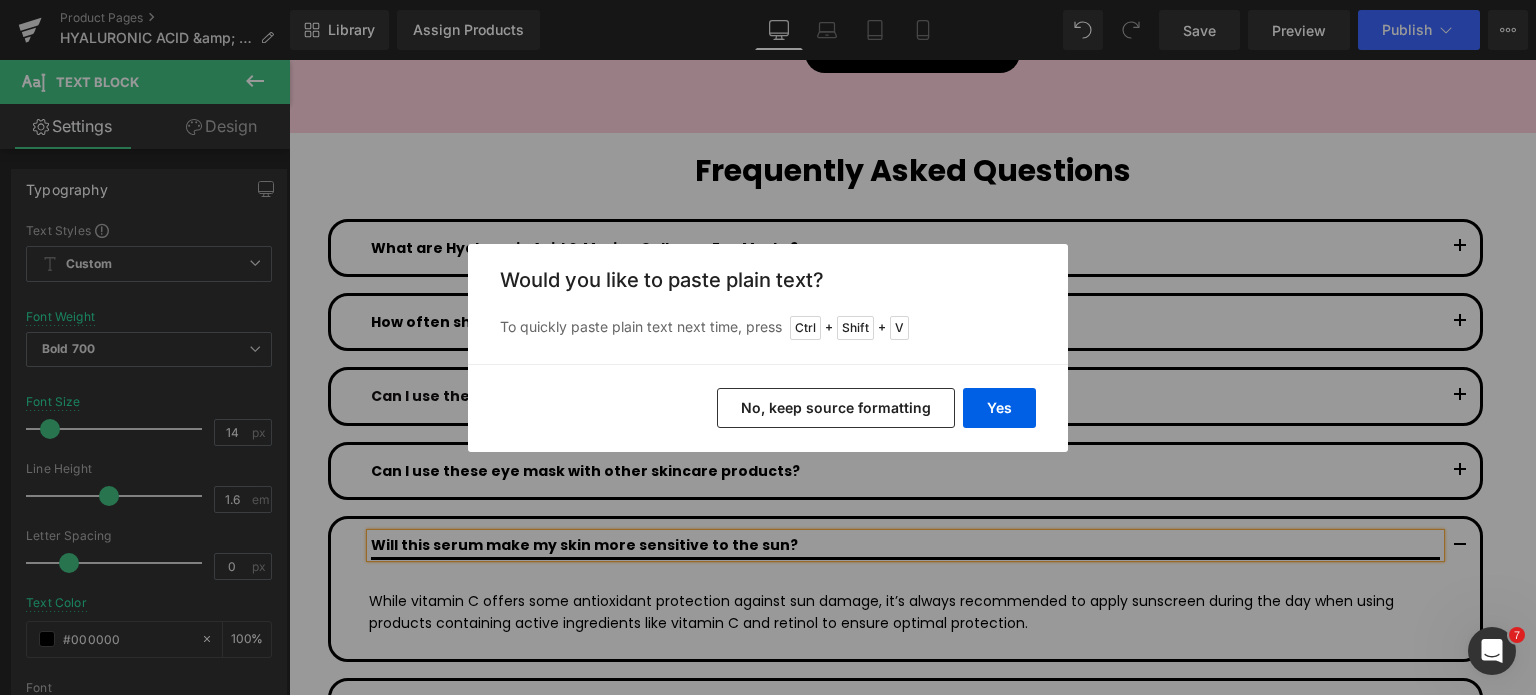 type 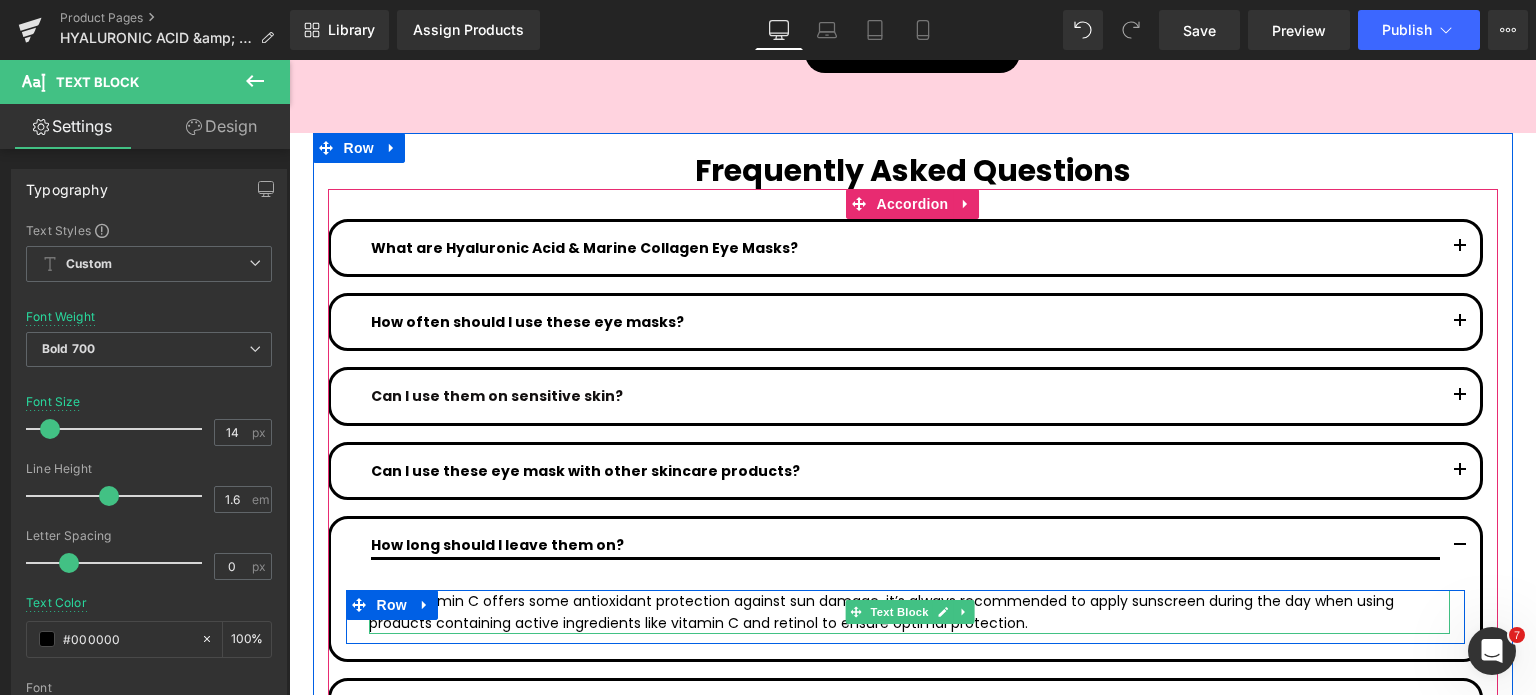 click on "While vitamin C offers some antioxidant protection against sun damage, it’s always recommended to apply sunscreen during the day when using products containing active ingredients like vitamin C and retinol to ensure optimal protection." at bounding box center [909, 612] 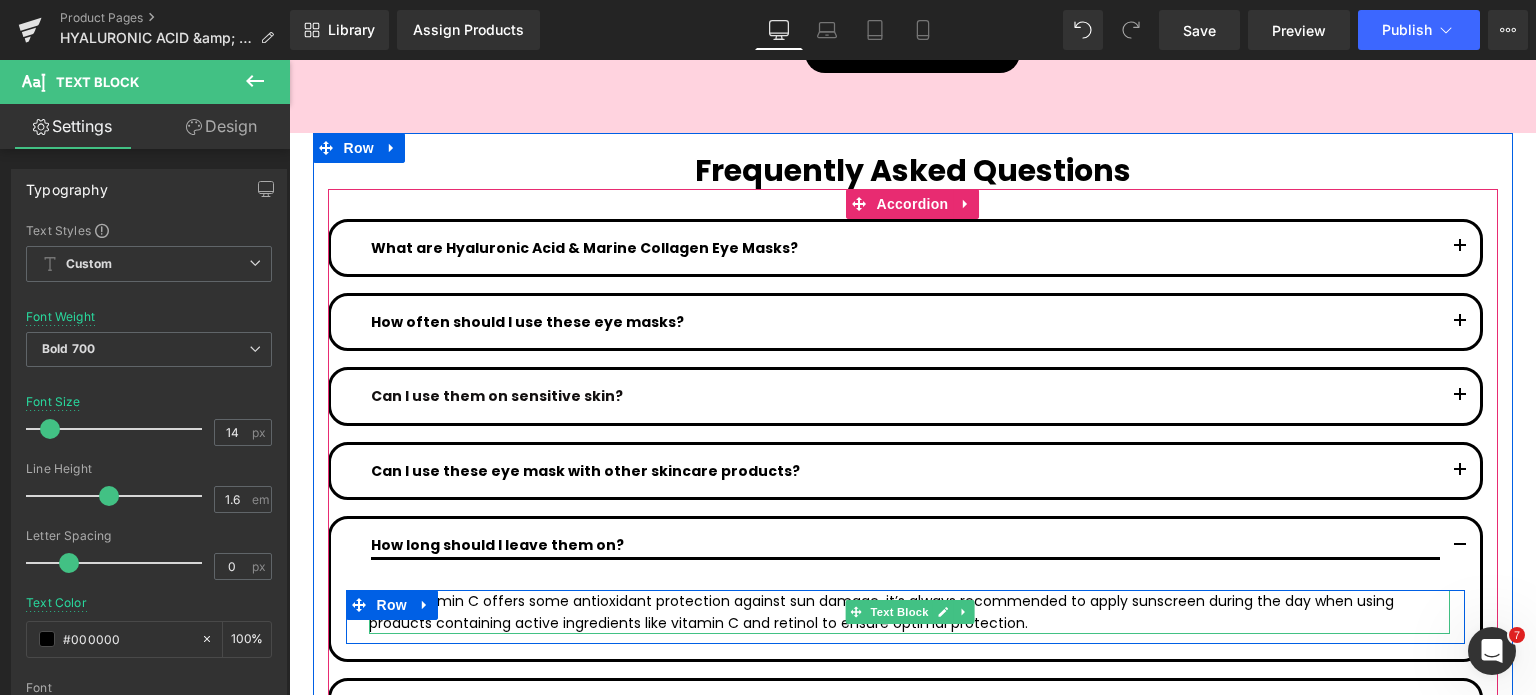 click on "While vitamin C offers some antioxidant protection against sun damage, it’s always recommended to apply sunscreen during the day when using products containing active ingredients like vitamin C and retinol to ensure optimal protection." at bounding box center [909, 612] 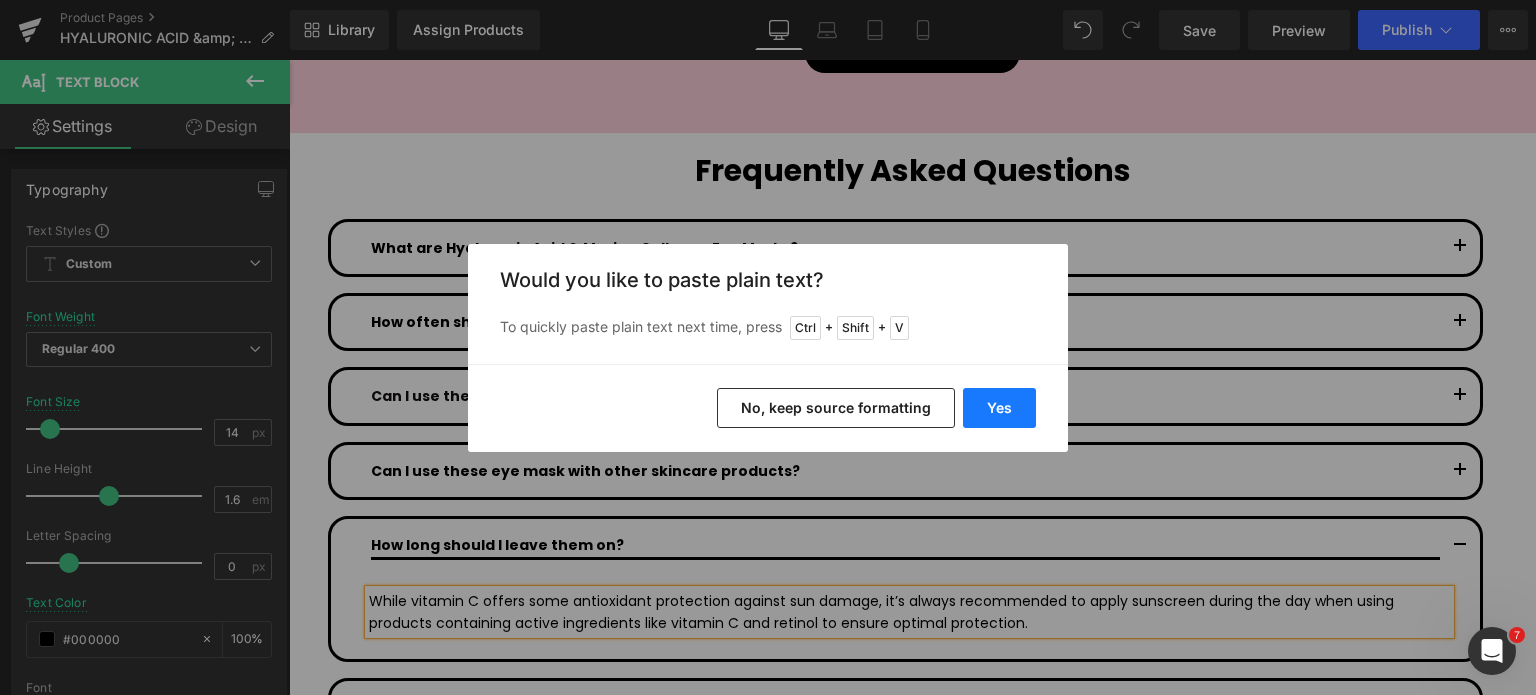 click on "Yes" at bounding box center [999, 408] 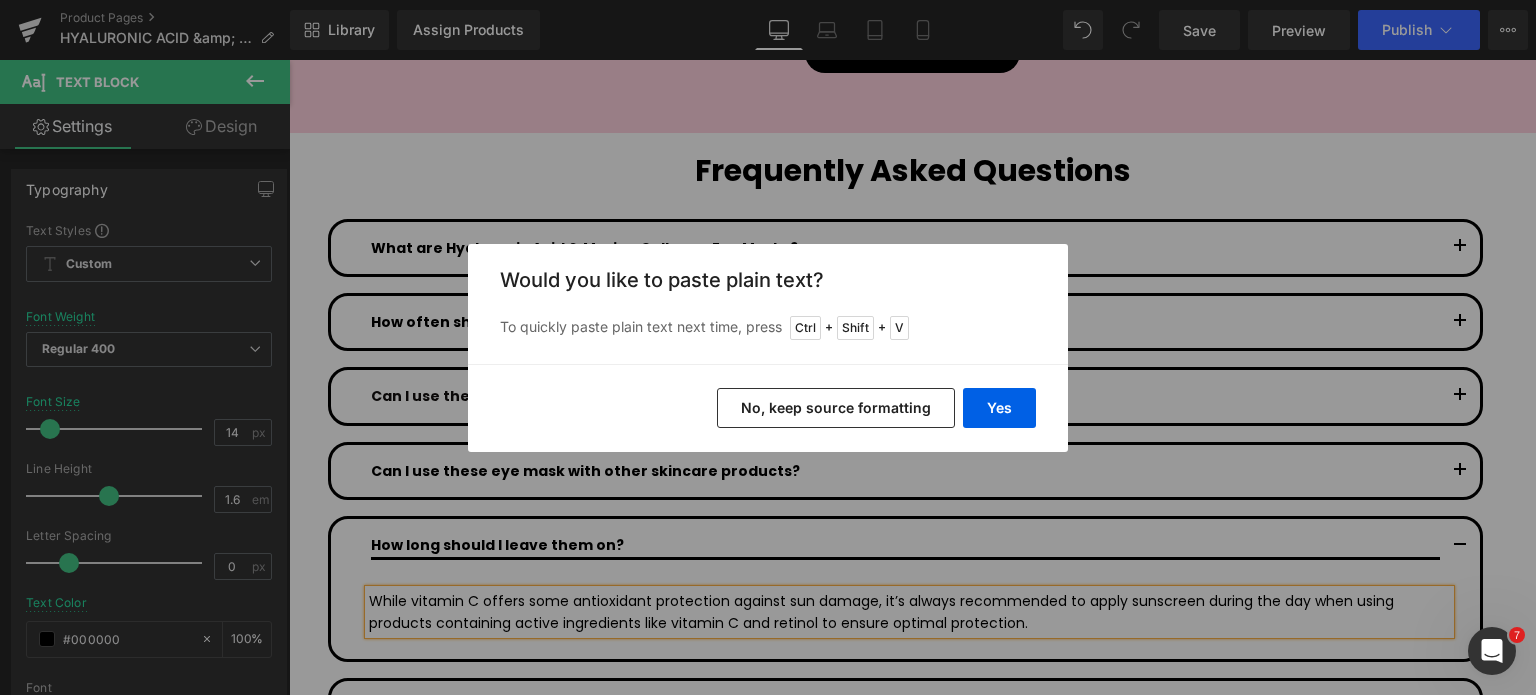 type 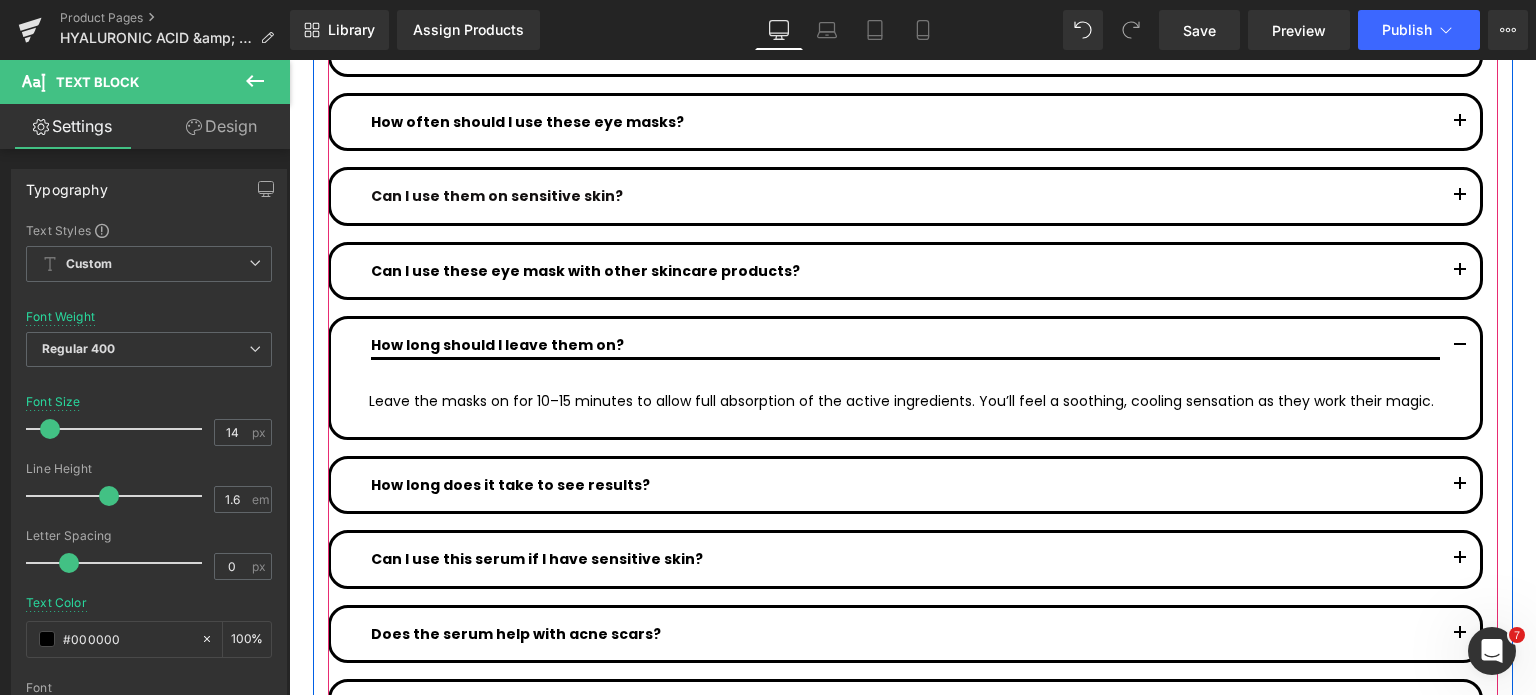 scroll, scrollTop: 10416, scrollLeft: 0, axis: vertical 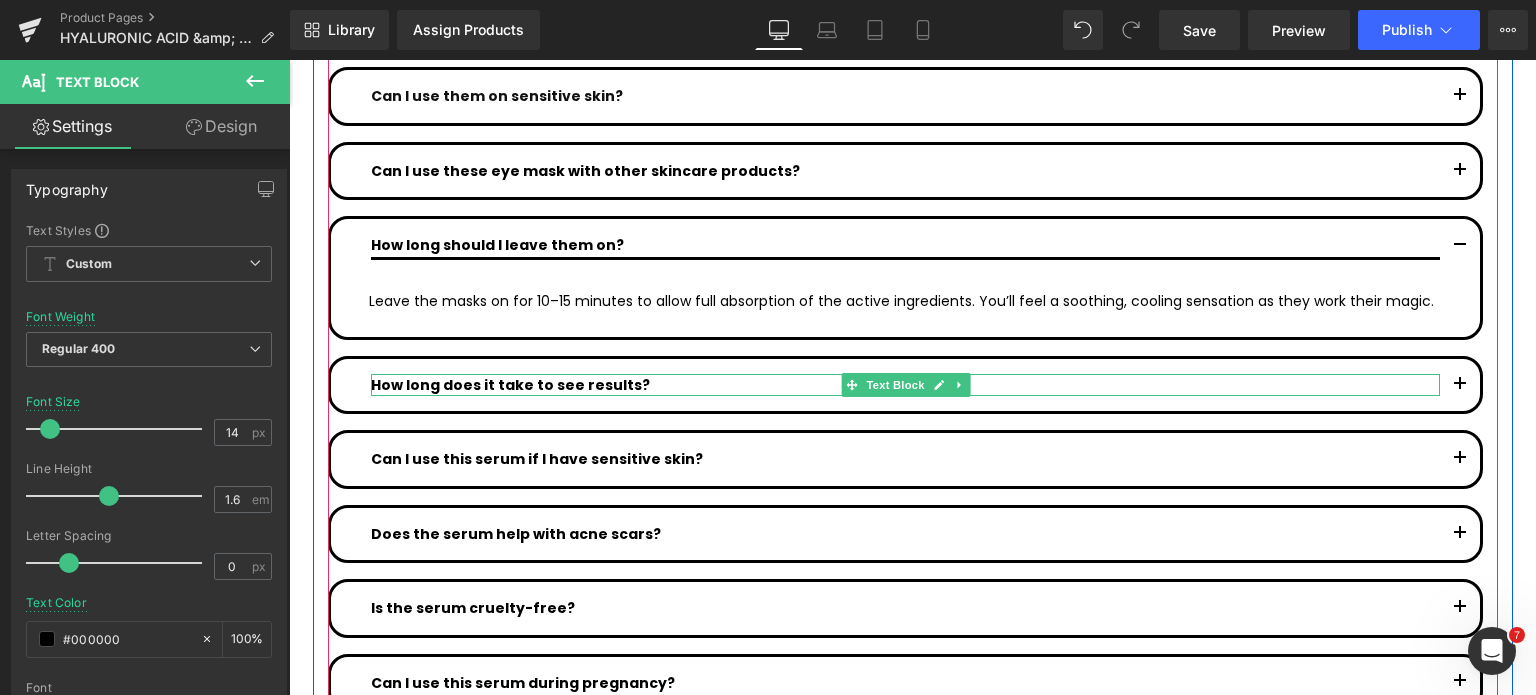 click on "How long does it take to see results?" at bounding box center (905, 385) 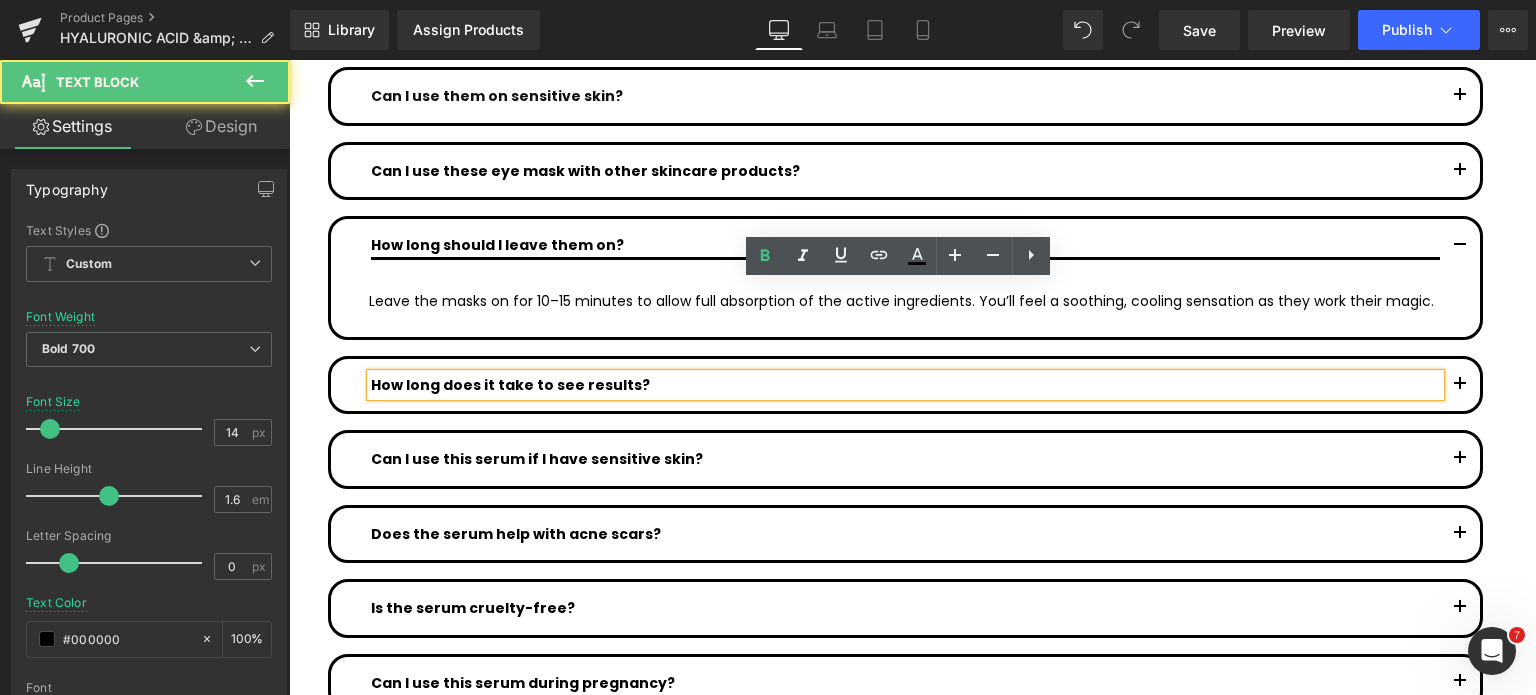 click on "How long does it take to see results?" at bounding box center (905, 385) 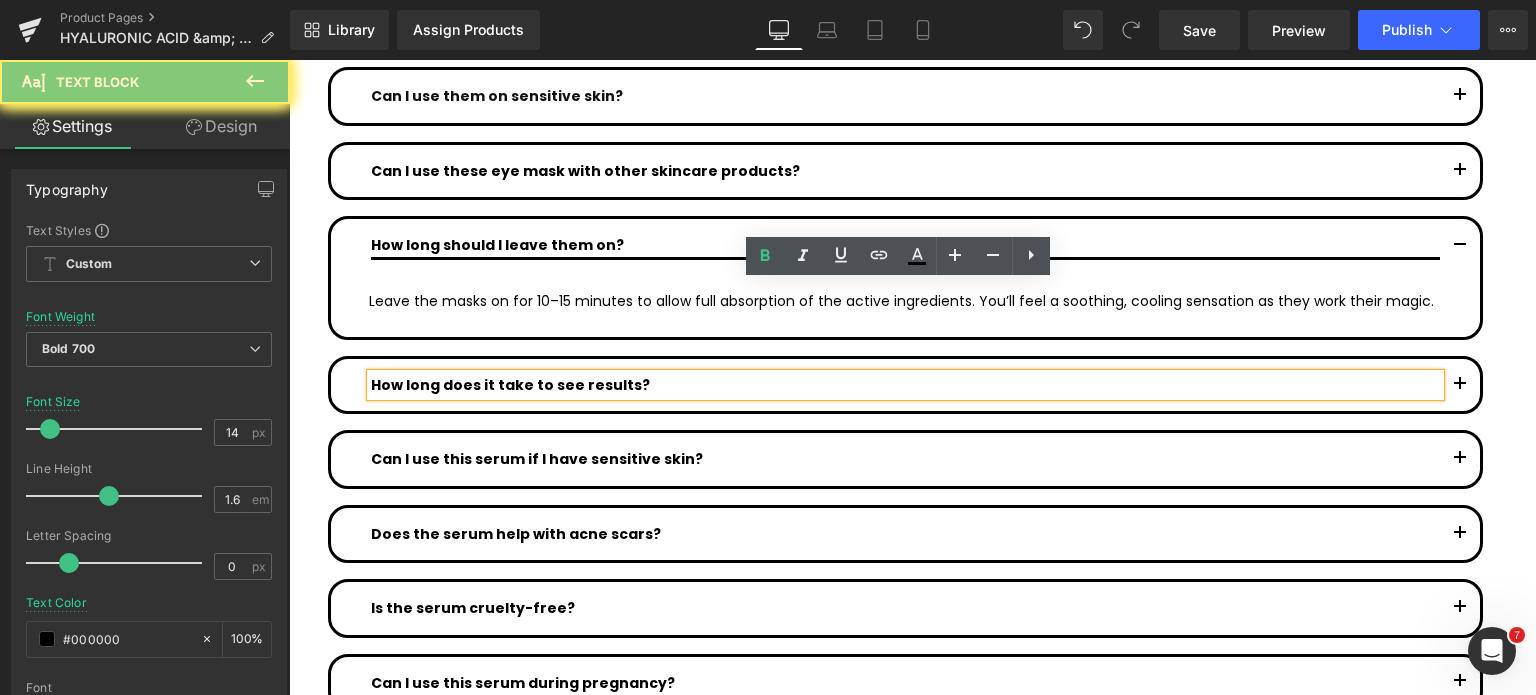 click on "How long does it take to see results?" at bounding box center [905, 385] 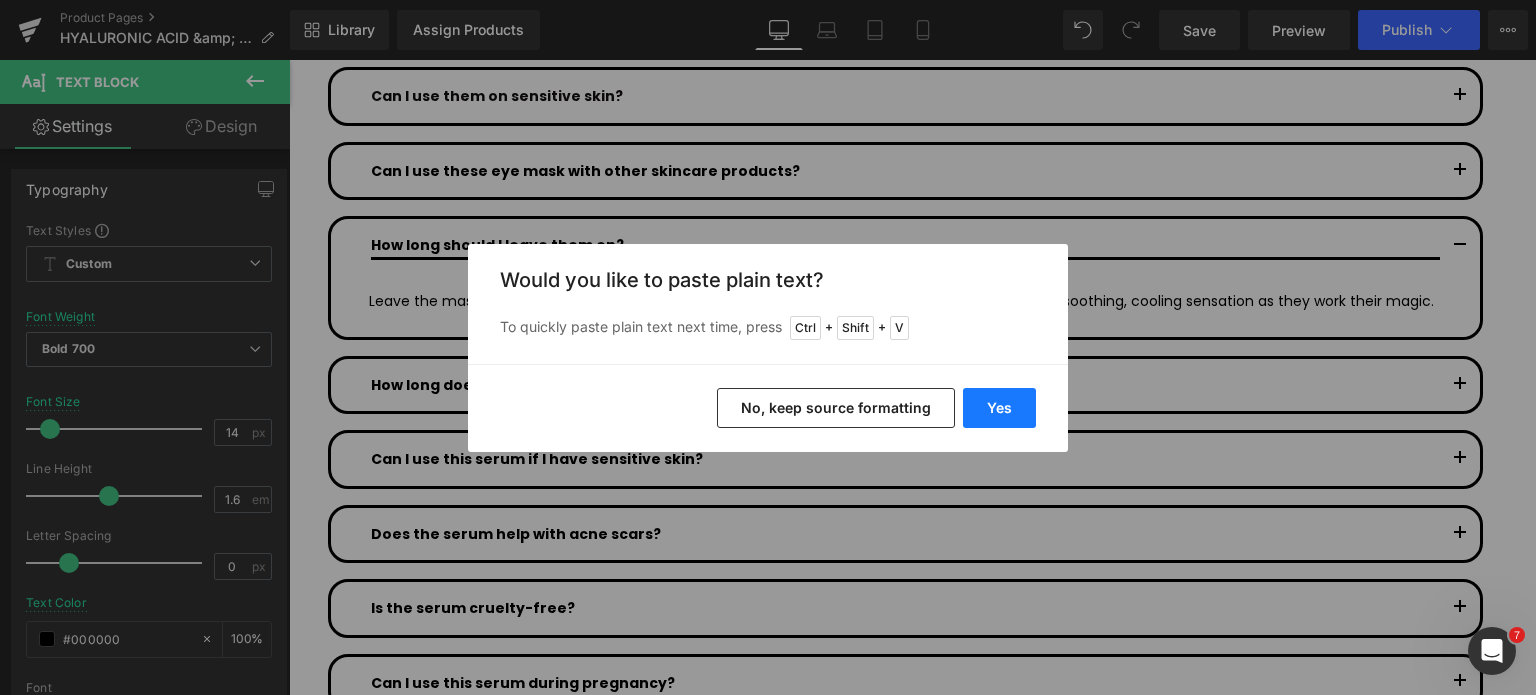 click on "Yes" at bounding box center [999, 408] 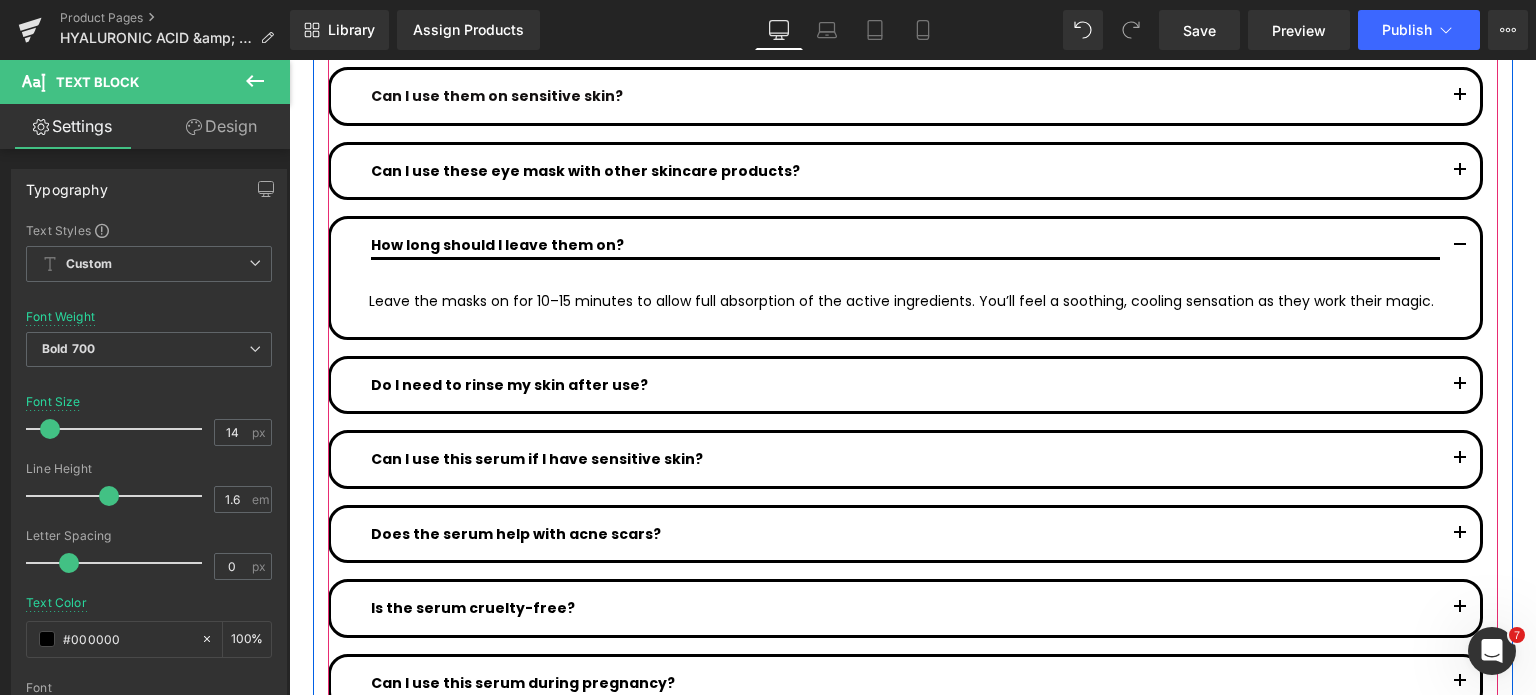 click at bounding box center (1460, 385) 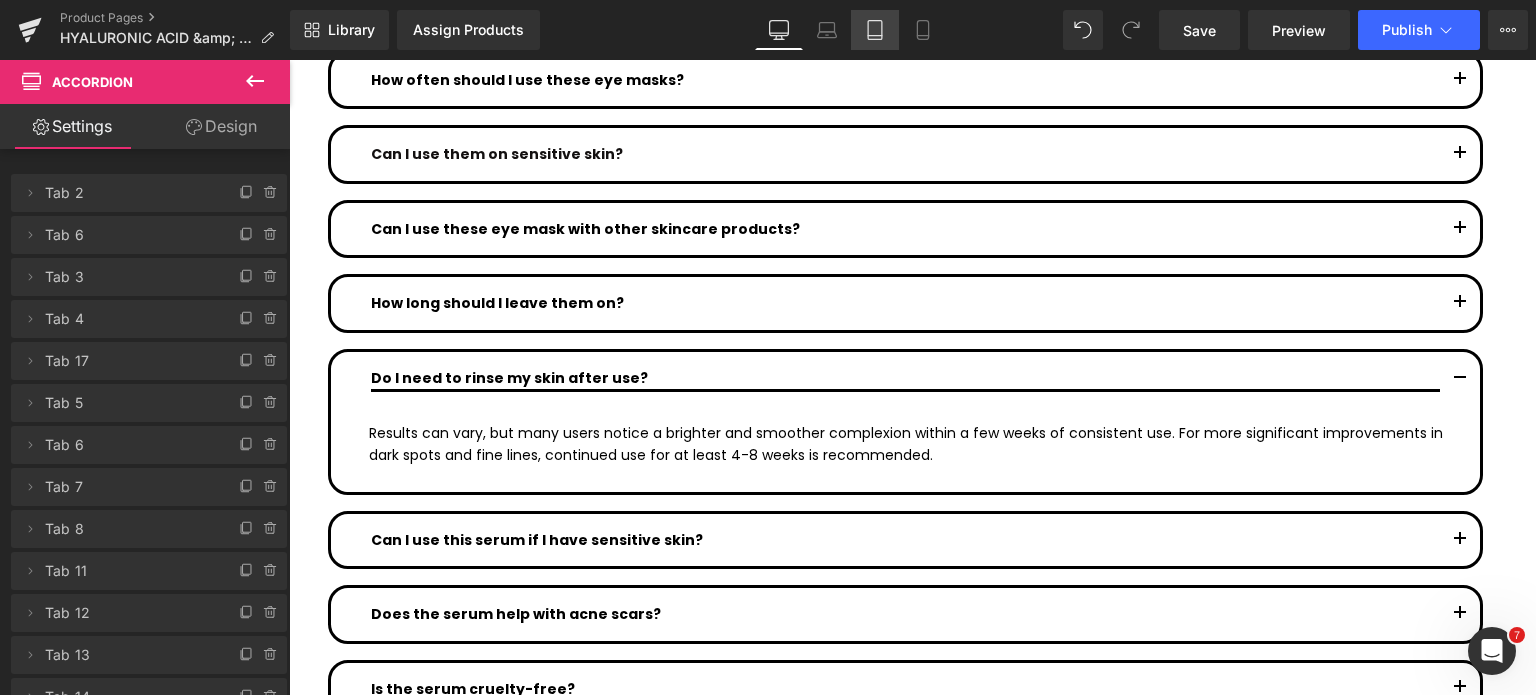 scroll, scrollTop: 10354, scrollLeft: 0, axis: vertical 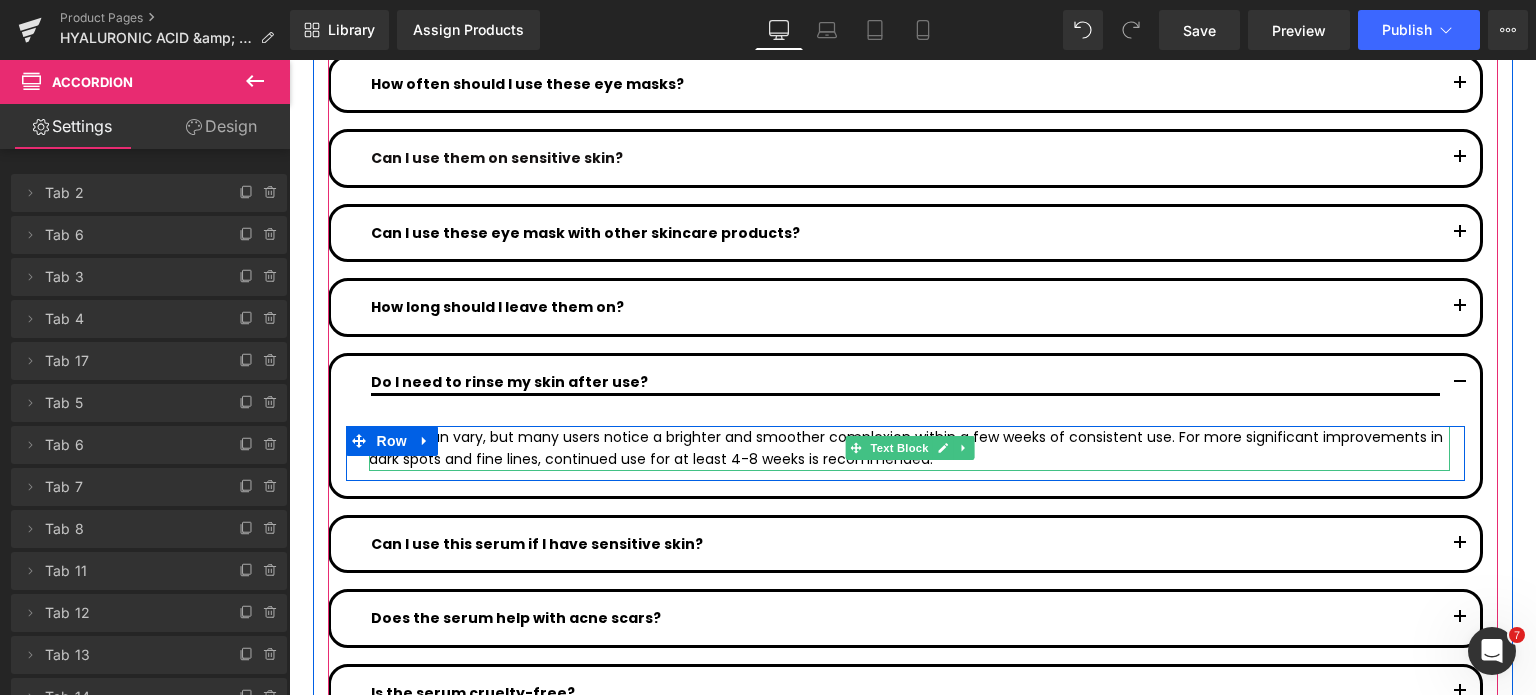click on "Results can vary, but many users notice a brighter and smoother complexion within a few weeks of consistent use. For more significant improvements in dark spots and fine lines, continued use for at least 4-8 weeks is recommended." at bounding box center (909, 448) 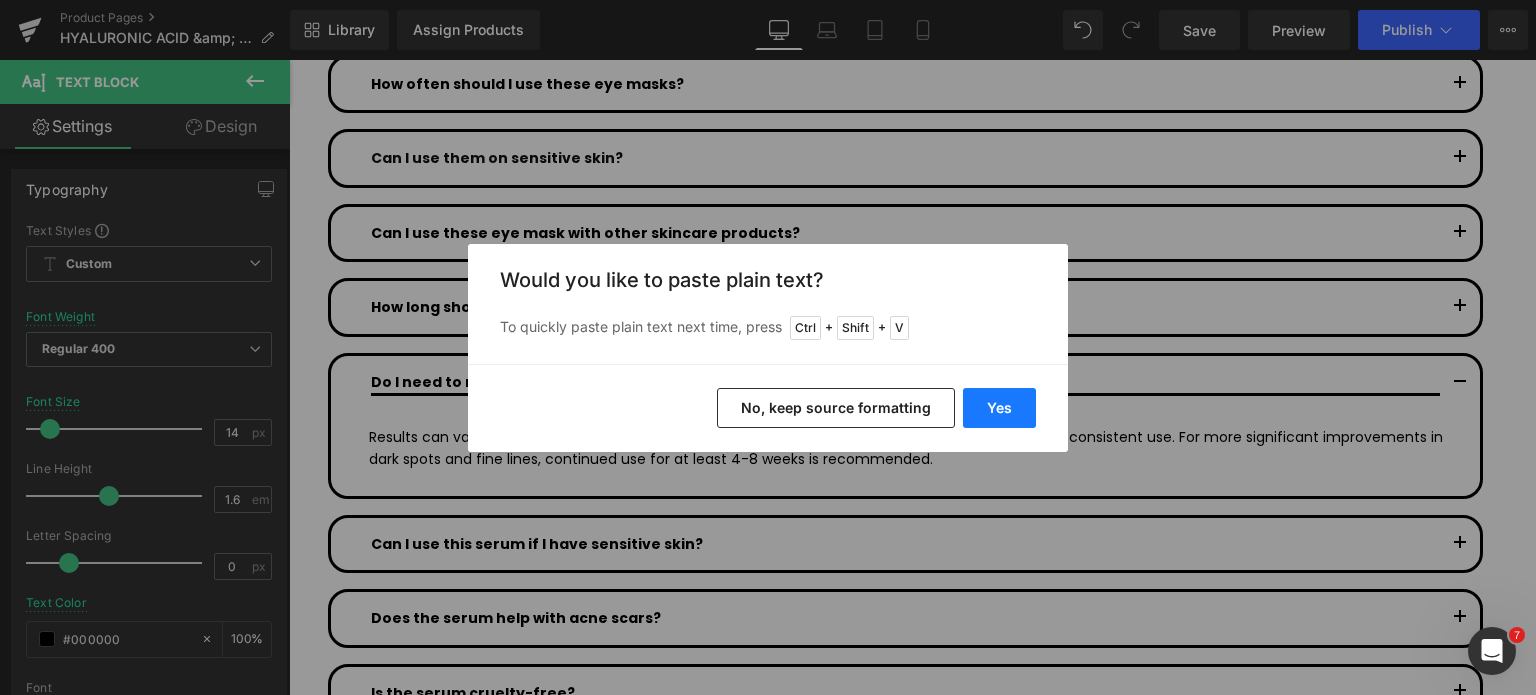 click on "Yes" at bounding box center [999, 408] 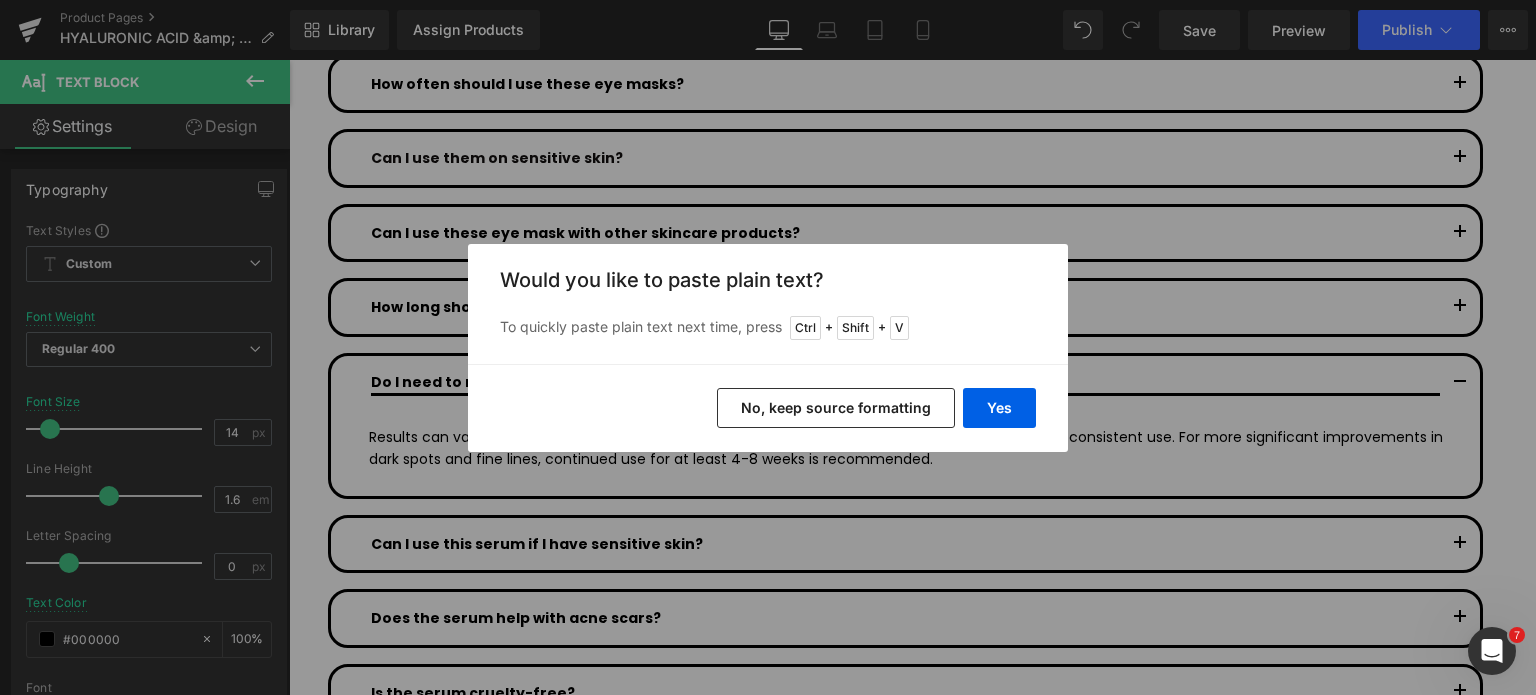 type 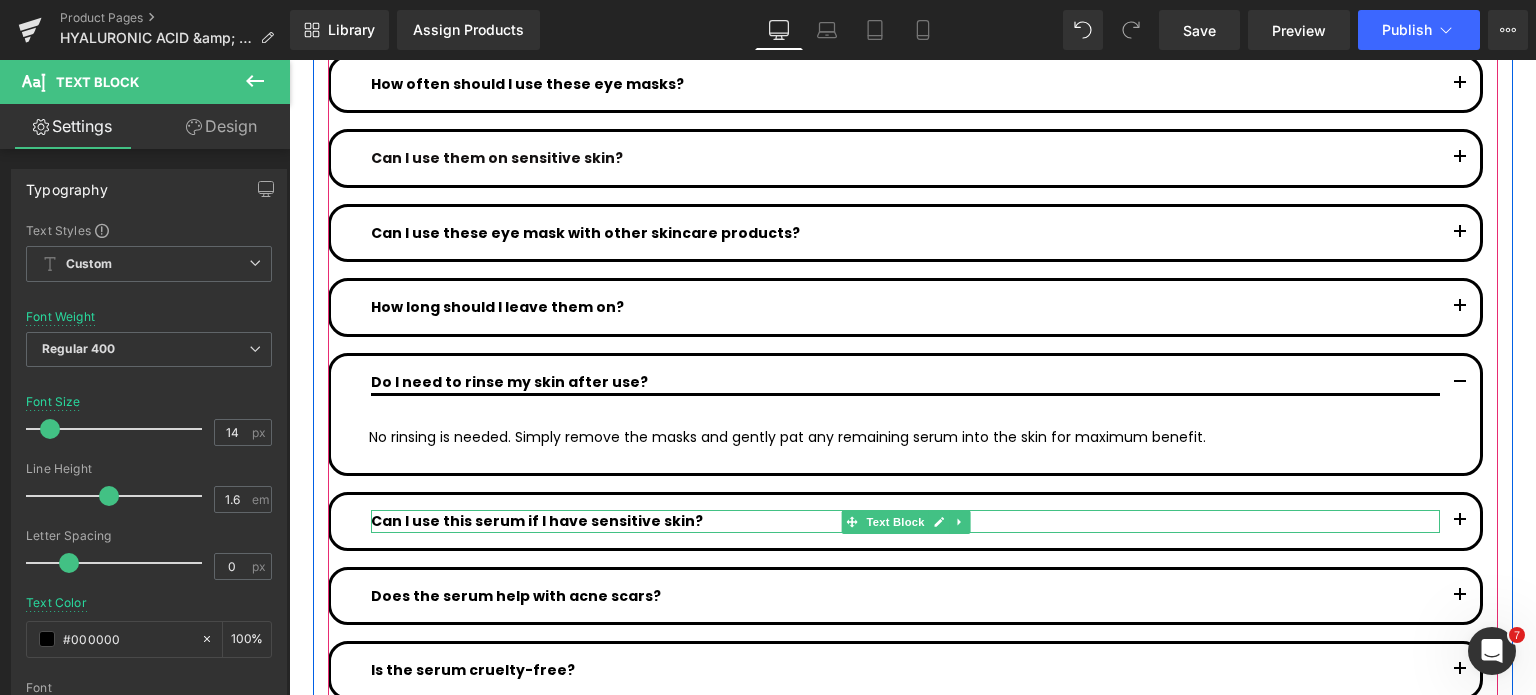 click on "Can I use this serum if I have sensitive skin?" at bounding box center [905, 521] 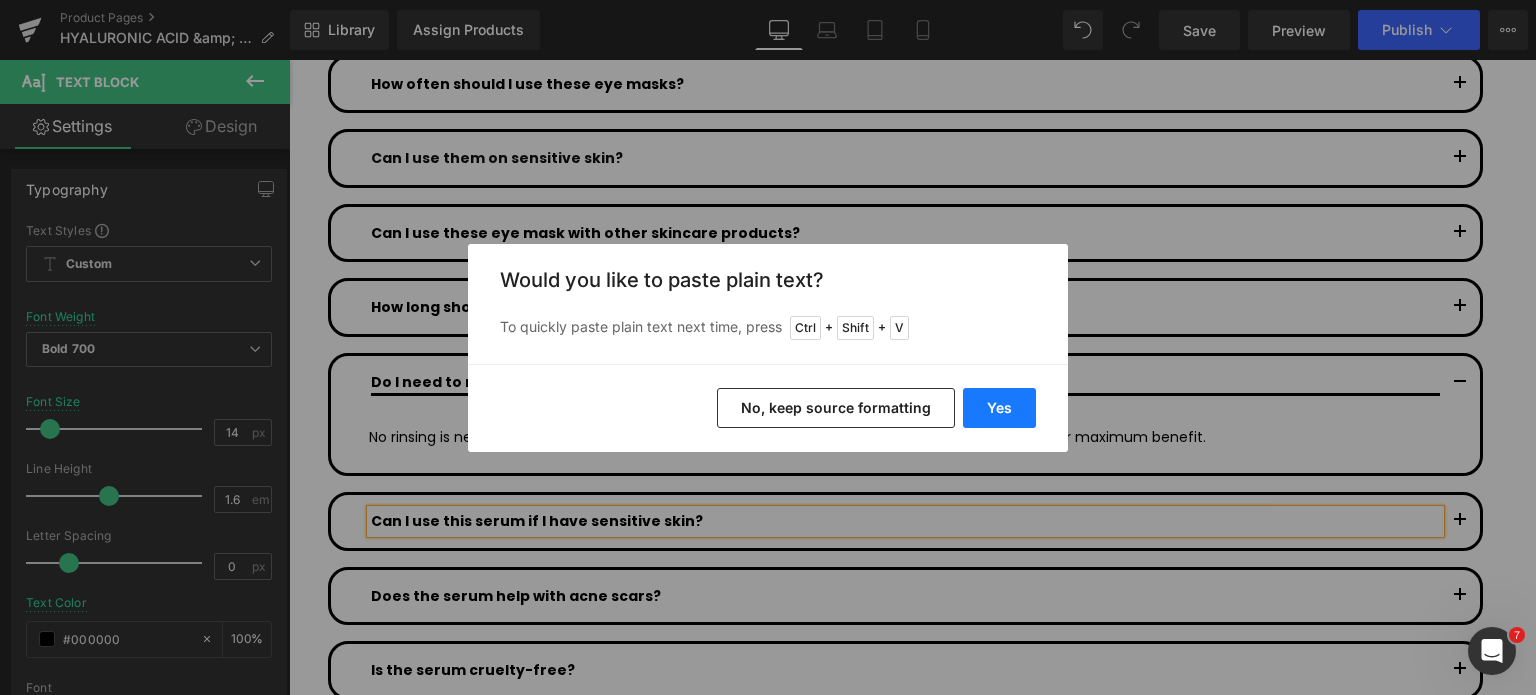 click on "Yes" at bounding box center (999, 408) 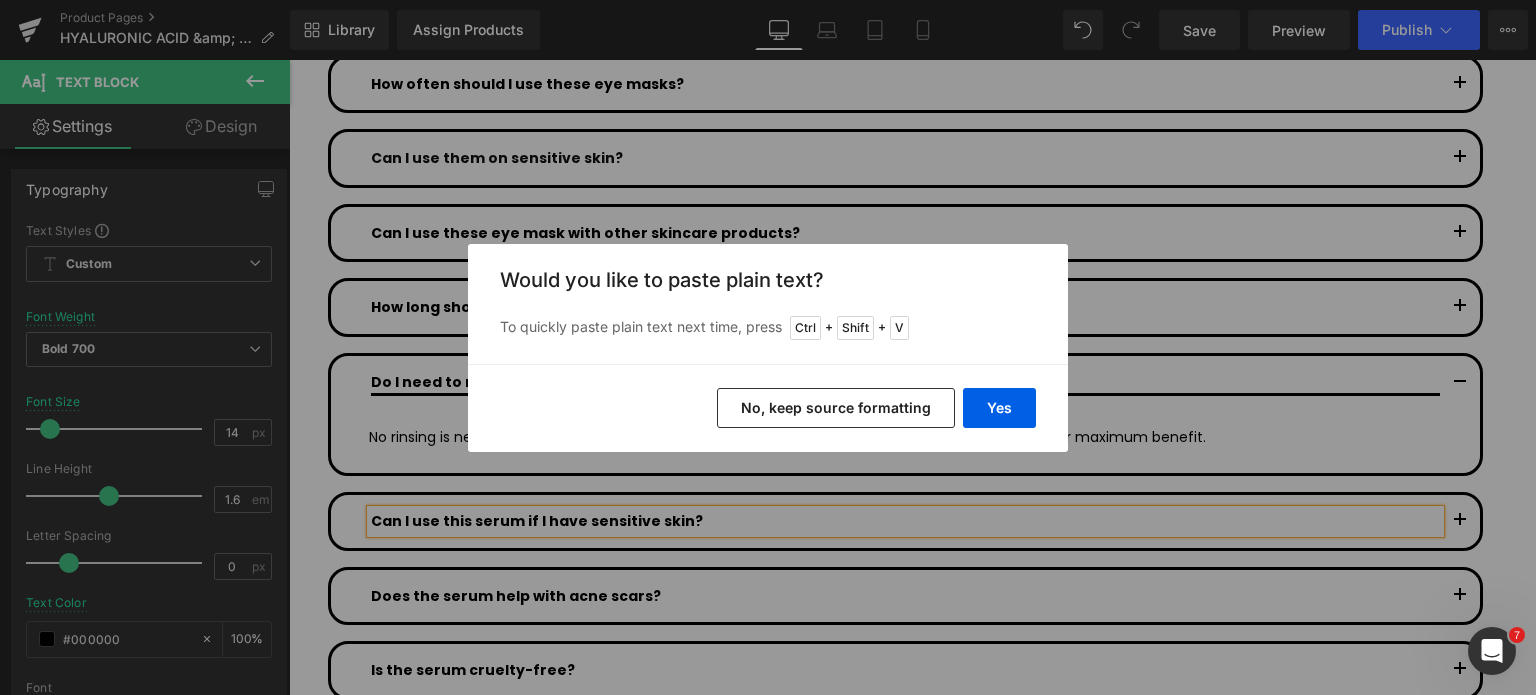 type 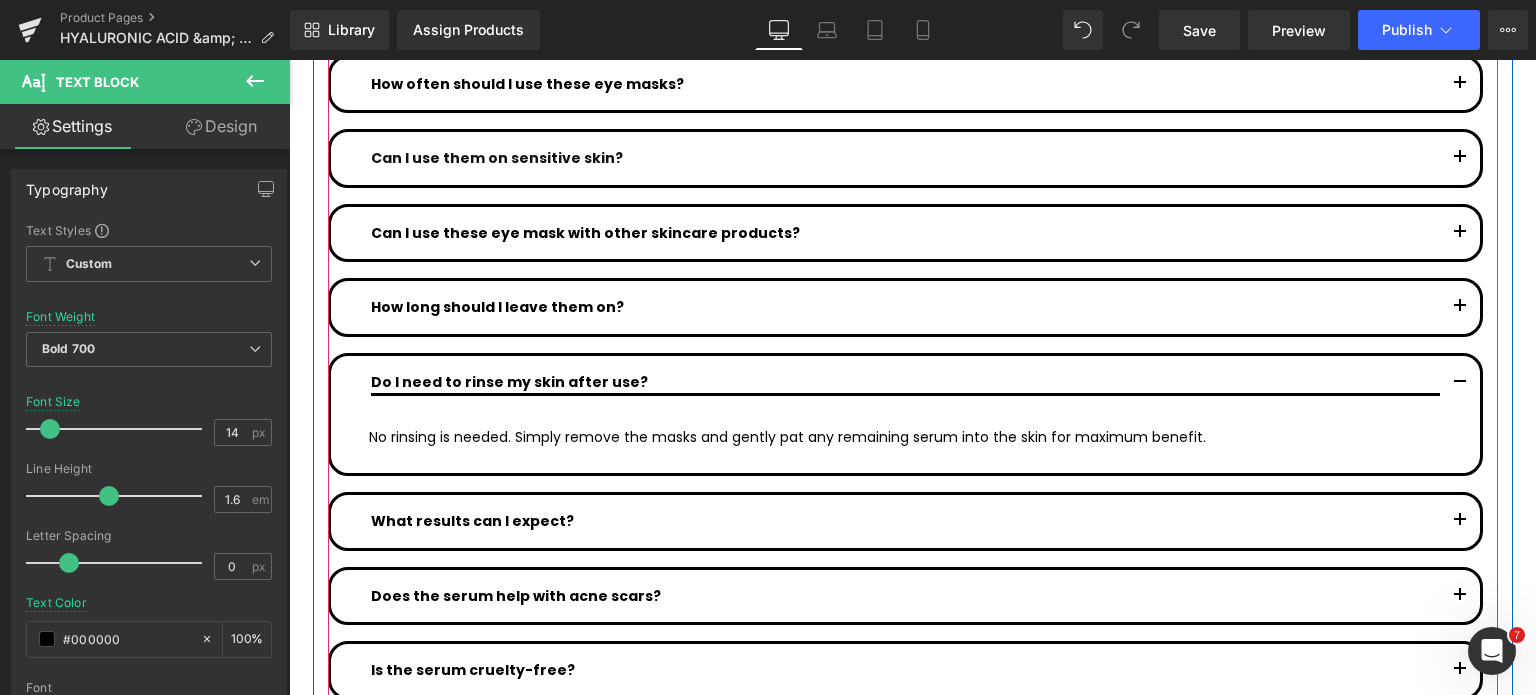 click at bounding box center (1460, 521) 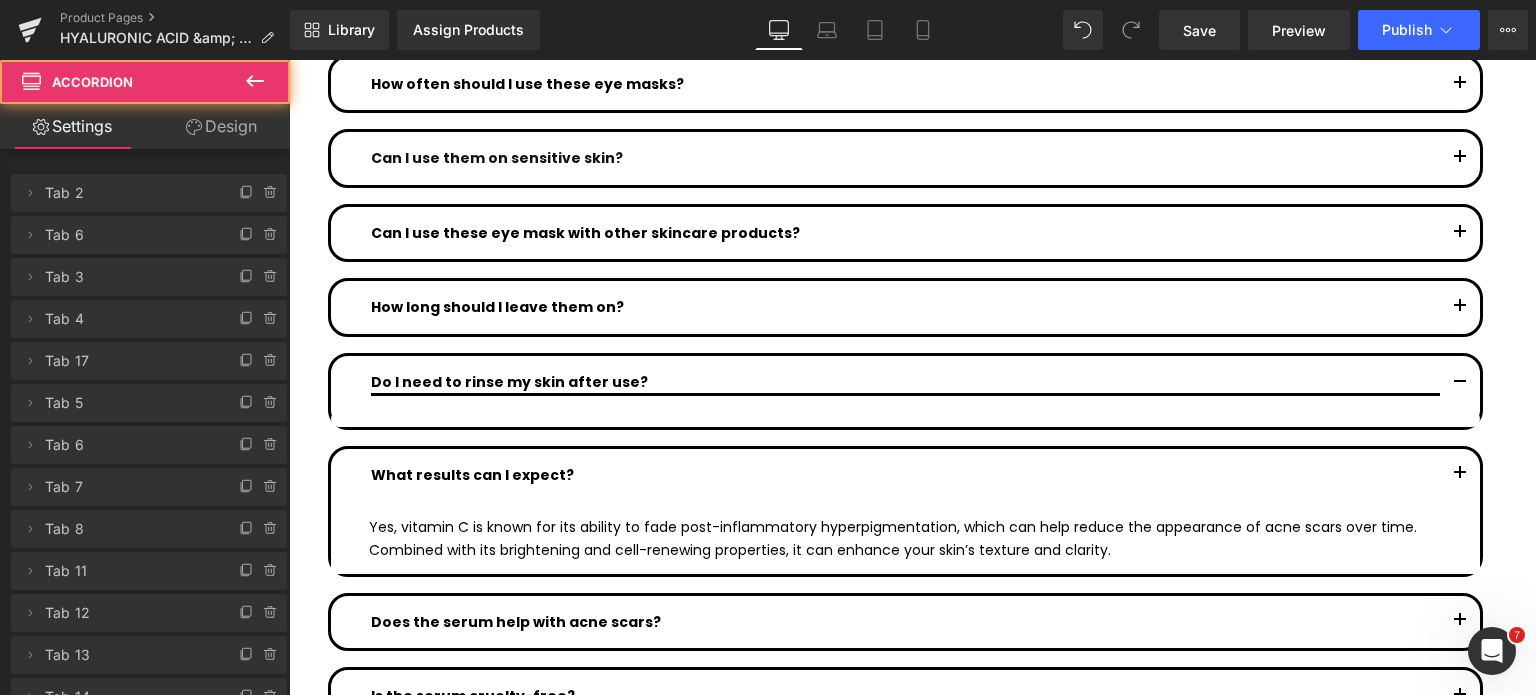 scroll, scrollTop: 10292, scrollLeft: 0, axis: vertical 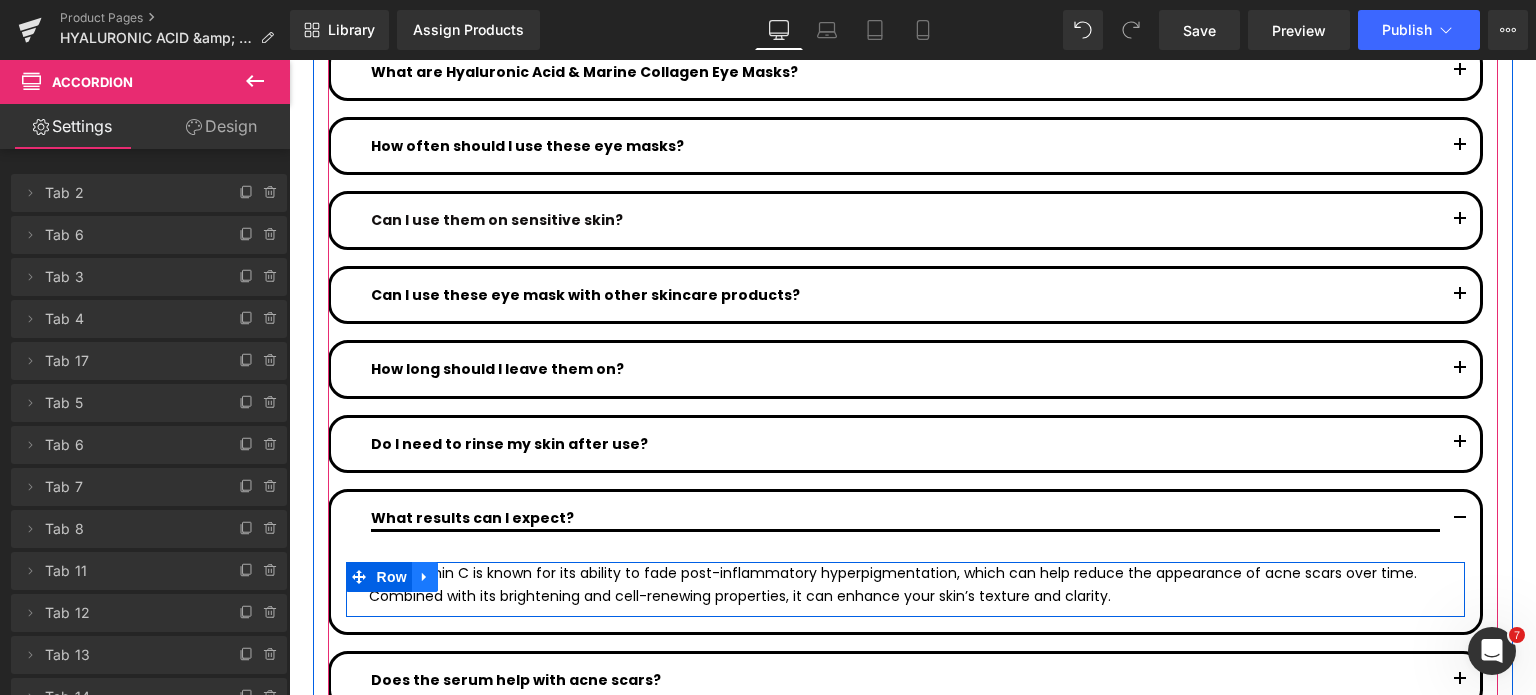 click at bounding box center [425, 577] 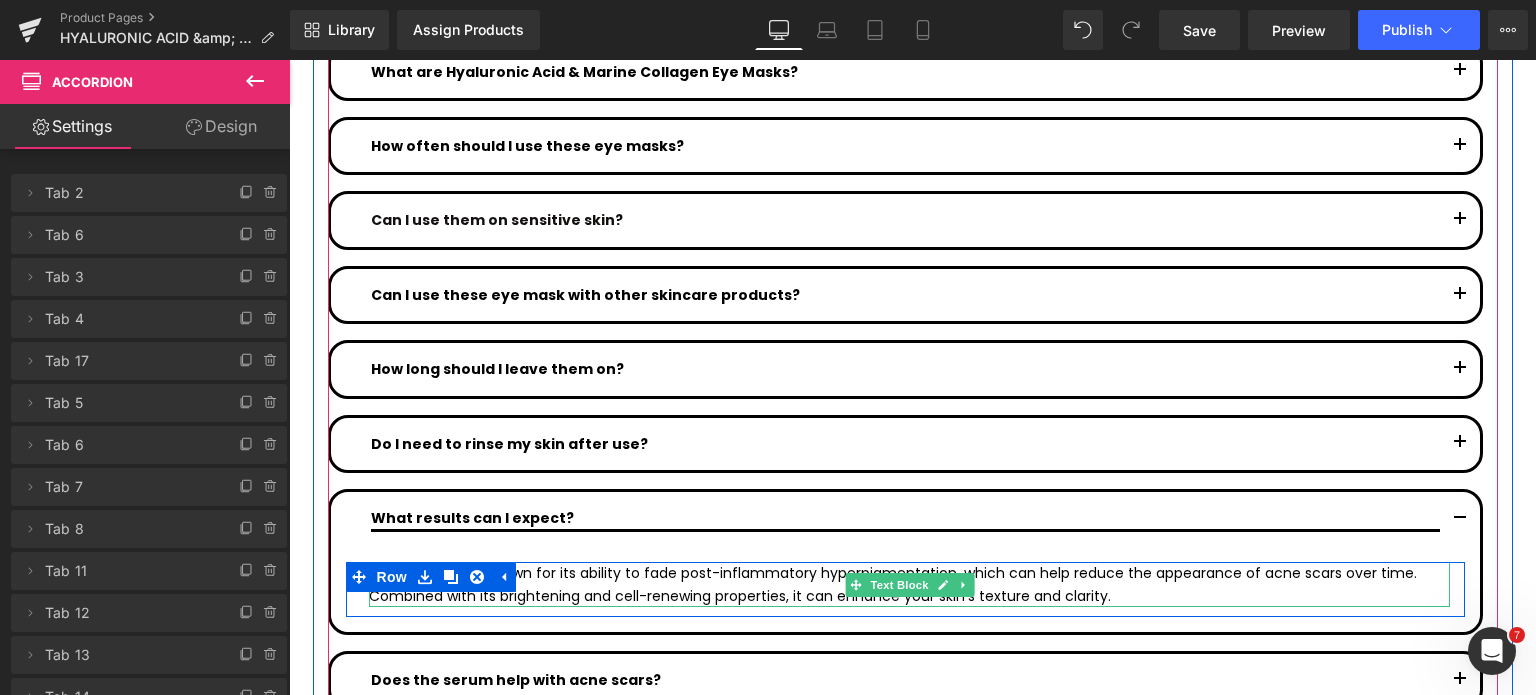 click on "Yes, vitamin C is known for its ability to fade post-inflammatory hyperpigmentation, which can help reduce the appearance of acne scars over time. Combined with its brightening and cell-renewing properties, it can enhance your skin’s texture and clarity." at bounding box center (909, 584) 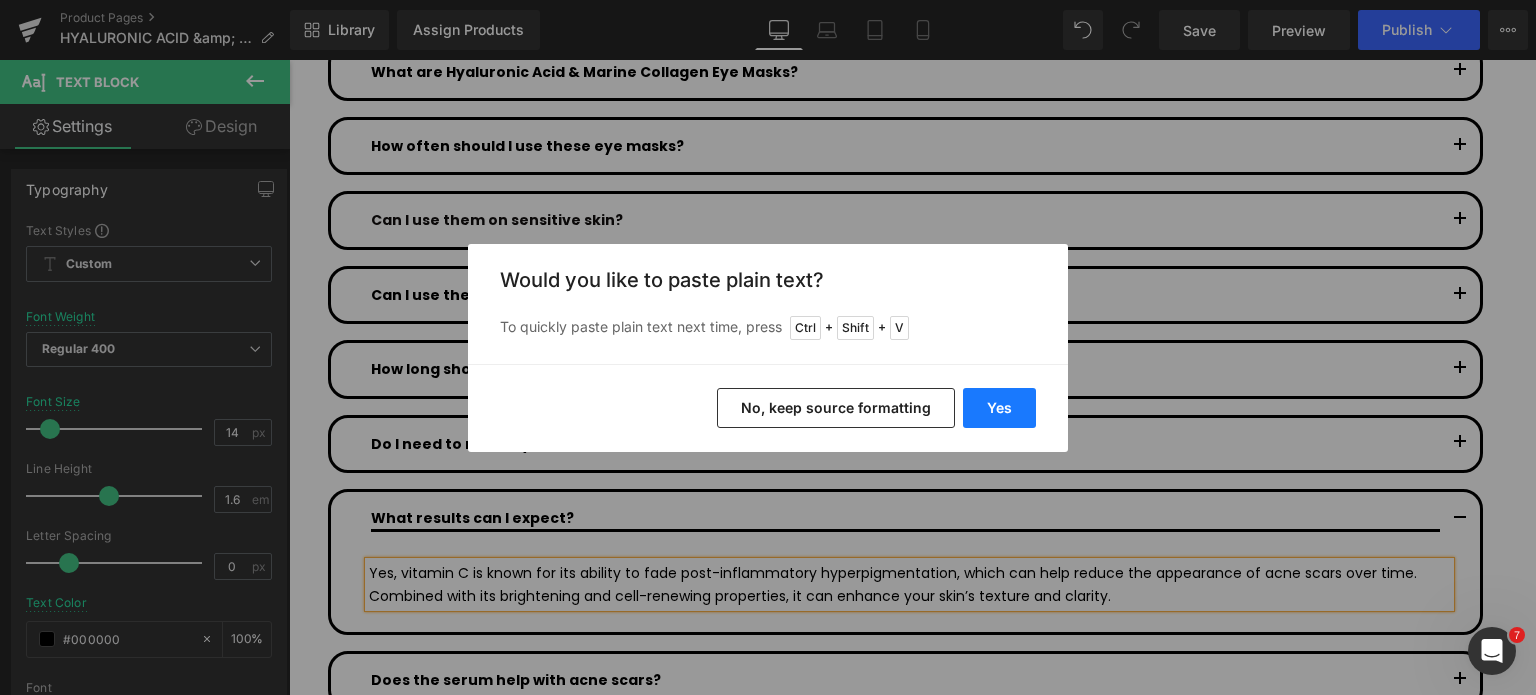 drag, startPoint x: 974, startPoint y: 410, endPoint x: 685, endPoint y: 350, distance: 295.16266 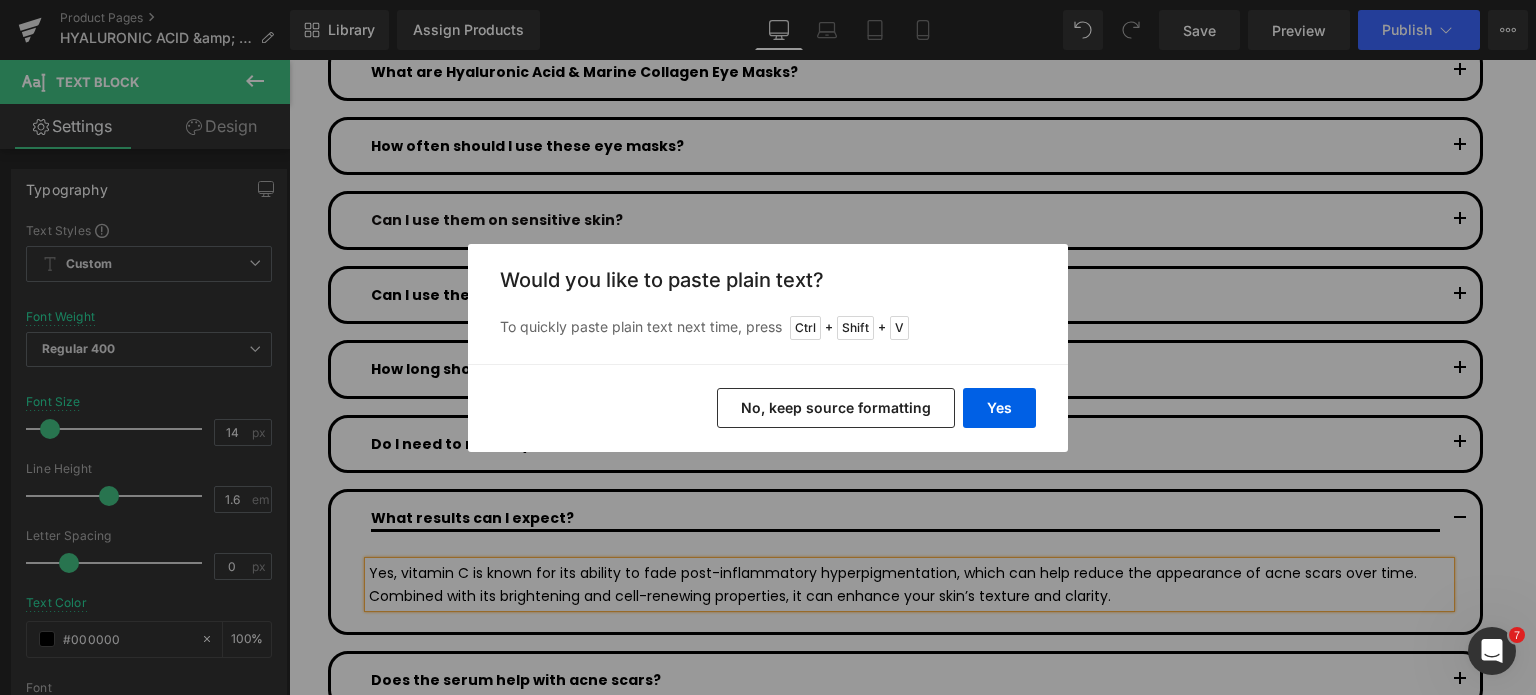 type 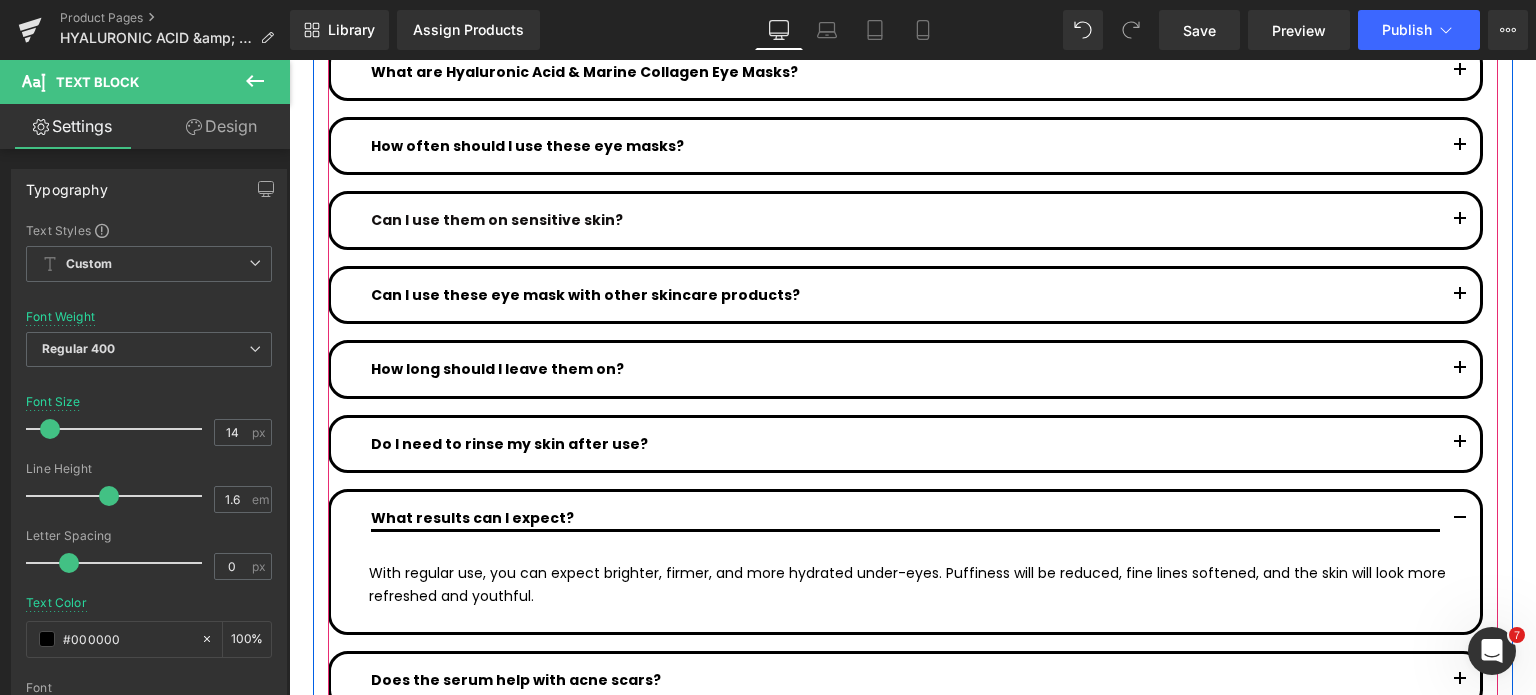 click at bounding box center [1460, 685] 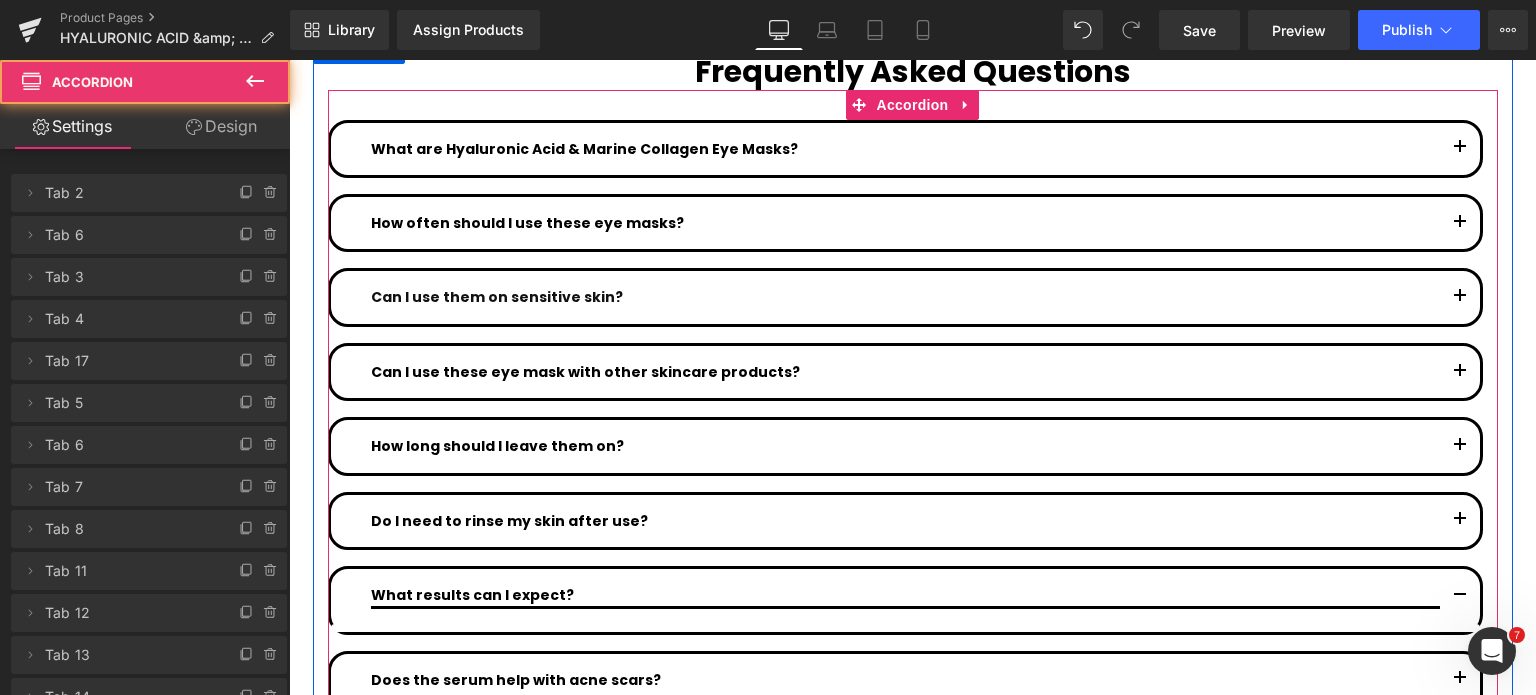 scroll, scrollTop: 10208, scrollLeft: 0, axis: vertical 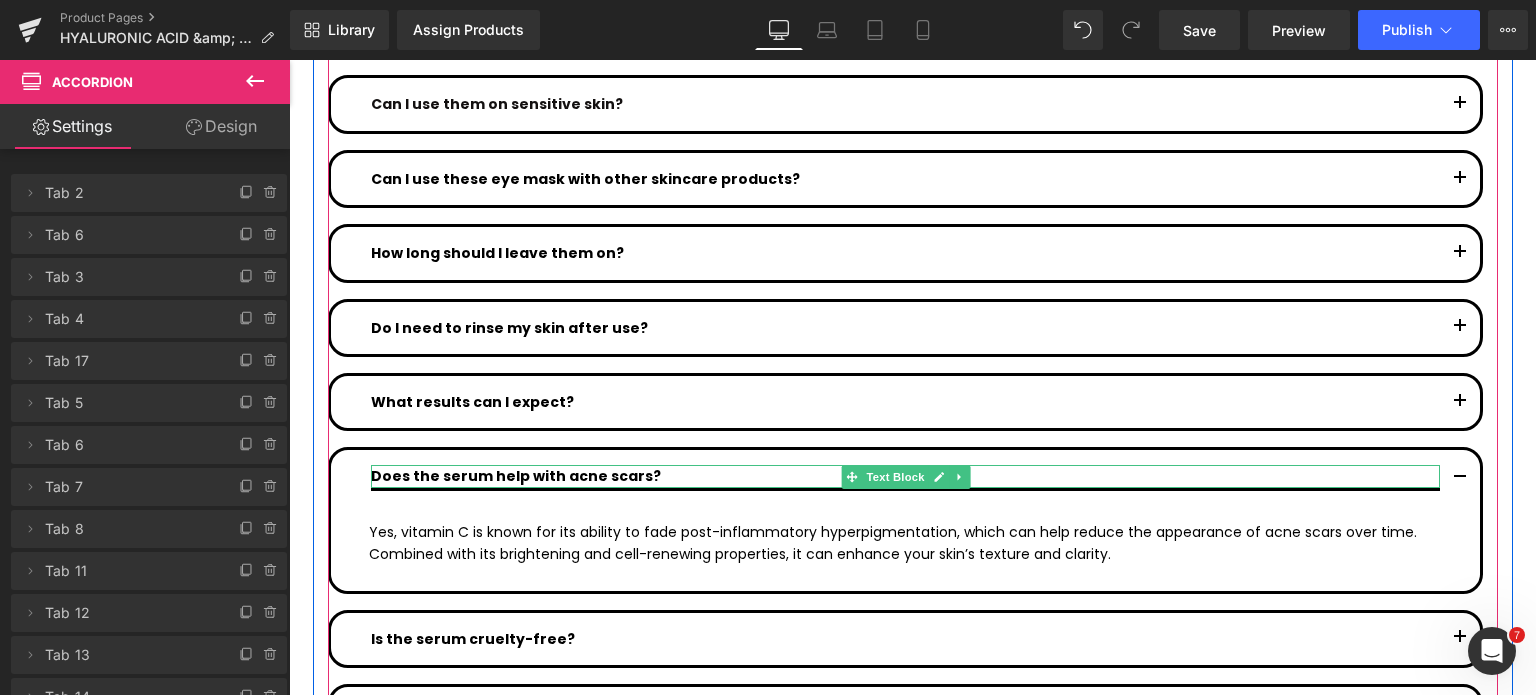 click on "Does the serum help with acne scars?" at bounding box center (905, 476) 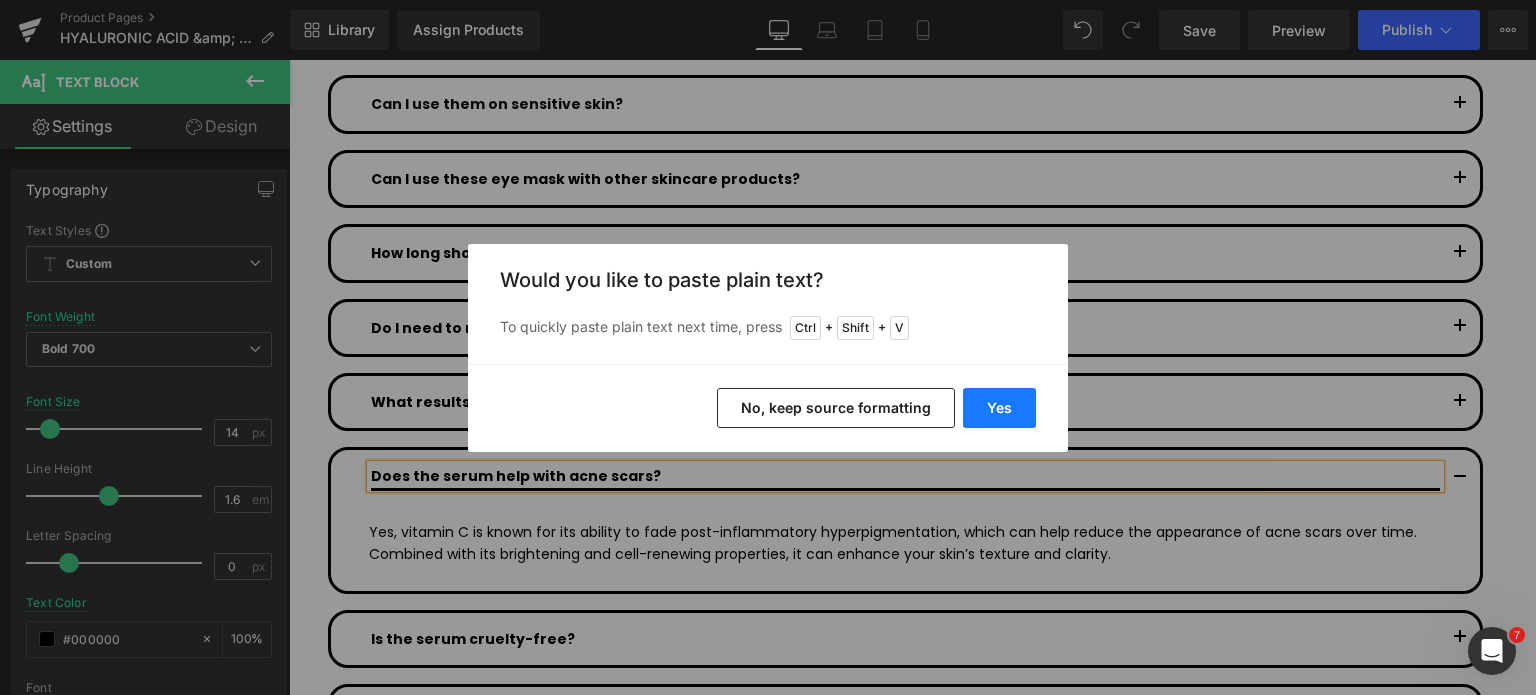 drag, startPoint x: 994, startPoint y: 408, endPoint x: 703, endPoint y: 348, distance: 297.1212 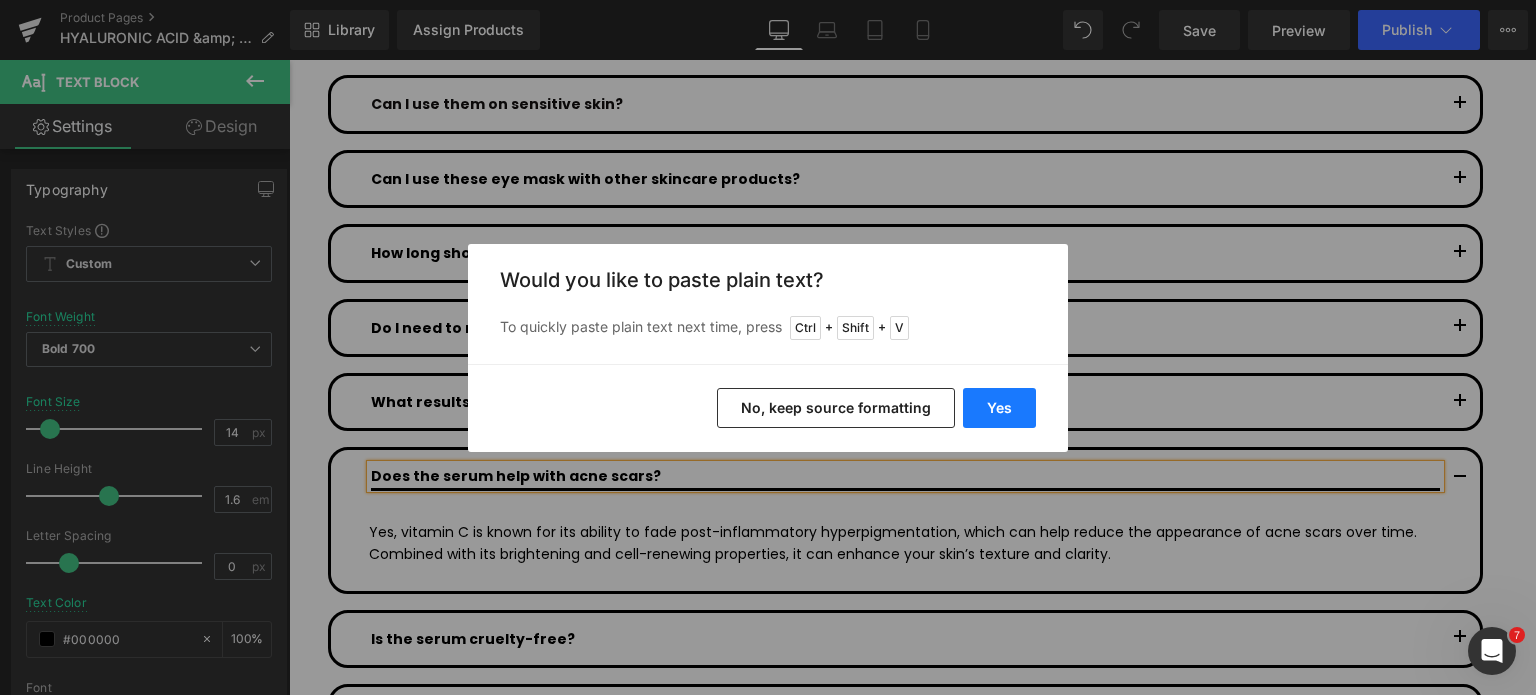 click on "Yes" at bounding box center (999, 408) 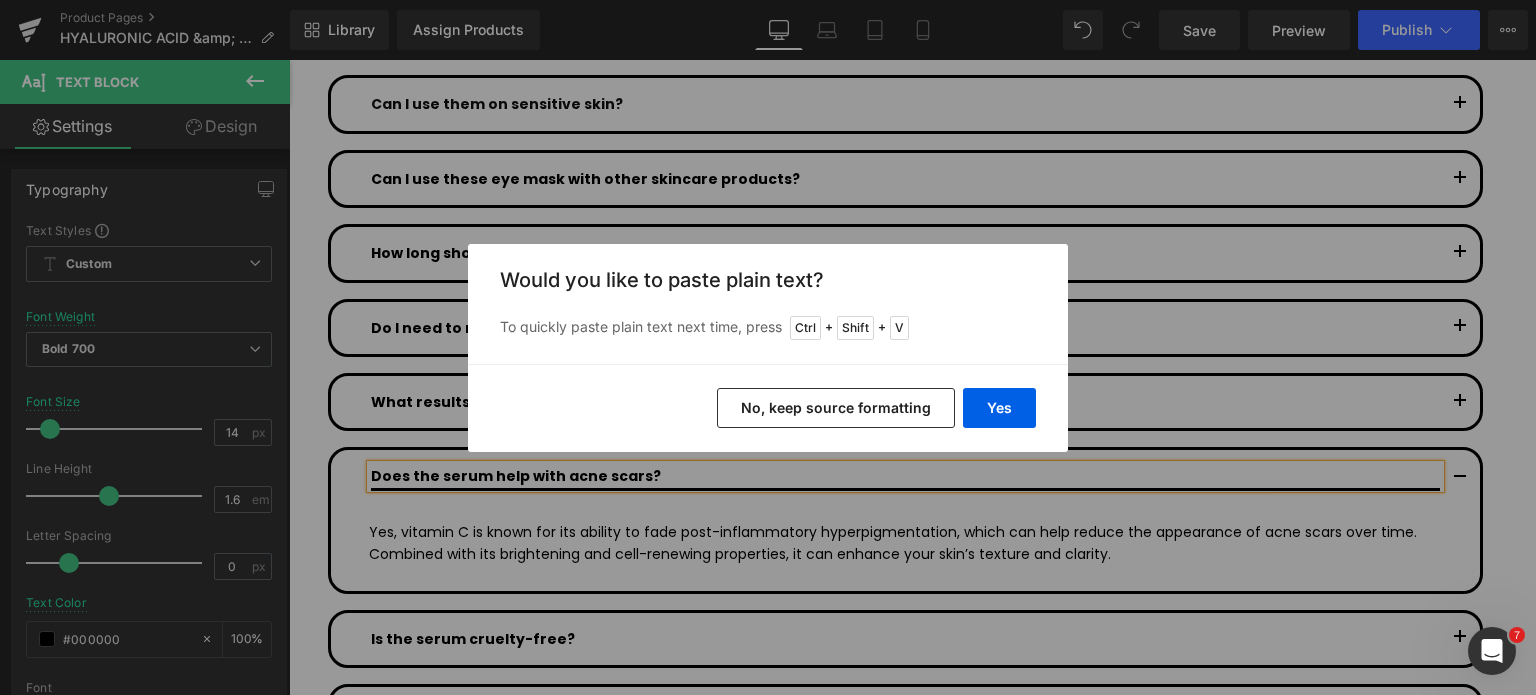 type 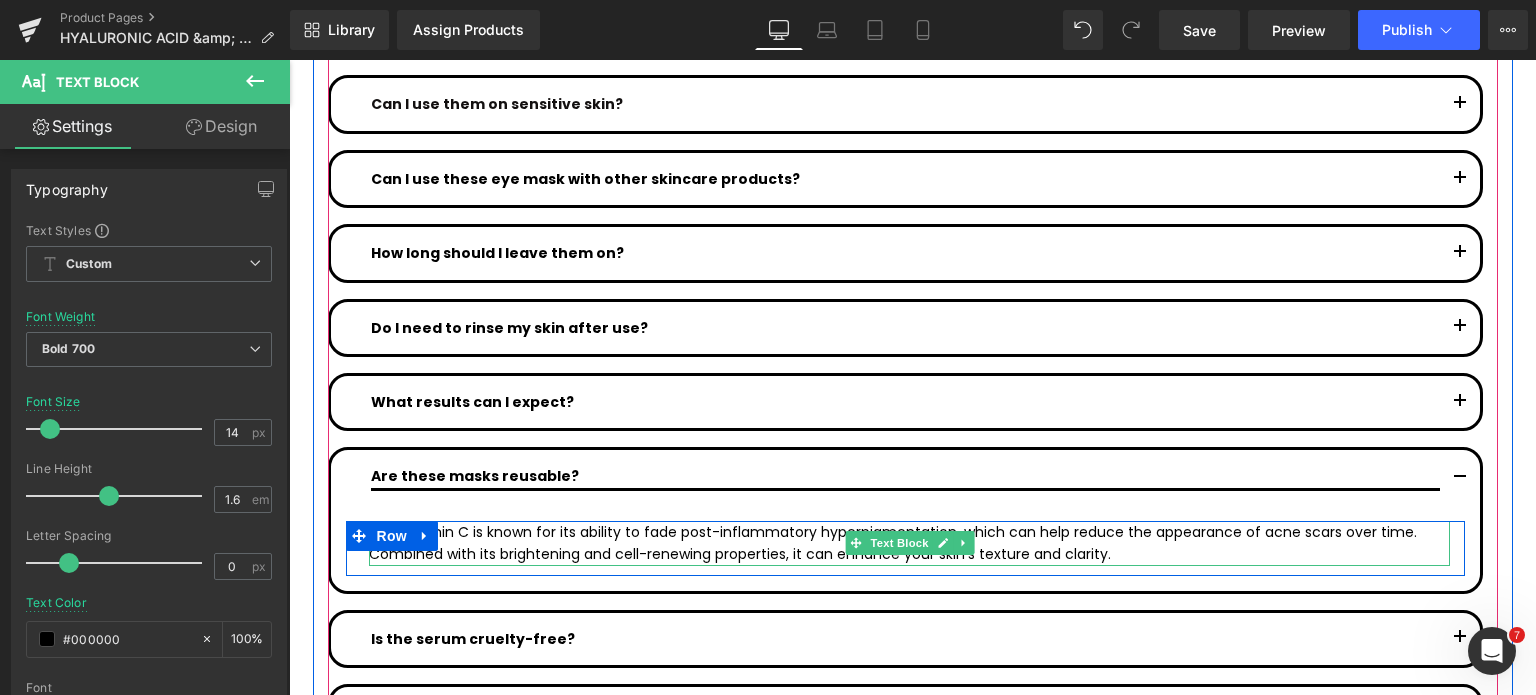 click on "Yes, vitamin C is known for its ability to fade post-inflammatory hyperpigmentation, which can help reduce the appearance of acne scars over time. Combined with its brightening and cell-renewing properties, it can enhance your skin’s texture and clarity." at bounding box center [909, 543] 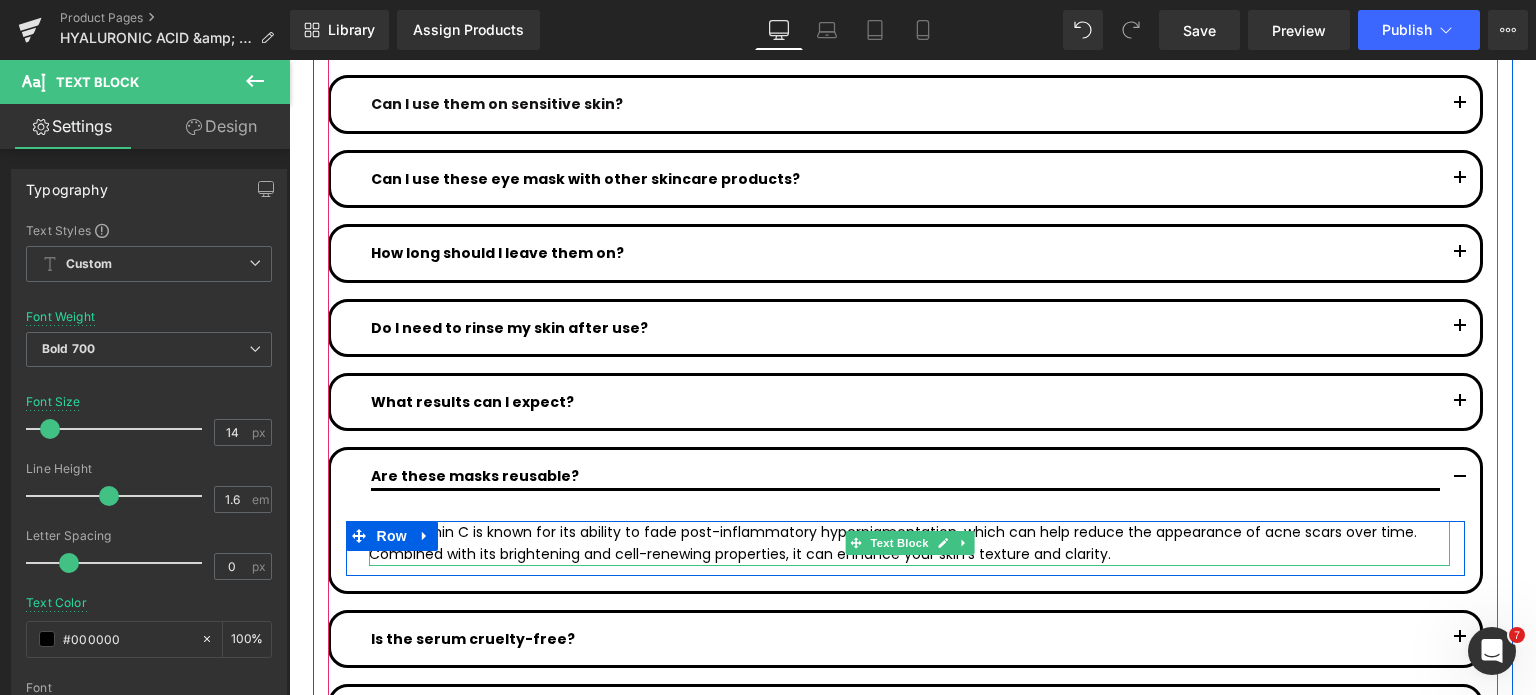 click on "Yes, vitamin C is known for its ability to fade post-inflammatory hyperpigmentation, which can help reduce the appearance of acne scars over time. Combined with its brightening and cell-renewing properties, it can enhance your skin’s texture and clarity." at bounding box center [909, 543] 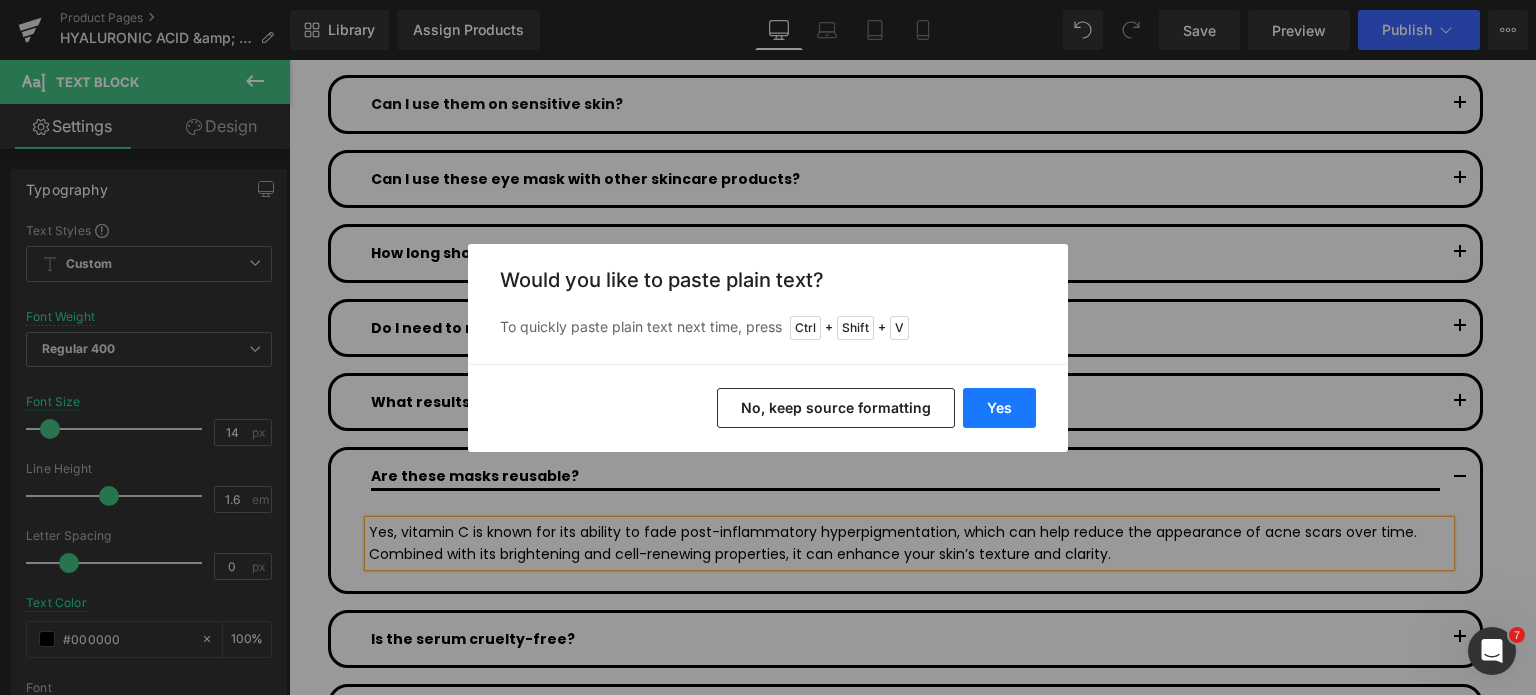 click on "Yes" at bounding box center [999, 408] 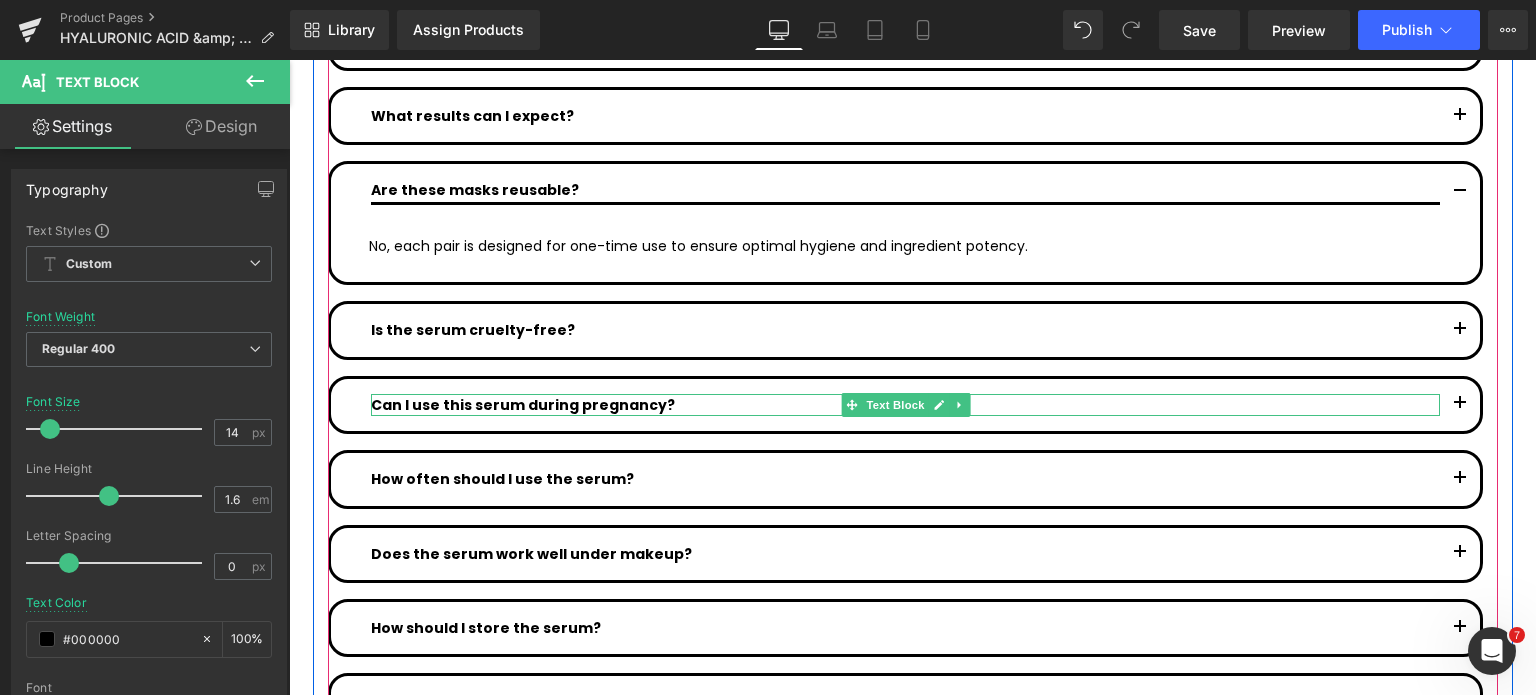 scroll, scrollTop: 10608, scrollLeft: 0, axis: vertical 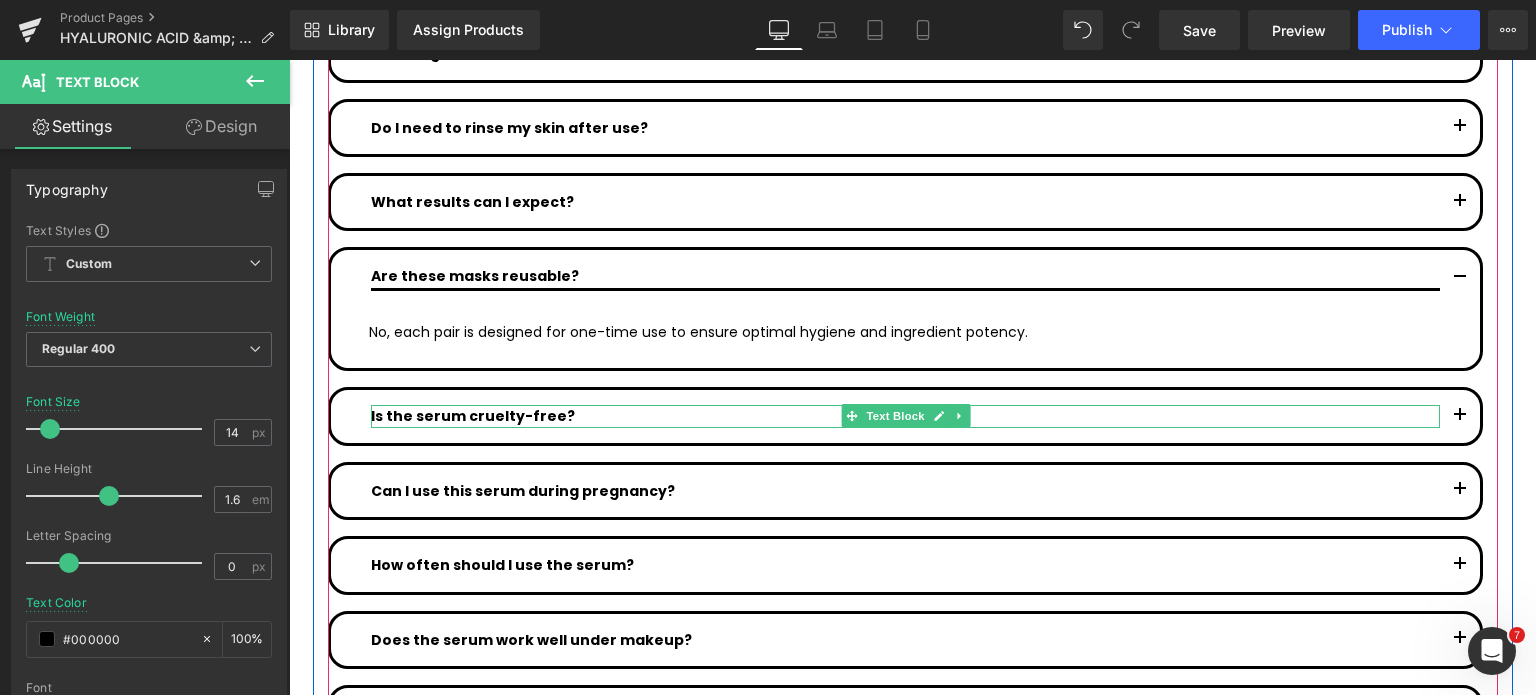 click on "Is the serum cruelty-free?" at bounding box center (905, 416) 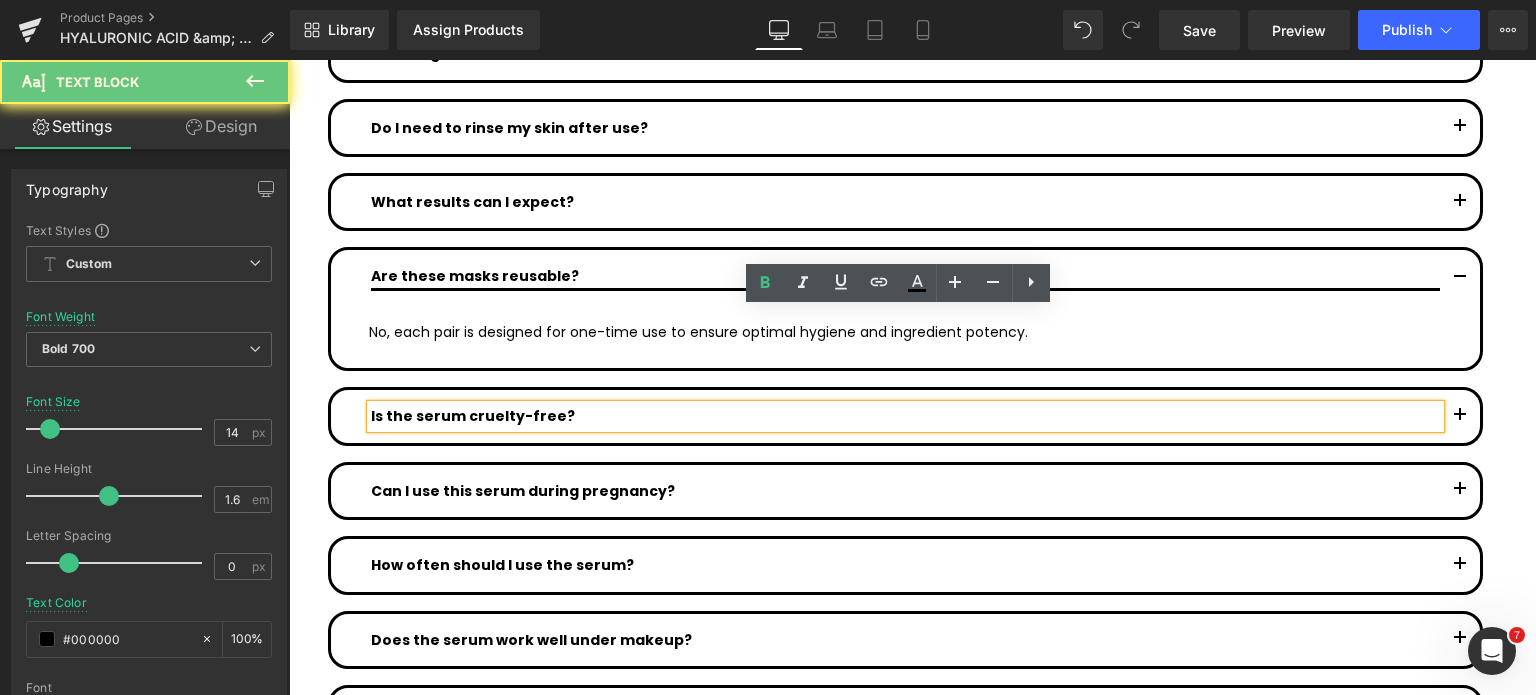 click on "Is the serum cruelty-free?" at bounding box center [905, 416] 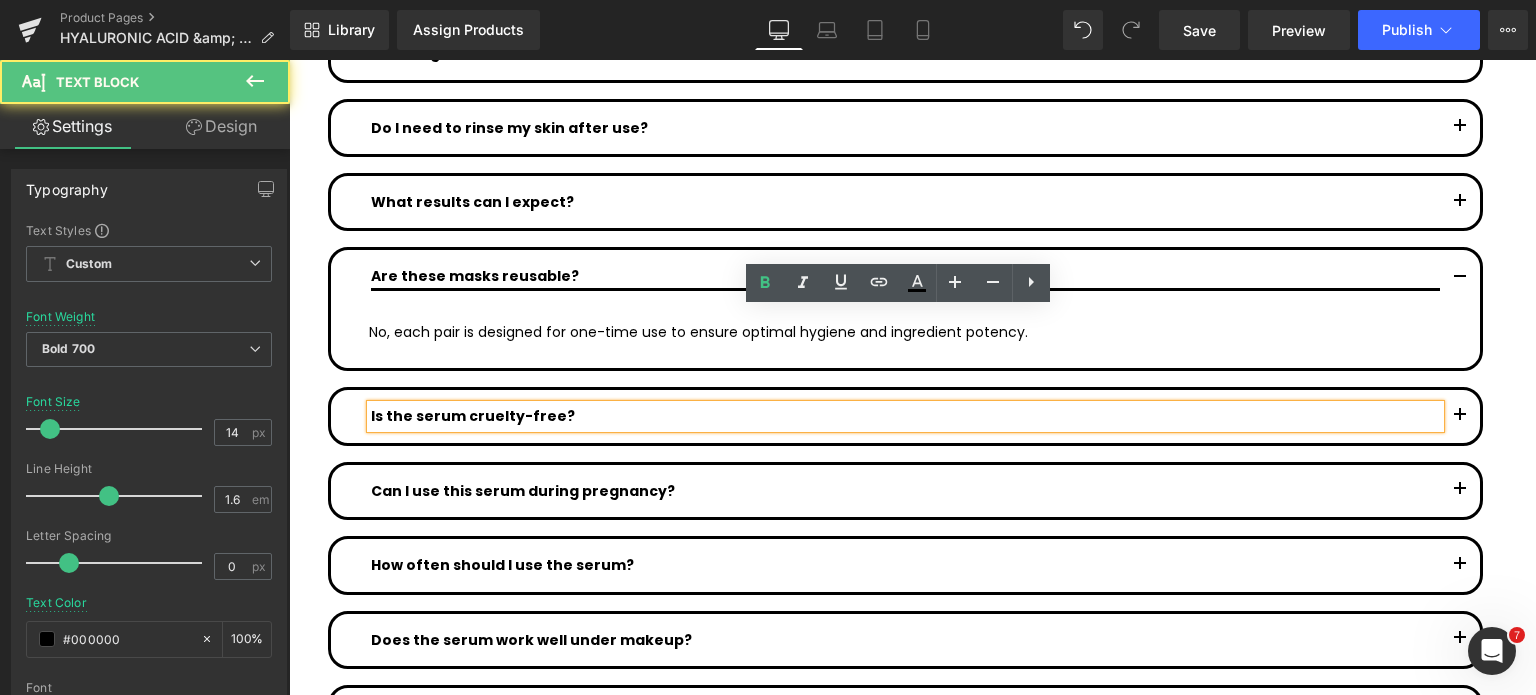 drag, startPoint x: 384, startPoint y: 290, endPoint x: 383, endPoint y: 351, distance: 61.008198 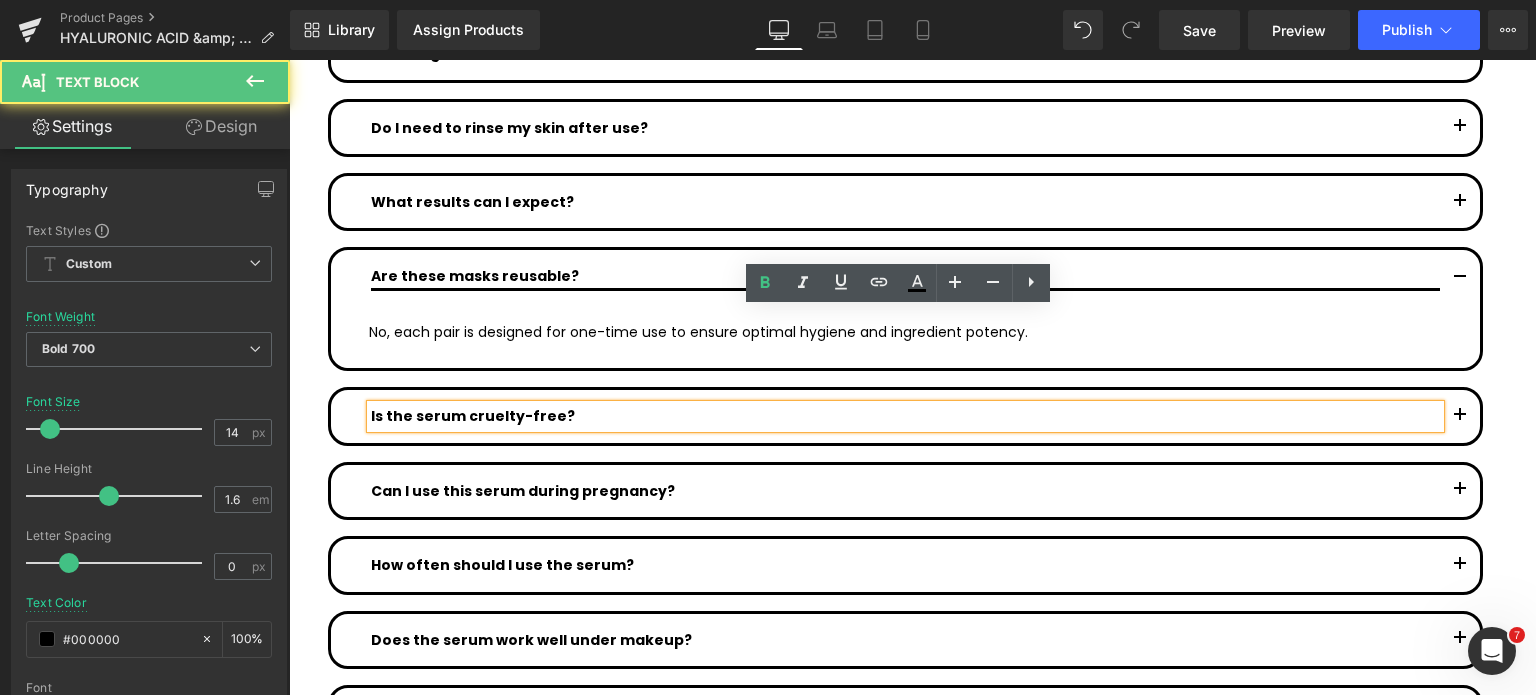 click on "What are Hyaluronic Acid & Marine Collagen Eye Masks?
Text Block
Our hydrogel eye masks designed to hydrate, firm, and brighten the delicate under-eye area. They’re infused with hyaluronic acid, marine collagen, and other nourishing ingredients that help reduce puffiness, smooth fine lines, and refresh tired-looking eyes. Text Block         Row" at bounding box center [905, 274] 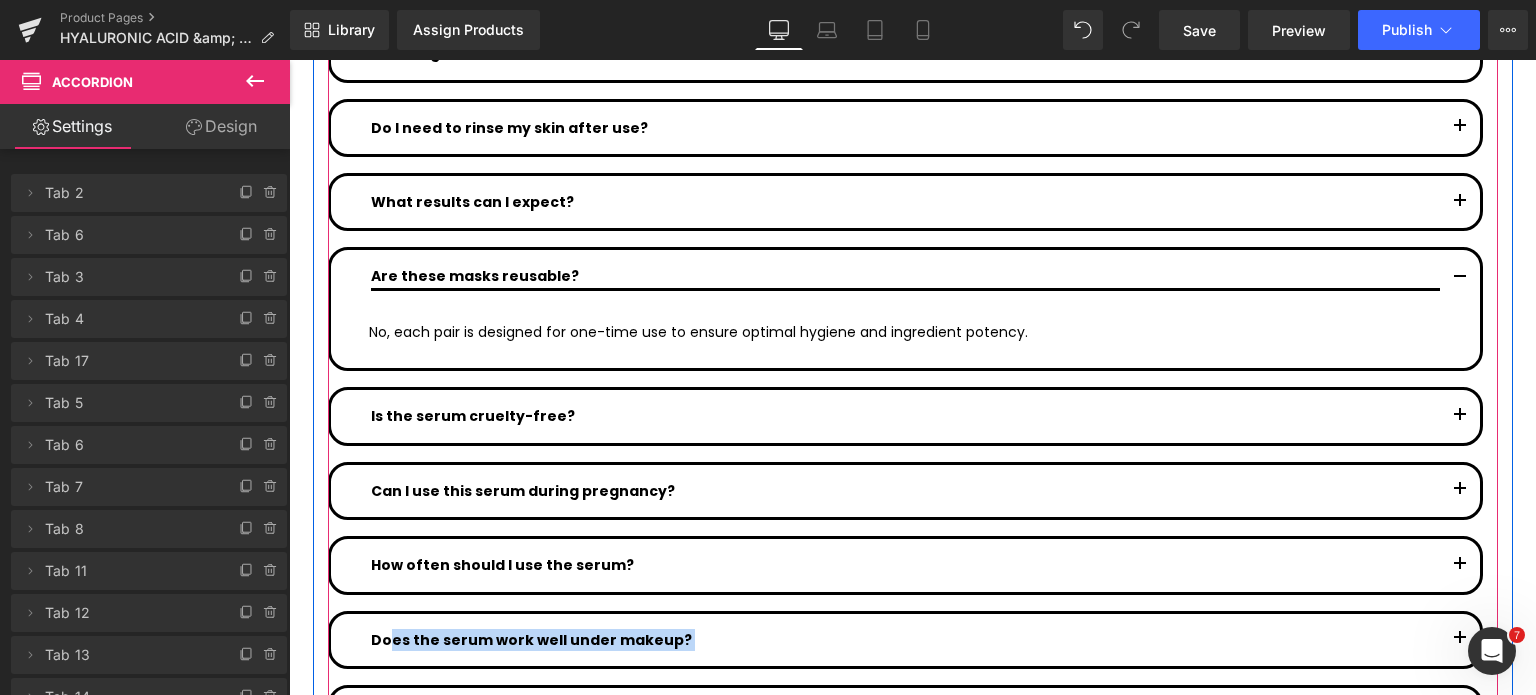click on "What are Hyaluronic Acid & Marine Collagen Eye Masks?
Text Block
Our hydrogel eye masks designed to hydrate, firm, and brighten the delicate under-eye area. They’re infused with hyaluronic acid, marine collagen, and other nourishing ingredients that help reduce puffiness, smooth fine lines, and refresh tired-looking eyes. Text Block         Row" at bounding box center [905, 274] 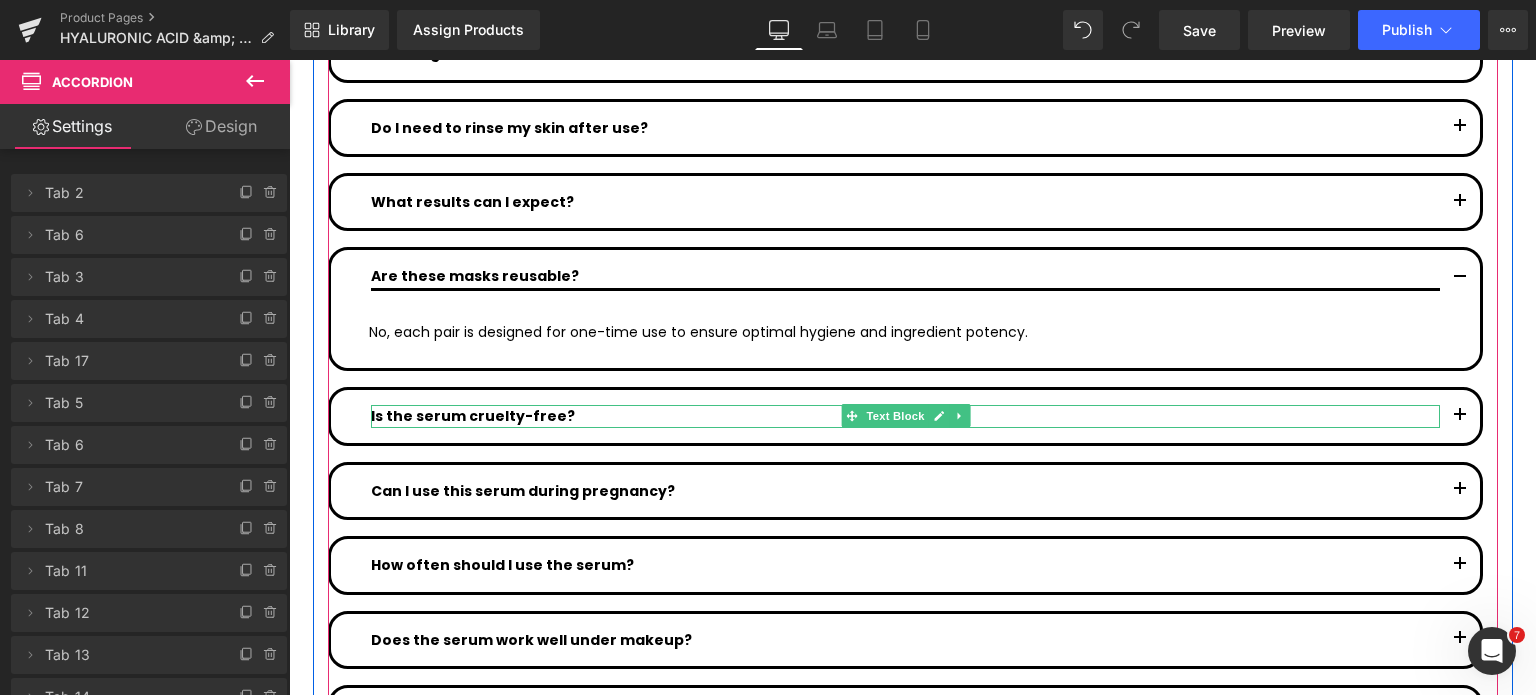 click on "Is the serum cruelty-free?" at bounding box center (905, 416) 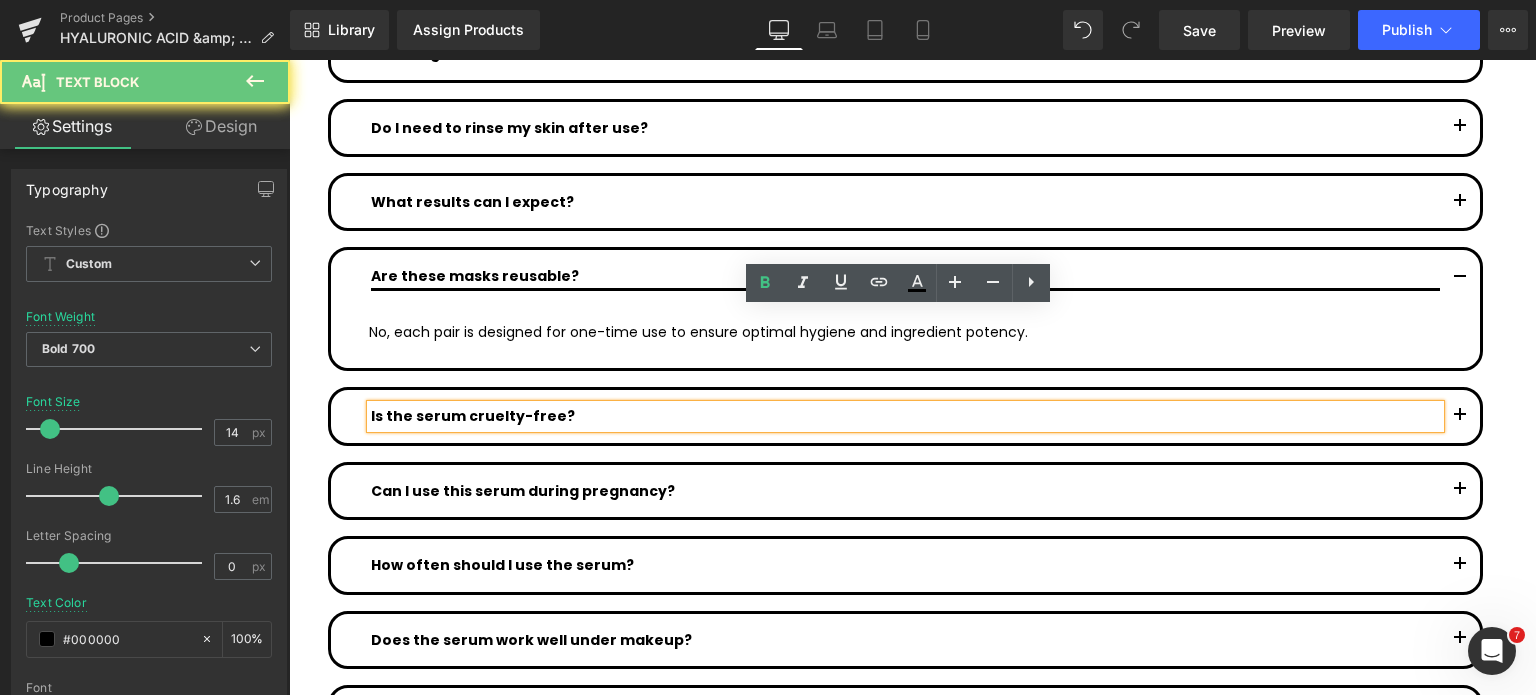 click on "Is the serum cruelty-free?" at bounding box center [905, 416] 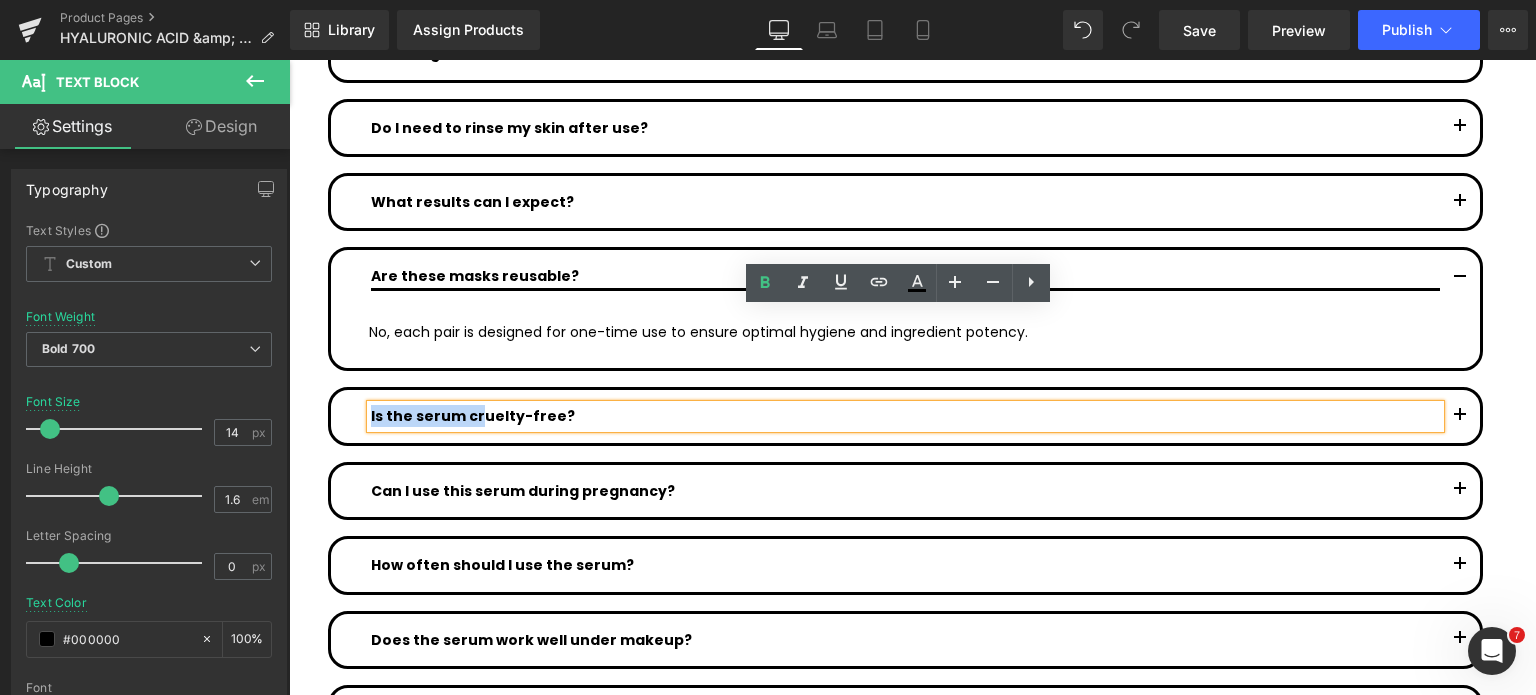 drag, startPoint x: 456, startPoint y: 321, endPoint x: 363, endPoint y: 317, distance: 93.08598 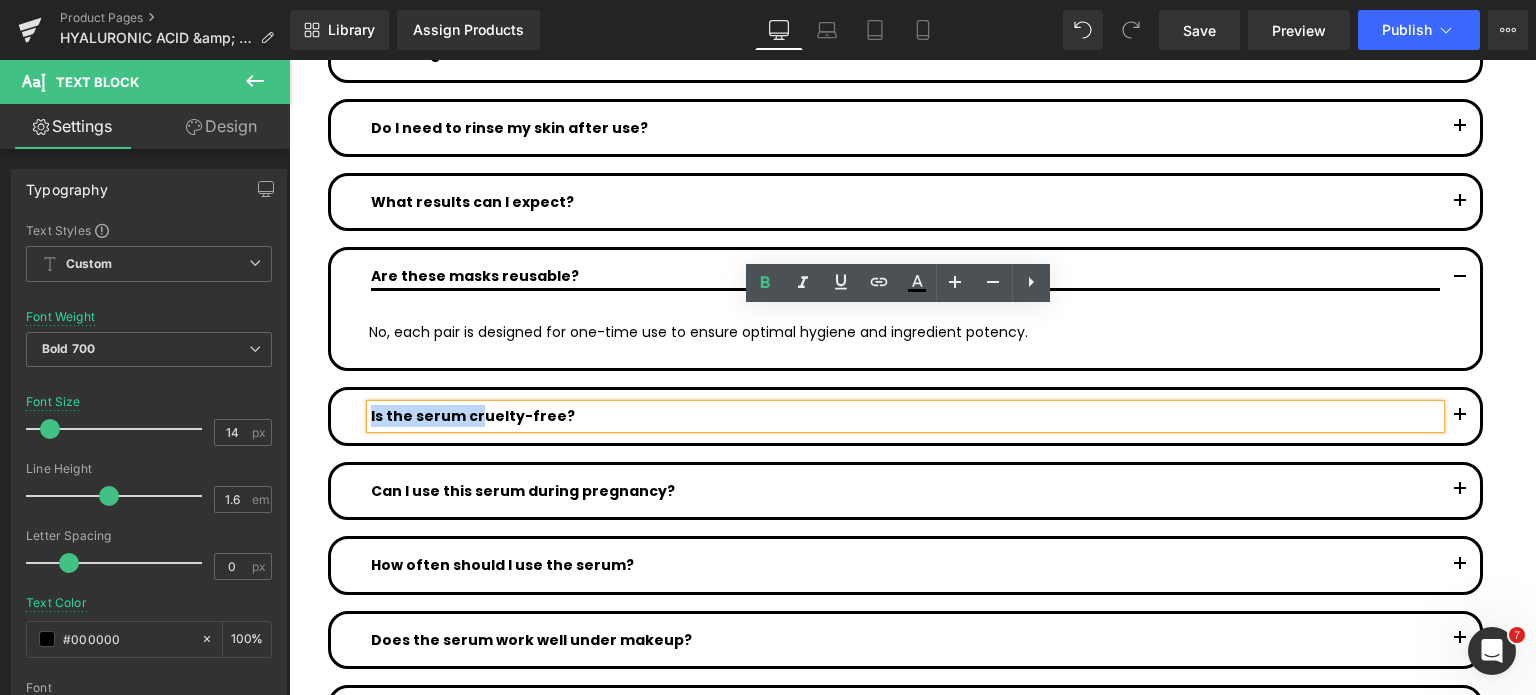 click on "Is the serum cruelty-free?" at bounding box center (905, 416) 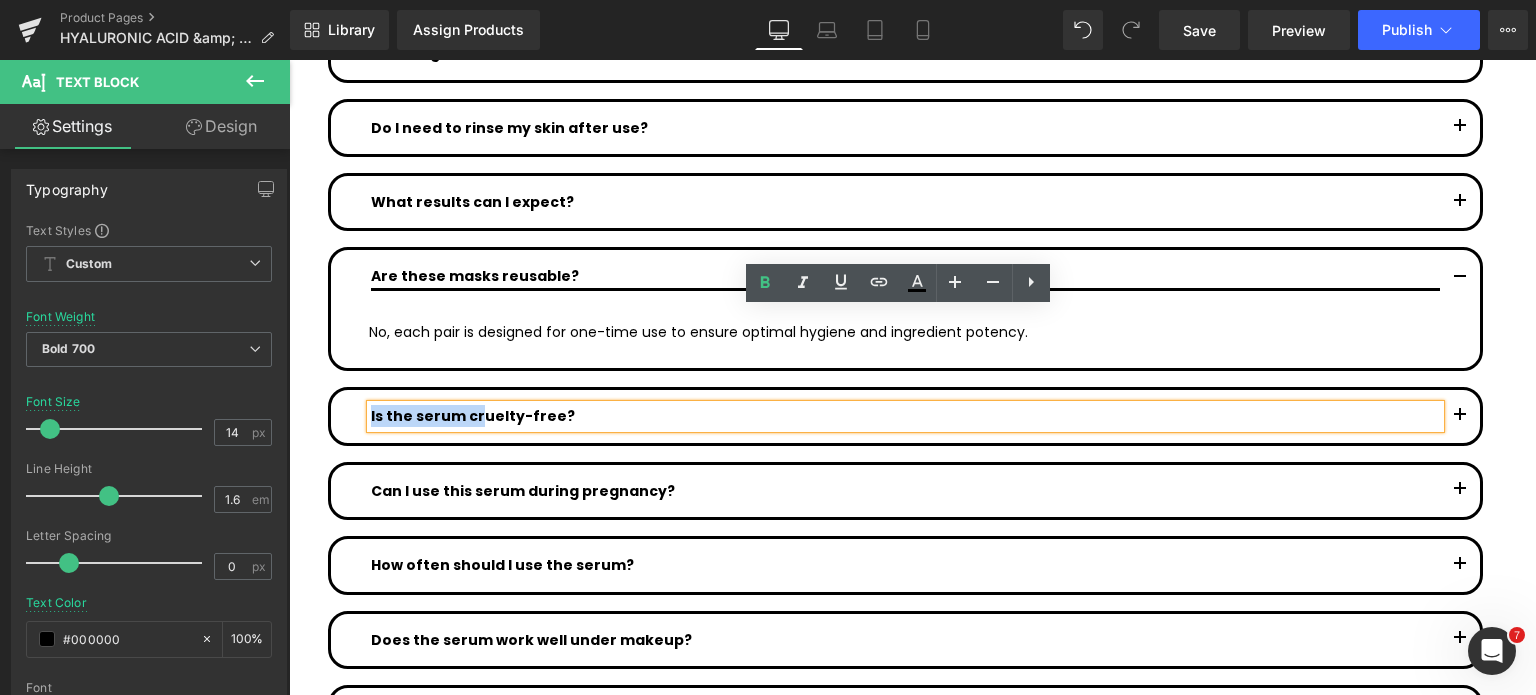 type 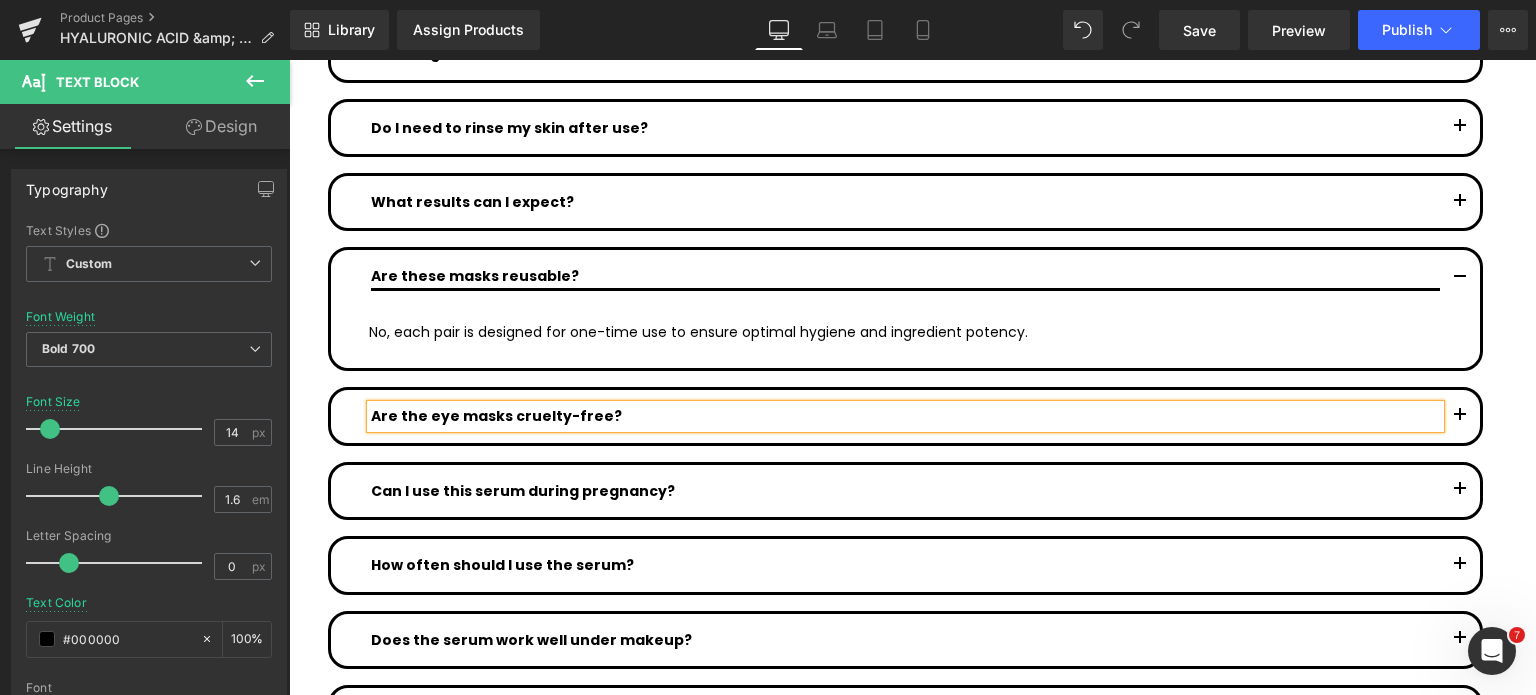 click at bounding box center (1460, 421) 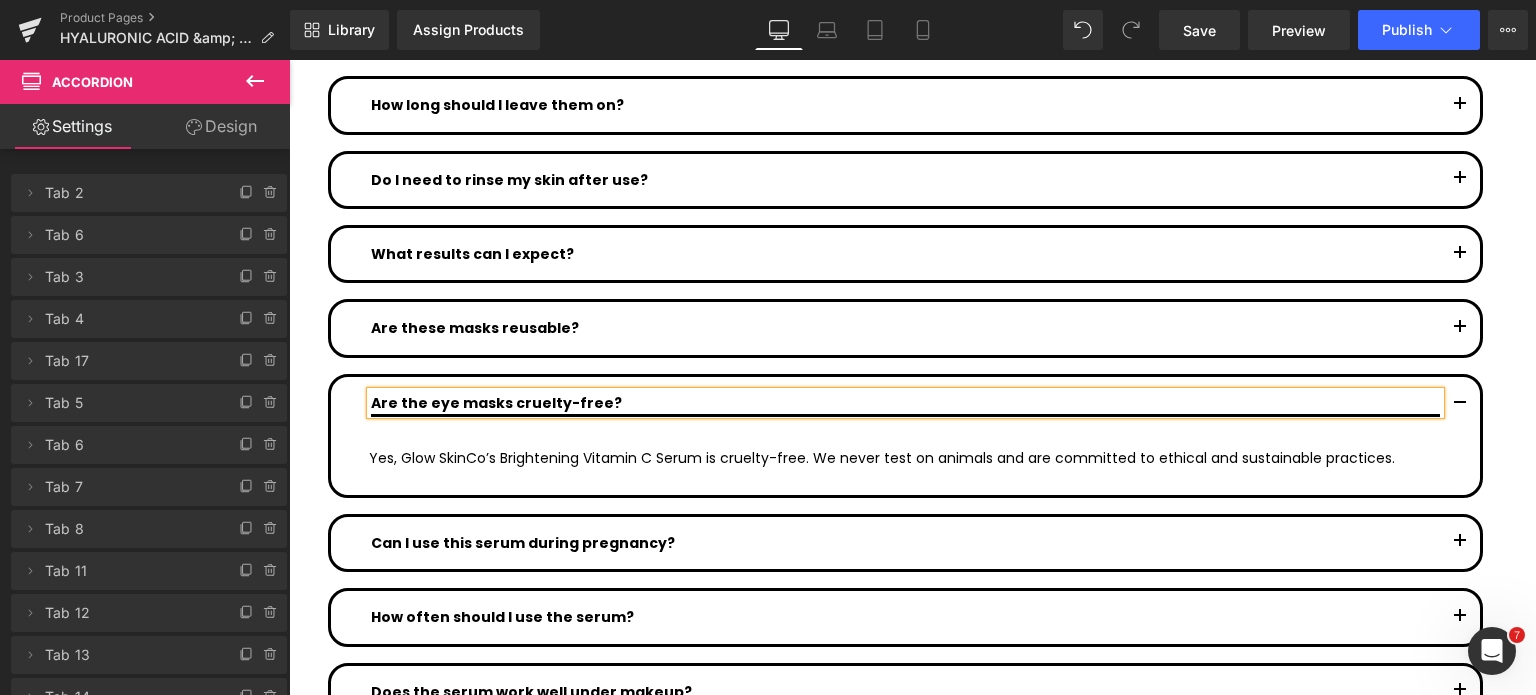 scroll, scrollTop: 10546, scrollLeft: 0, axis: vertical 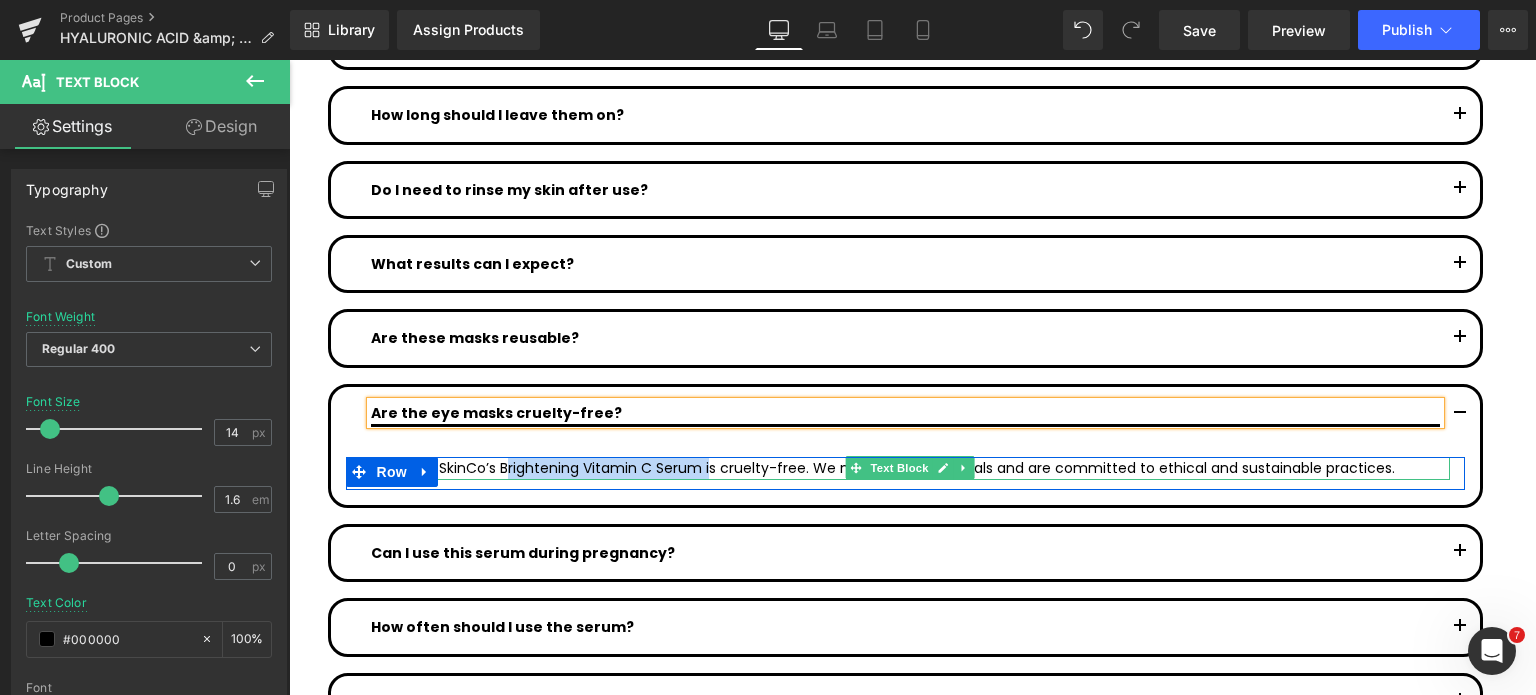drag, startPoint x: 496, startPoint y: 372, endPoint x: 700, endPoint y: 378, distance: 204.08821 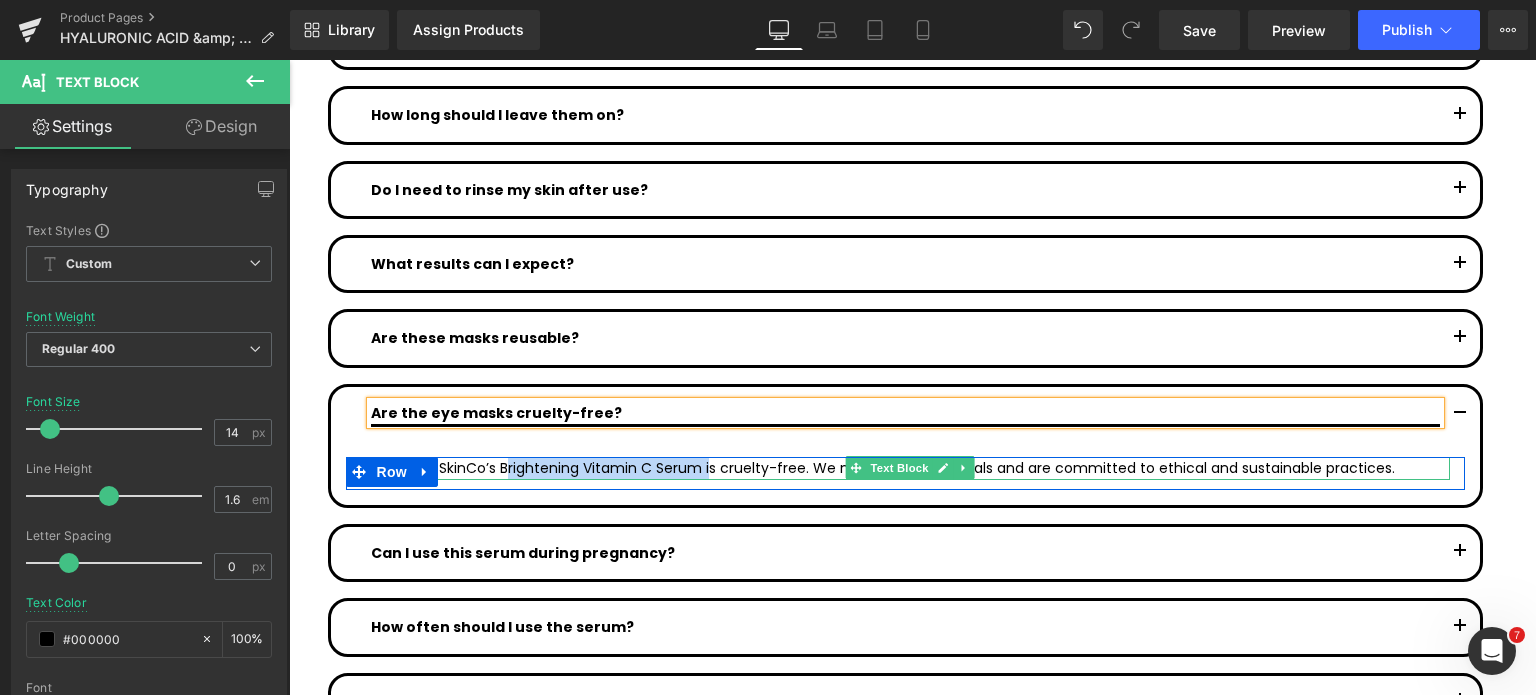 click on "Yes, Glow SkinCo’s Brightening Vitamin C Serum is cruelty-free. We never test on animals and are committed to ethical and sustainable practices." at bounding box center (909, 468) 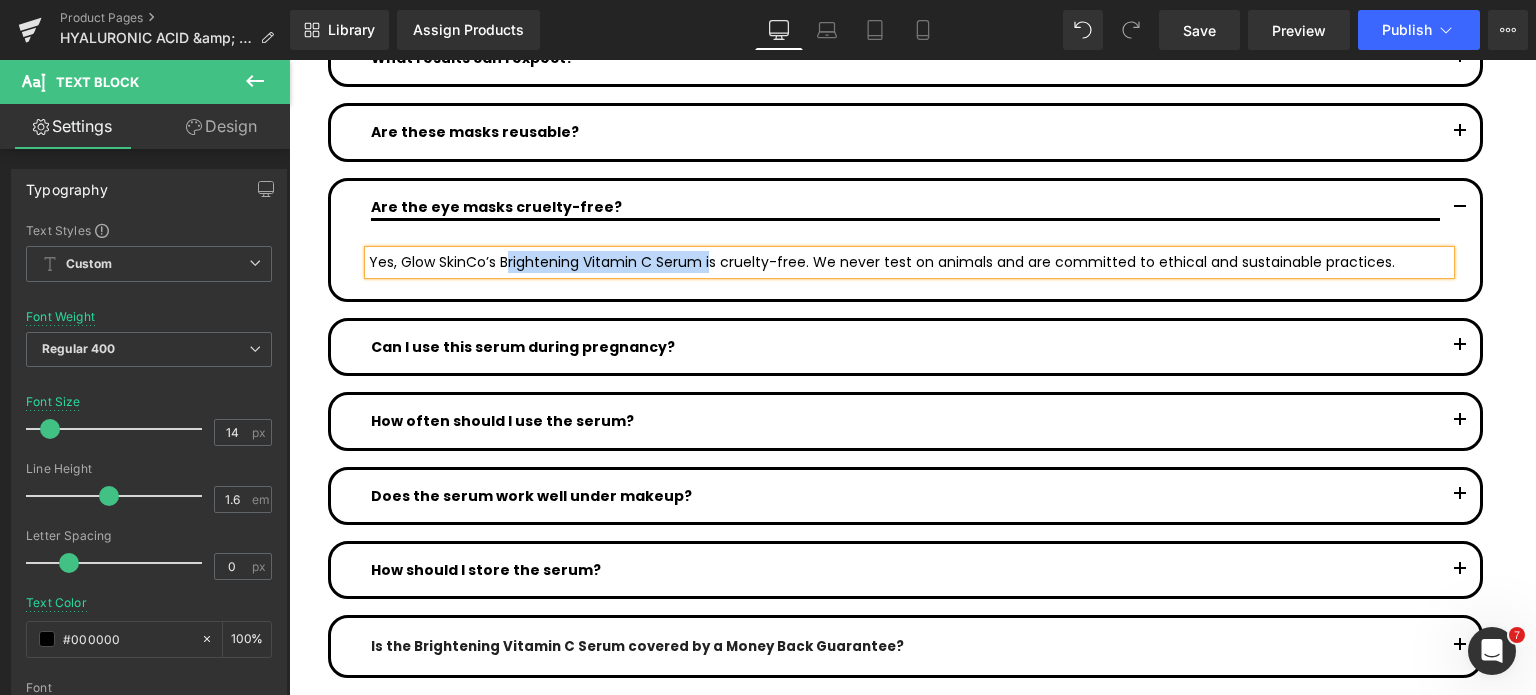 scroll, scrollTop: 10701, scrollLeft: 0, axis: vertical 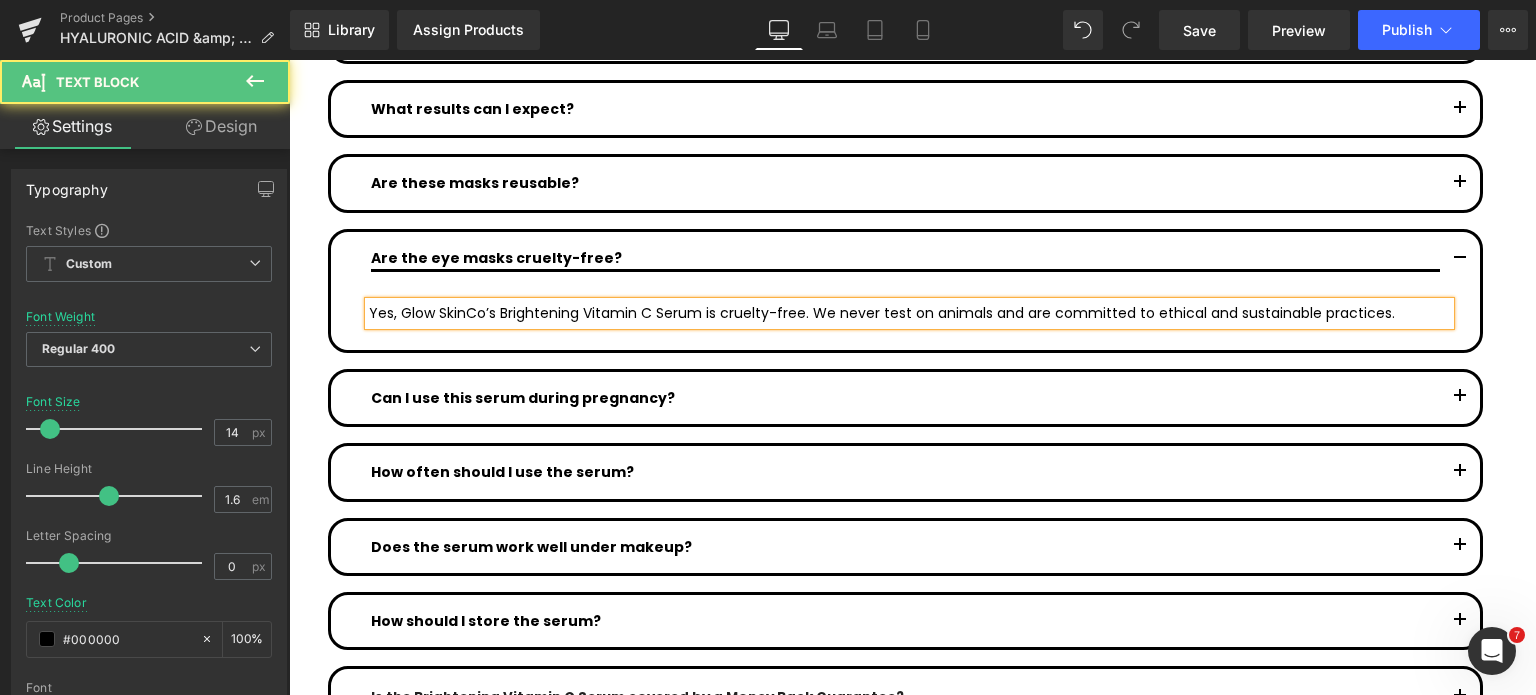 click on "Yes, Glow SkinCo’s Brightening Vitamin C Serum is cruelty-free. We never test on animals and are committed to ethical and sustainable practices." at bounding box center (909, 313) 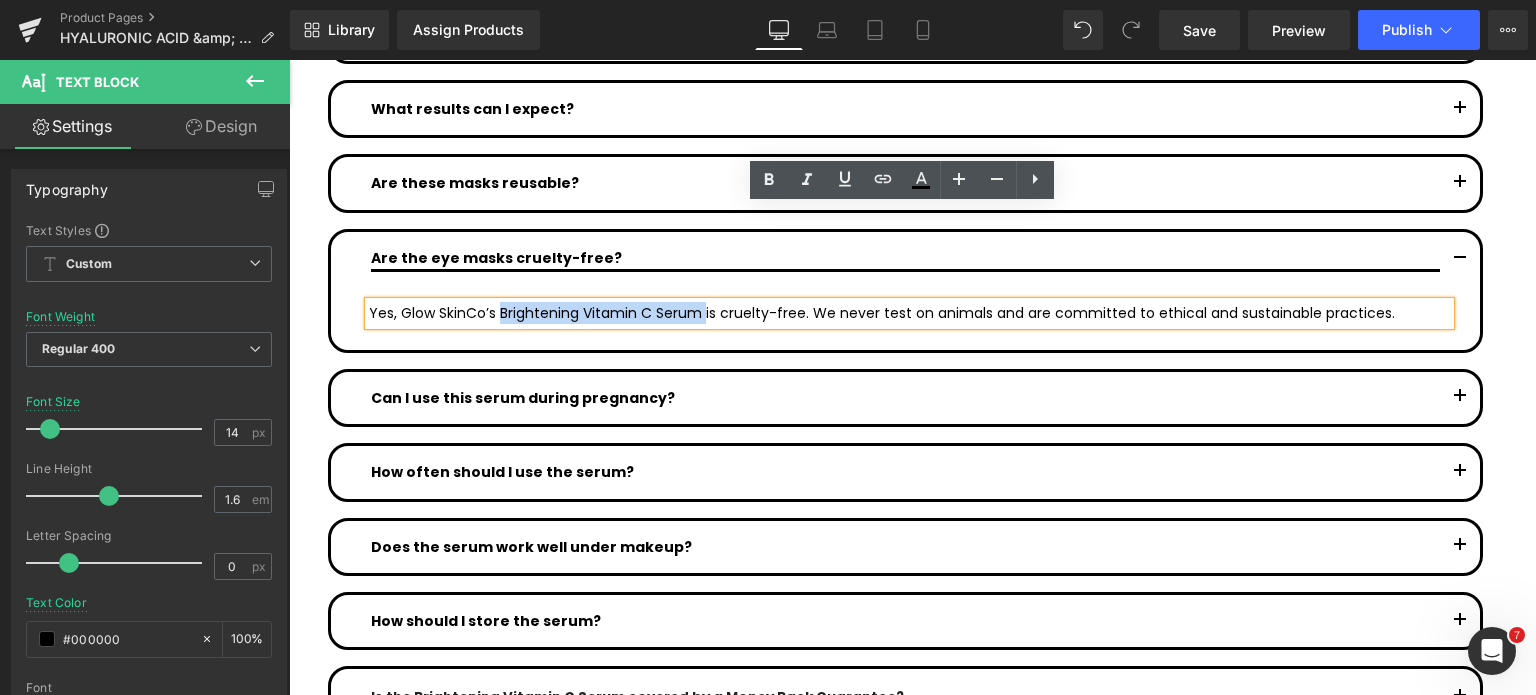 drag, startPoint x: 489, startPoint y: 219, endPoint x: 692, endPoint y: 224, distance: 203.06157 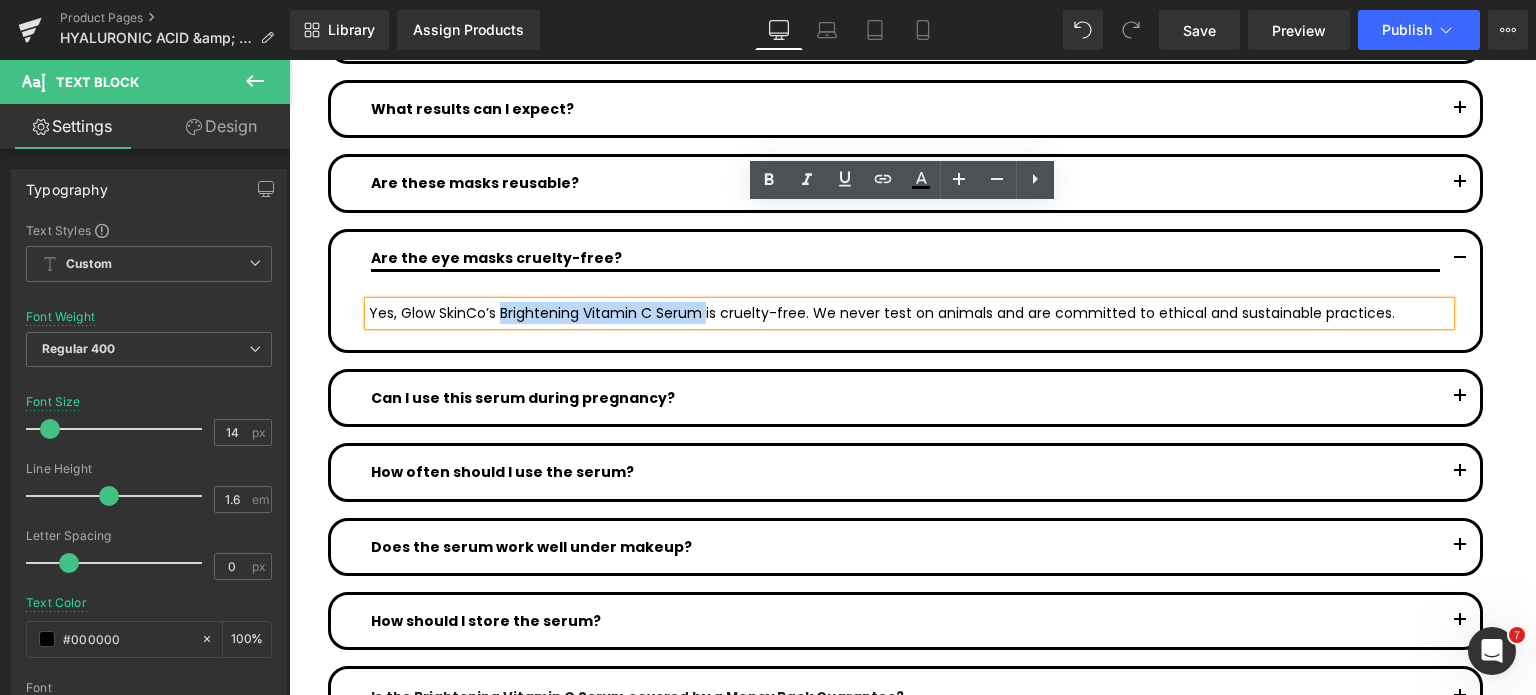 click on "Yes, Glow SkinCo’s Brightening Vitamin C Serum is cruelty-free. We never test on animals and are committed to ethical and sustainable practices." at bounding box center [909, 313] 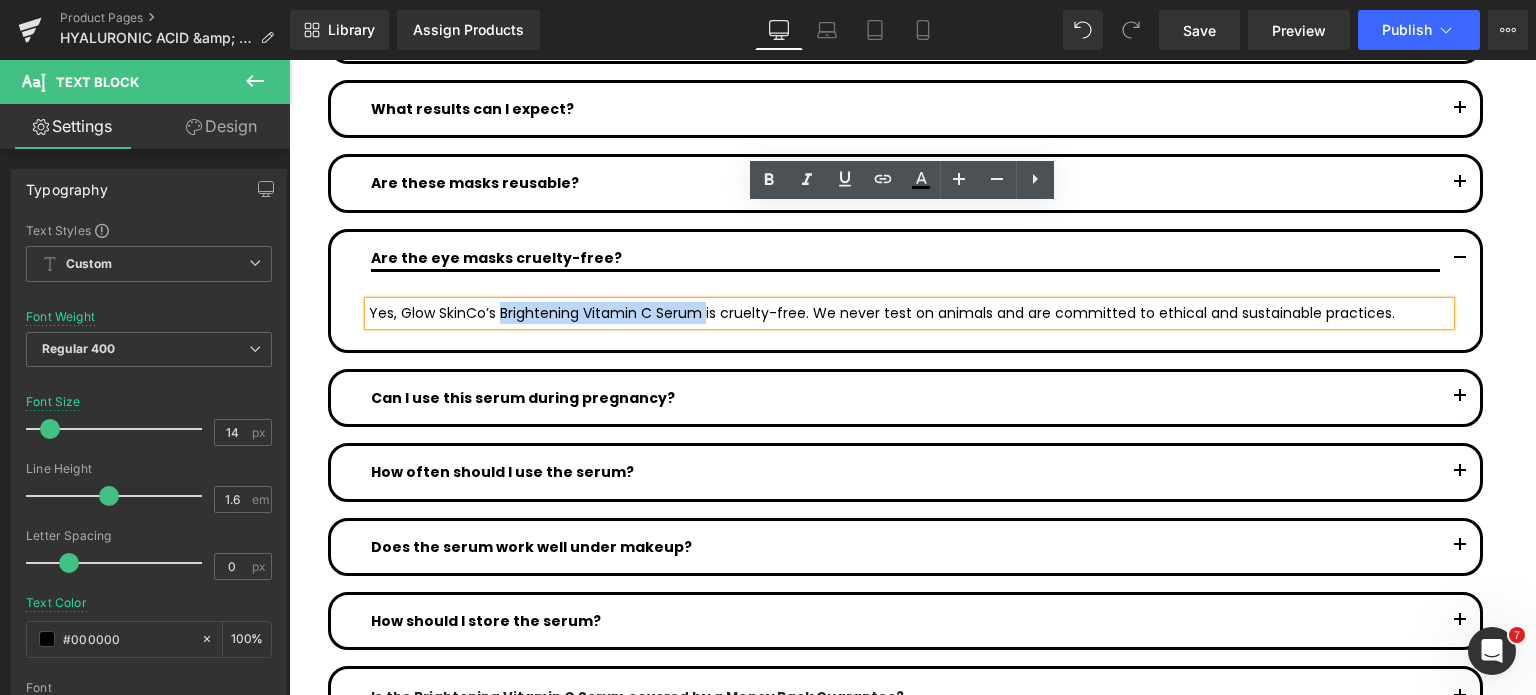 type 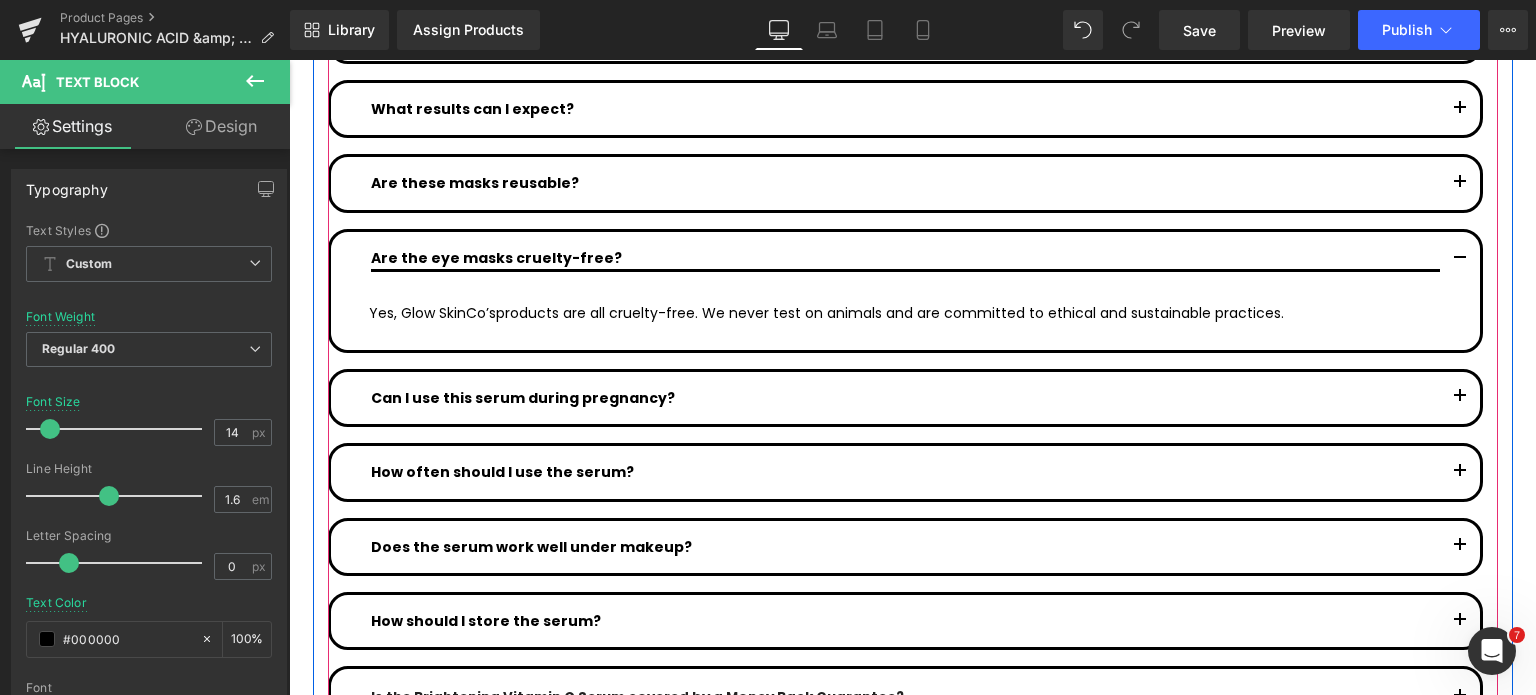 click at bounding box center [1460, 398] 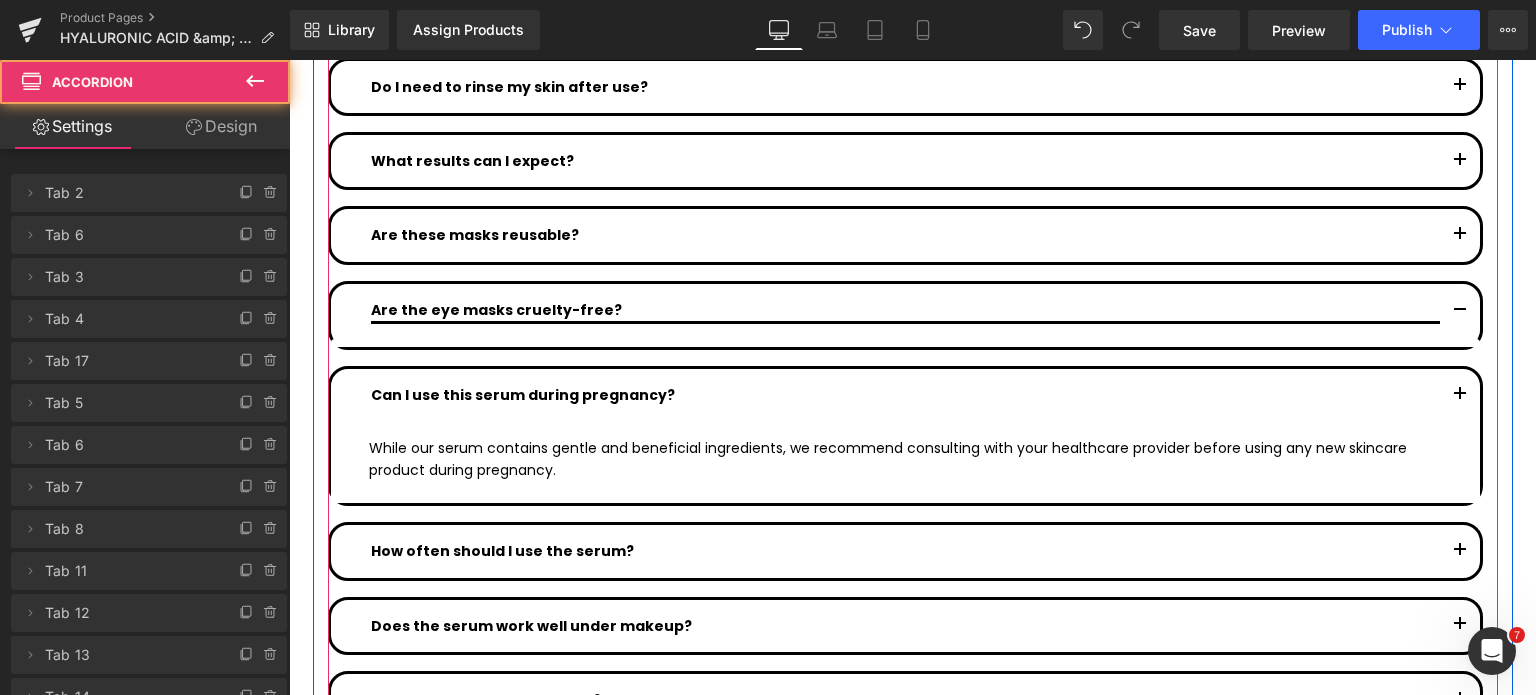 scroll, scrollTop: 10640, scrollLeft: 0, axis: vertical 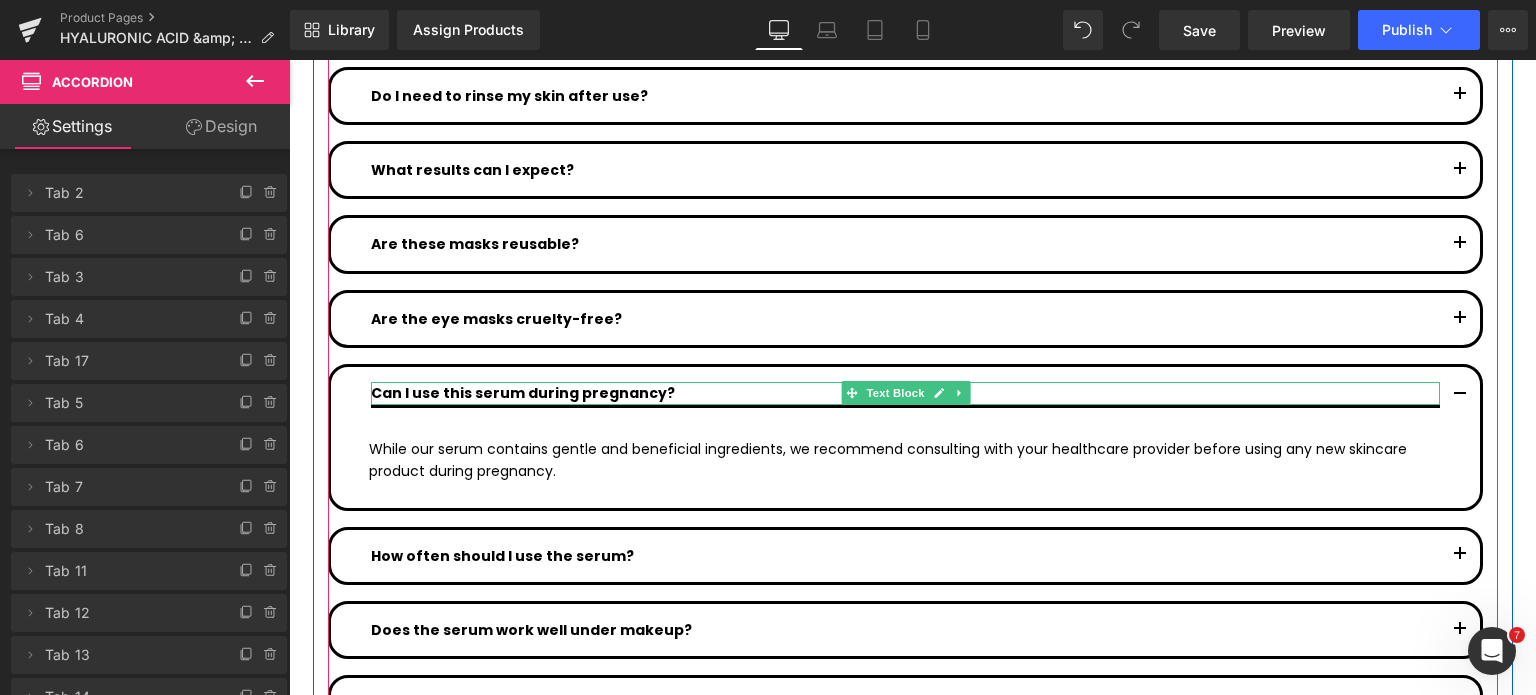 click on "Can I use this serum during pregnancy?" at bounding box center [523, 393] 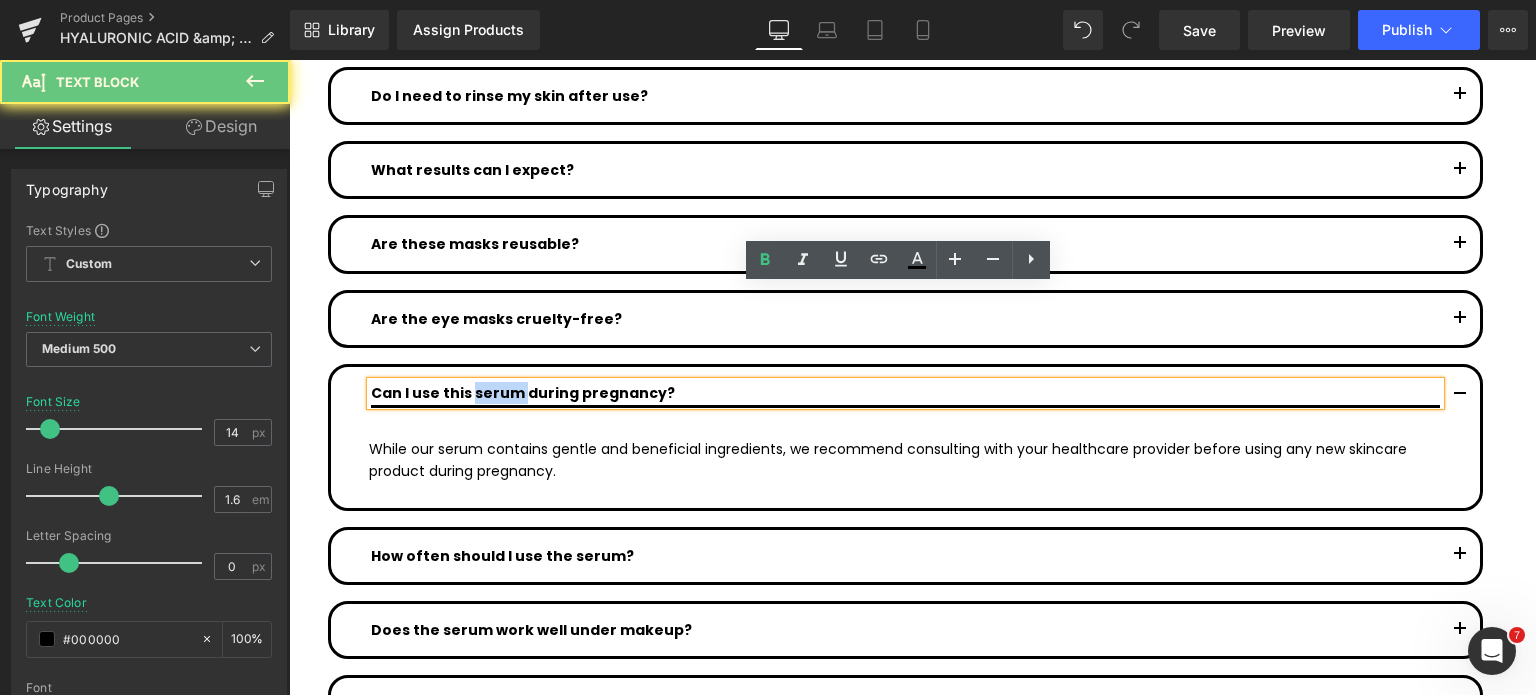 click on "Can I use this serum during pregnancy?" at bounding box center (523, 393) 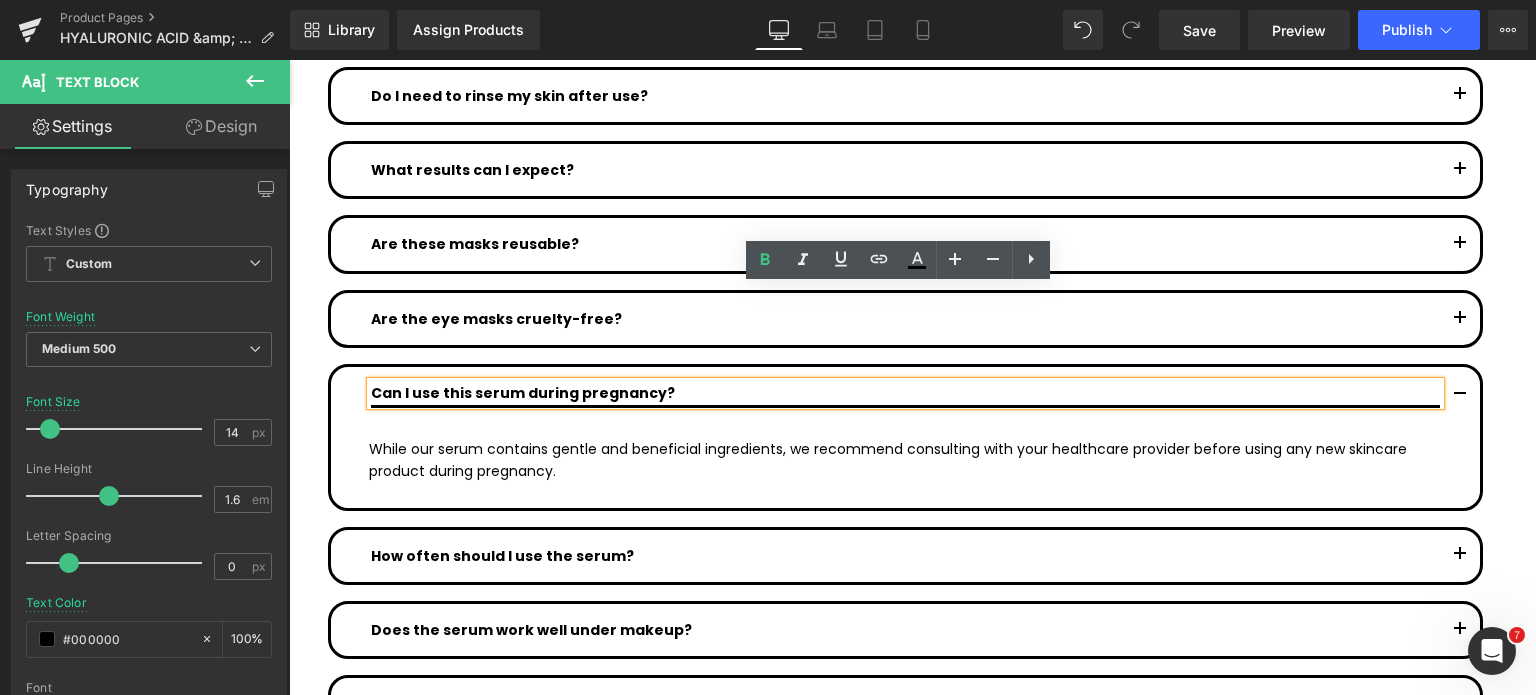 click on "Can I use this serum during pregnancy?" at bounding box center (523, 393) 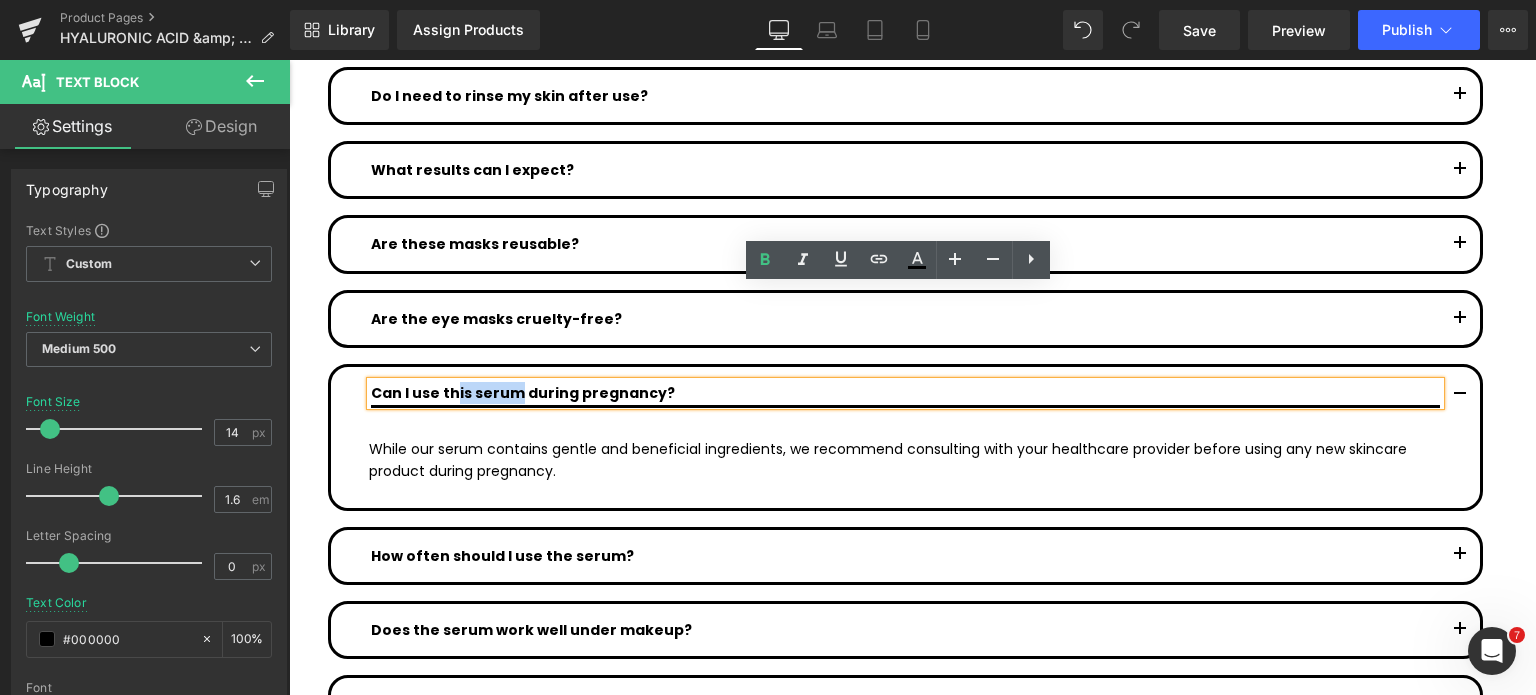 drag, startPoint x: 444, startPoint y: 291, endPoint x: 507, endPoint y: 295, distance: 63.126858 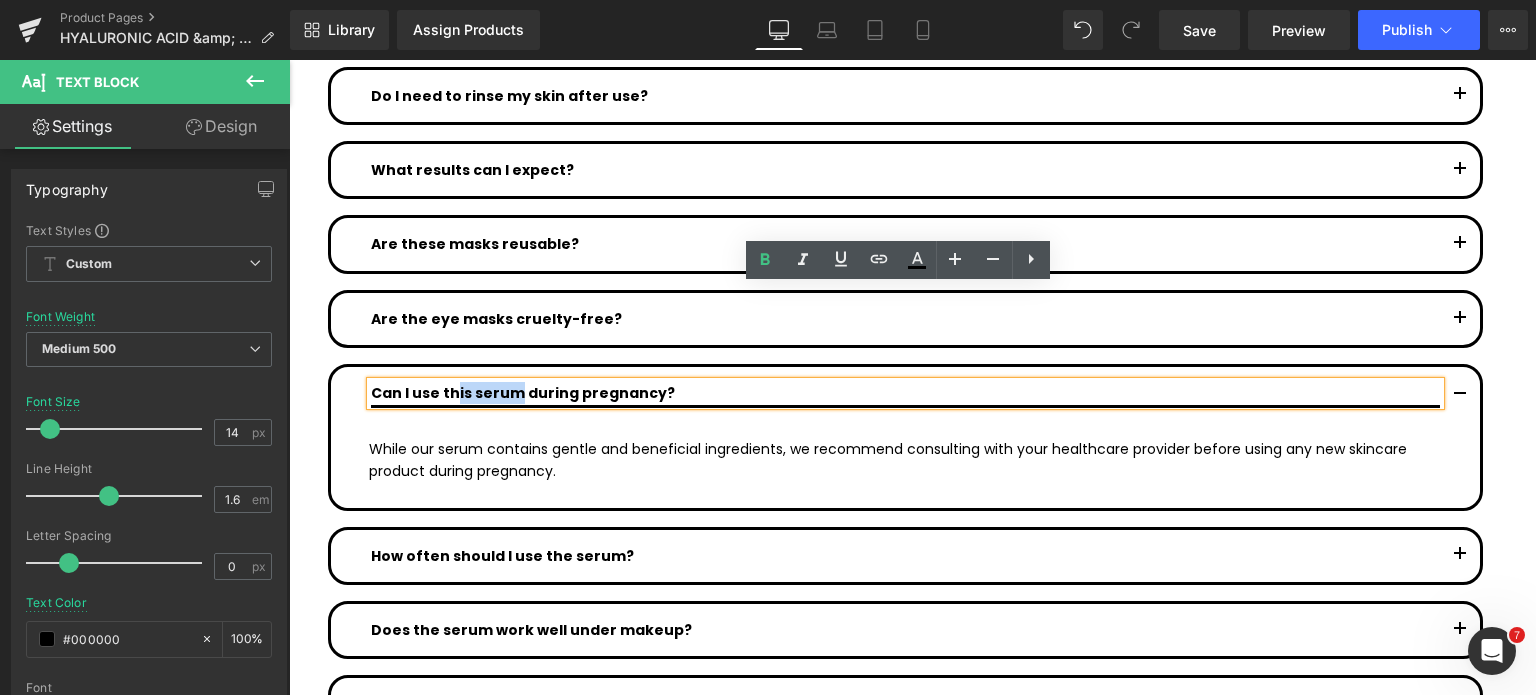 click on "Can I use this serum during pregnancy?" at bounding box center (523, 393) 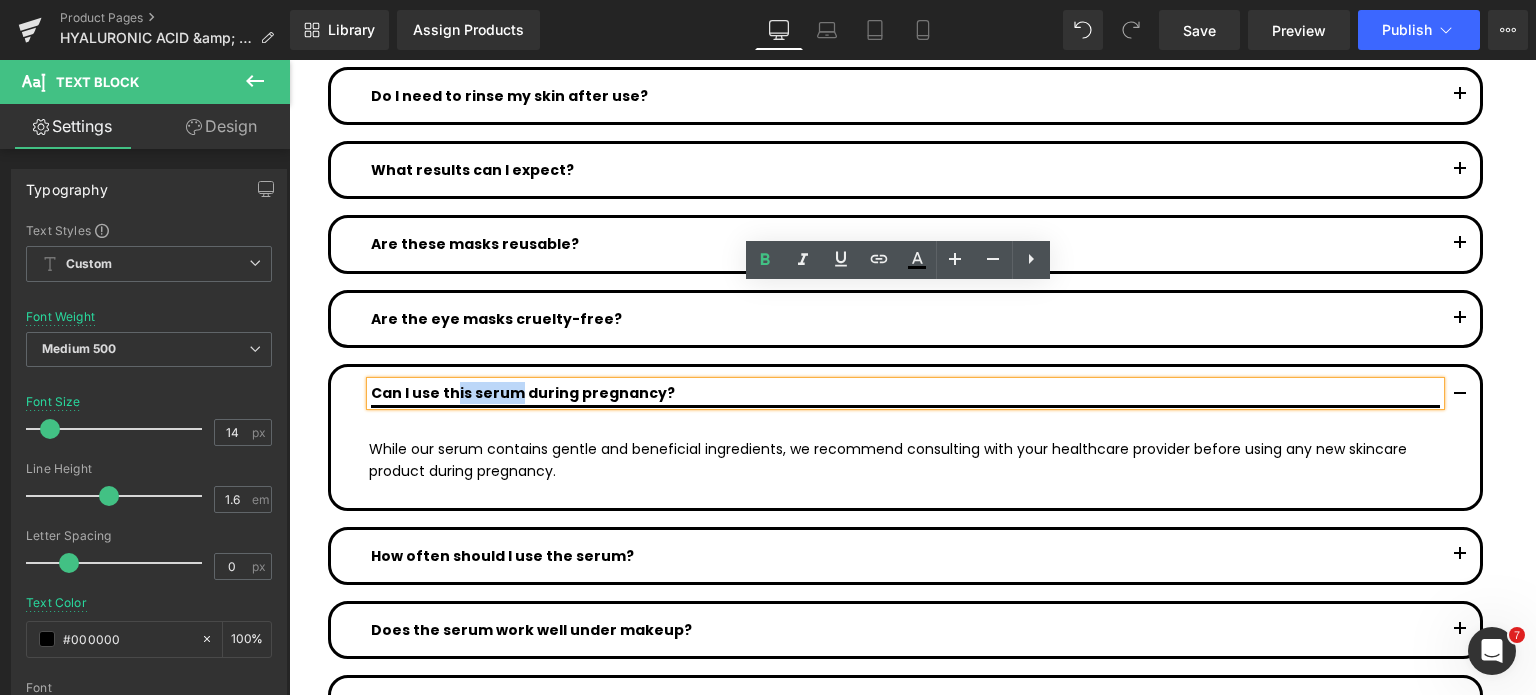 type 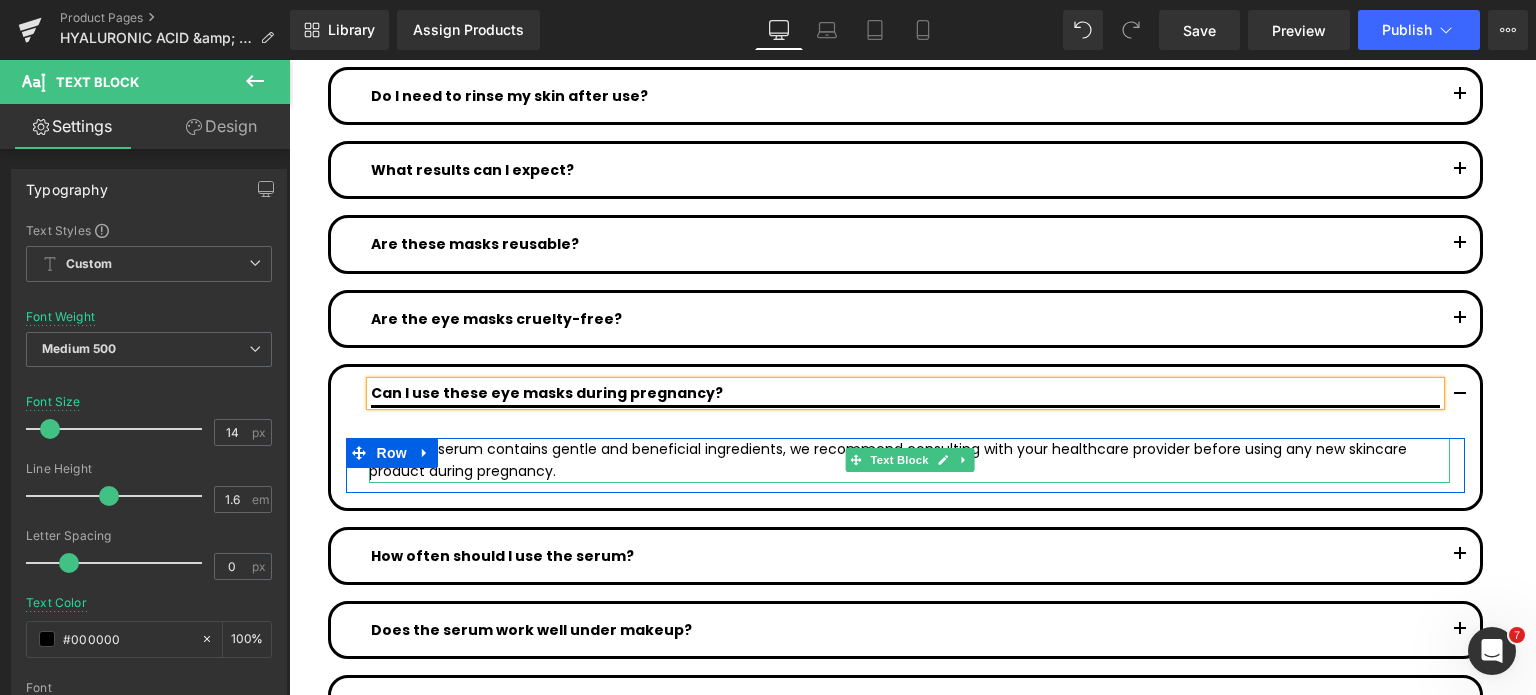 click on "While our serum contains gentle and beneficial ingredients, we recommend consulting with your healthcare provider before using any new skincare product during pregnancy." at bounding box center [909, 460] 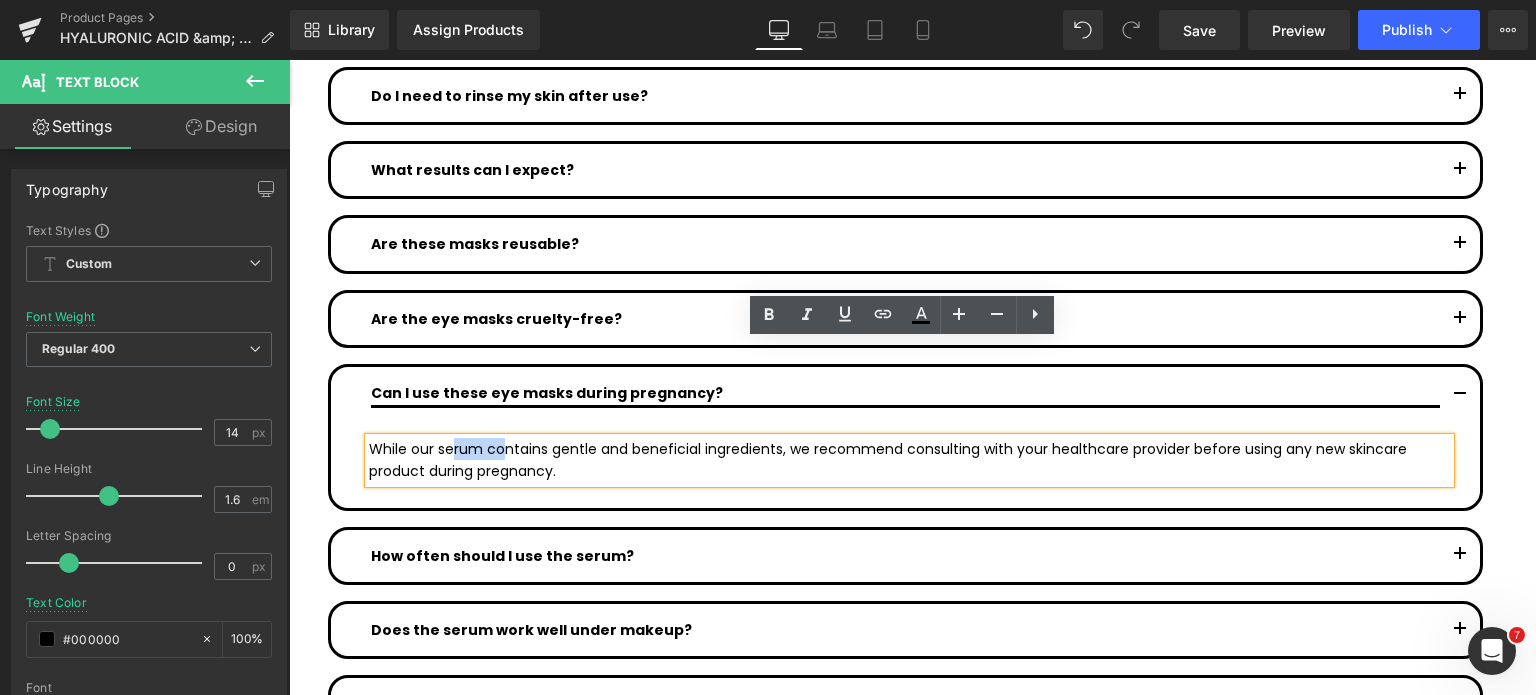 type 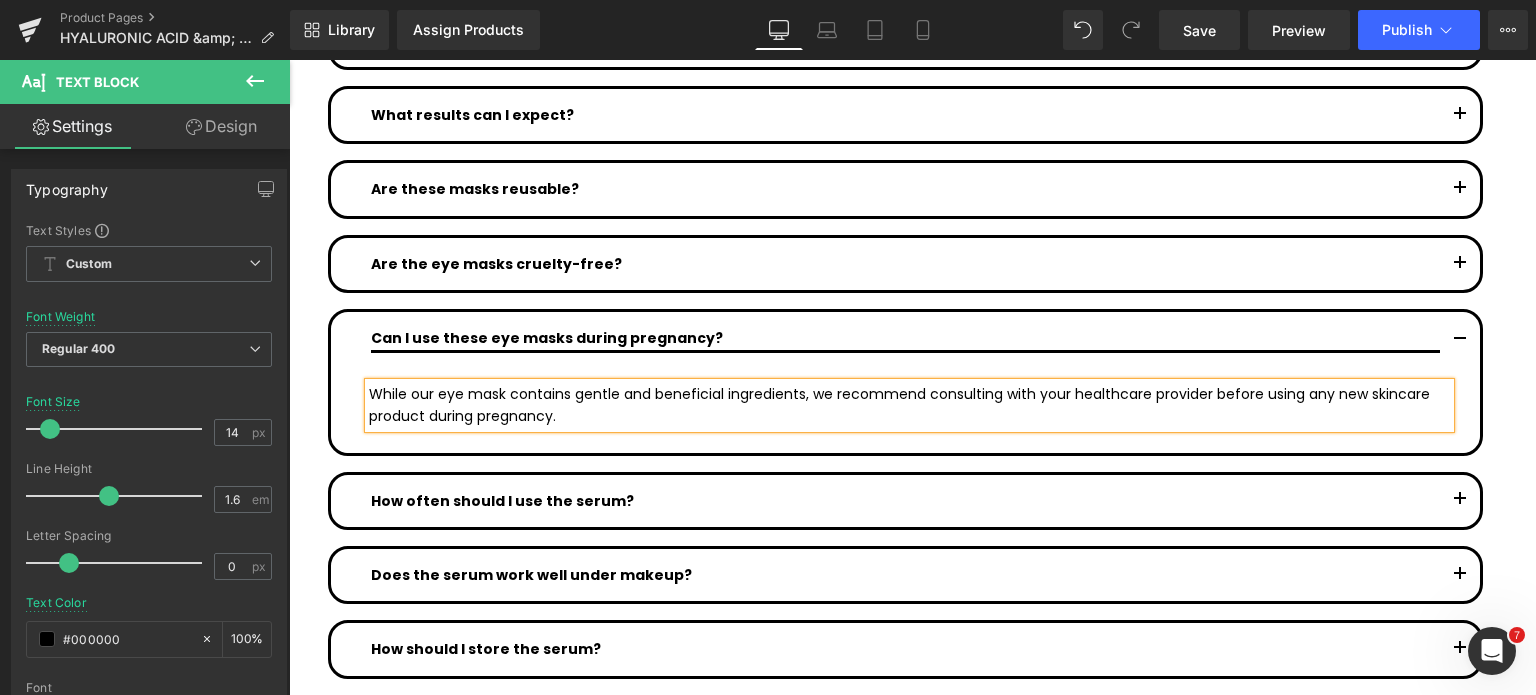scroll, scrollTop: 10740, scrollLeft: 0, axis: vertical 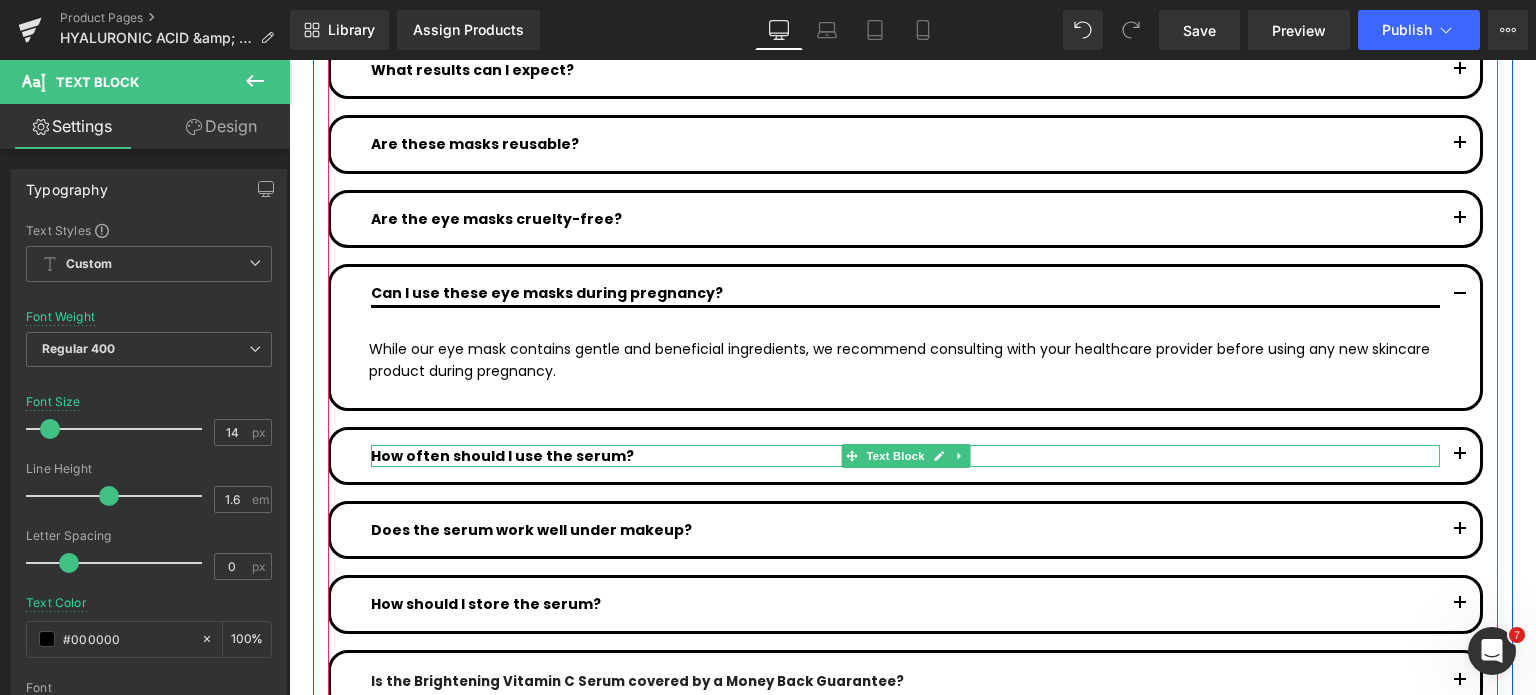 click on "How often should I use the serum?" at bounding box center [905, 456] 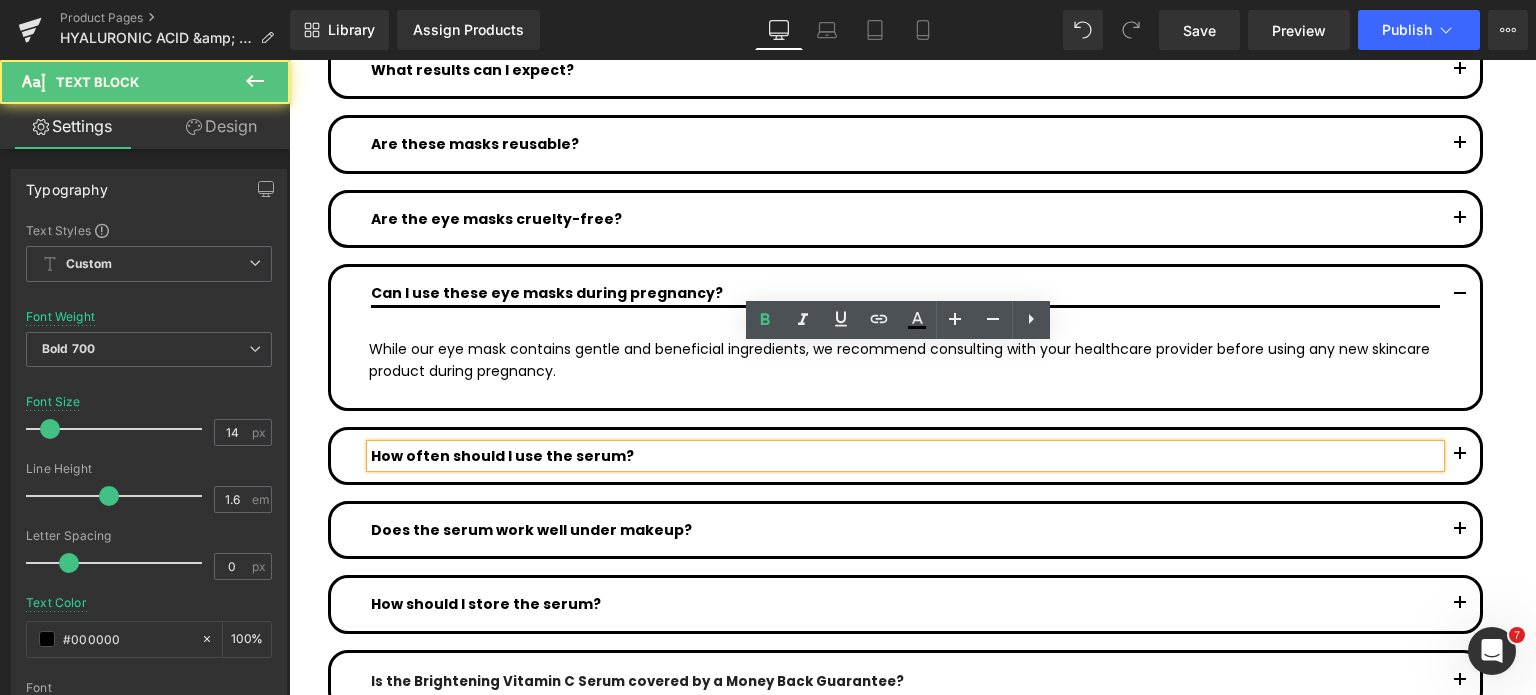 click on "How often should I use the serum?" at bounding box center [905, 456] 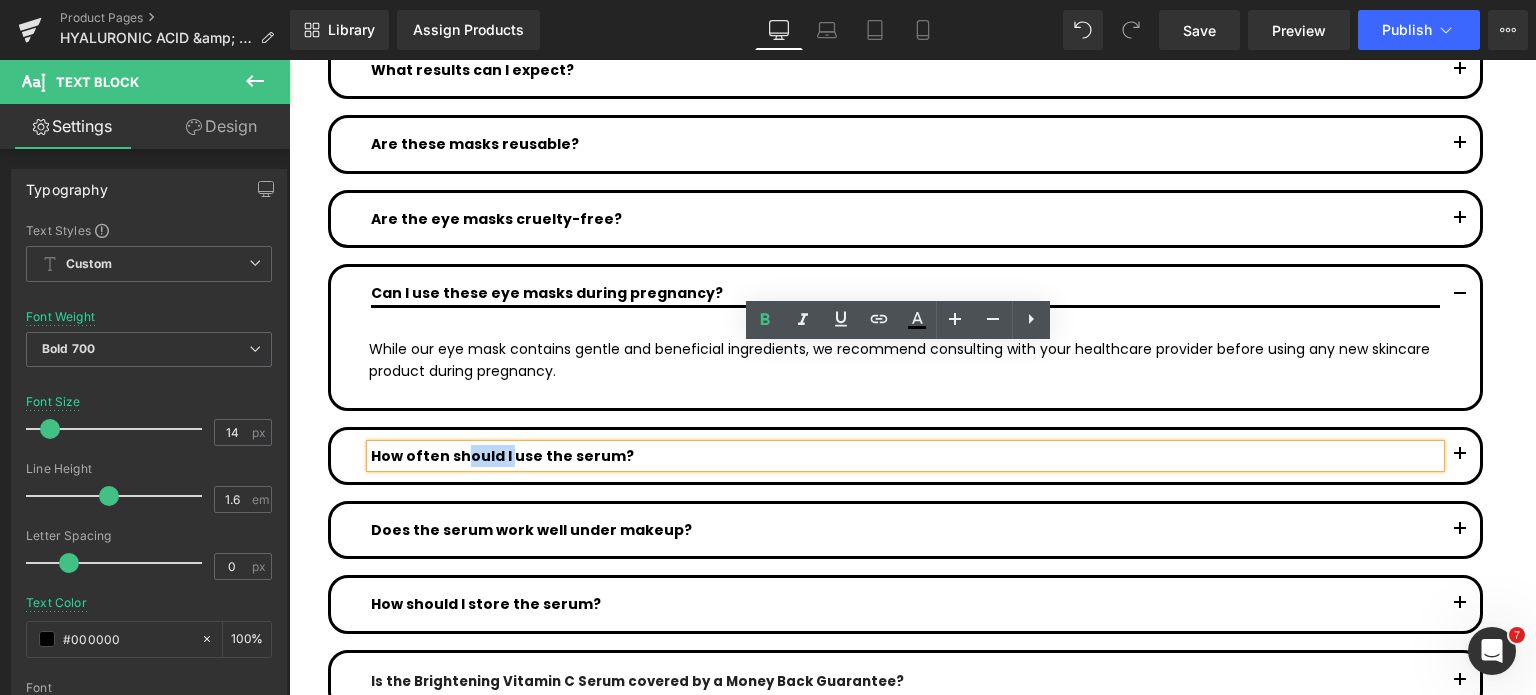 click on "How often should I use the serum?" at bounding box center [905, 456] 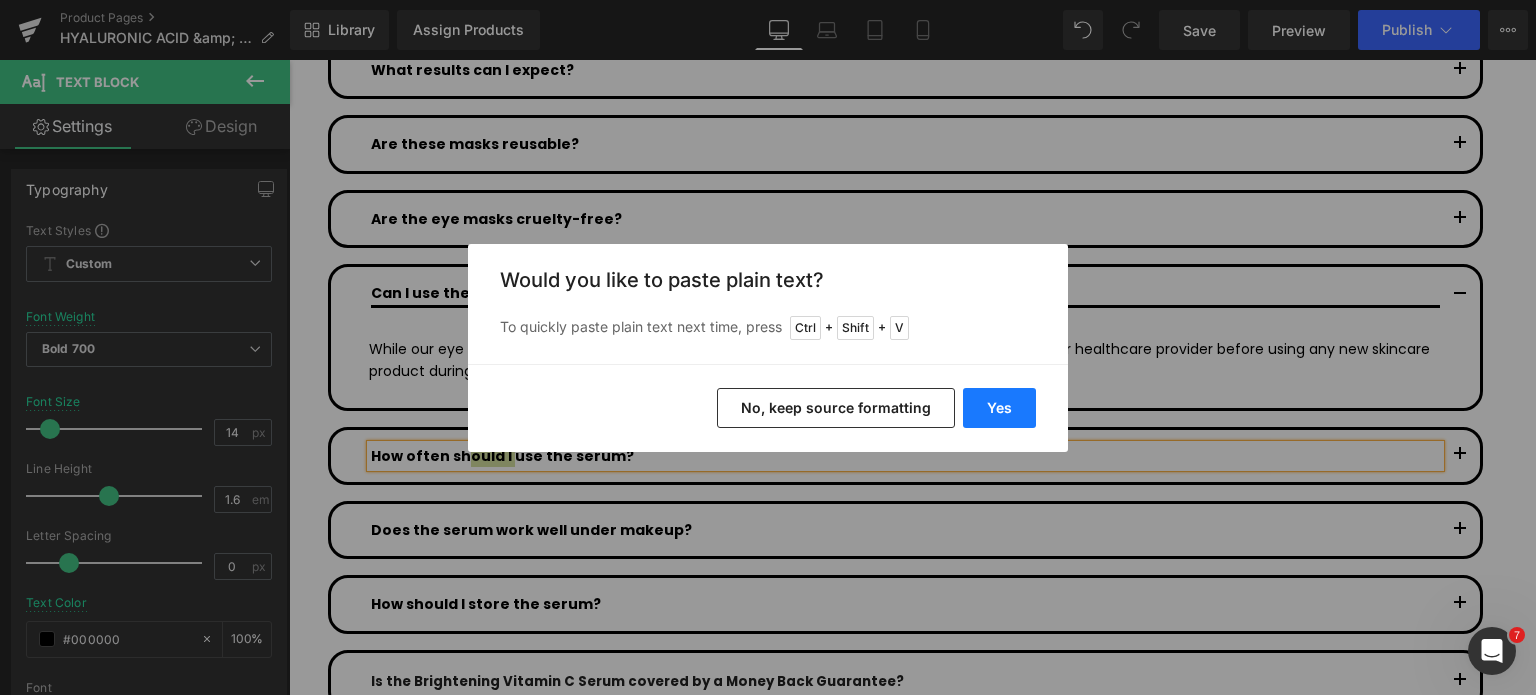 click on "Yes" at bounding box center (999, 408) 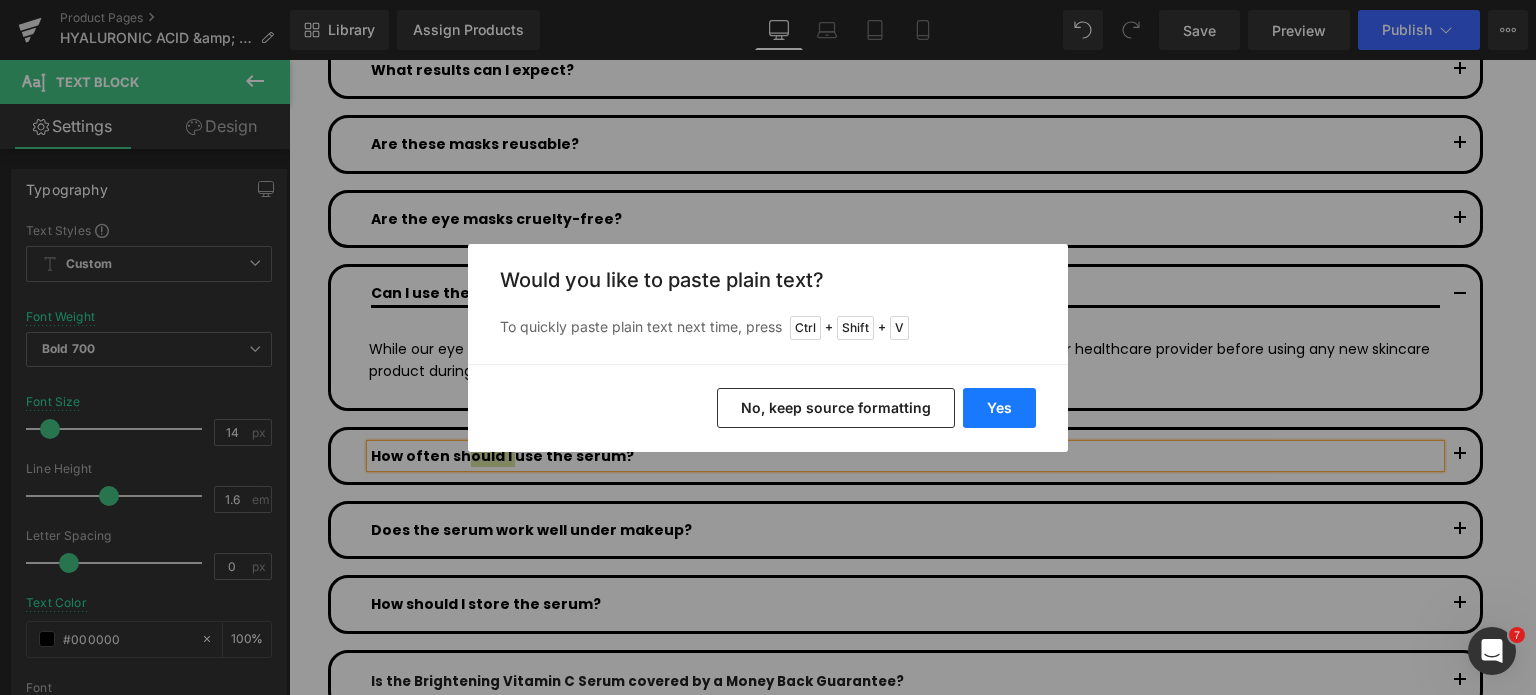 type 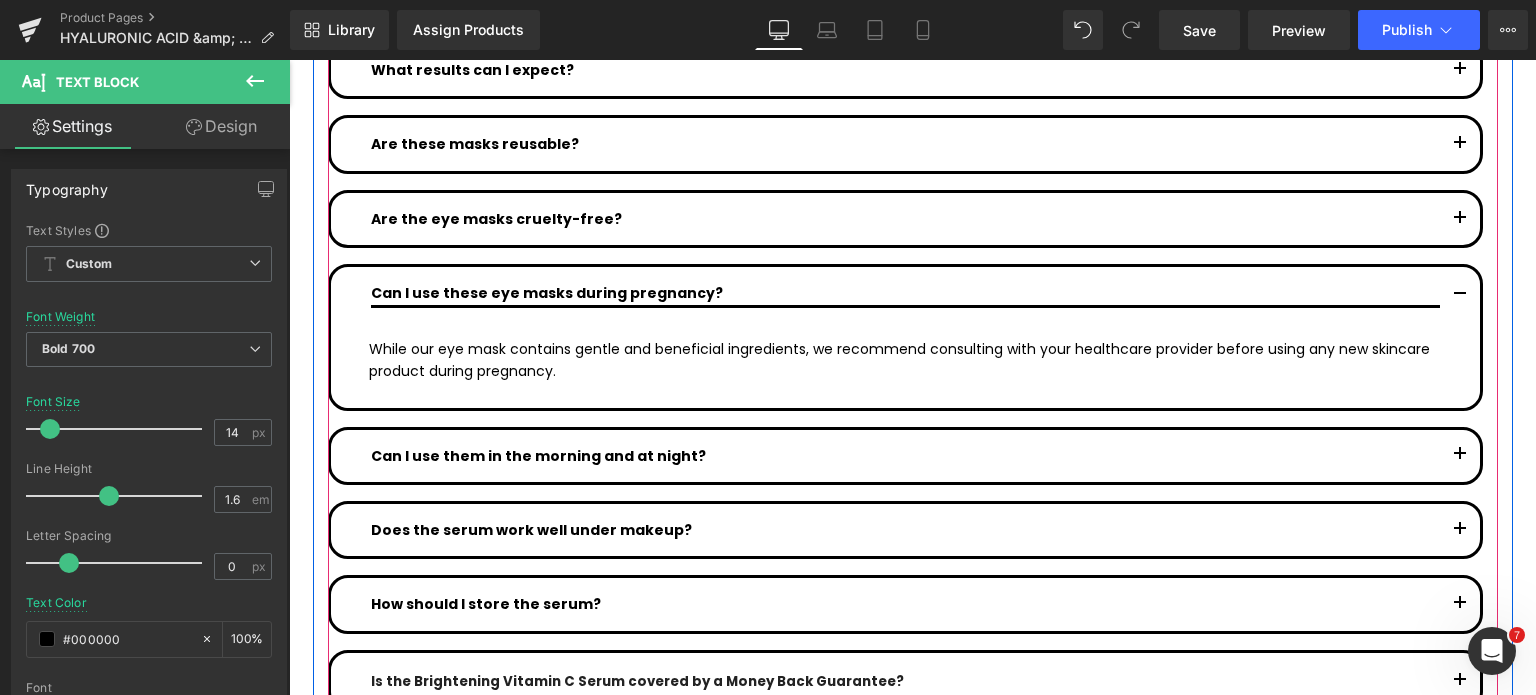 click at bounding box center [1460, 460] 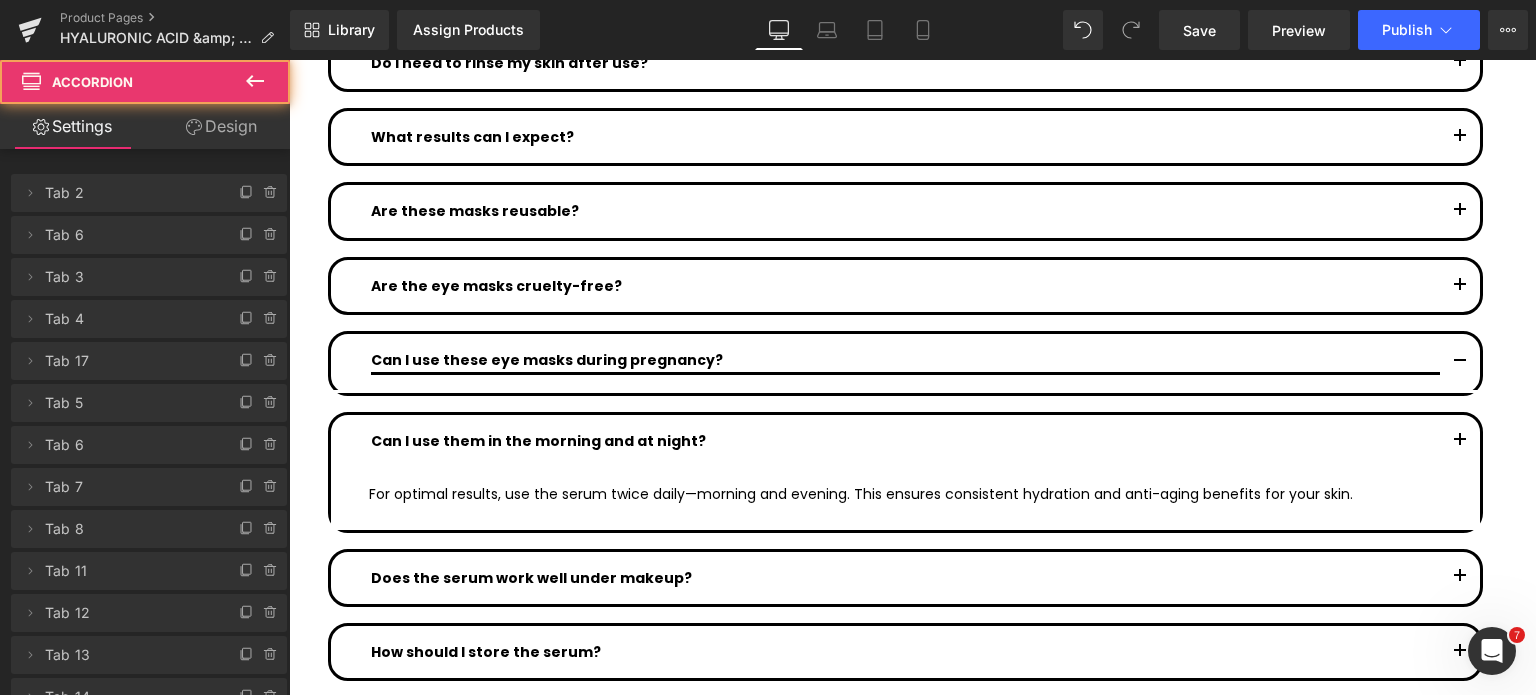 scroll, scrollTop: 10655, scrollLeft: 0, axis: vertical 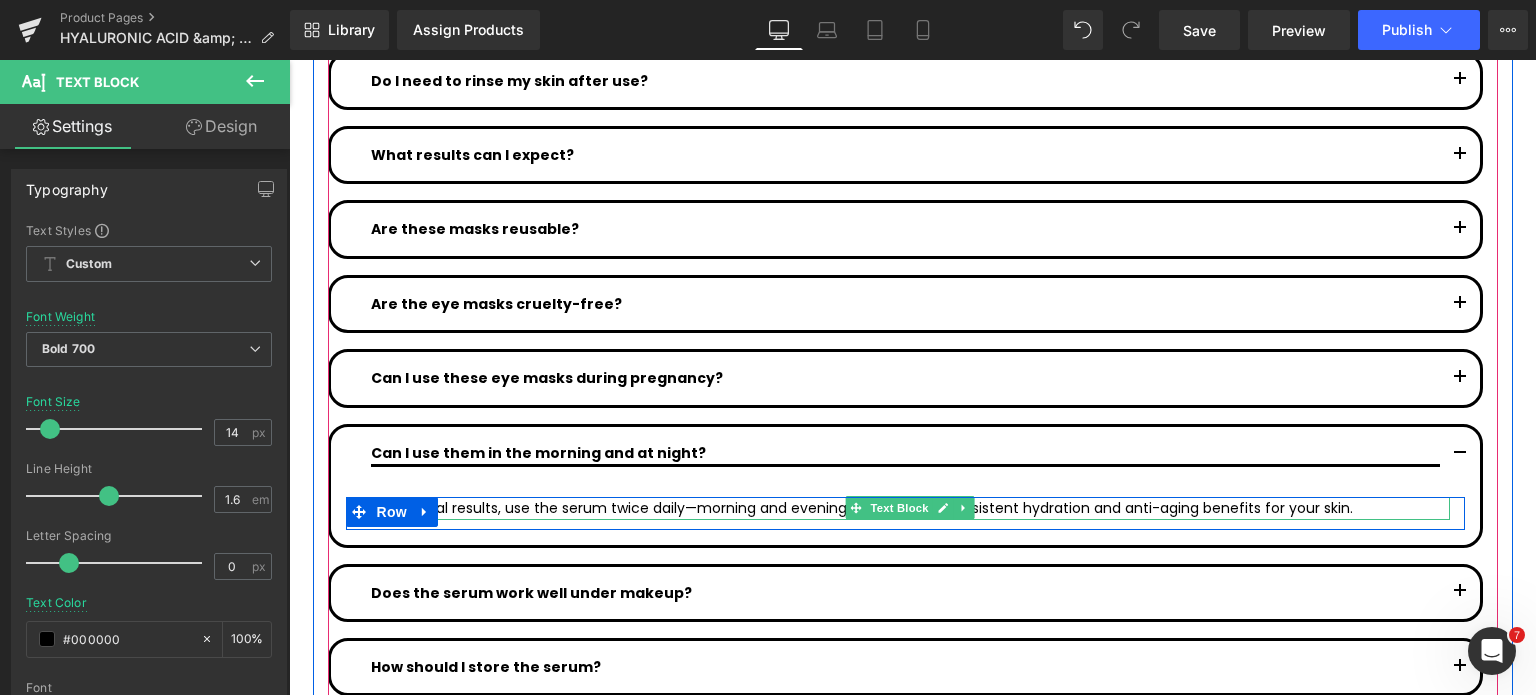 click on "For optimal results, use the serum twice daily—morning and evening. This ensures consistent hydration and anti-aging benefits for your skin." at bounding box center (909, 508) 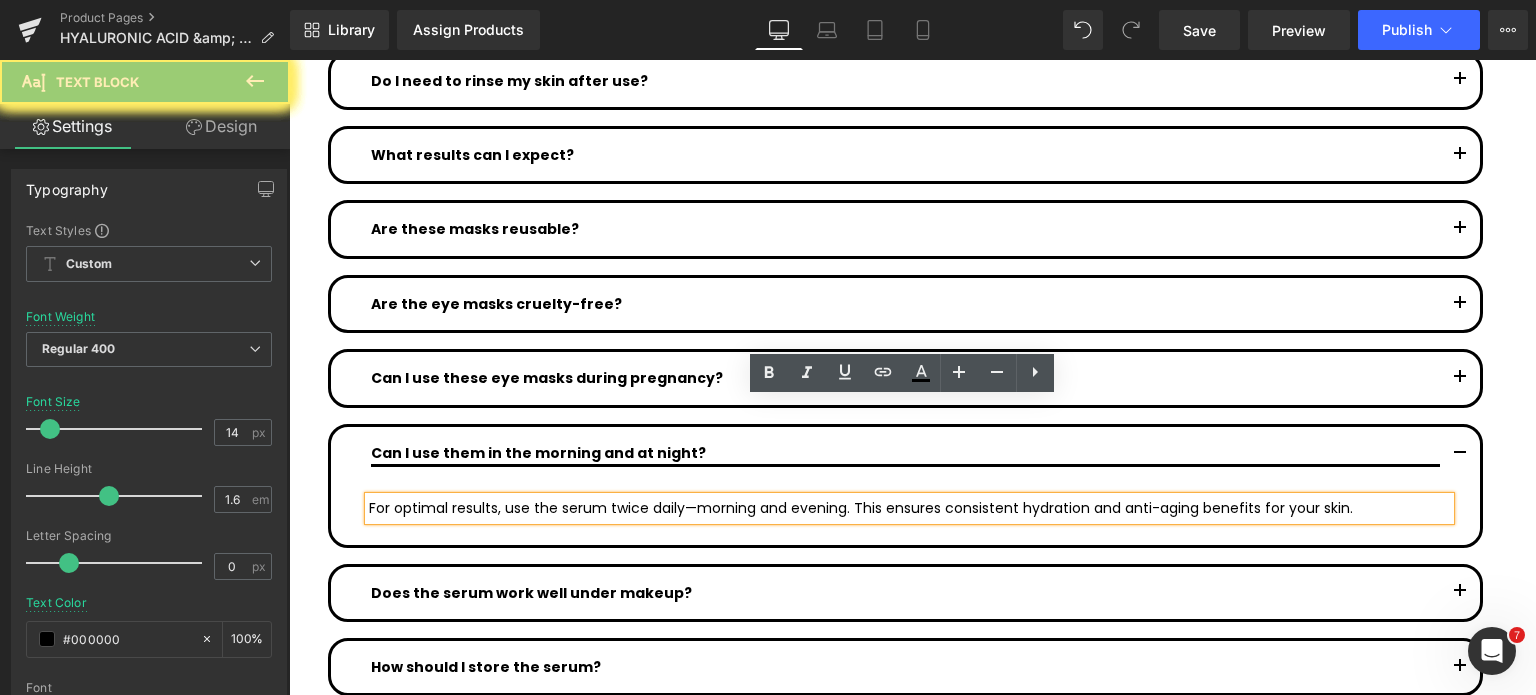 click on "For optimal results, use the serum twice daily—morning and evening. This ensures consistent hydration and anti-aging benefits for your skin." at bounding box center (909, 508) 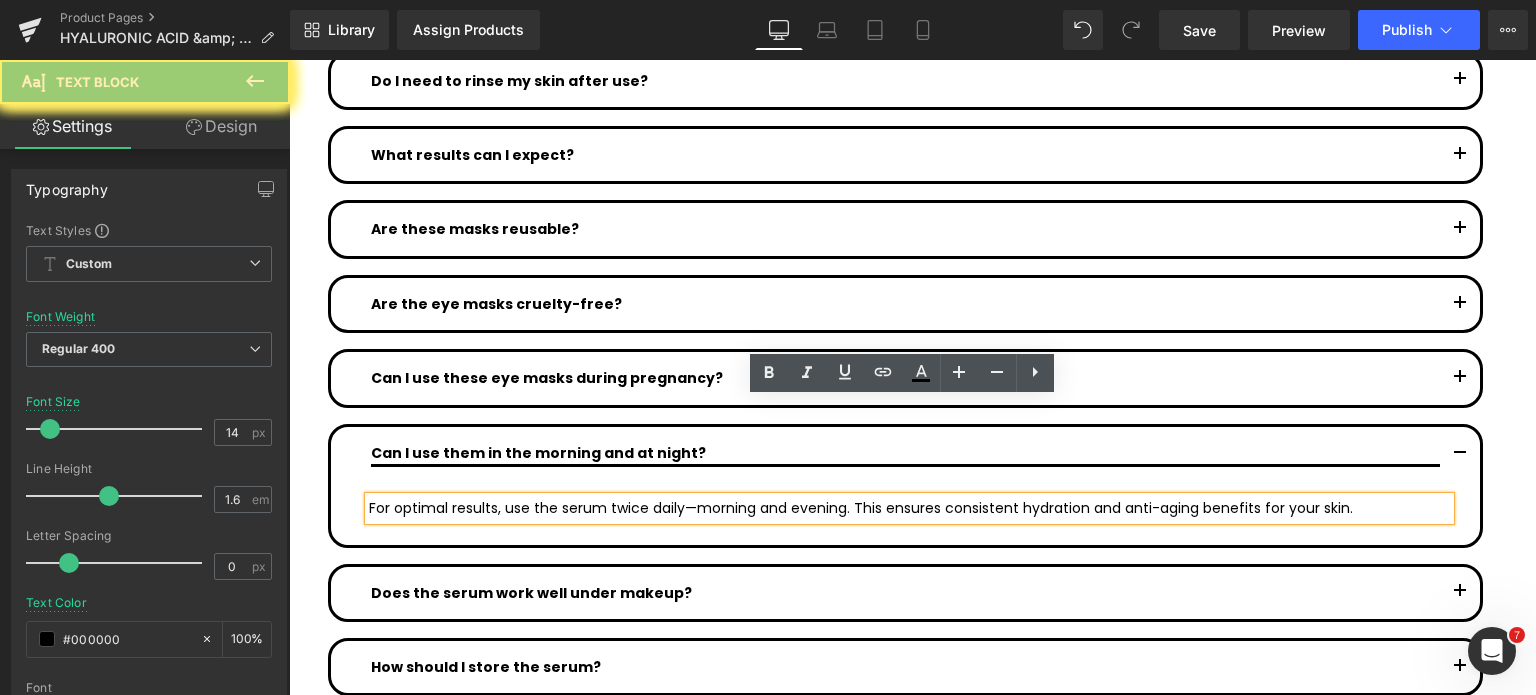 click on "For optimal results, use the serum twice daily—morning and evening. This ensures consistent hydration and anti-aging benefits for your skin." at bounding box center (909, 508) 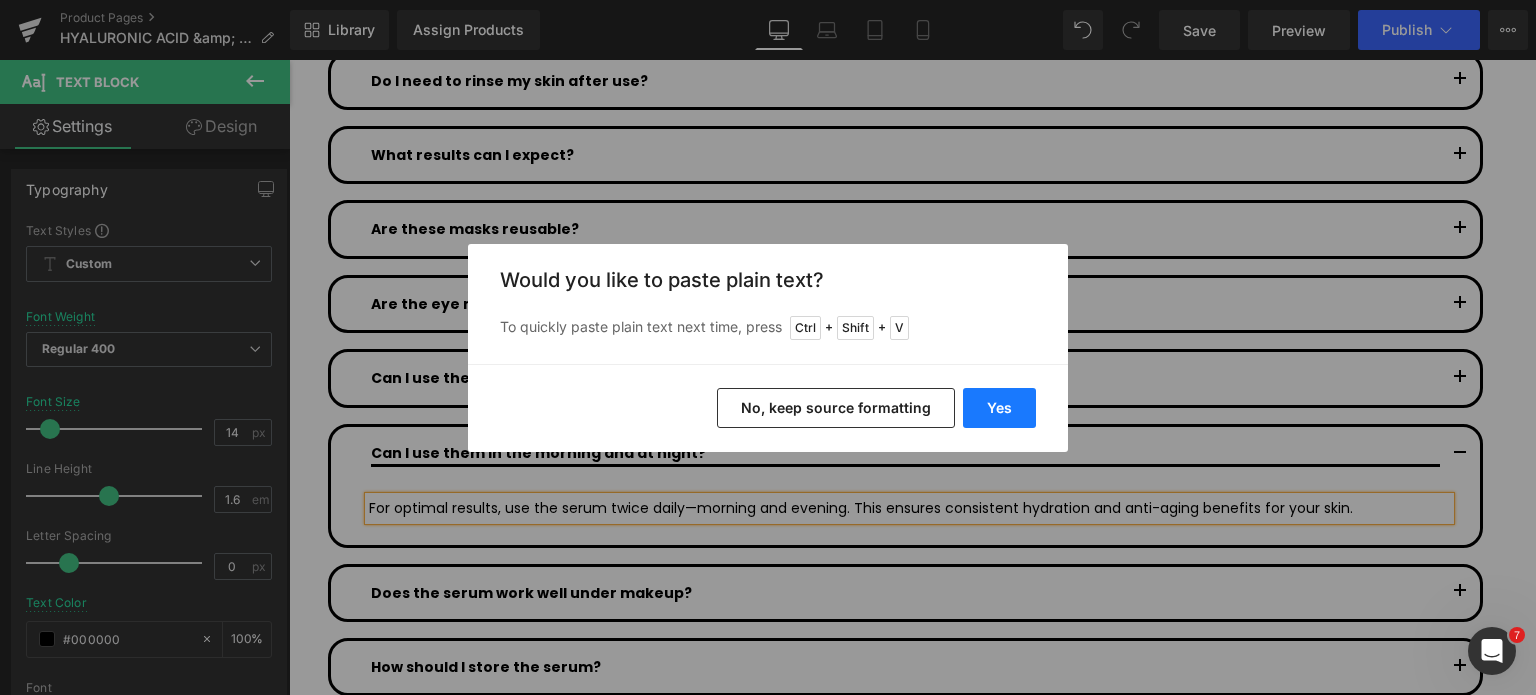 click on "Yes" at bounding box center [999, 408] 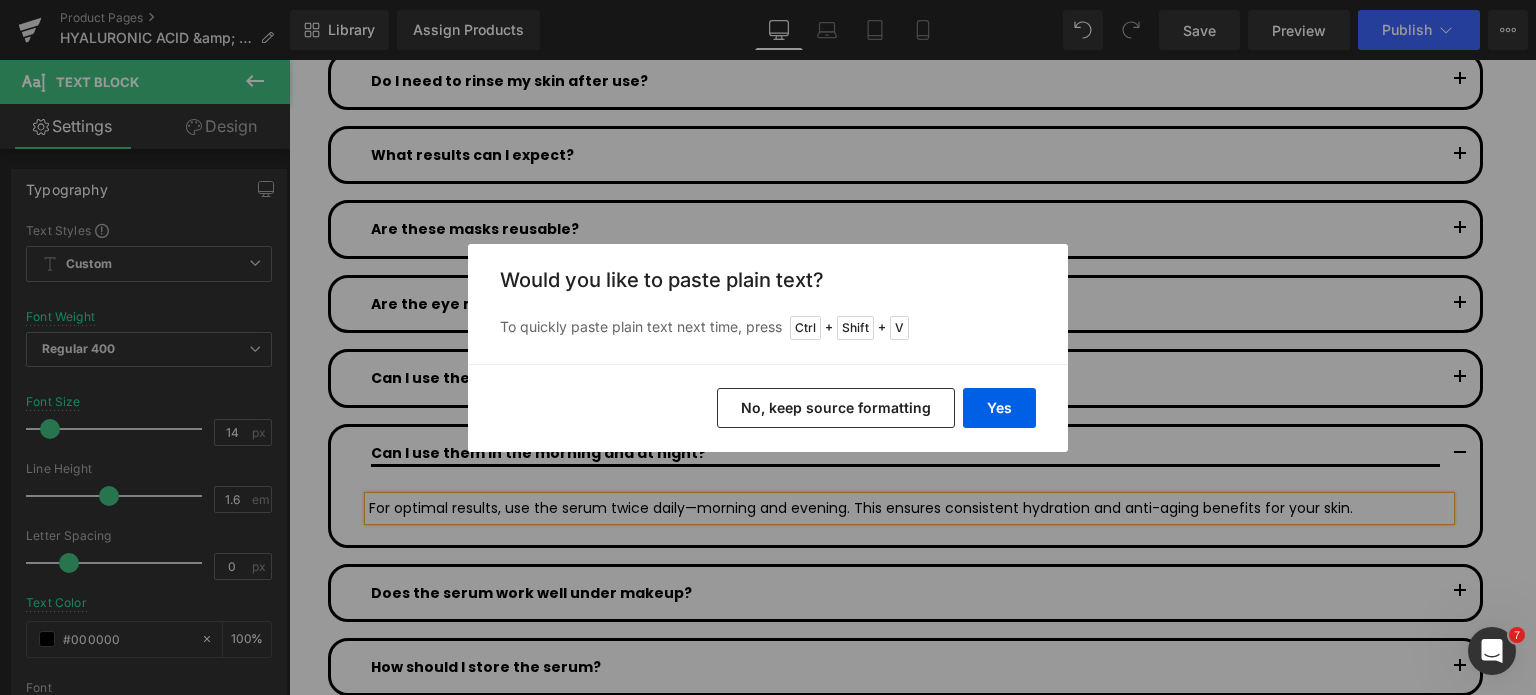 type 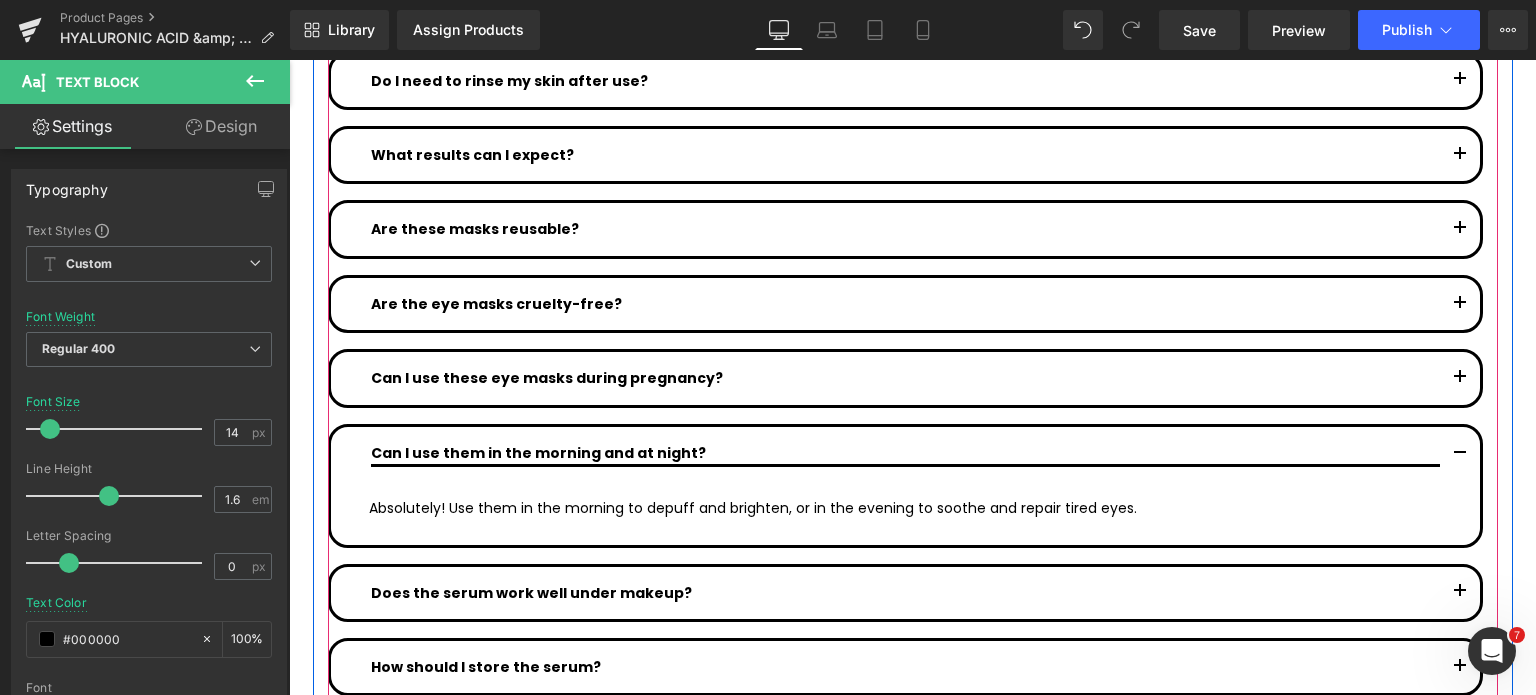 scroll, scrollTop: 10755, scrollLeft: 0, axis: vertical 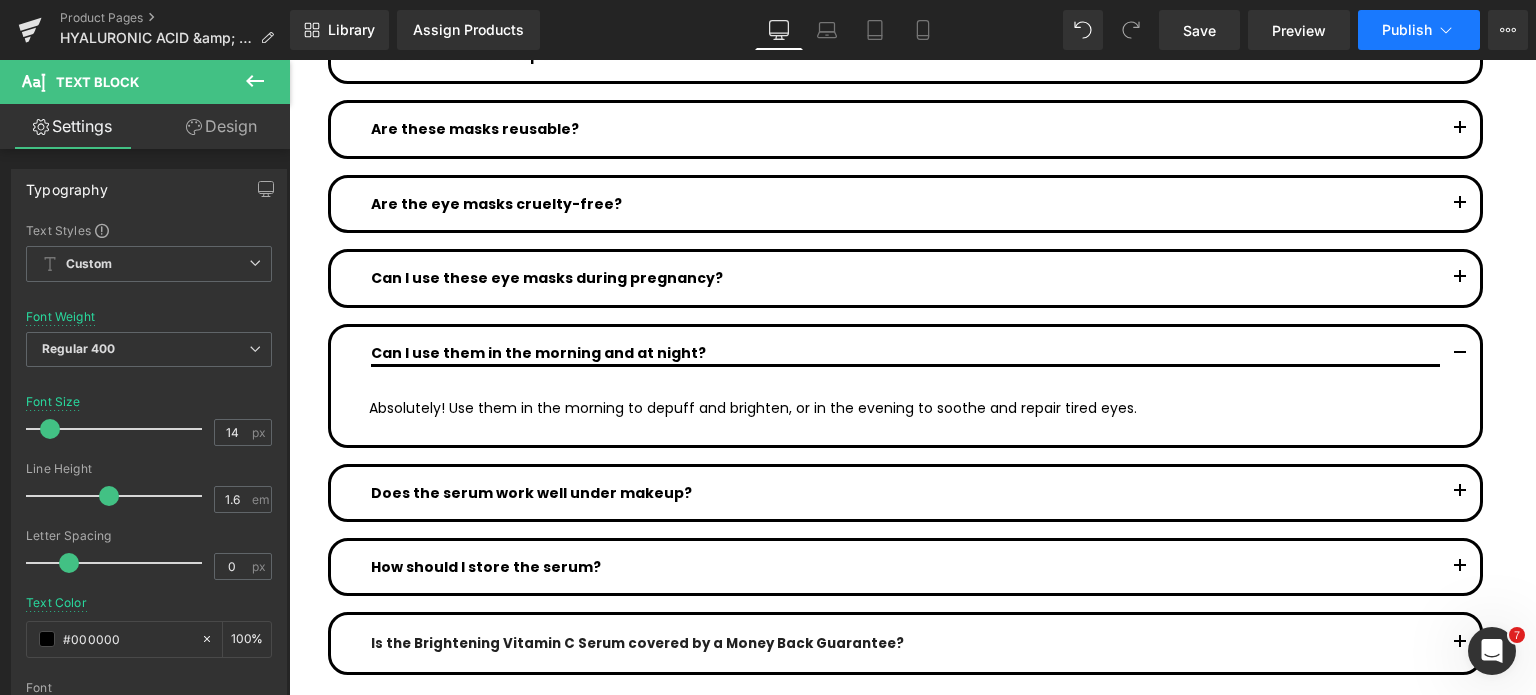 click on "Publish" at bounding box center [1407, 30] 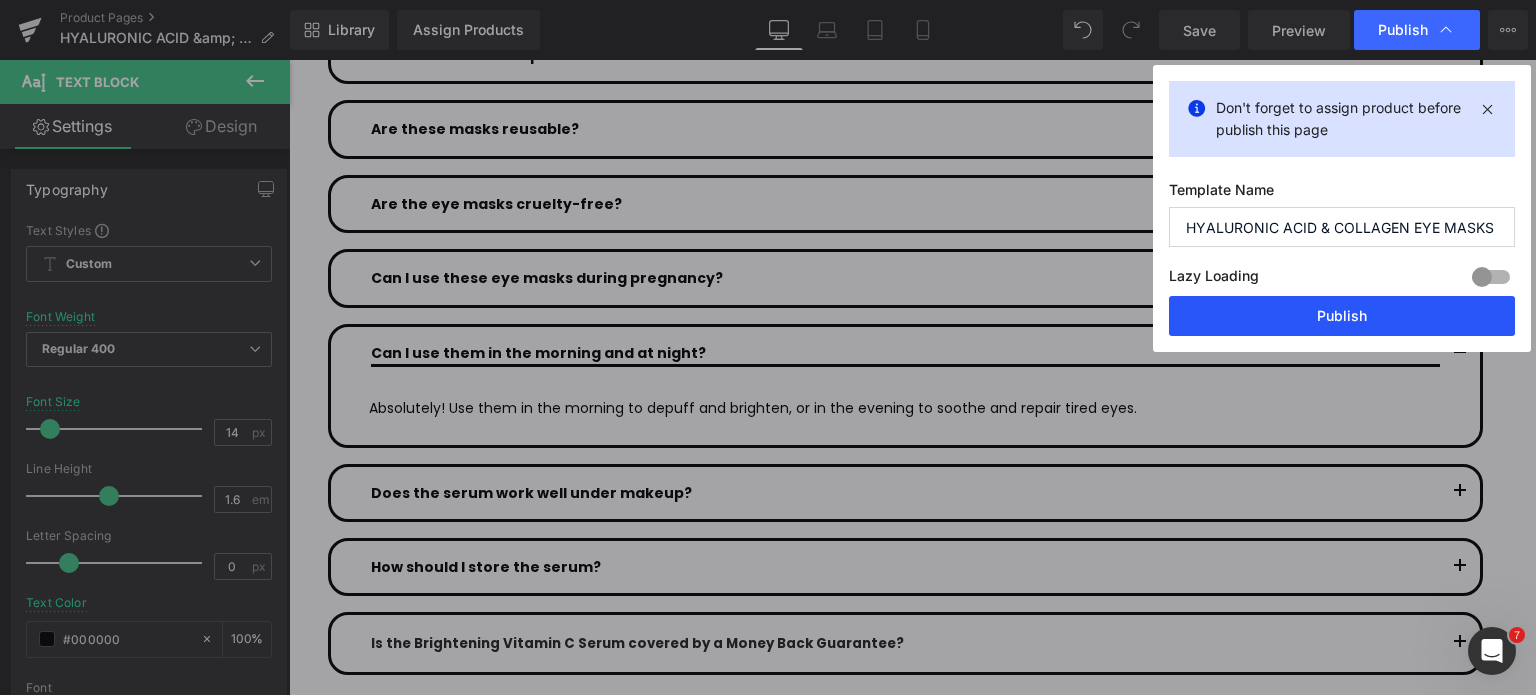 click on "Publish" at bounding box center (1342, 316) 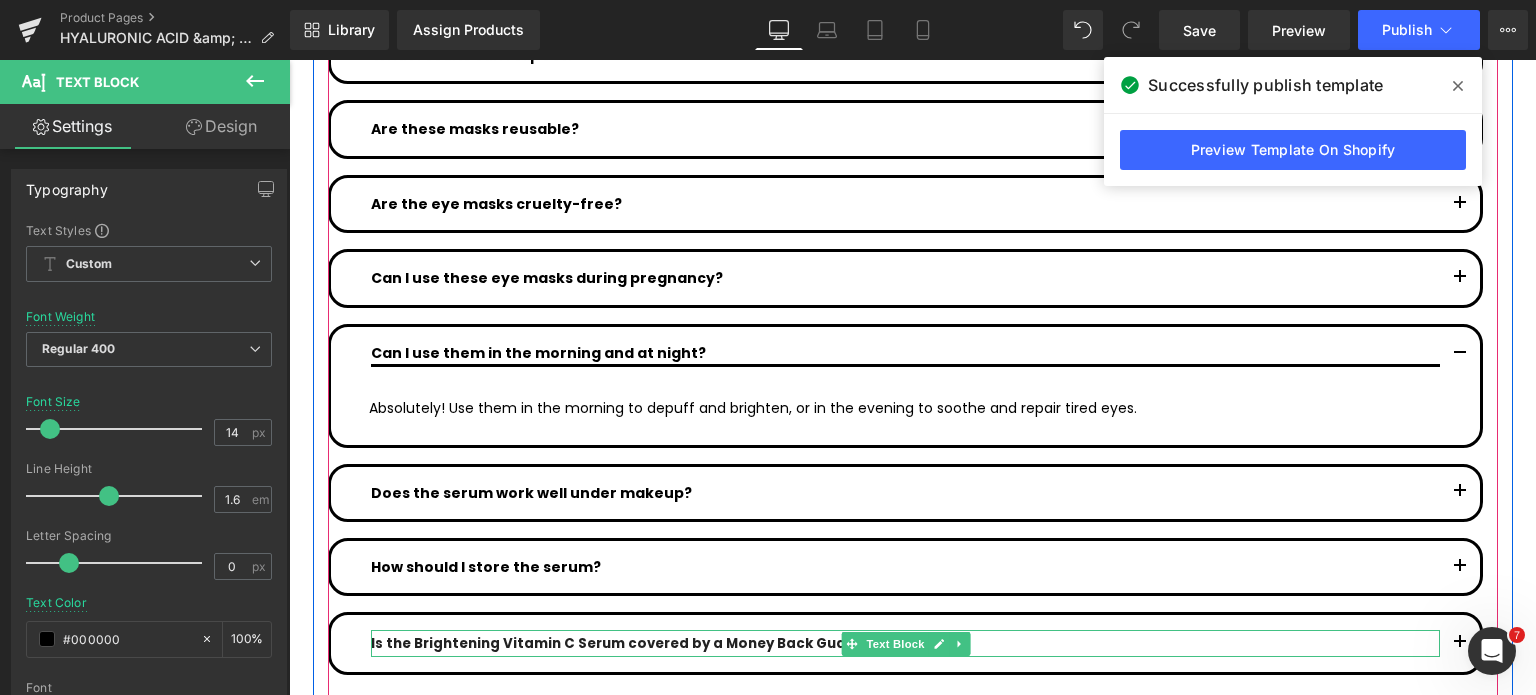 click on "Is the Brightening Vitamin C Serum covered by a Money Back Guarantee?" at bounding box center (637, 643) 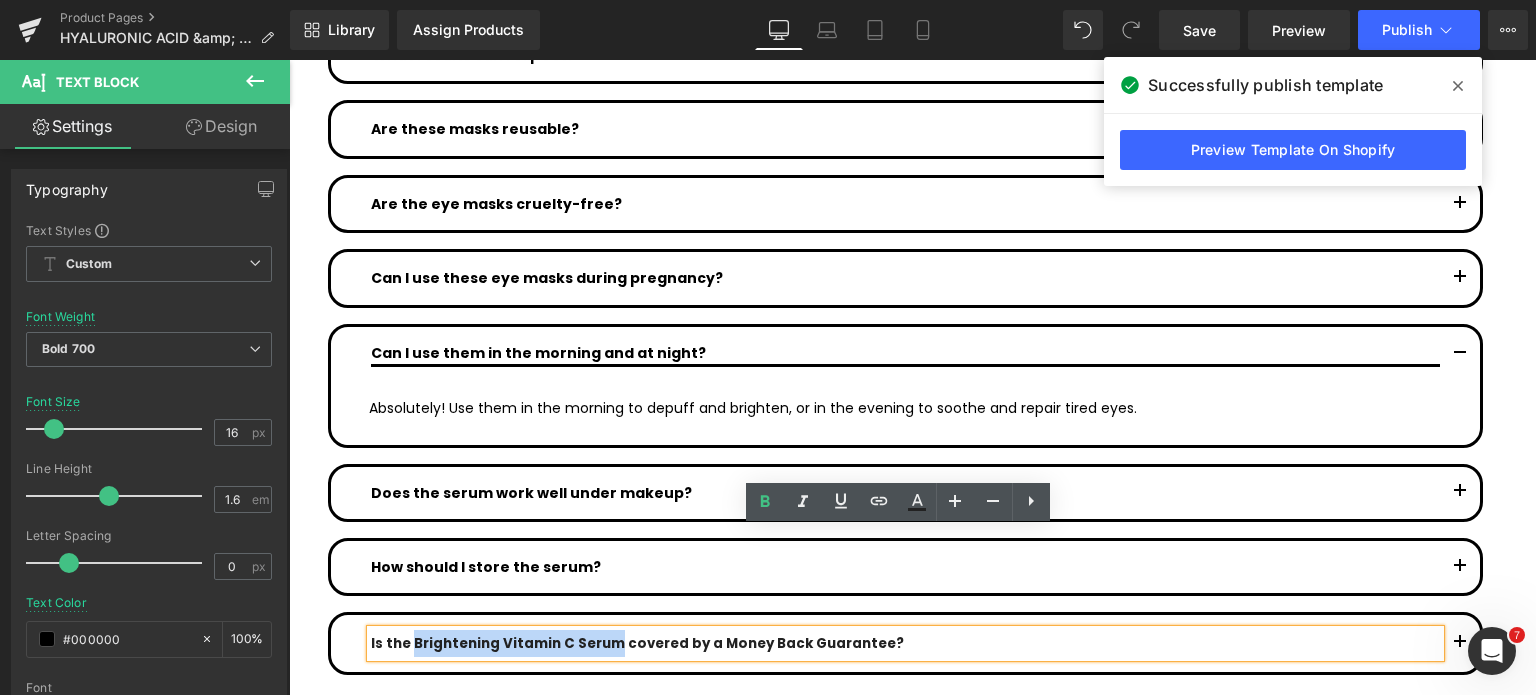 drag, startPoint x: 402, startPoint y: 544, endPoint x: 392, endPoint y: 528, distance: 18.867962 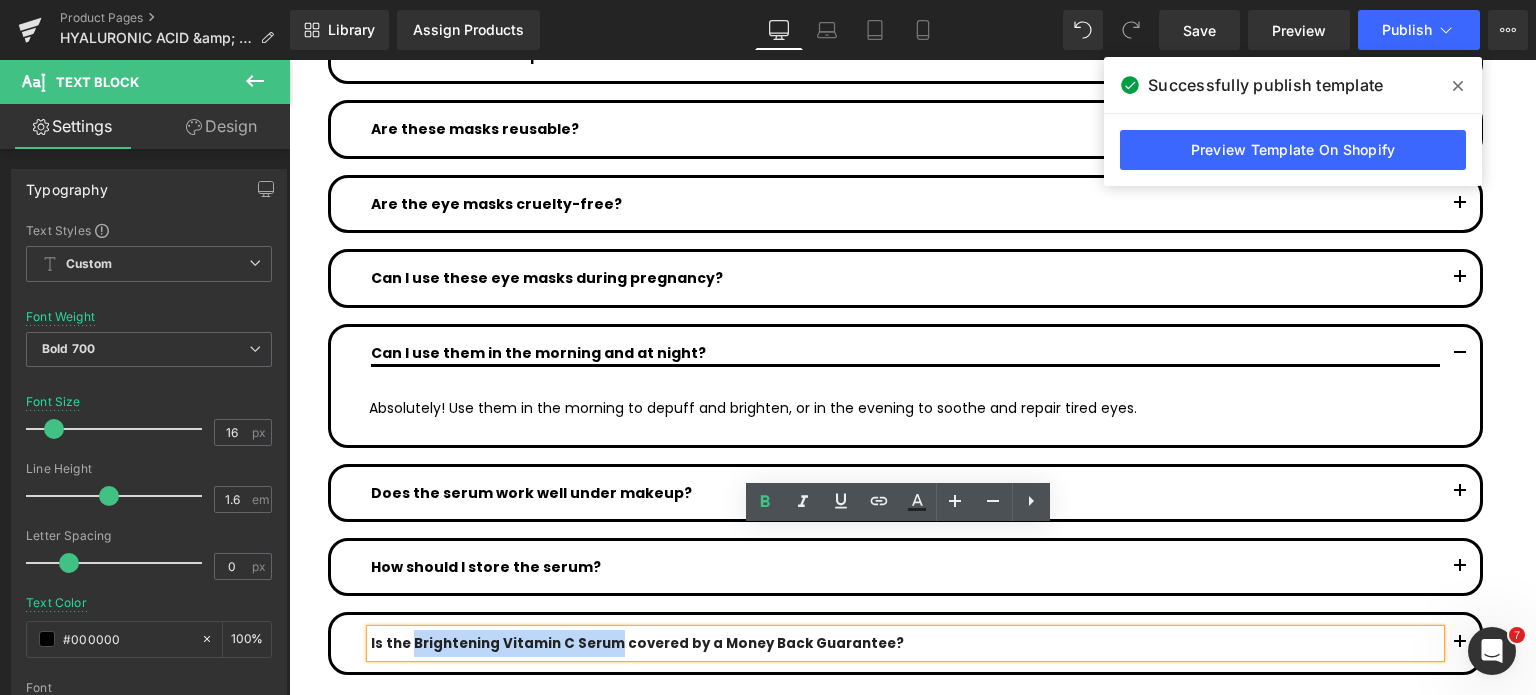 click on "Is the Brightening Vitamin C Serum covered by a Money Back Guarantee?" at bounding box center [637, 643] 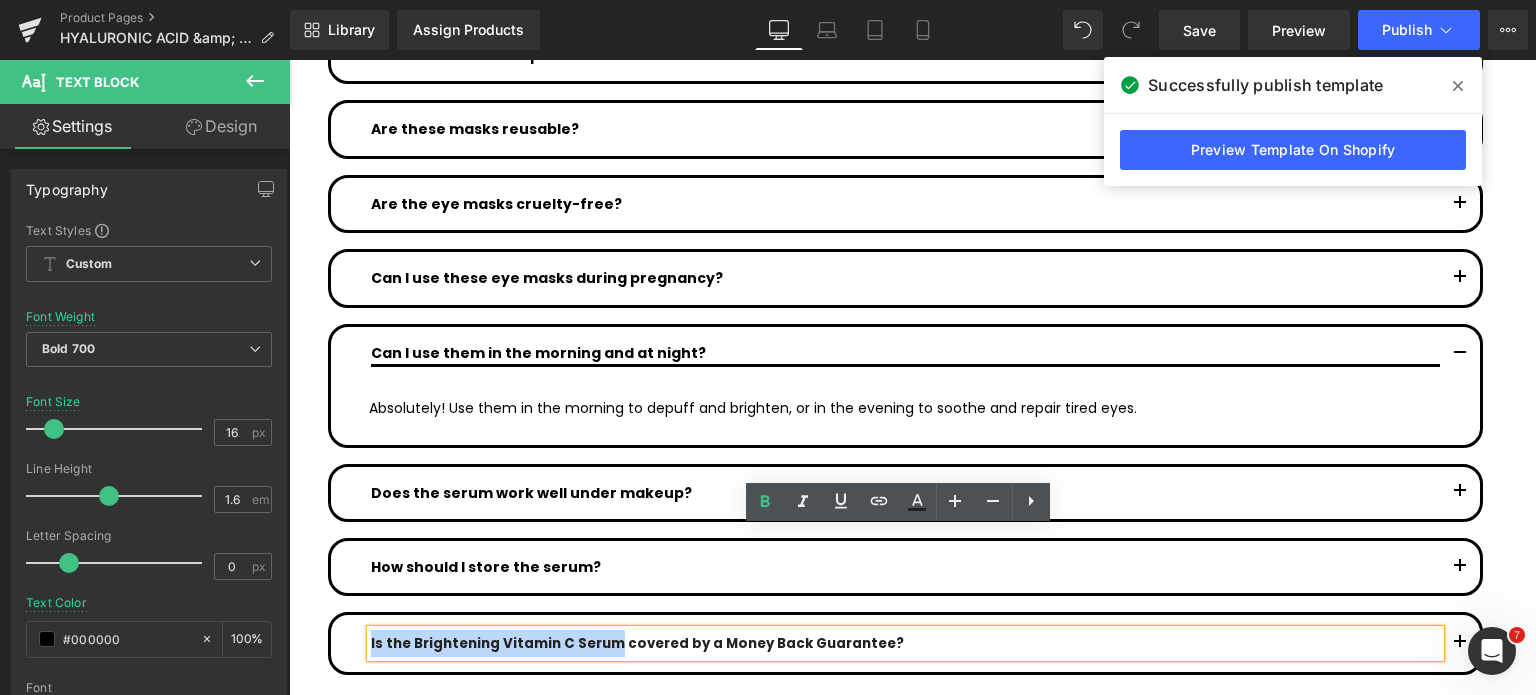 drag, startPoint x: 364, startPoint y: 539, endPoint x: 598, endPoint y: 539, distance: 234 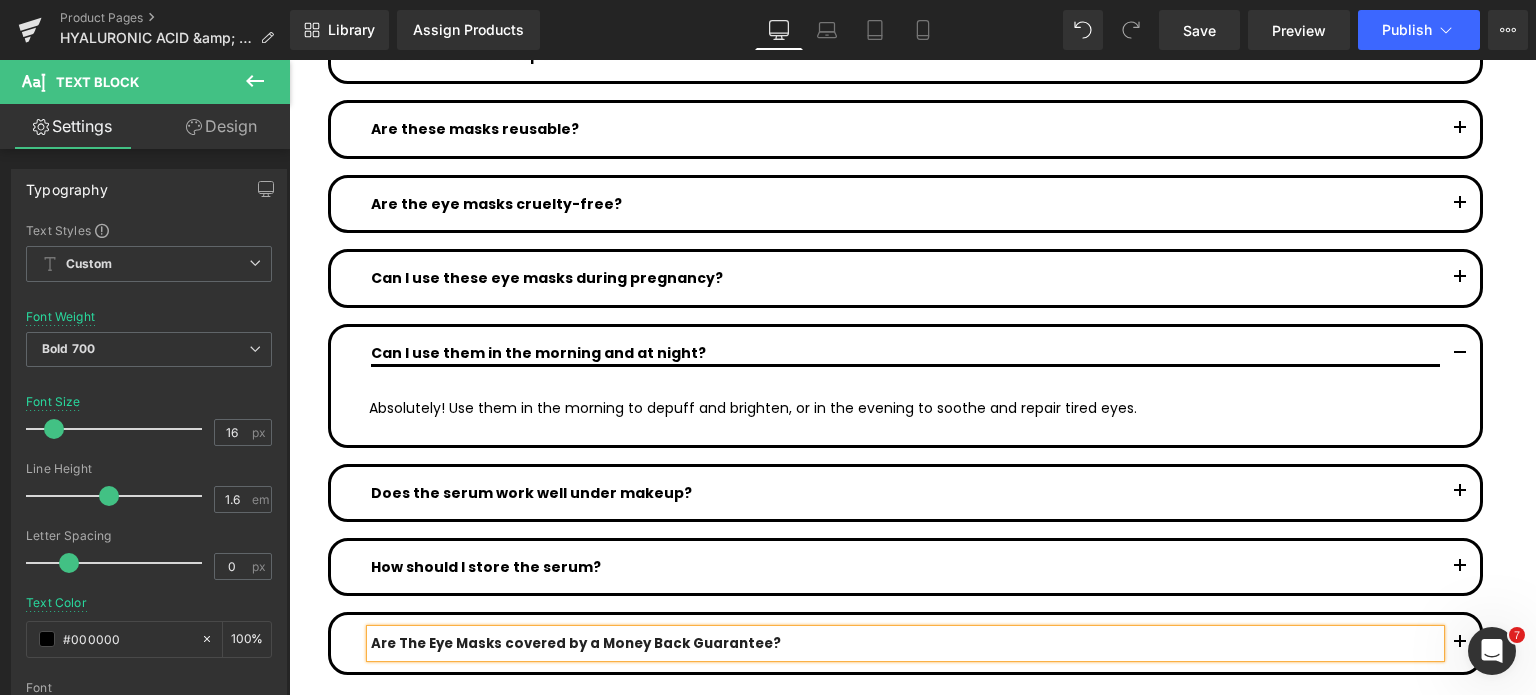 click at bounding box center [1460, 643] 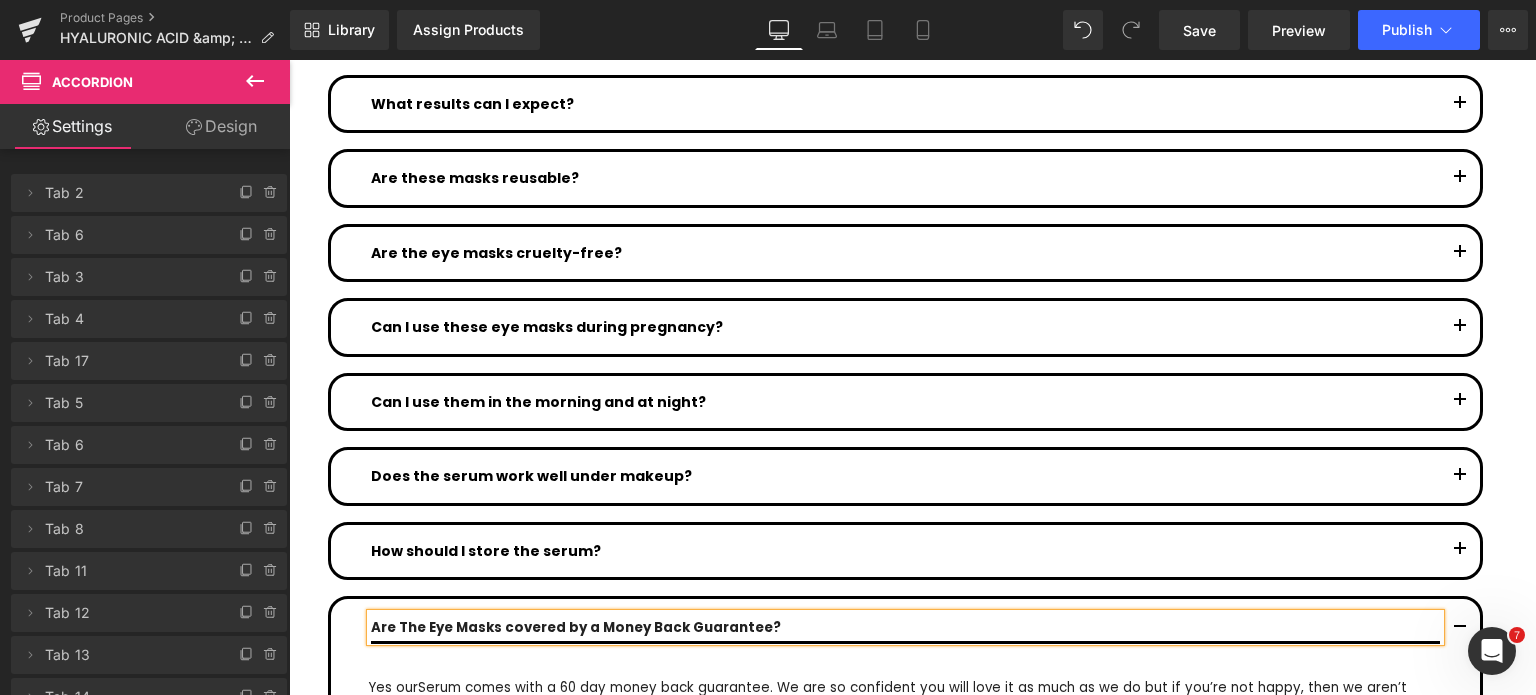 scroll, scrollTop: 10693, scrollLeft: 0, axis: vertical 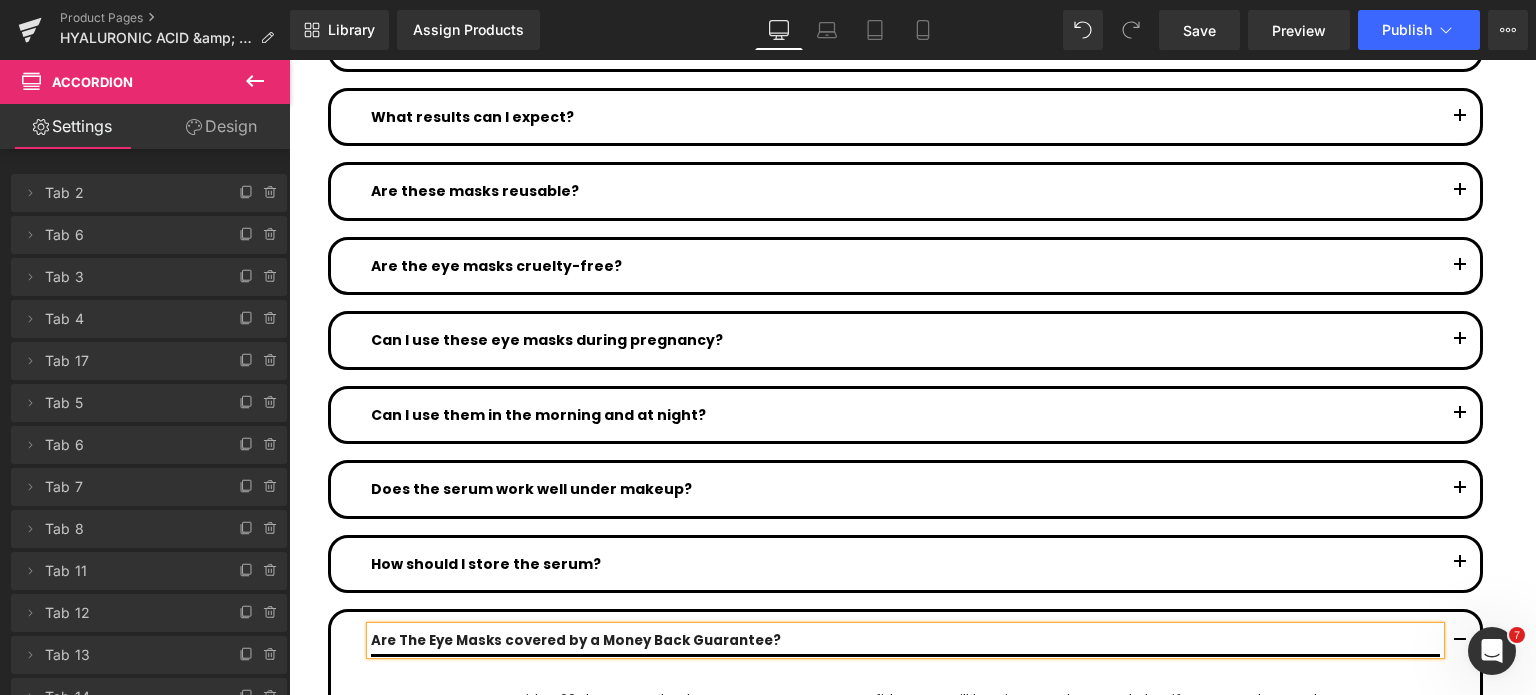 click on "Serum comes with a 60 day money back guarantee. We are so
confident you will love it as much as we do but if you’re not happy, then we
aren’t happy! And that is why we honour our money back guarantee." at bounding box center [888, 714] 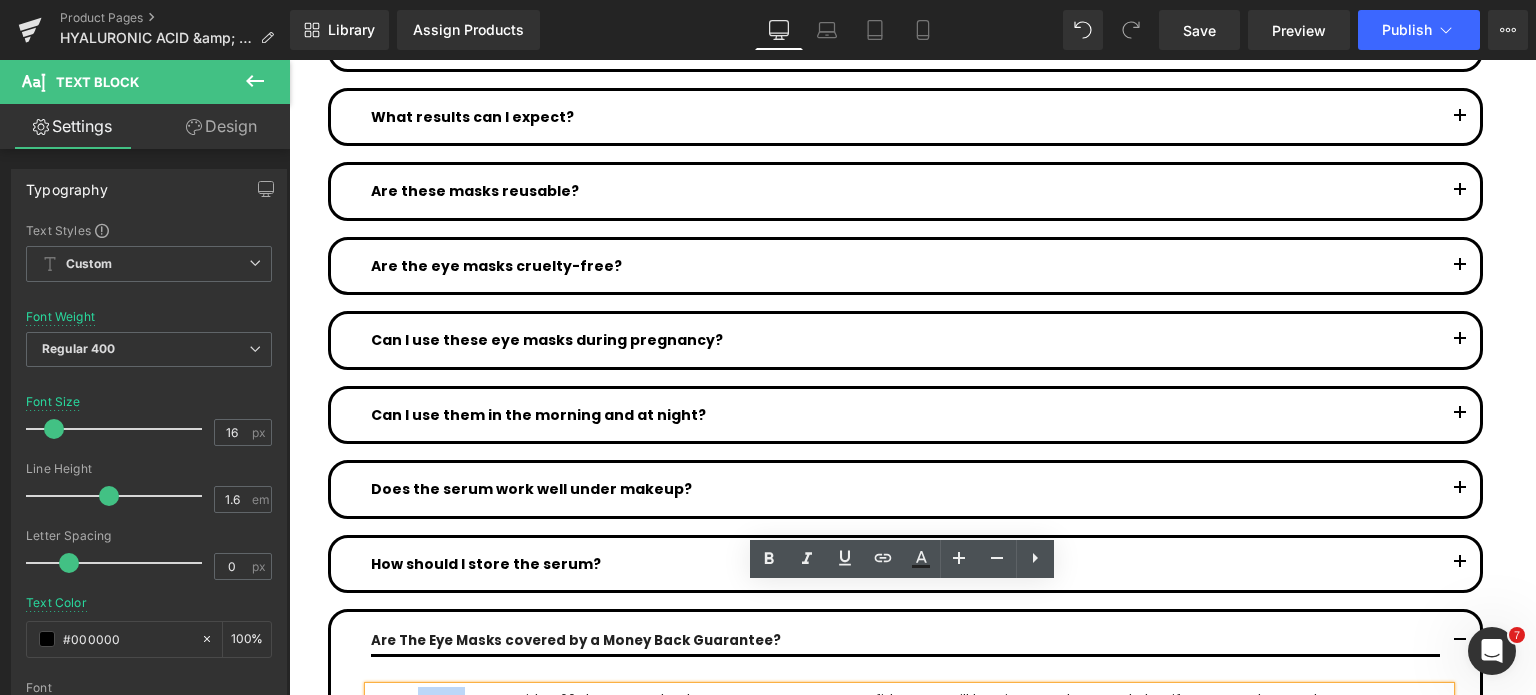 type 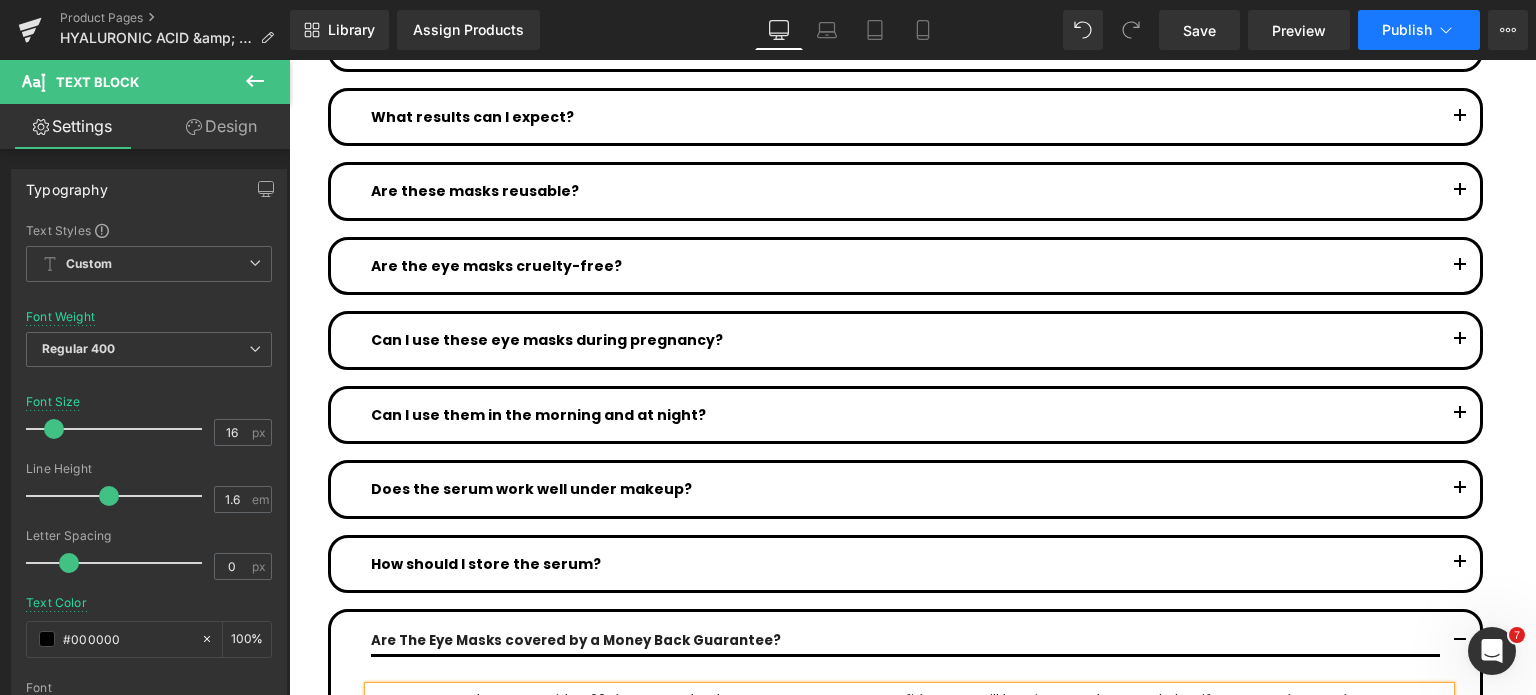 click on "Publish" at bounding box center [1407, 30] 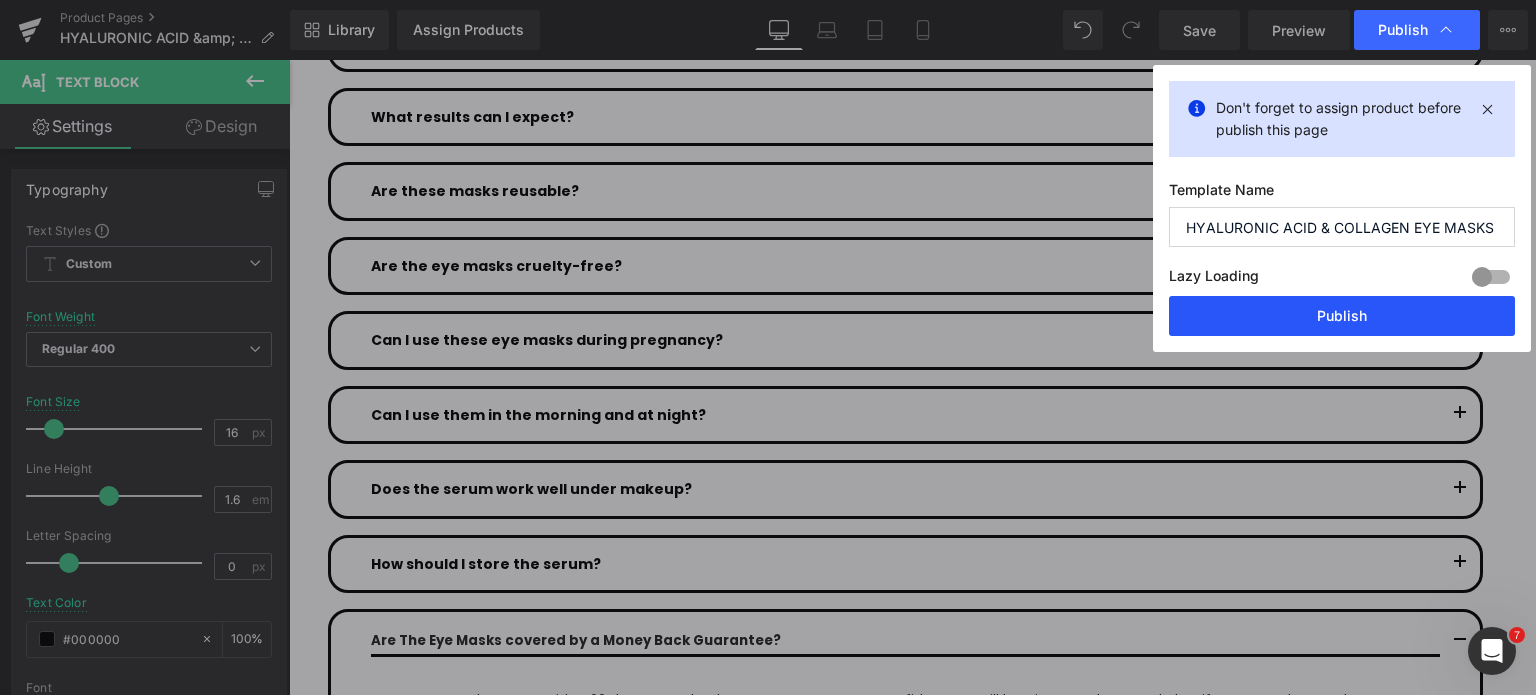 click on "Publish" at bounding box center (1342, 316) 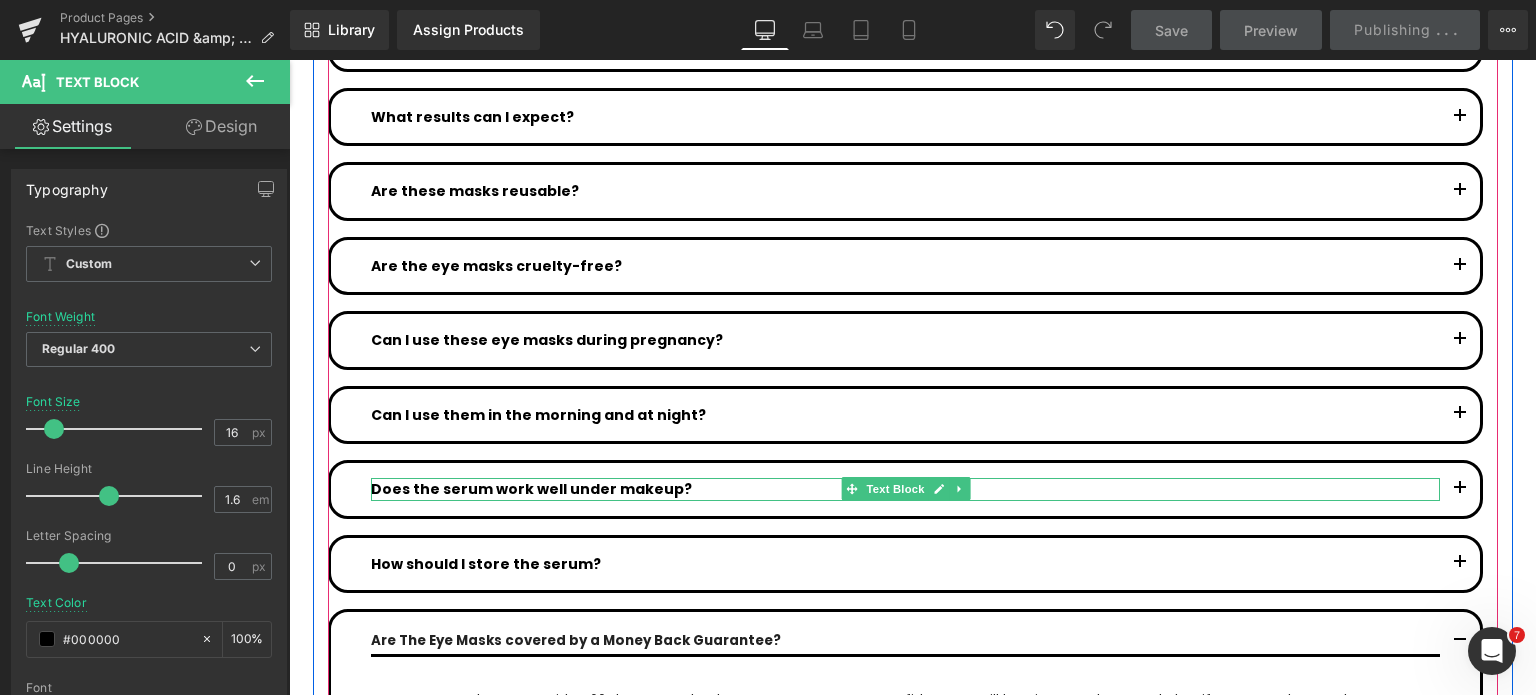 click on "Does the serum work well under makeup?" at bounding box center [905, 489] 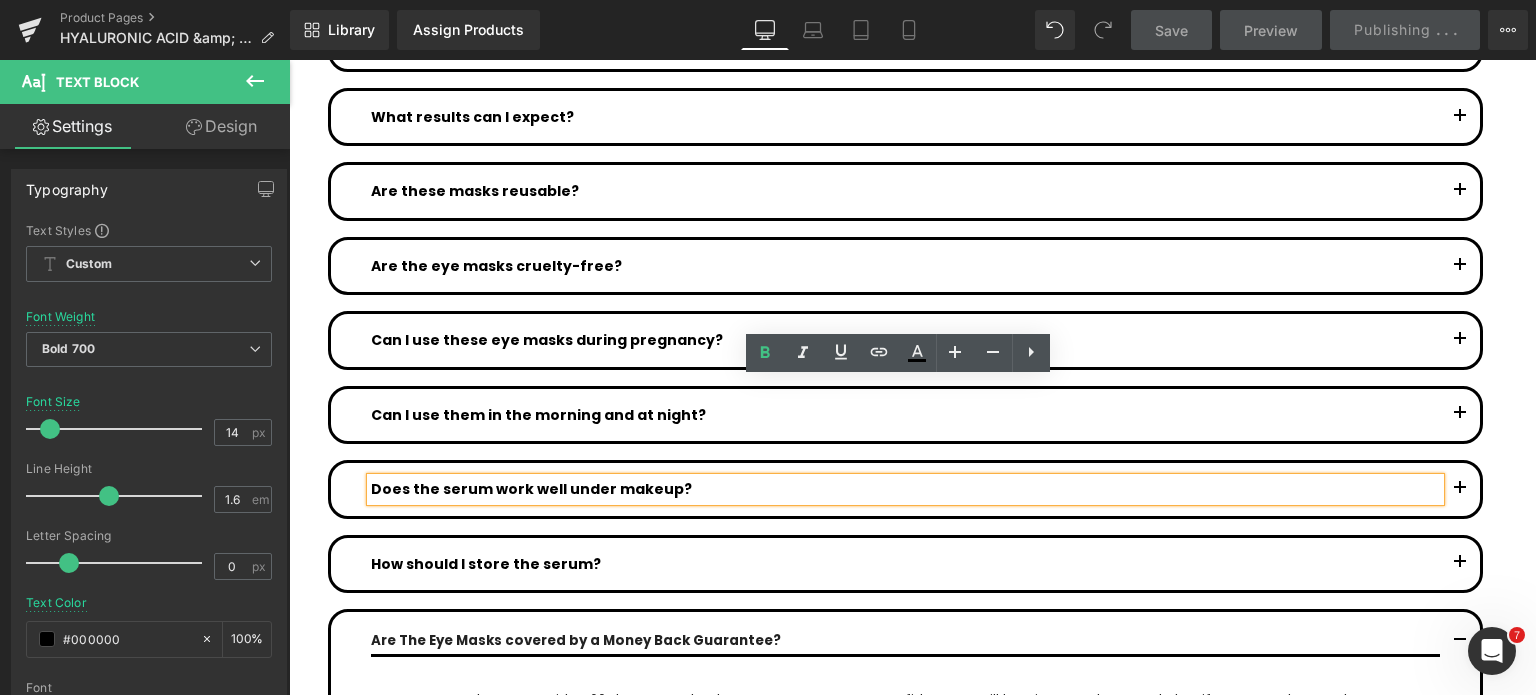 click at bounding box center (1460, 489) 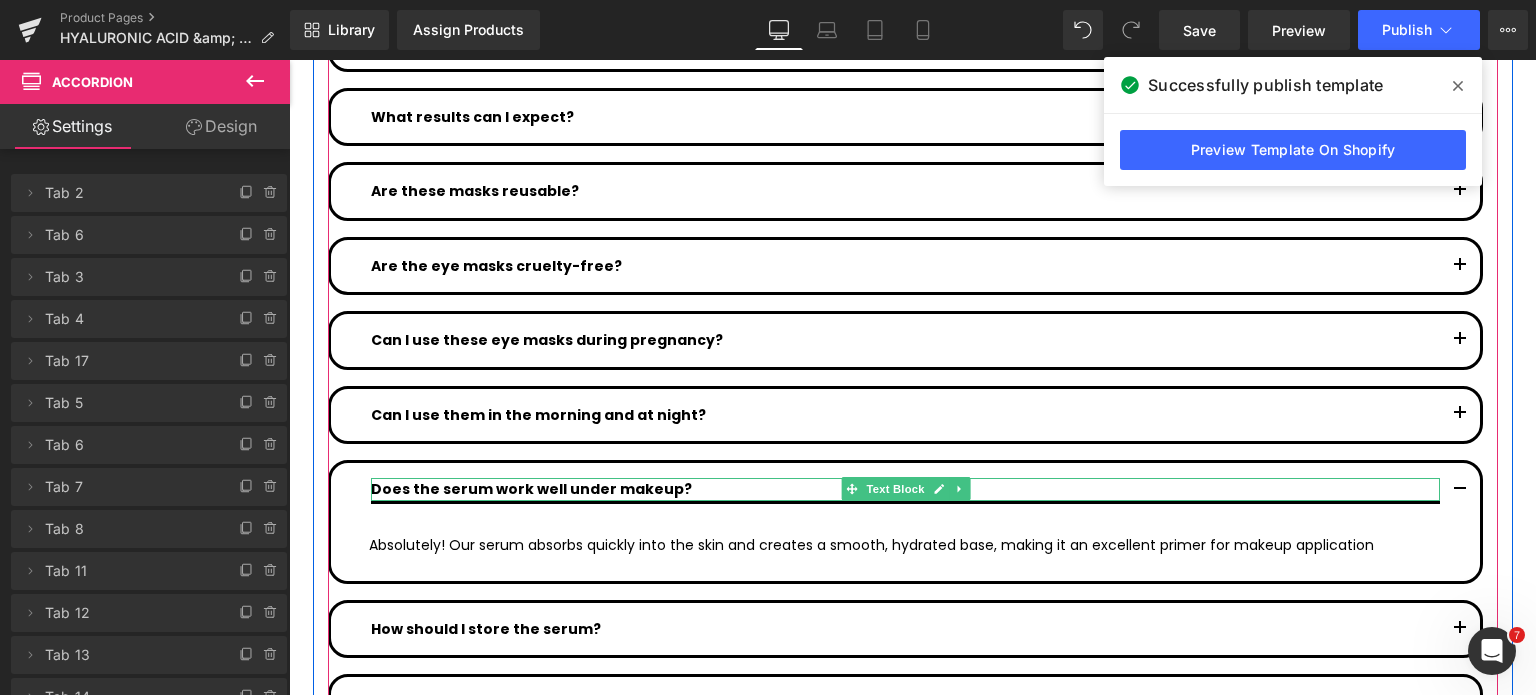 click on "Does the serum work well under makeup?" at bounding box center (905, 489) 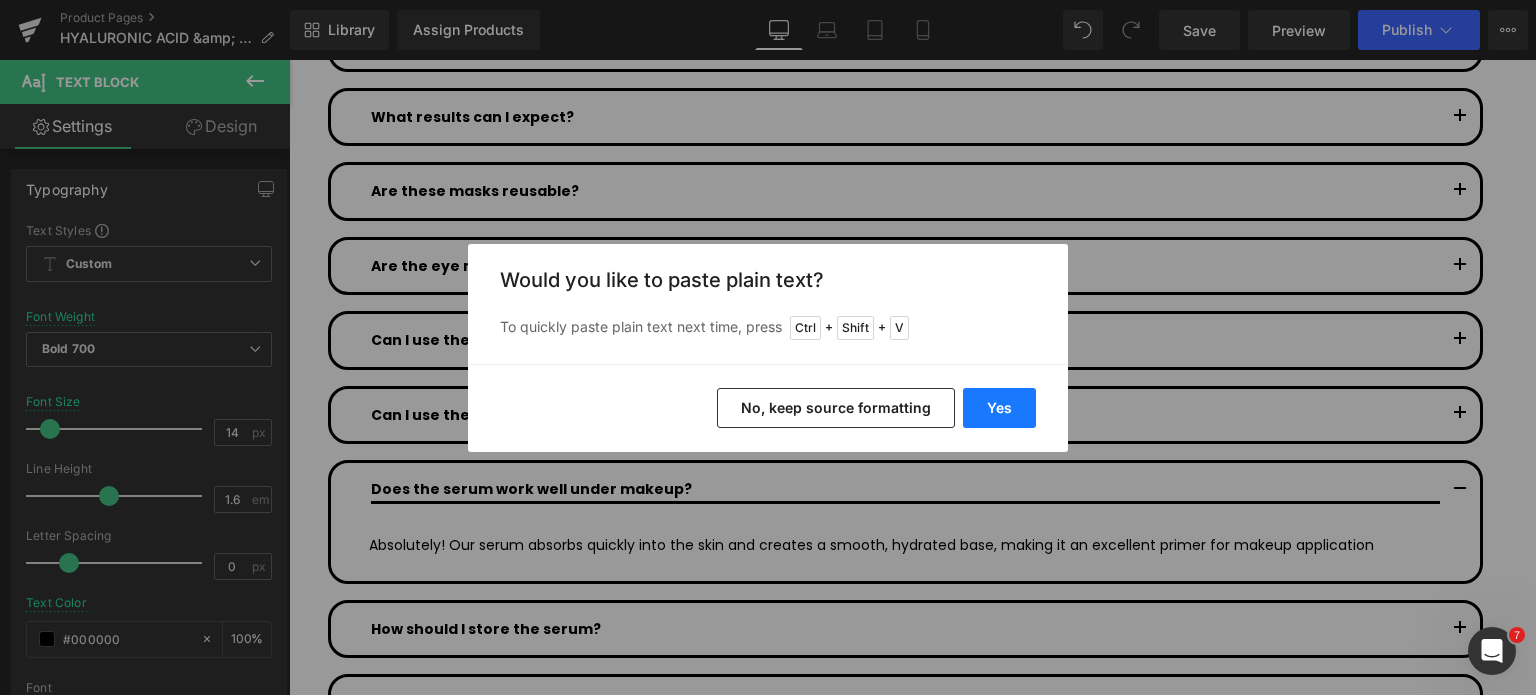 drag, startPoint x: 1013, startPoint y: 405, endPoint x: 609, endPoint y: 298, distance: 417.9294 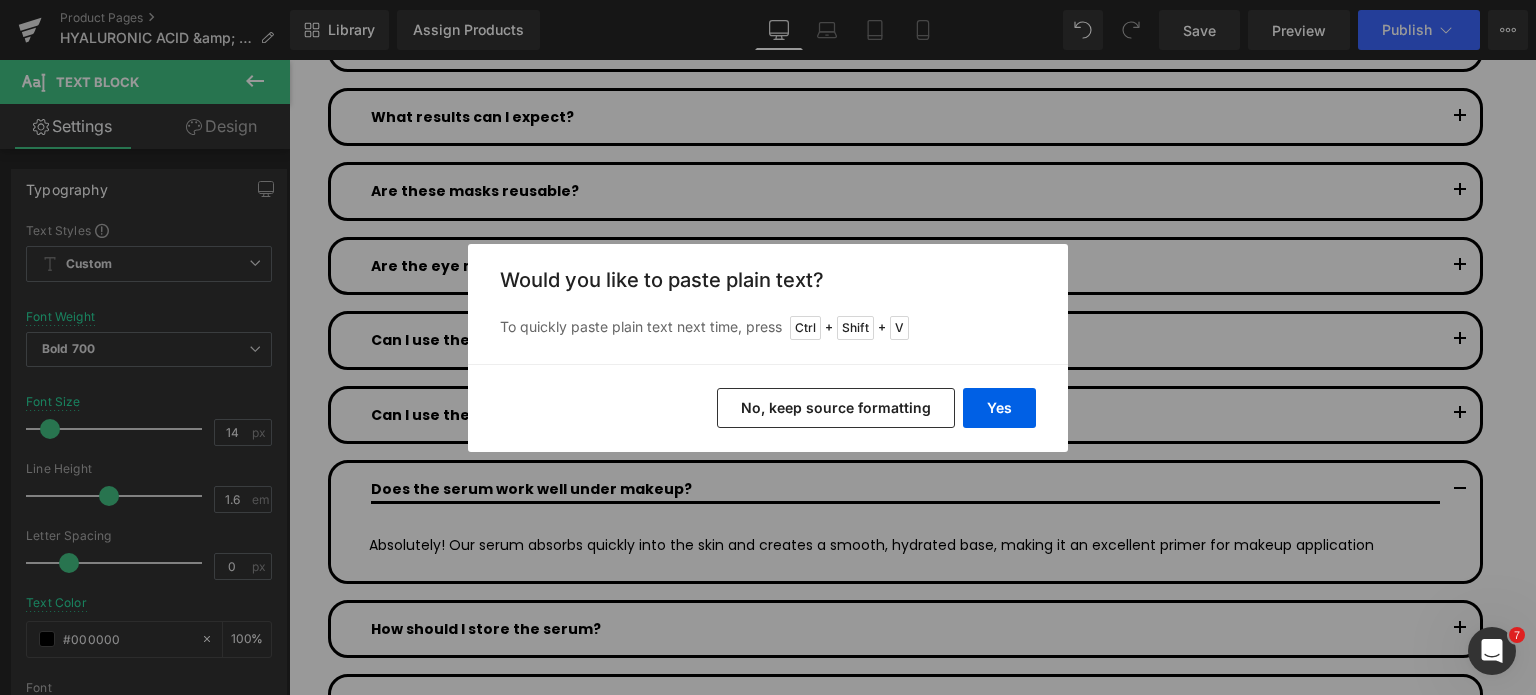 type 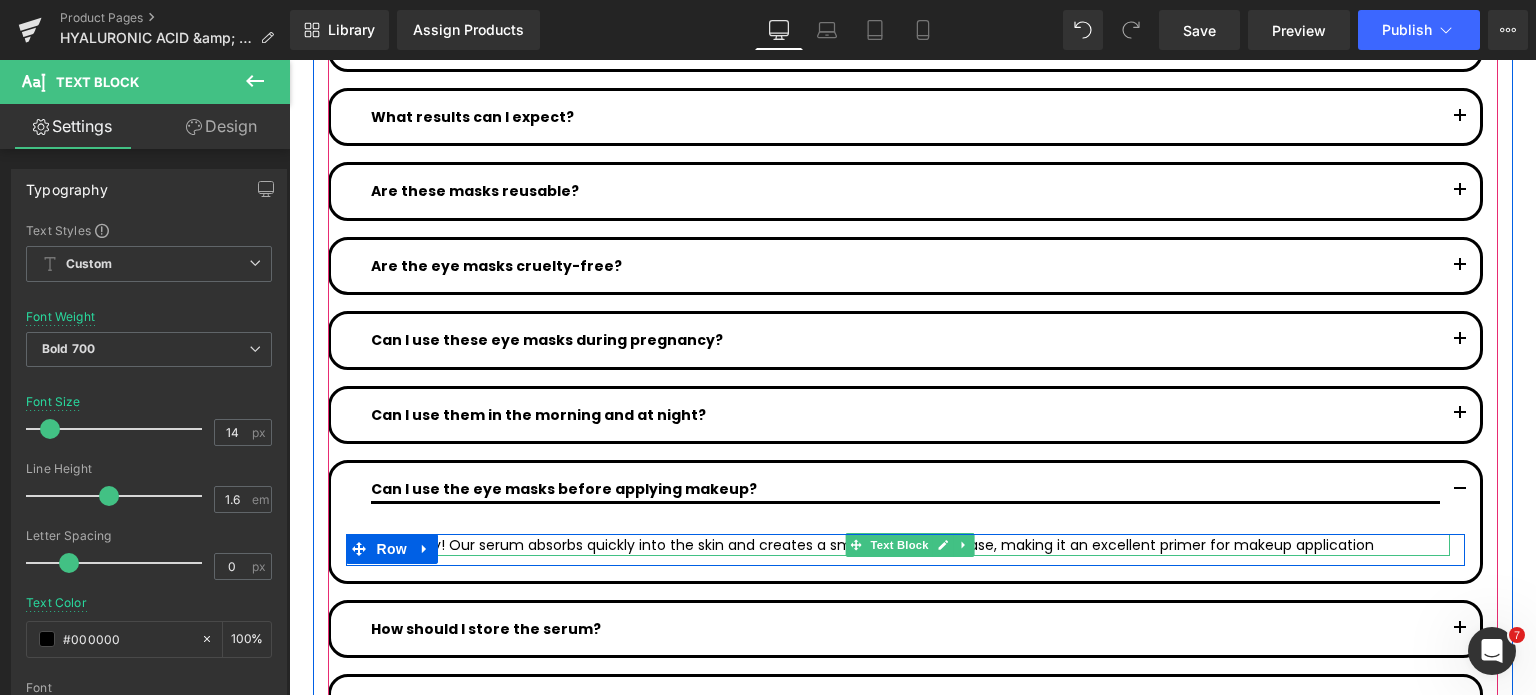 click on "Absolutely! Our serum absorbs quickly into the skin and creates a smooth, hydrated base, making it an excellent primer for makeup application" at bounding box center [909, 545] 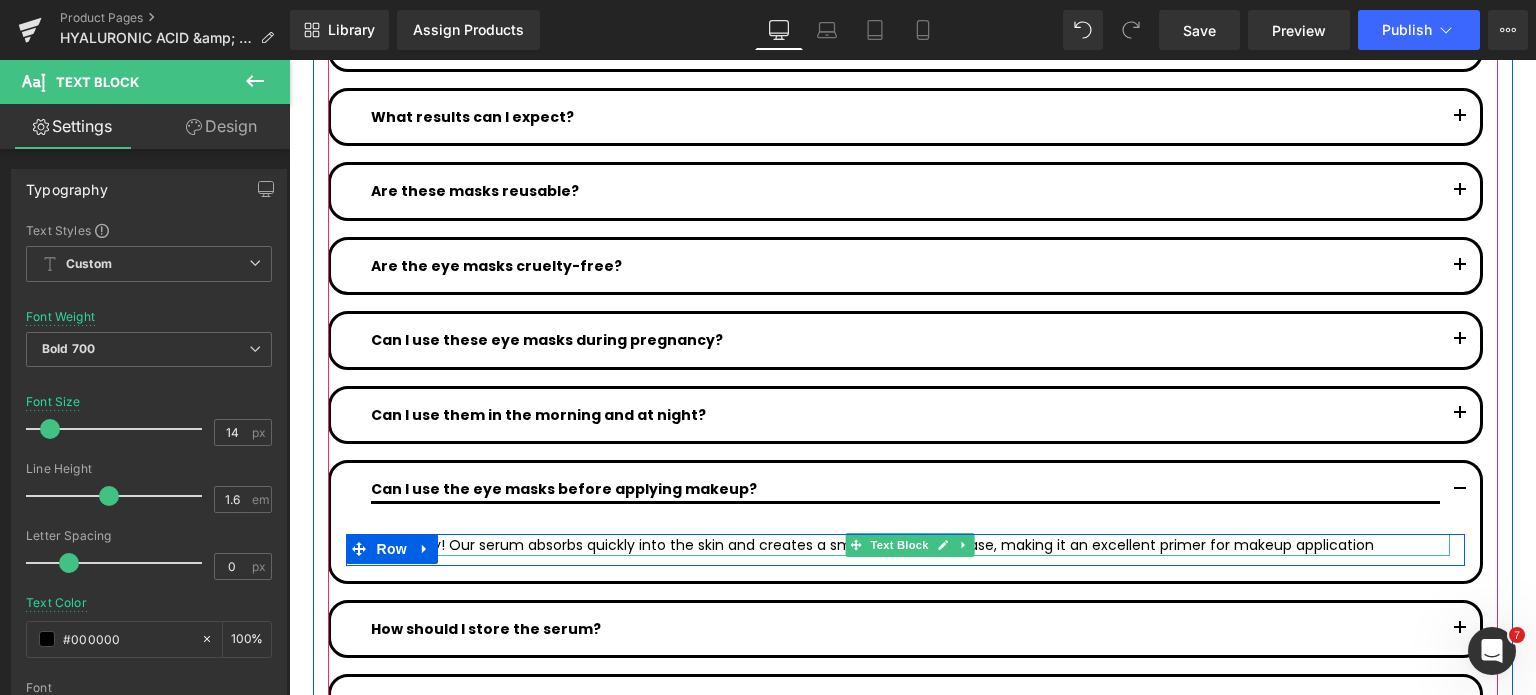 click on "Absolutely! Our serum absorbs quickly into the skin and creates a smooth, hydrated base, making it an excellent primer for makeup application" at bounding box center [909, 545] 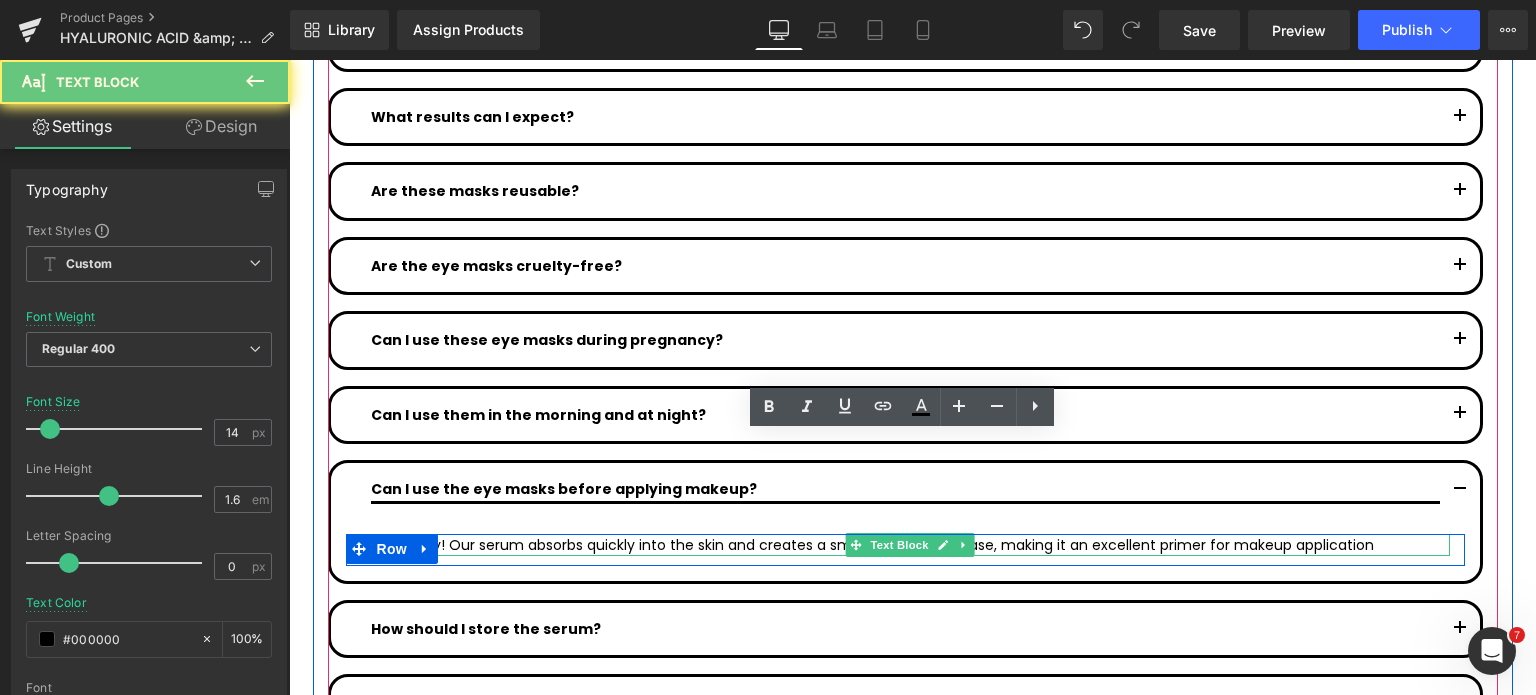 click on "Absolutely! Our serum absorbs quickly into the skin and creates a smooth, hydrated base, making it an excellent primer for makeup application" at bounding box center [909, 545] 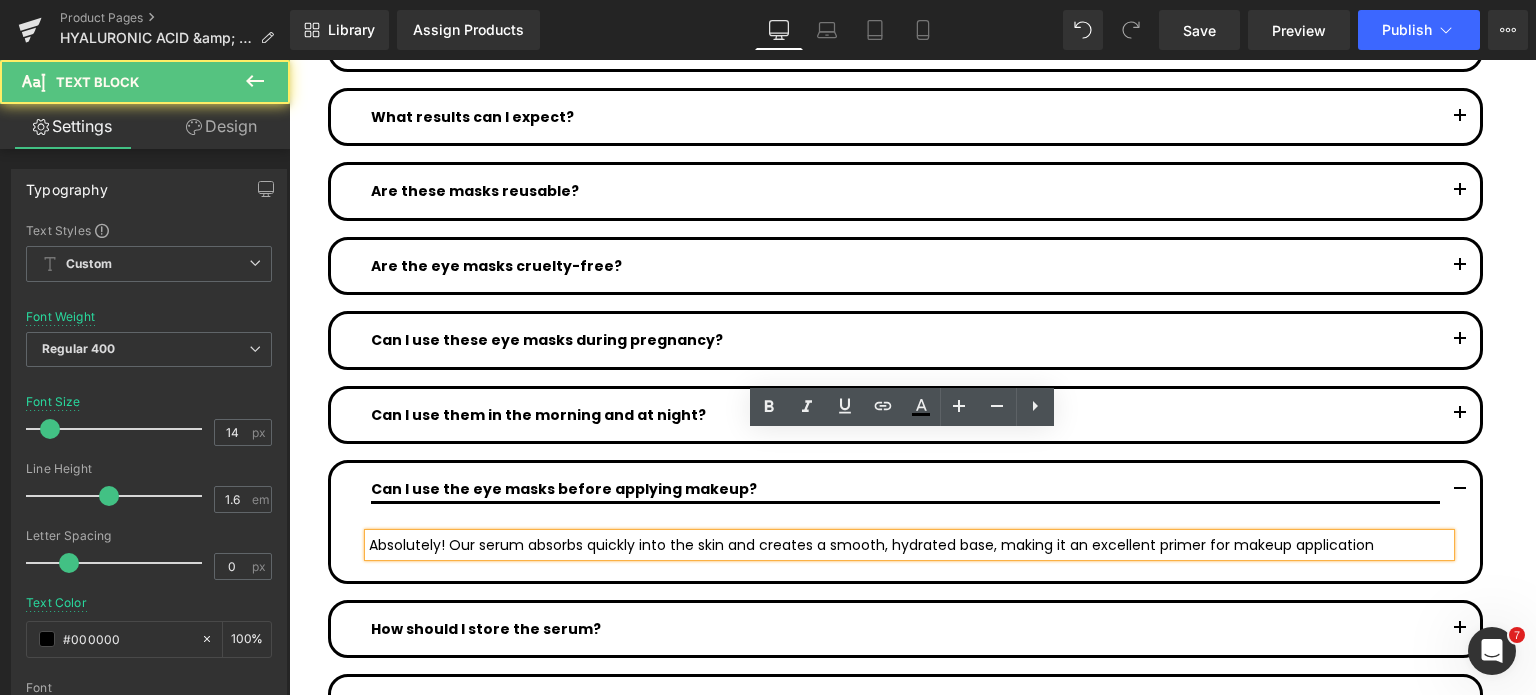 click on "Absolutely! Our serum absorbs quickly into the skin and creates a smooth, hydrated base, making it an excellent primer for makeup application" at bounding box center (909, 545) 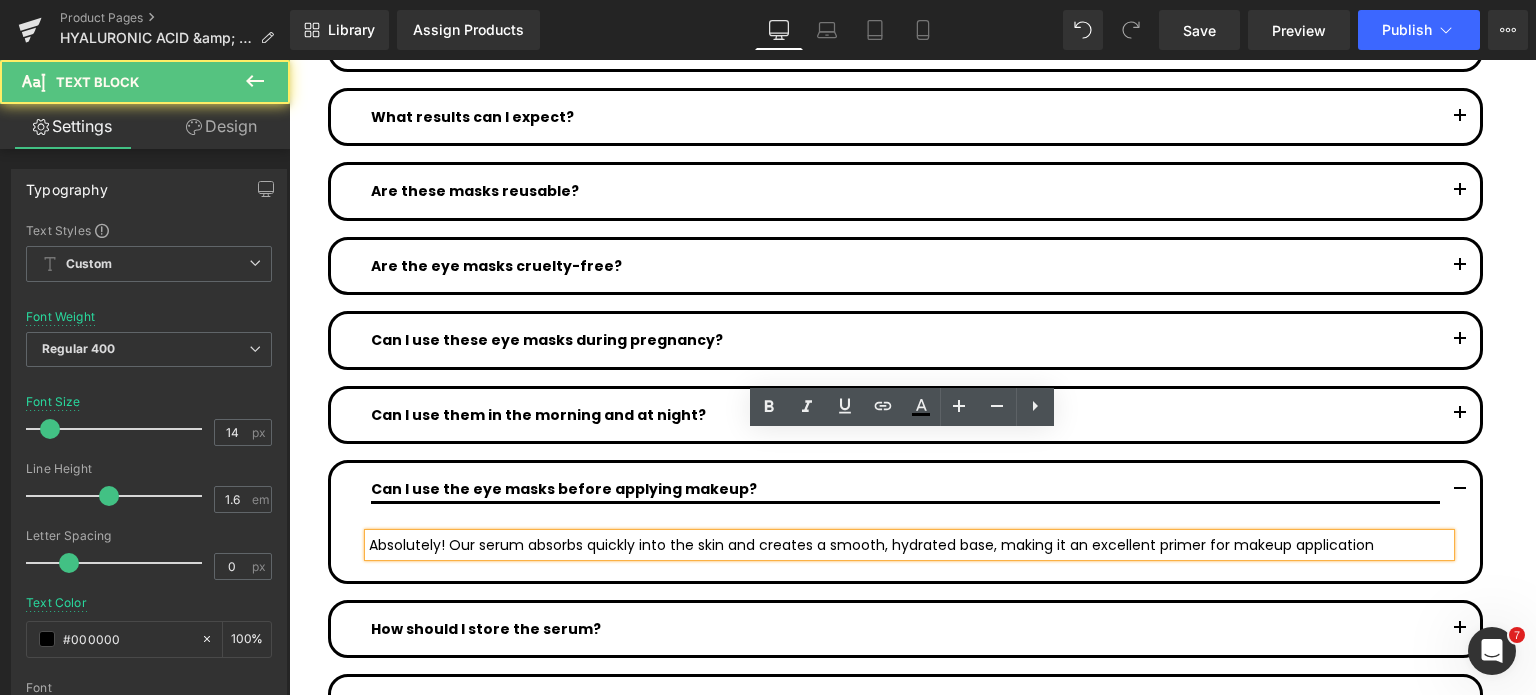 click on "Absolutely! Our serum absorbs quickly into the skin and creates a smooth, hydrated base, making it an excellent primer for makeup application" at bounding box center (909, 545) 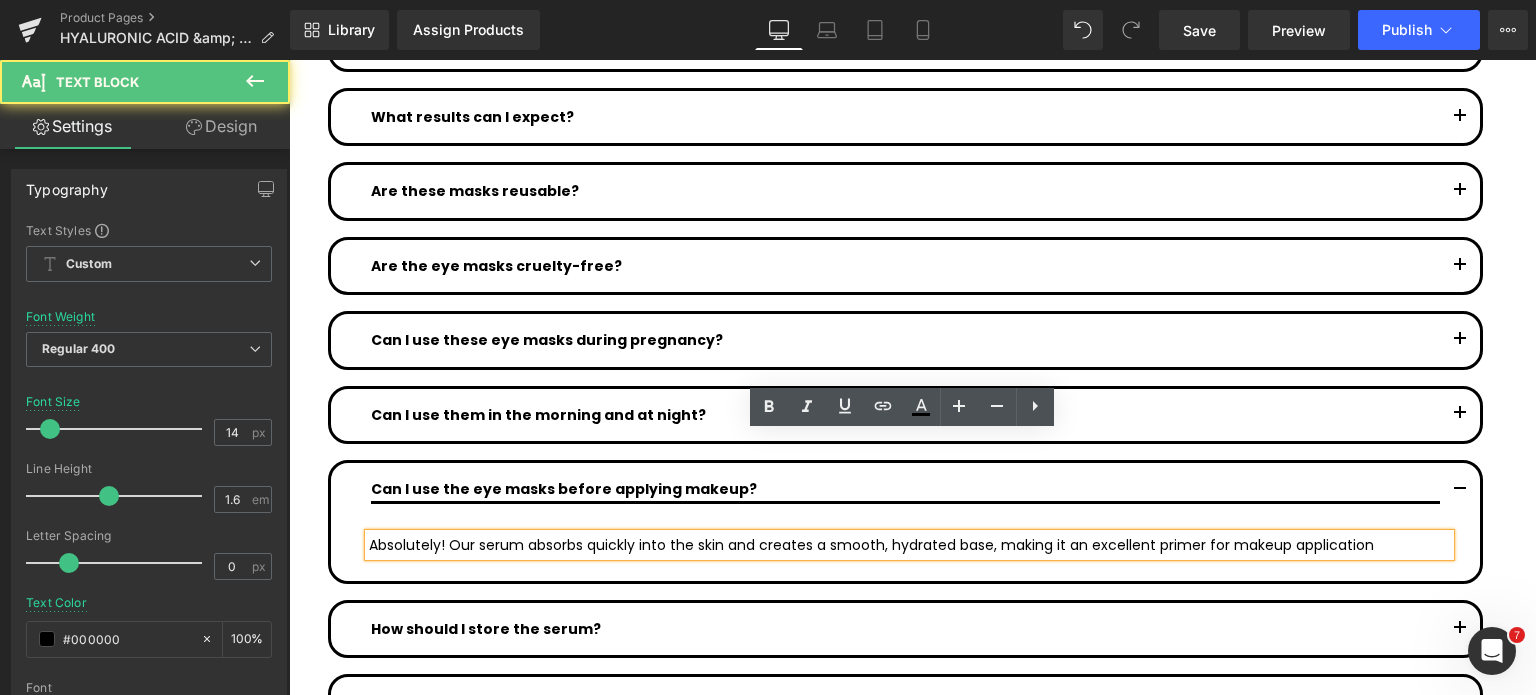 click on "Absolutely! Our serum absorbs quickly into the skin and creates a smooth, hydrated base, making it an excellent primer for makeup application" at bounding box center [909, 545] 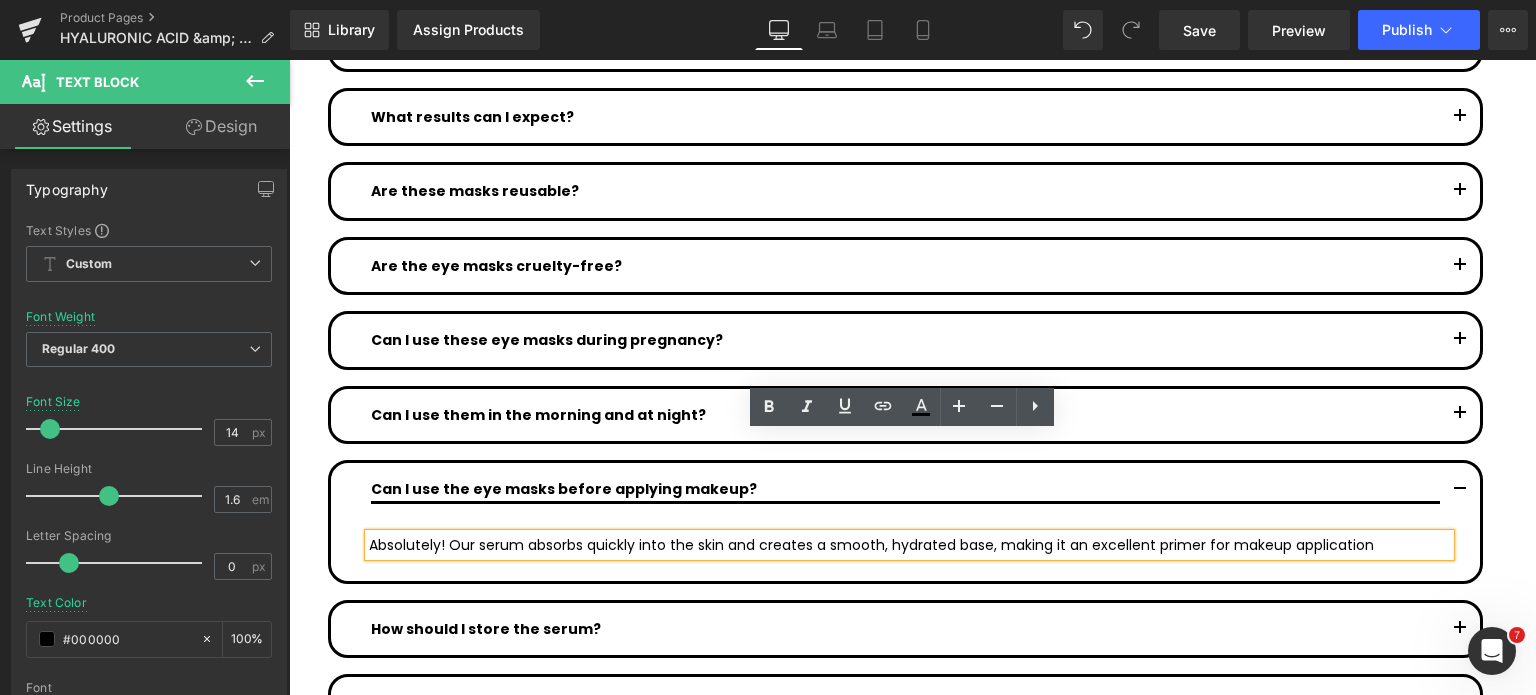 click on "Absolutely! Our serum absorbs quickly into the skin and creates a smooth, hydrated base, making it an excellent primer for makeup application" at bounding box center (909, 545) 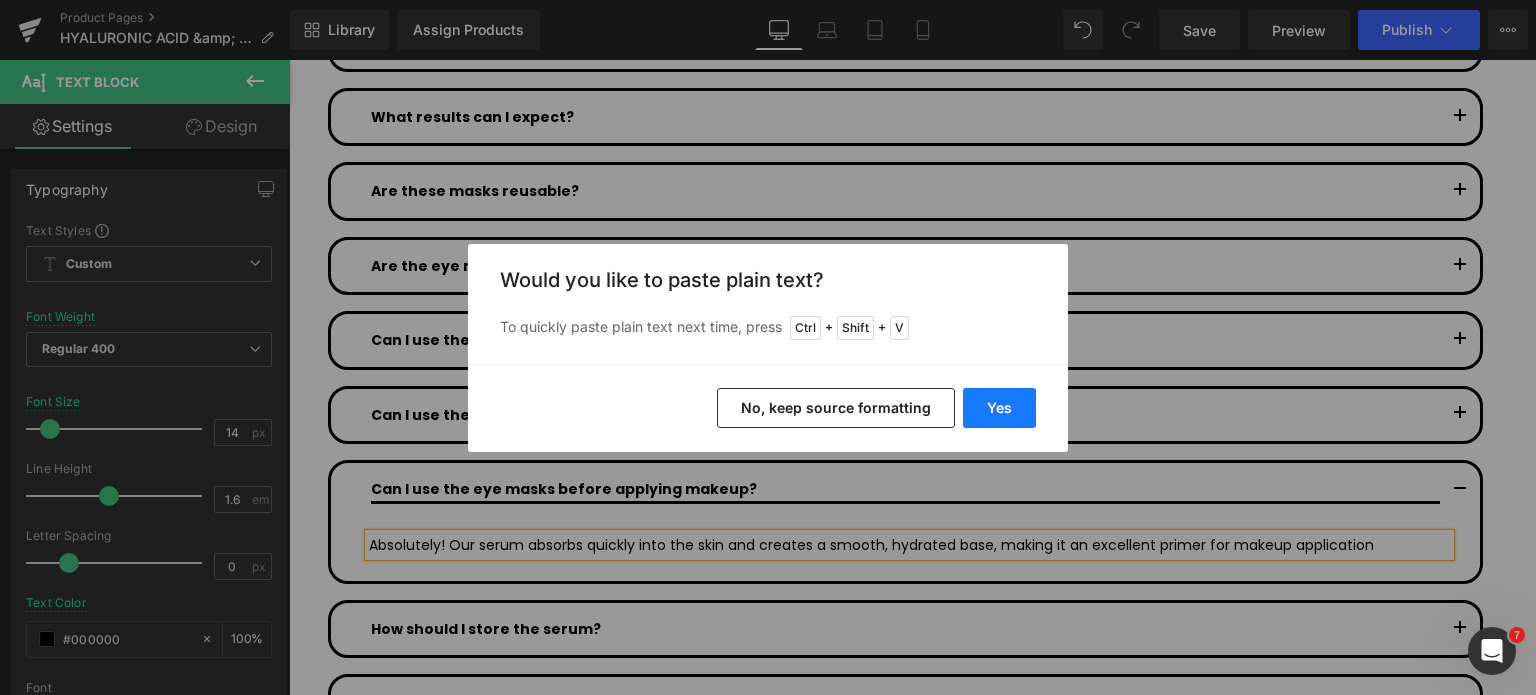 click on "Yes" at bounding box center [999, 408] 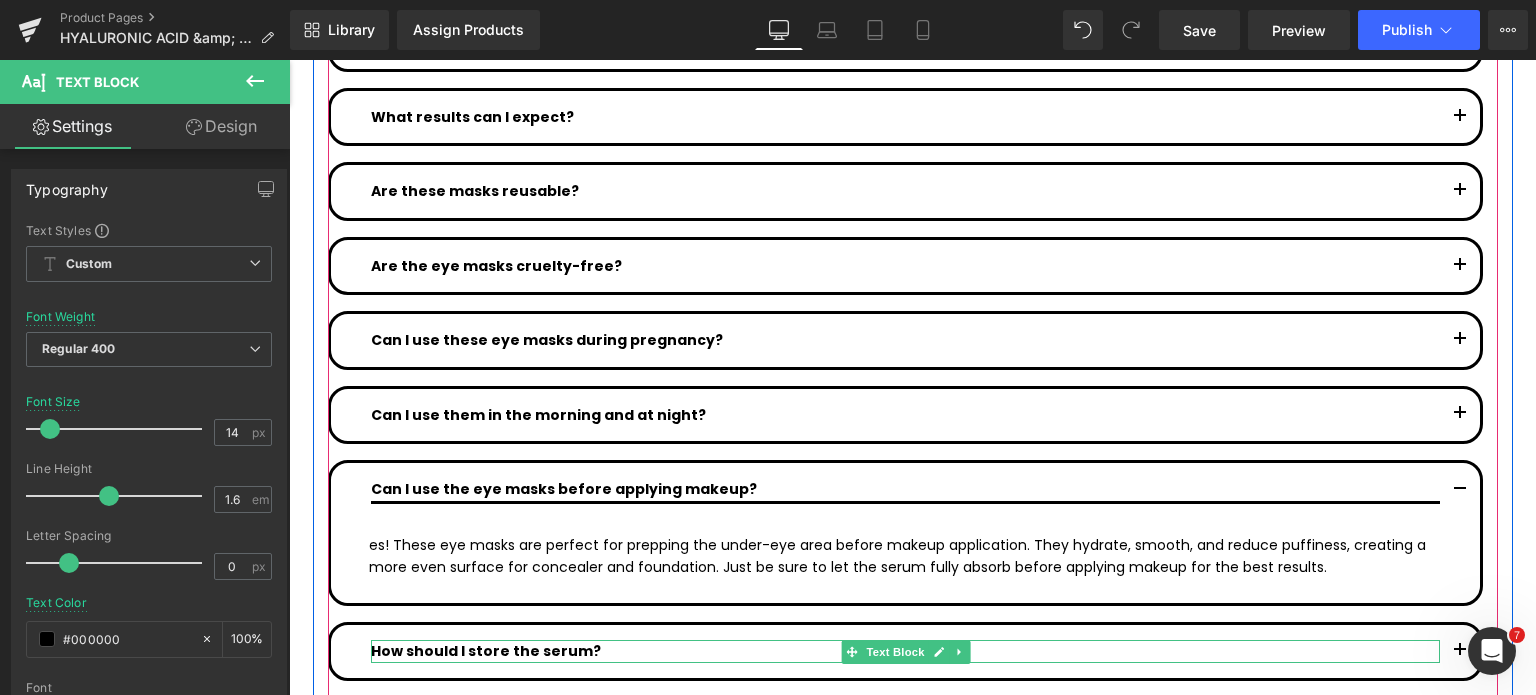 click on "How should I store the serum?" at bounding box center [905, 651] 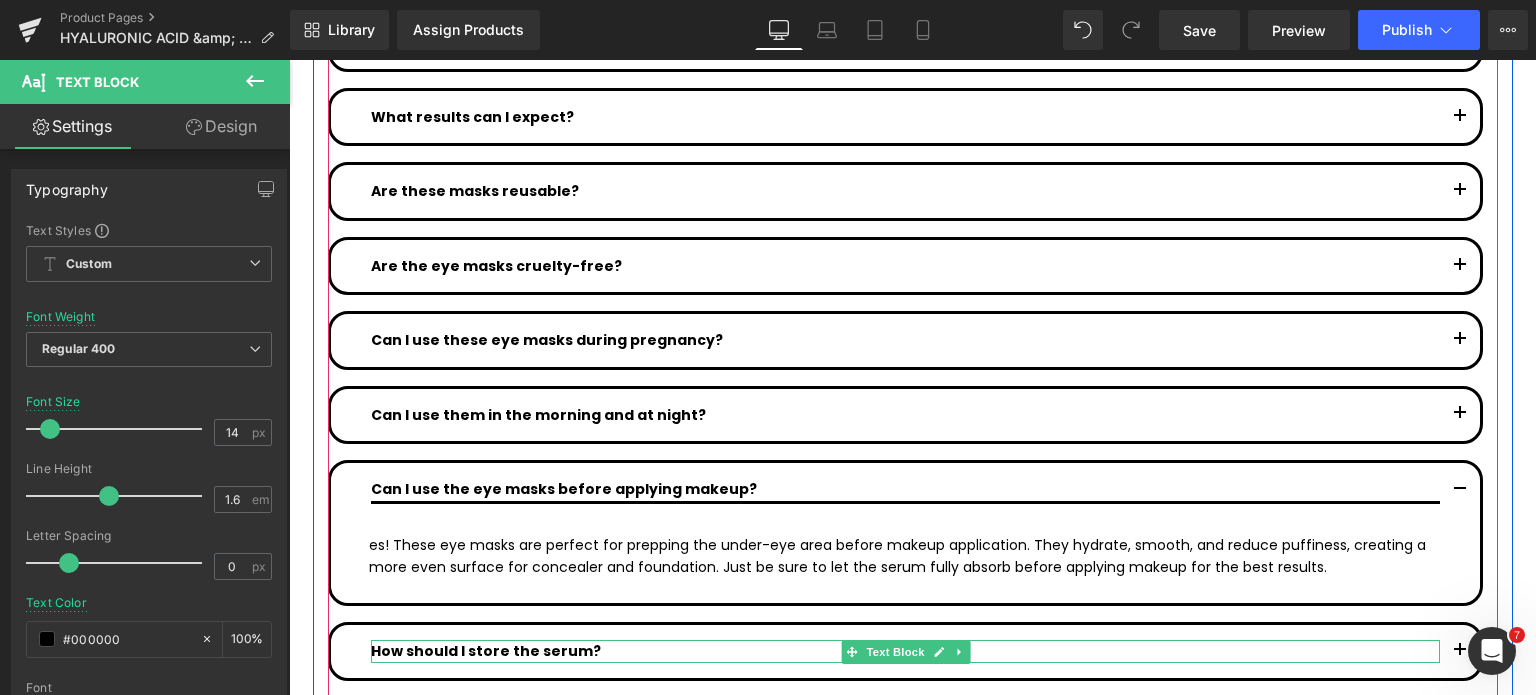 click on "How should I store the serum?" at bounding box center [905, 651] 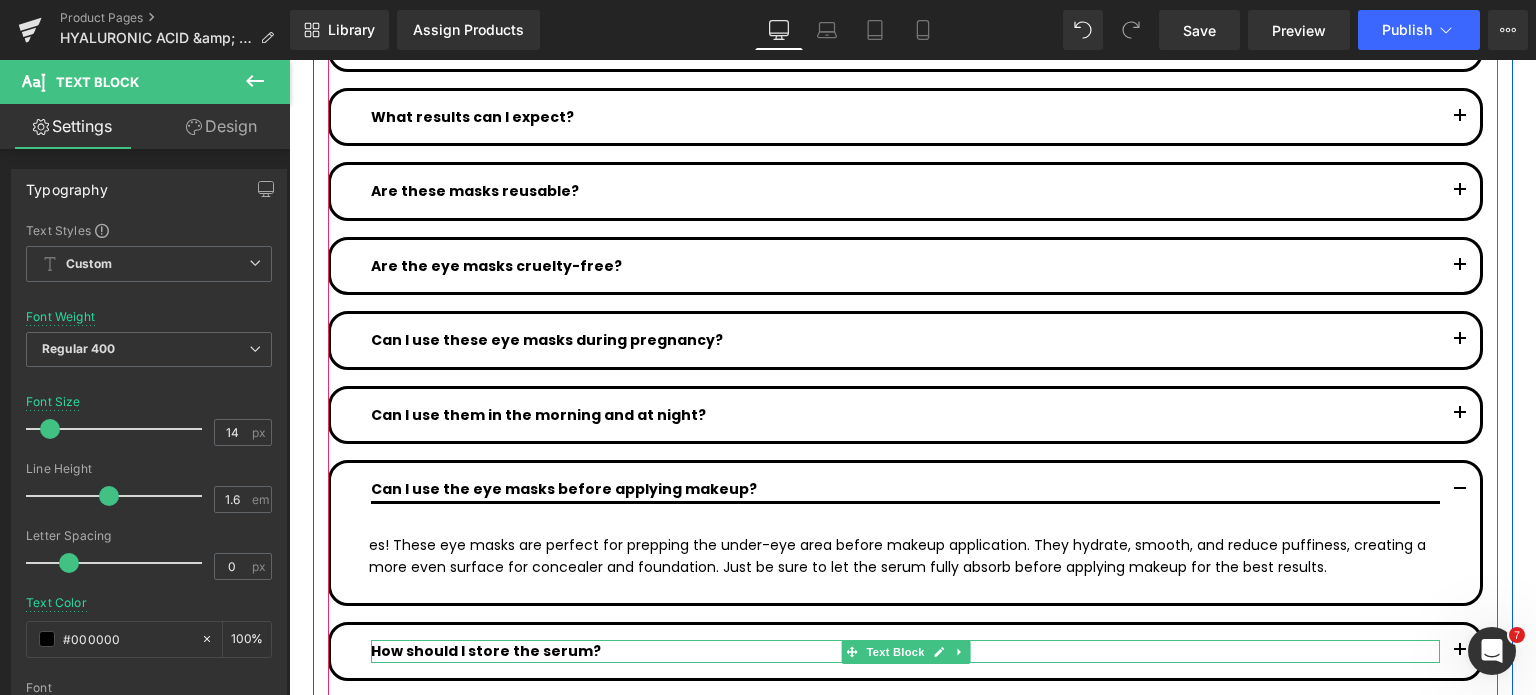 click on "How should I store the serum?" at bounding box center (905, 651) 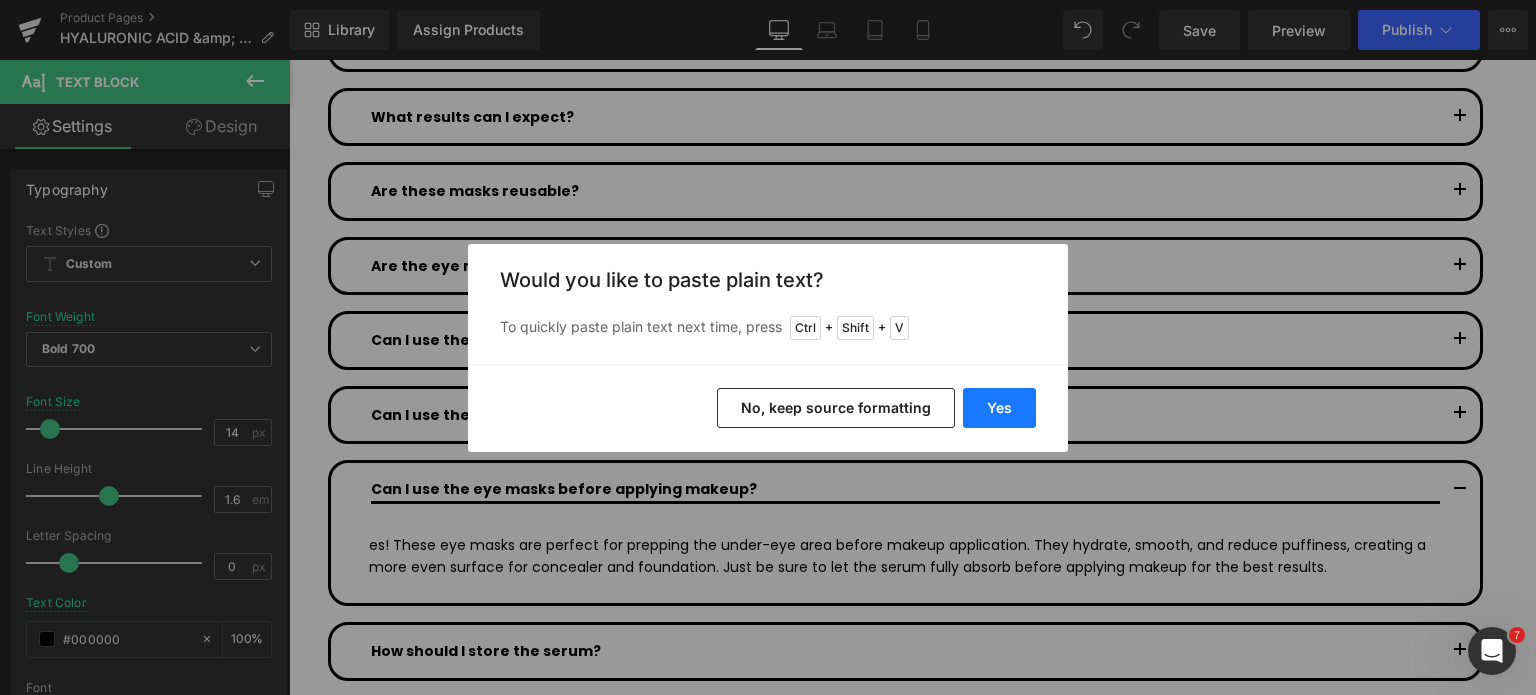 click on "Yes" at bounding box center (999, 408) 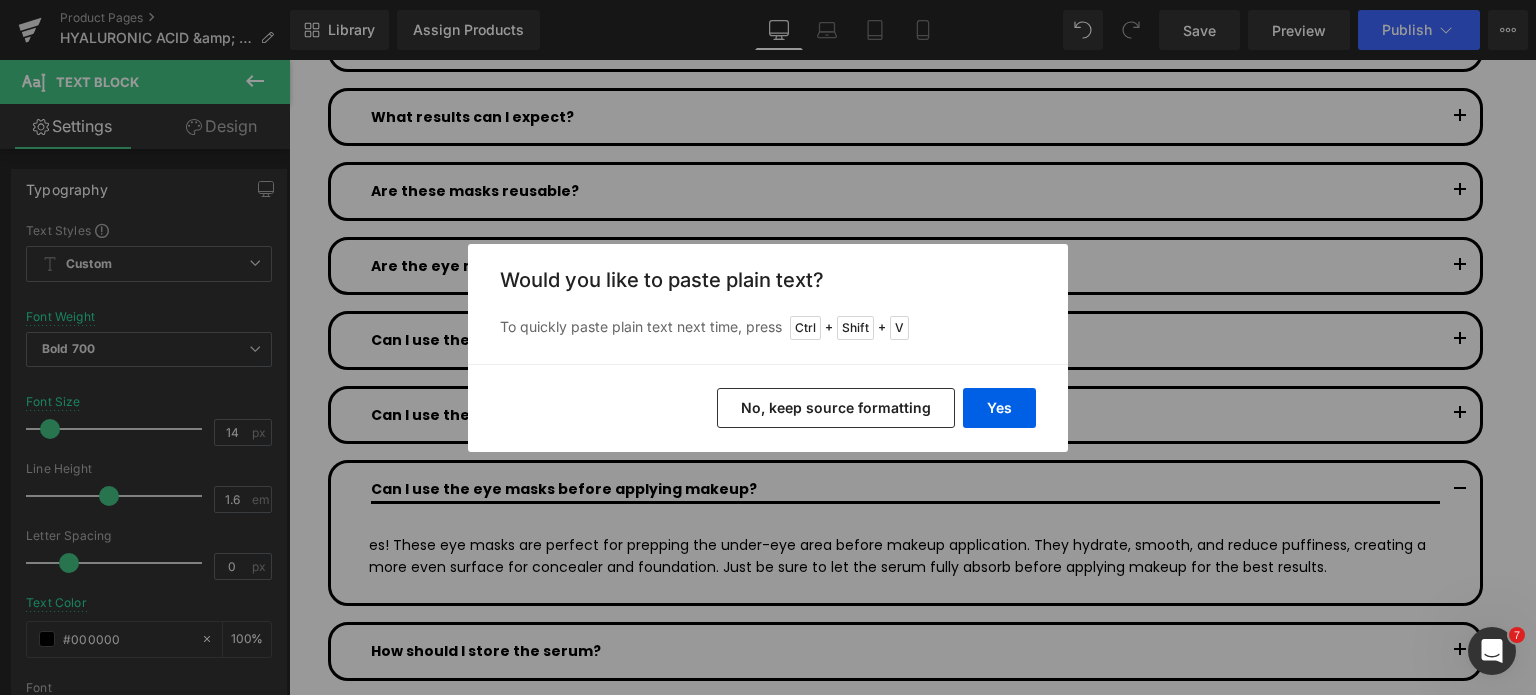 type 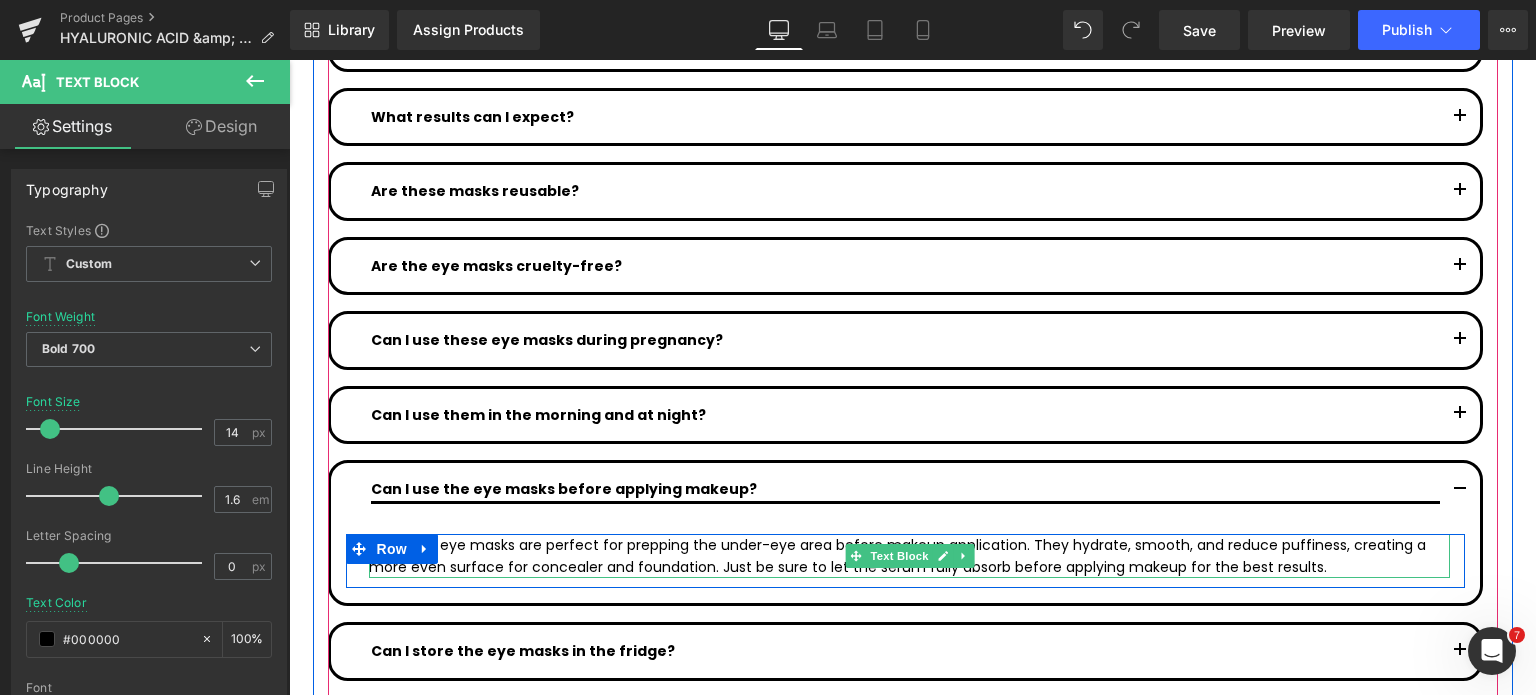 click on "es! These eye masks are perfect for prepping the under-eye area before makeup application. They hydrate, smooth, and reduce puffiness, creating a more even surface for concealer and foundation. Just be sure to let the serum fully absorb before applying makeup for the best results." at bounding box center [909, 556] 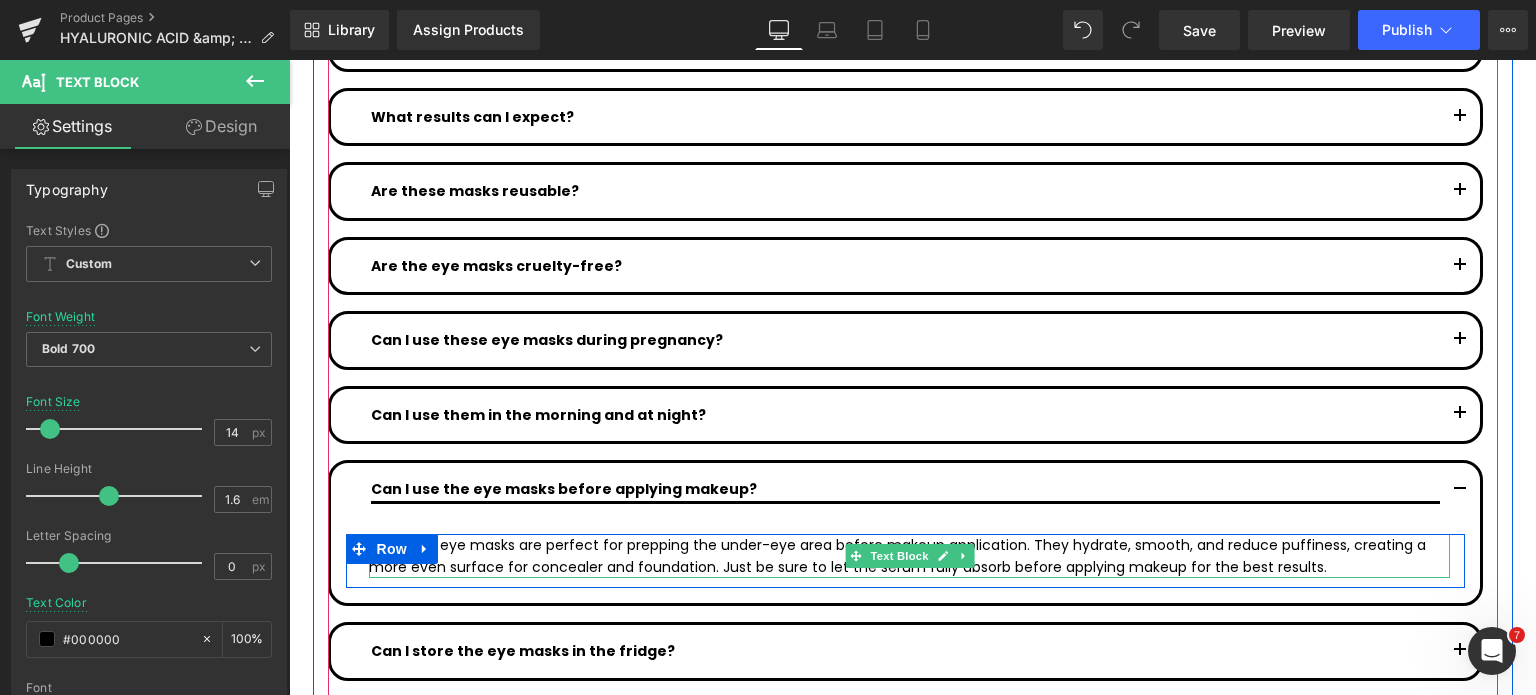 click on "es! These eye masks are perfect for prepping the under-eye area before makeup application. They hydrate, smooth, and reduce puffiness, creating a more even surface for concealer and foundation. Just be sure to let the serum fully absorb before applying makeup for the best results." at bounding box center (909, 556) 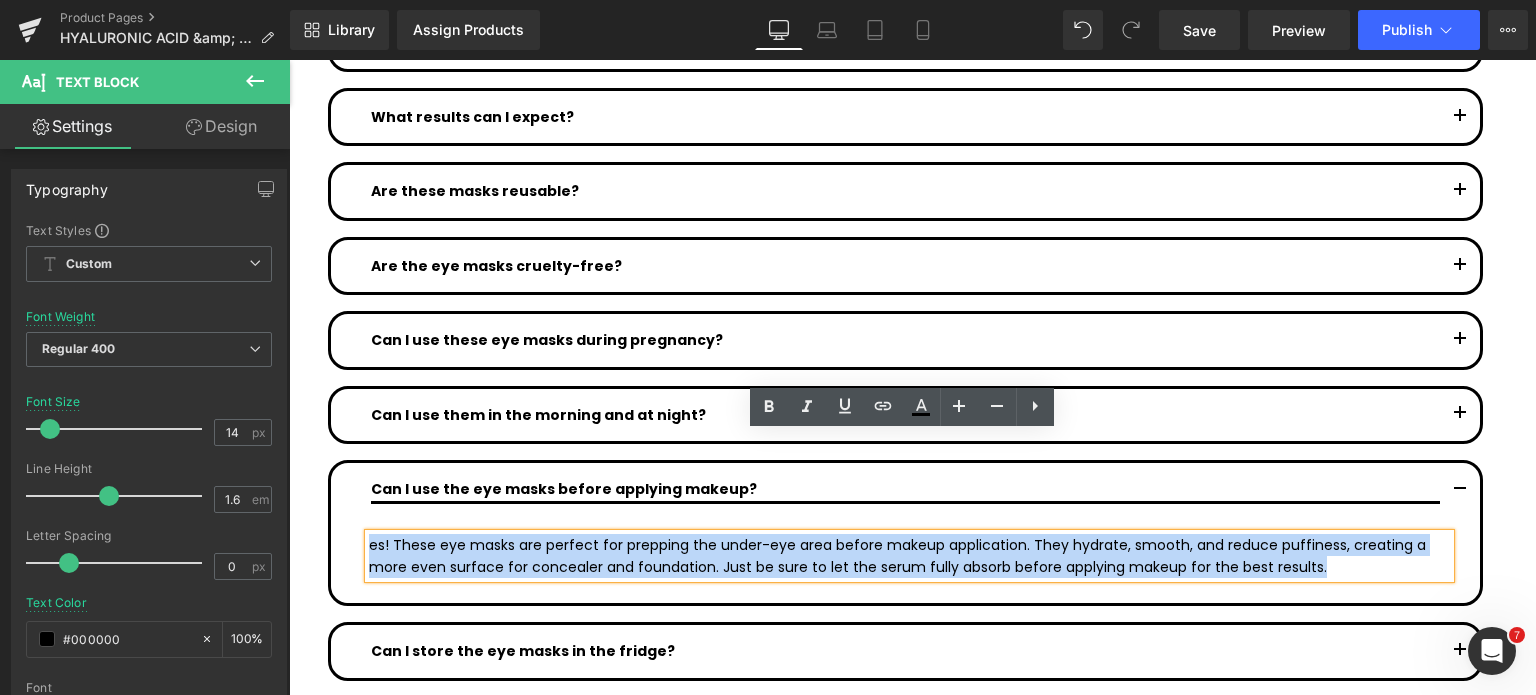 click on "es! These eye masks are perfect for prepping the under-eye area before makeup application. They hydrate, smooth, and reduce puffiness, creating a more even surface for concealer and foundation. Just be sure to let the serum fully absorb before applying makeup for the best results." at bounding box center (909, 556) 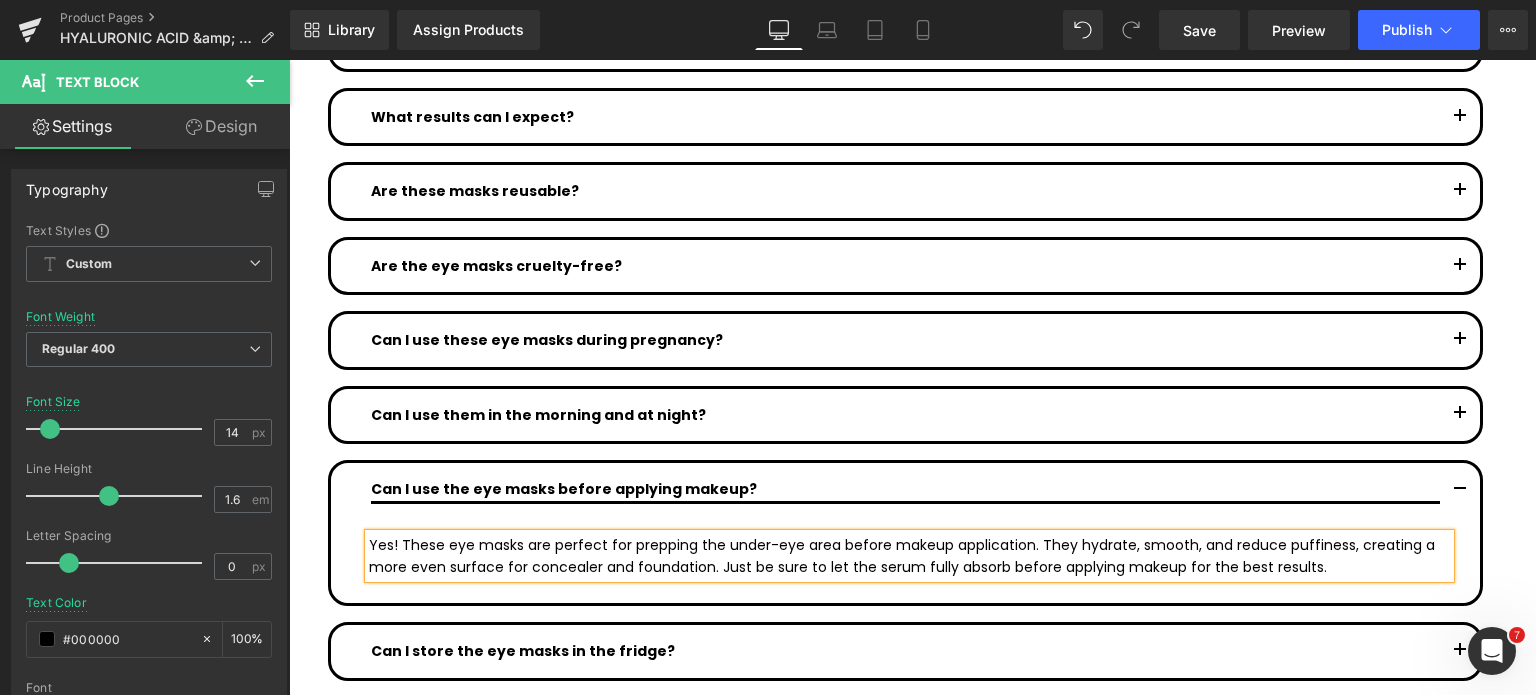 click on "Can I store the eye masks in the fridge?" at bounding box center [905, 651] 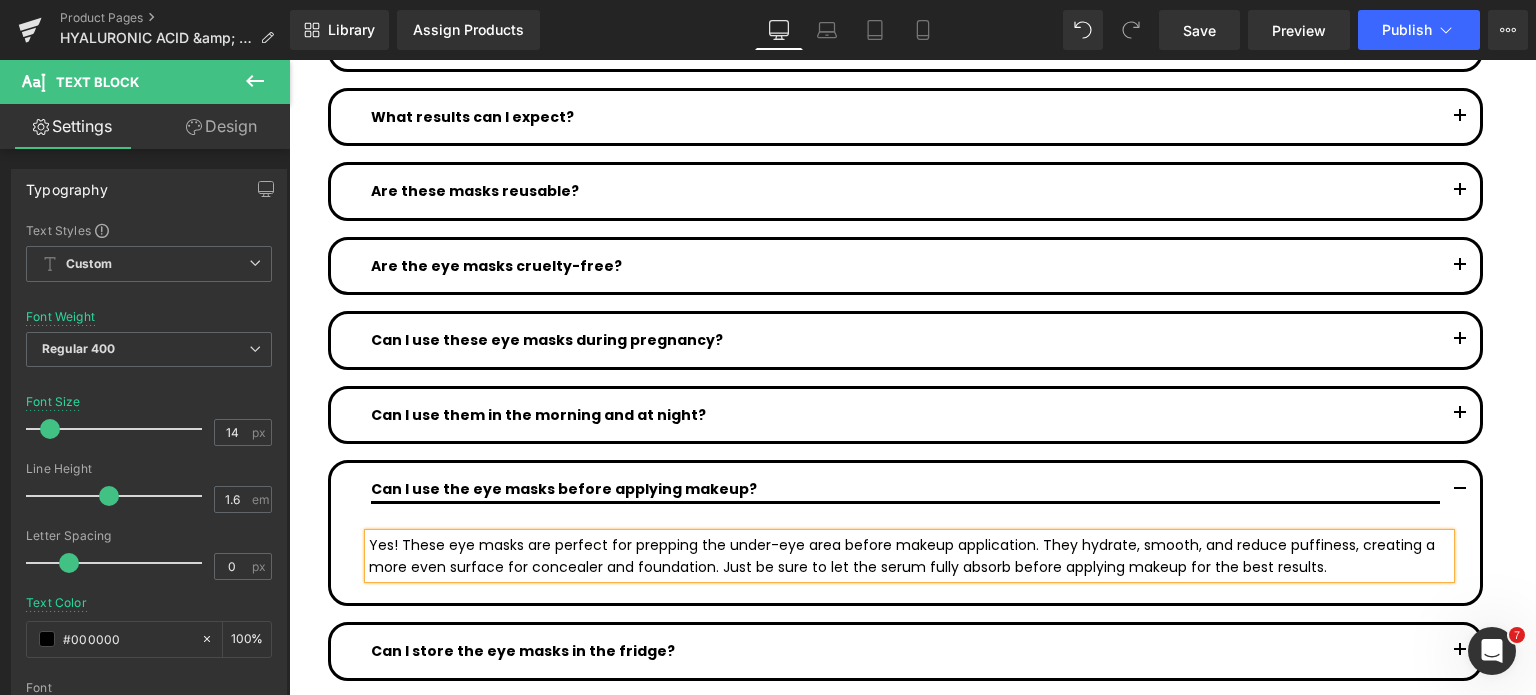 click on "Can I store the eye masks in the fridge?" at bounding box center [905, 651] 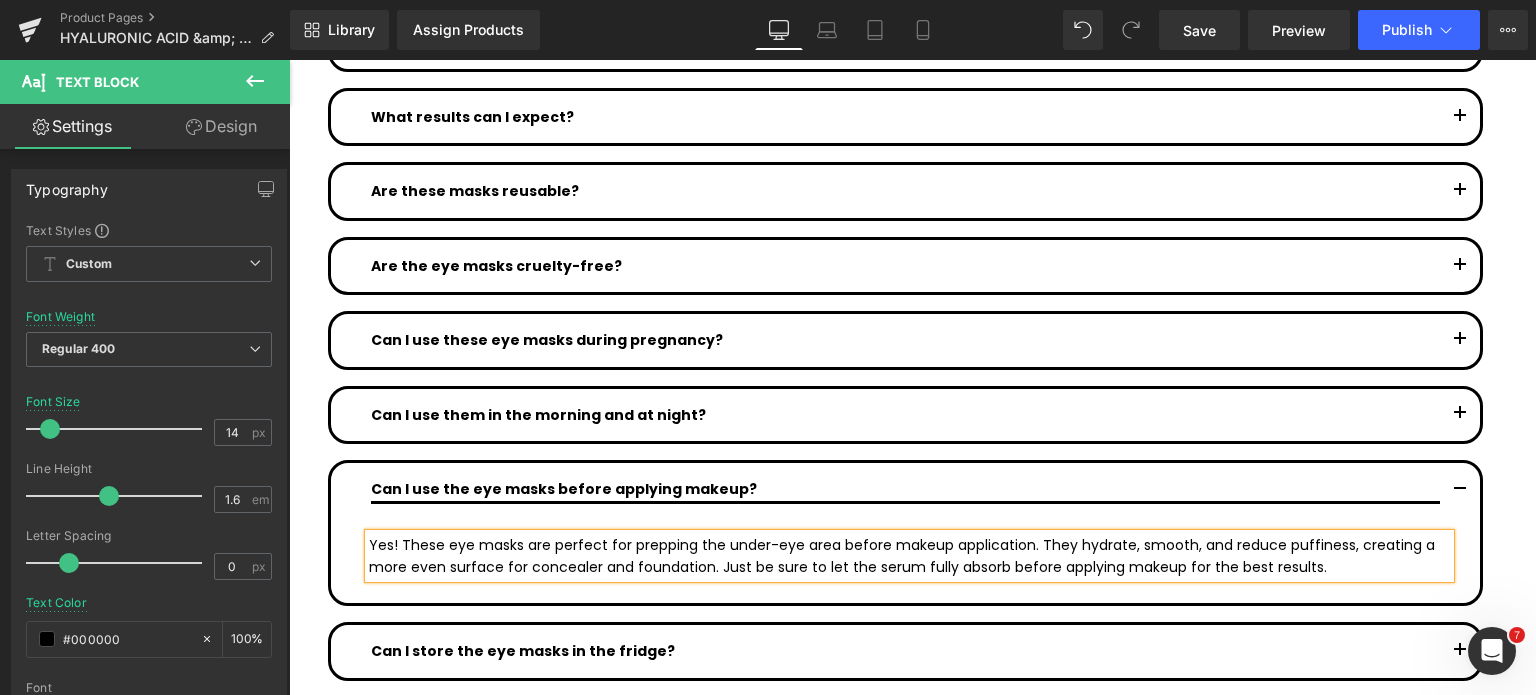 click on "Can I store the eye masks in the fridge?" at bounding box center (905, 651) 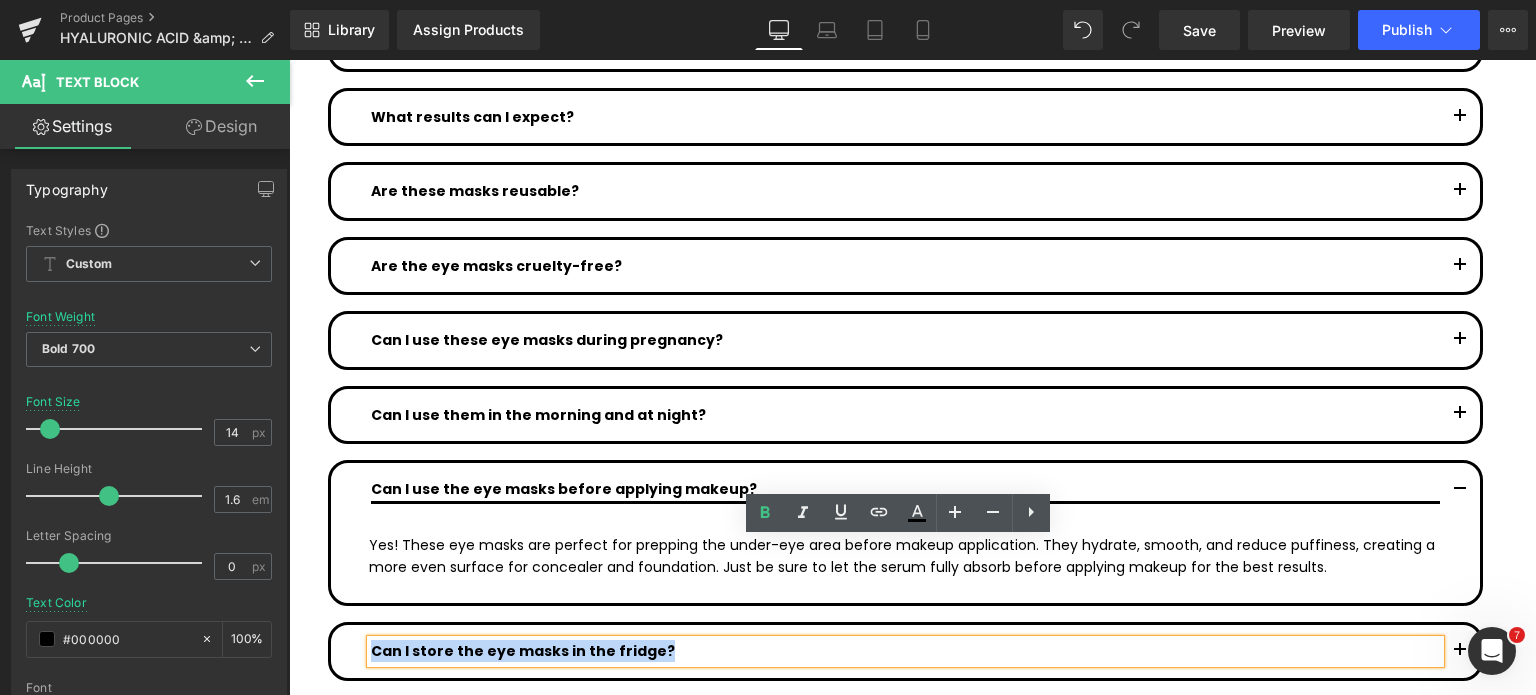 click at bounding box center [1460, 651] 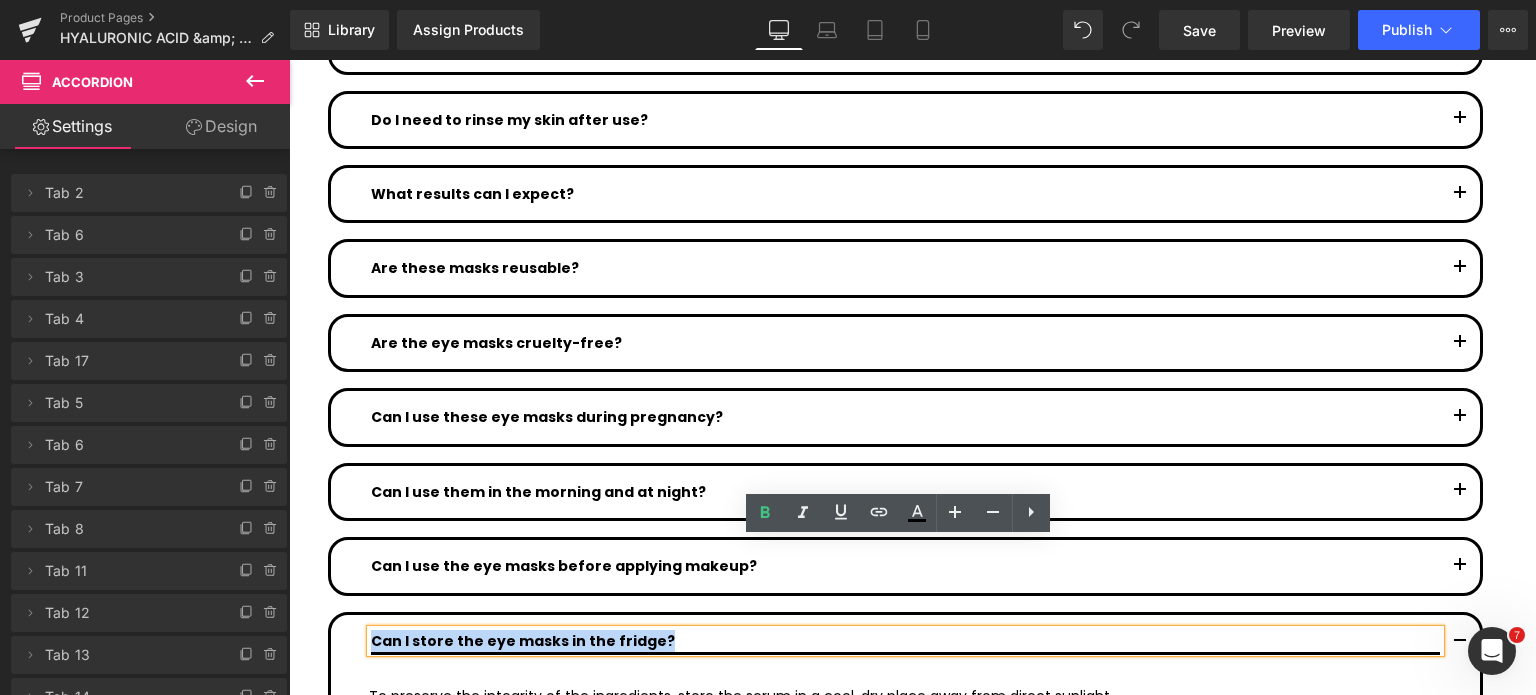 scroll, scrollTop: 10608, scrollLeft: 0, axis: vertical 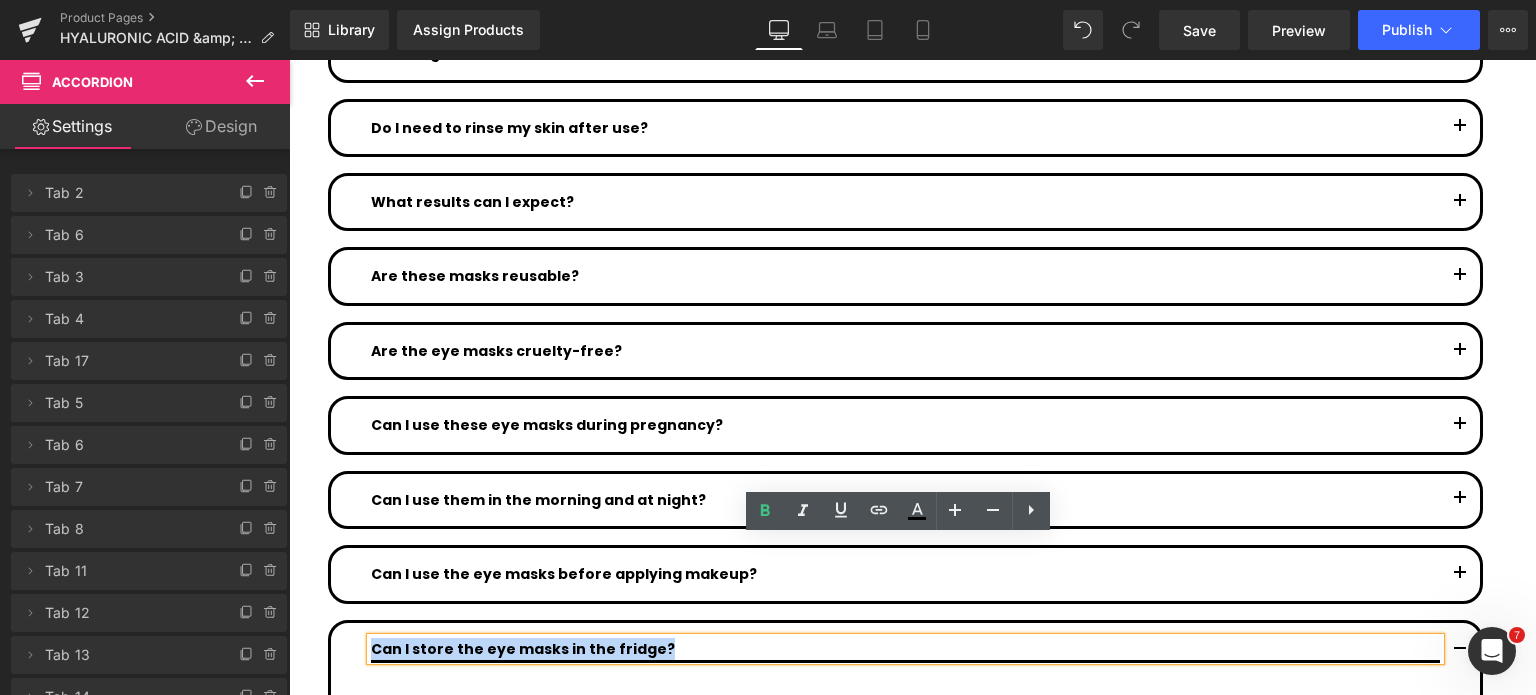 click on "To preserve the integrity of the ingredients, store the serum in a cool, dry place away from direct sunlight." at bounding box center [909, 704] 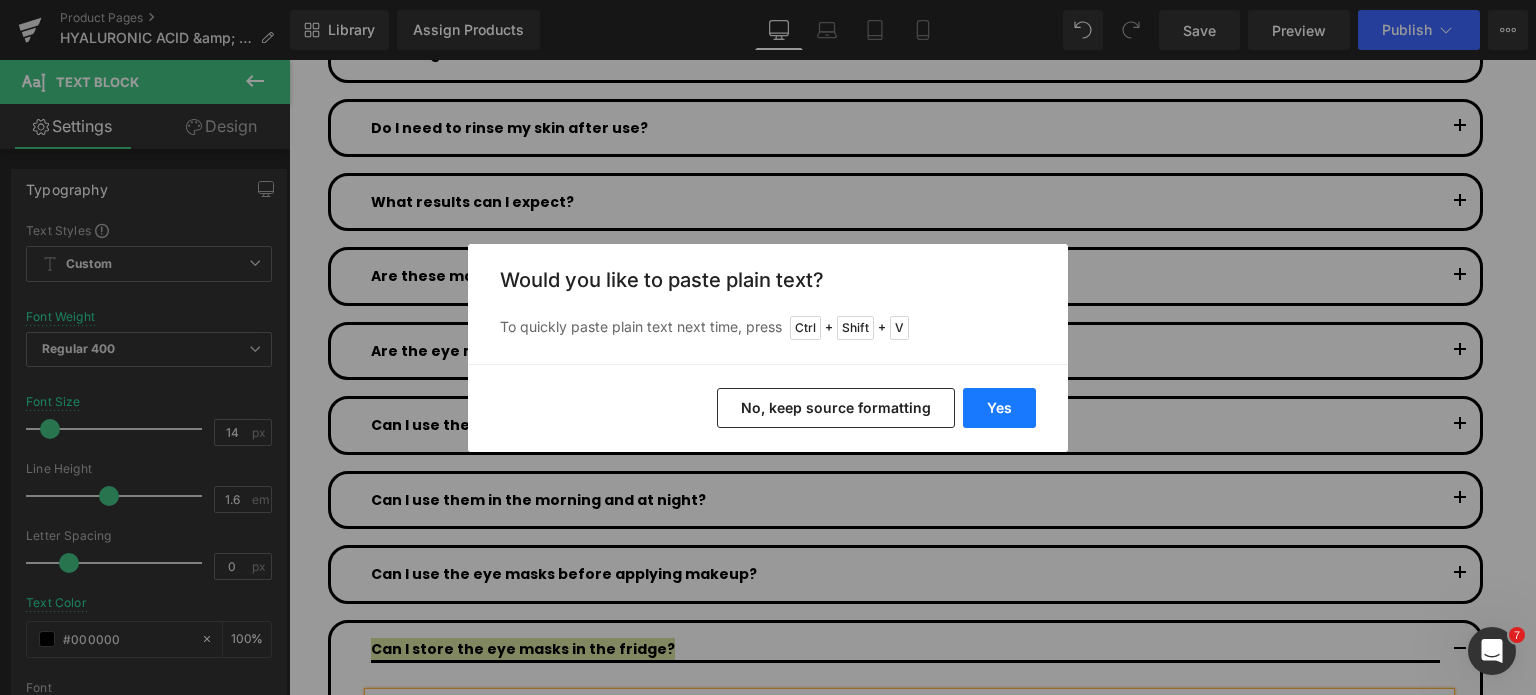 click on "Yes" at bounding box center [999, 408] 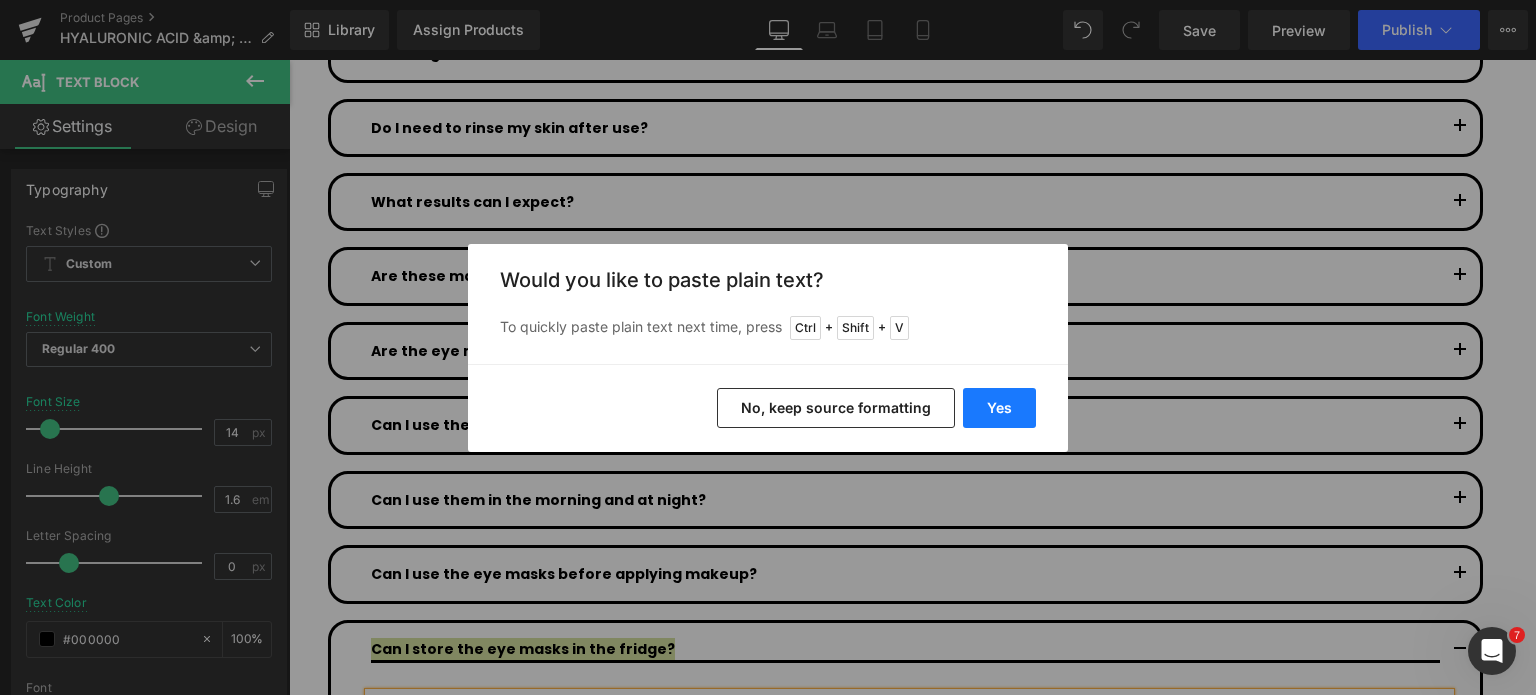 type 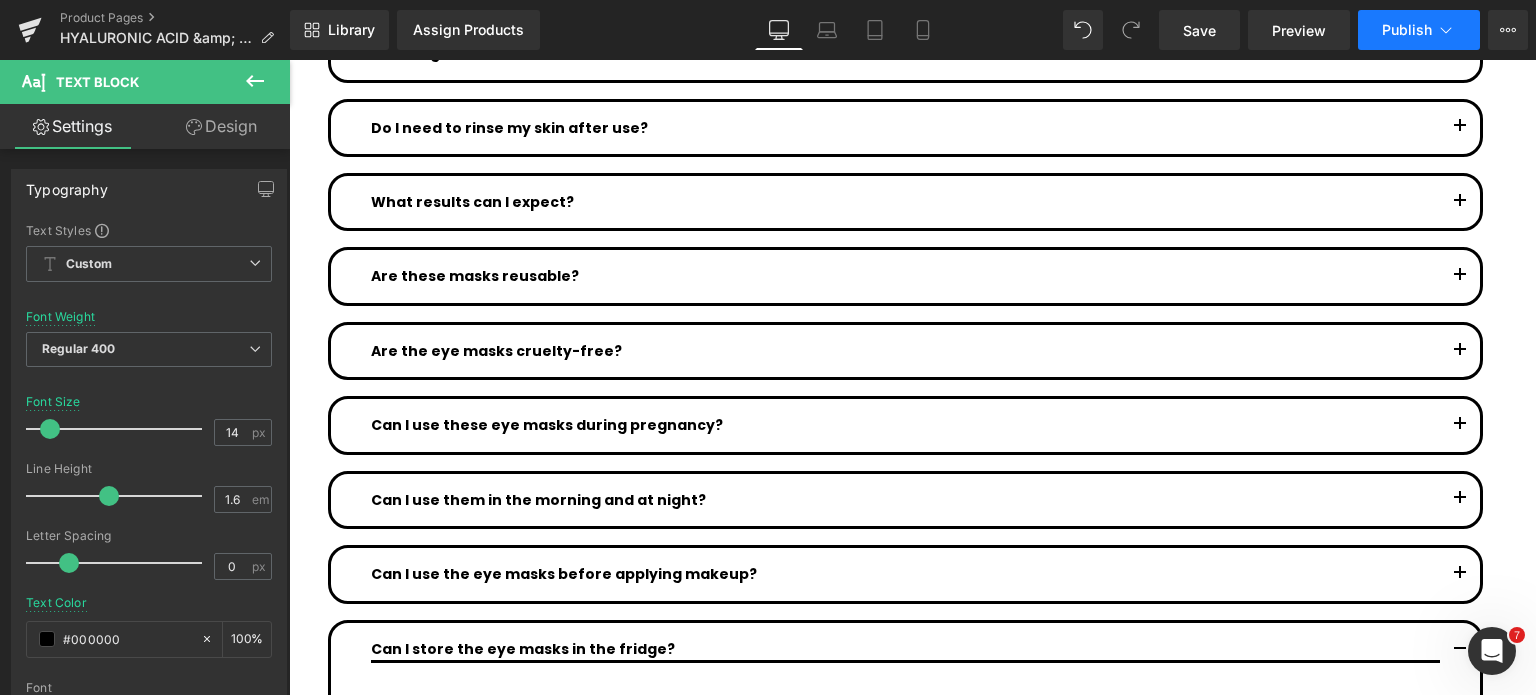 click on "Publish" at bounding box center (1407, 30) 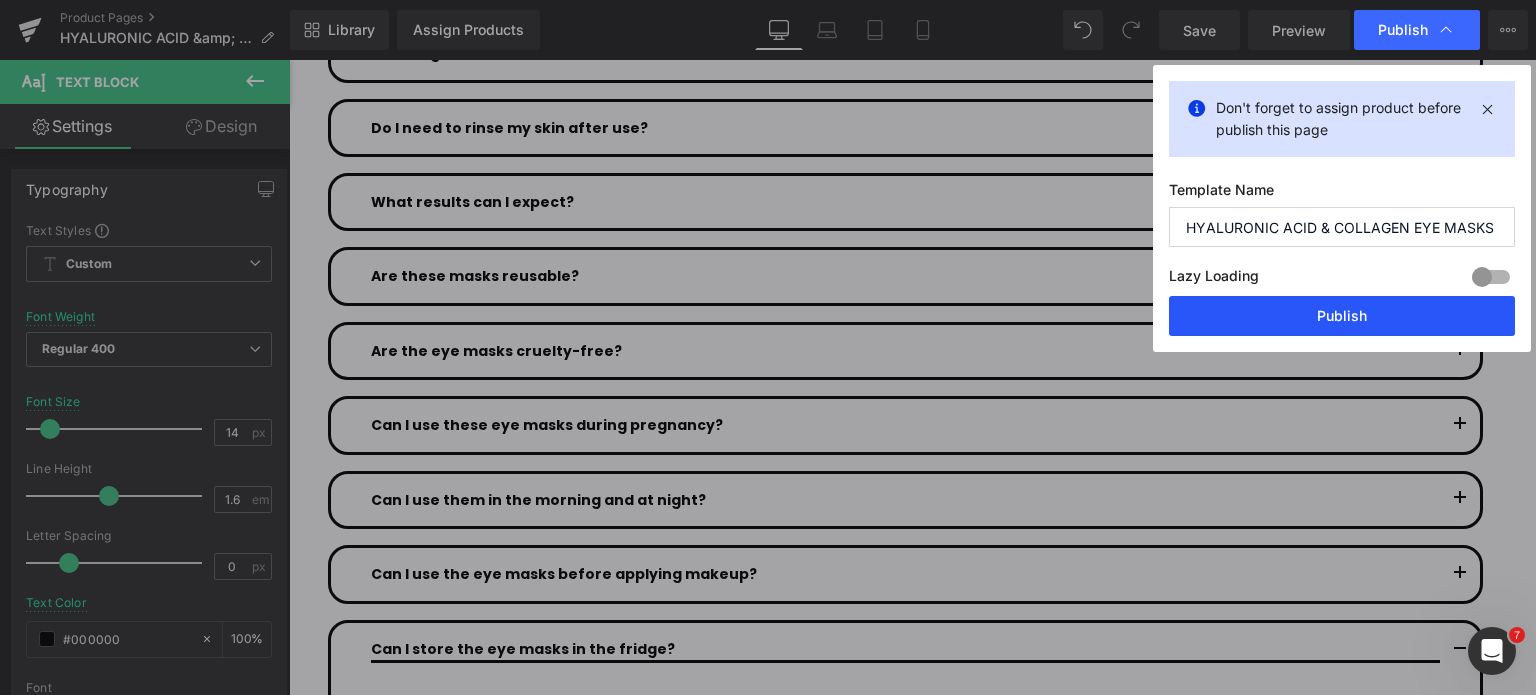 click on "Publish" at bounding box center [1342, 316] 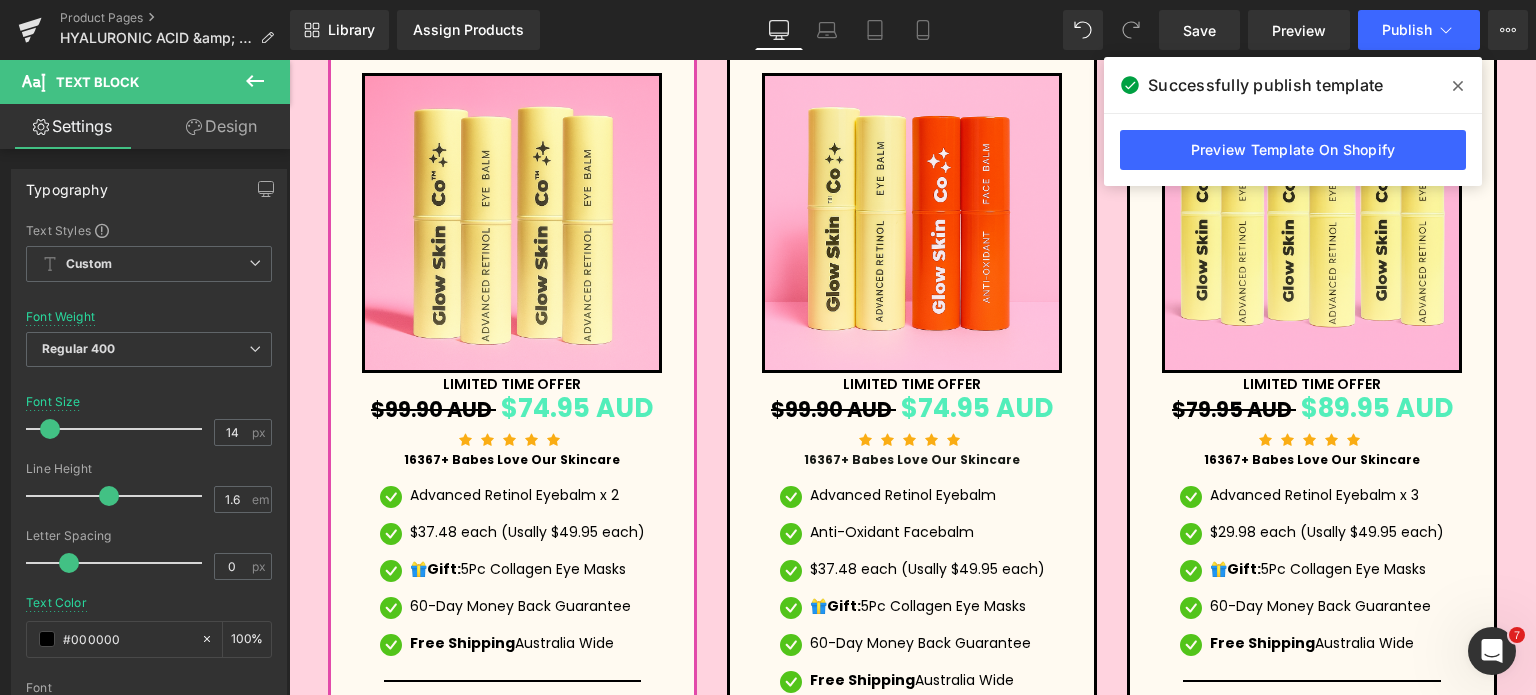 scroll, scrollTop: 9008, scrollLeft: 0, axis: vertical 